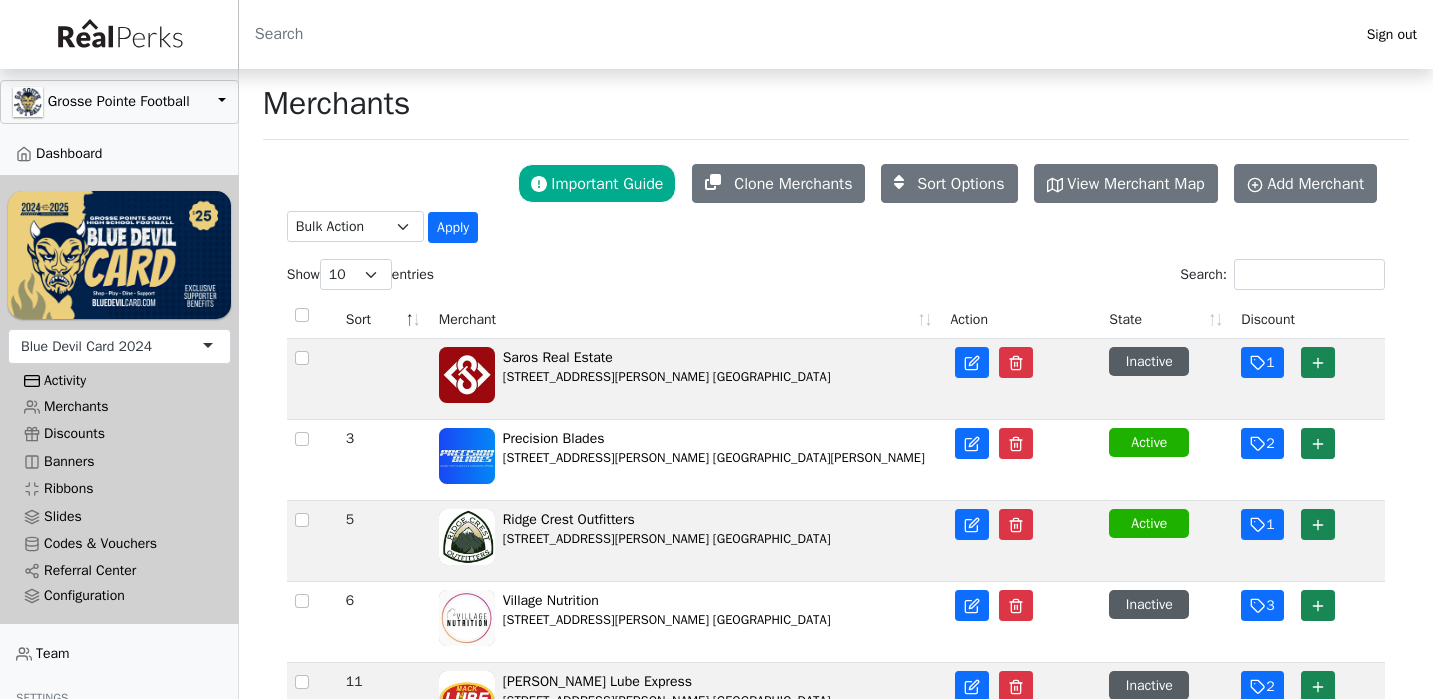 scroll, scrollTop: 0, scrollLeft: 0, axis: both 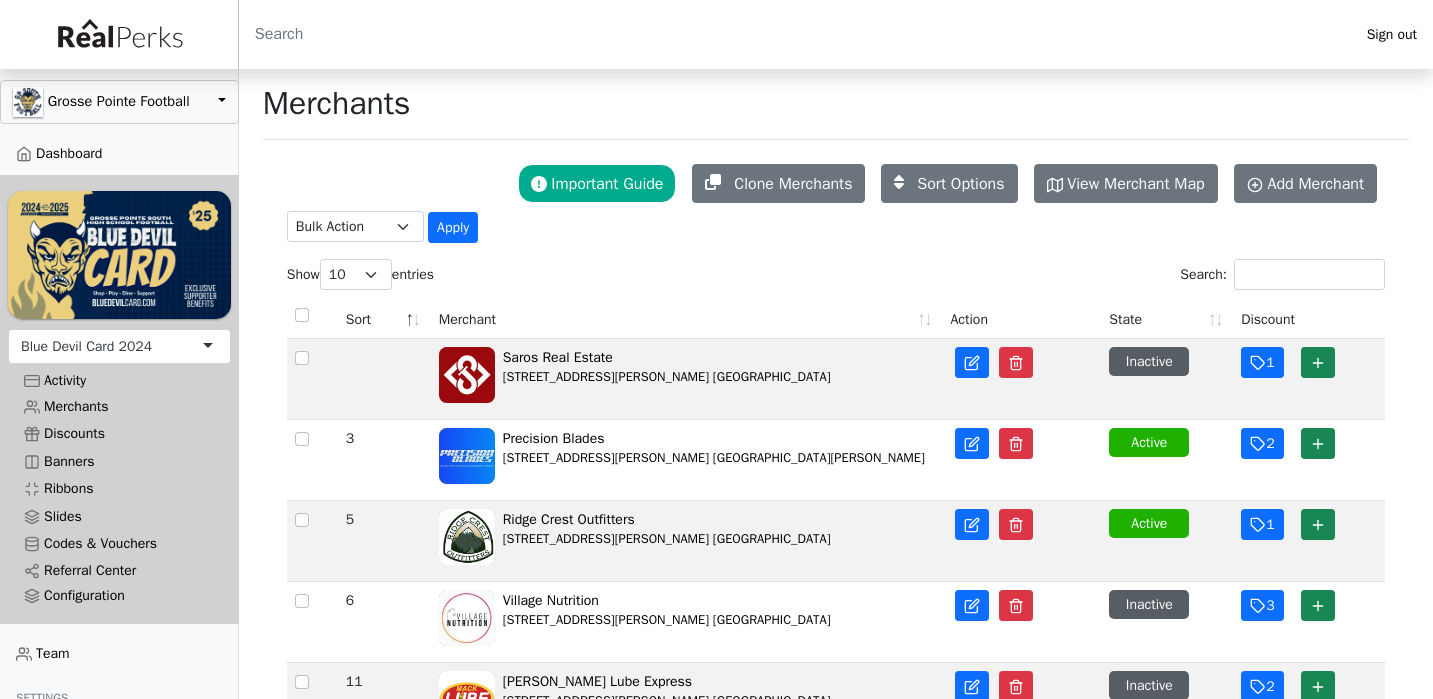click on "Blue Devil Card 2024" at bounding box center (86, 346) 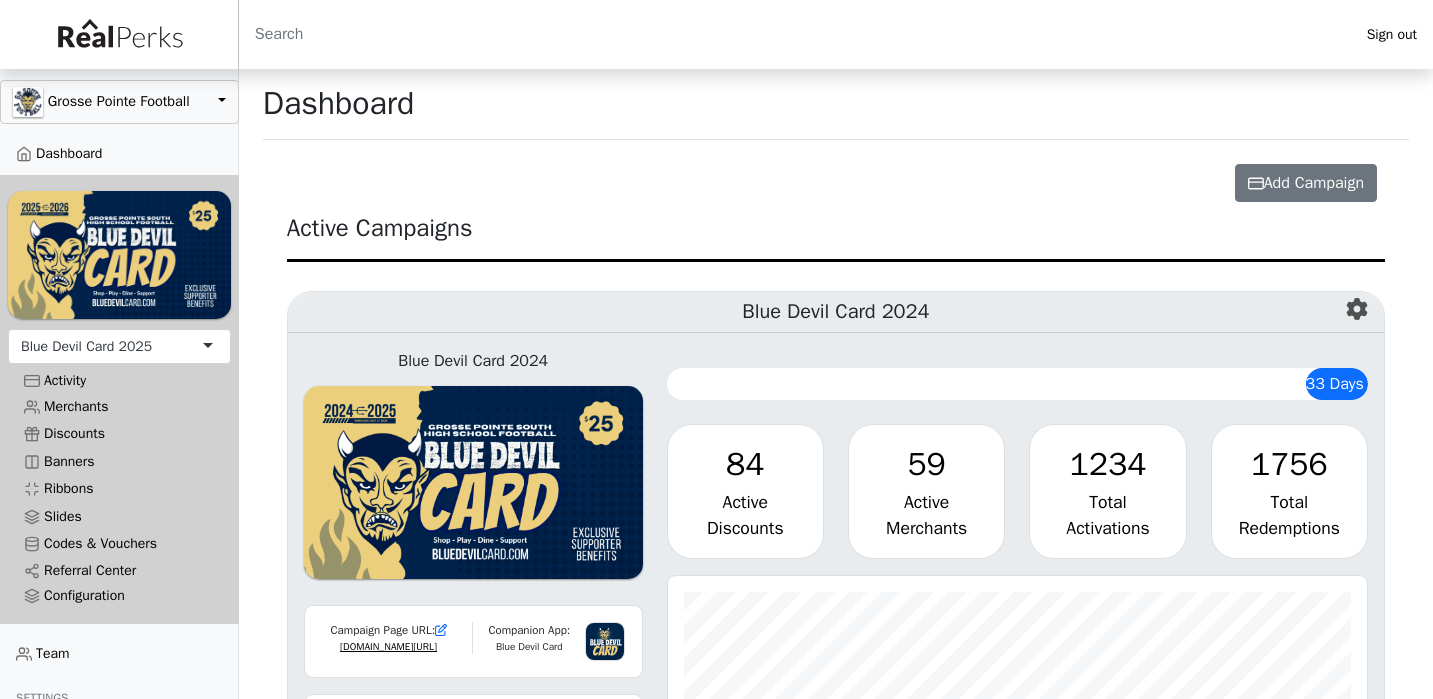 scroll, scrollTop: 0, scrollLeft: 0, axis: both 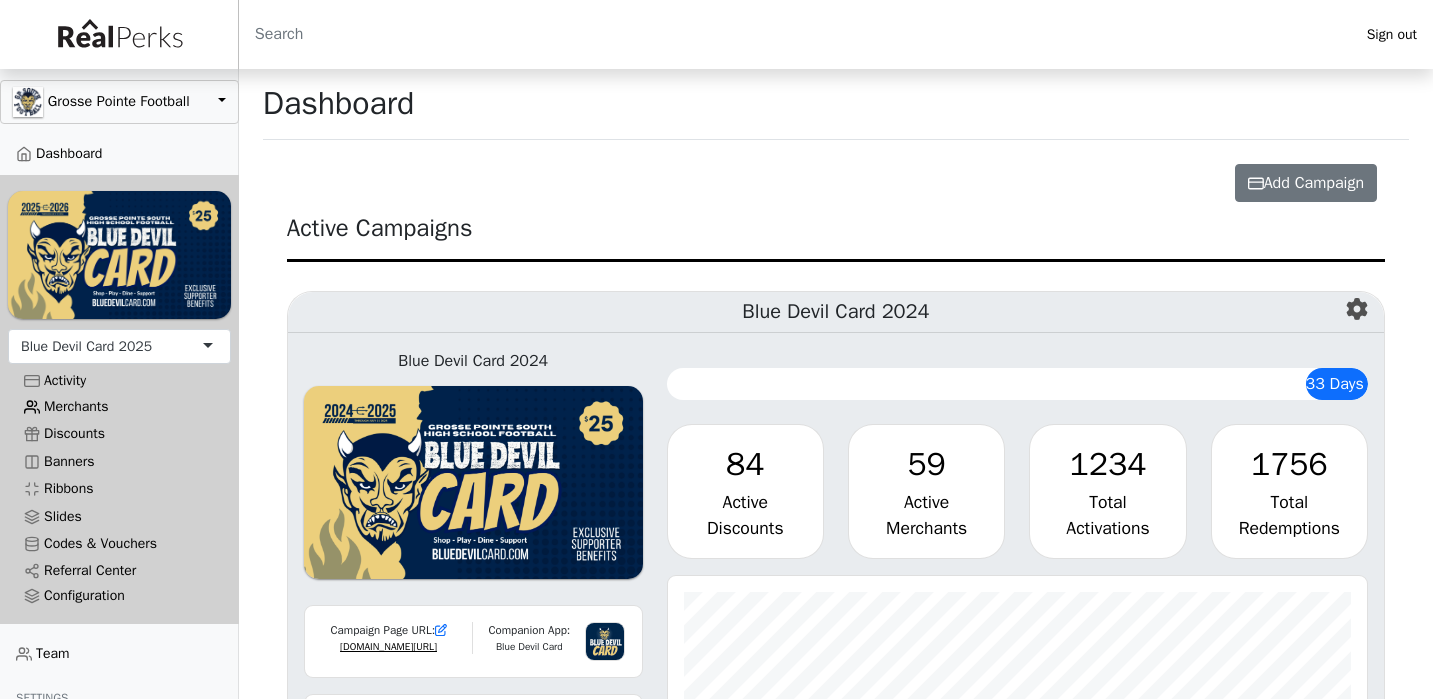 click on "Merchants" at bounding box center [119, 406] 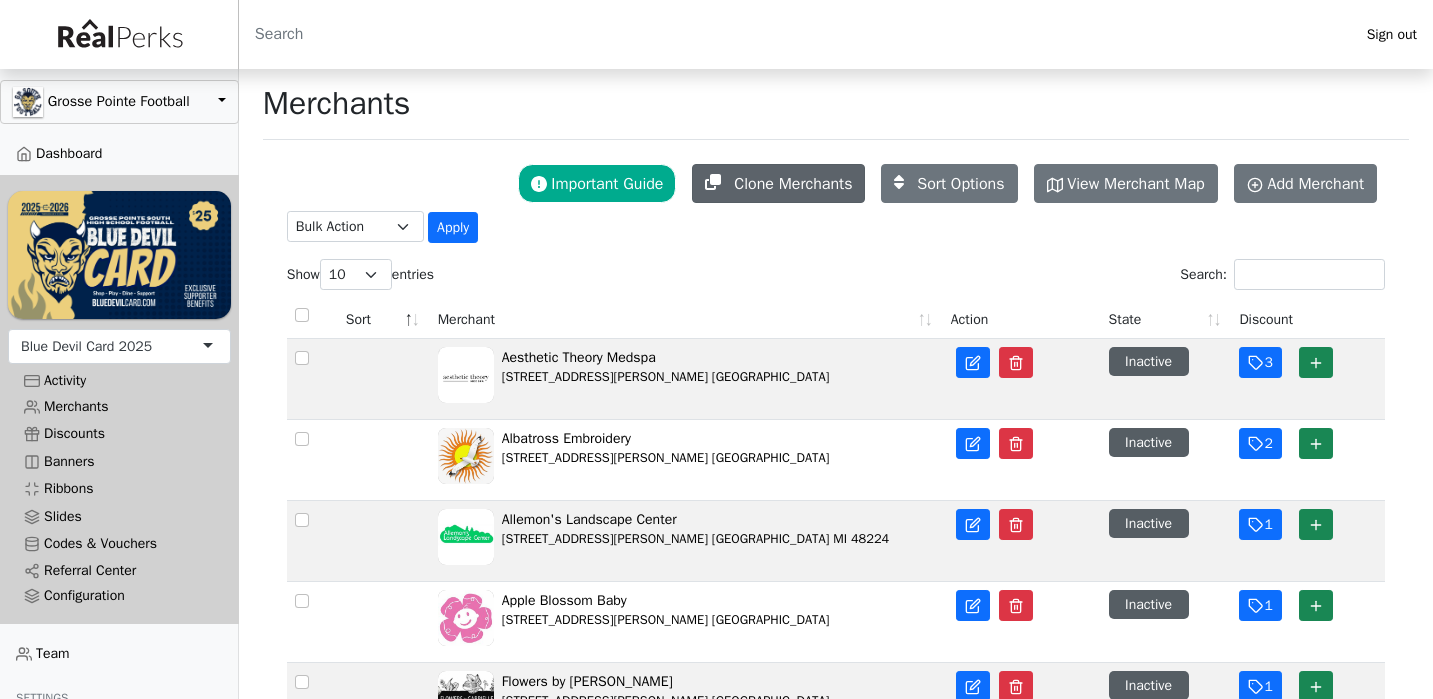 scroll, scrollTop: 0, scrollLeft: 0, axis: both 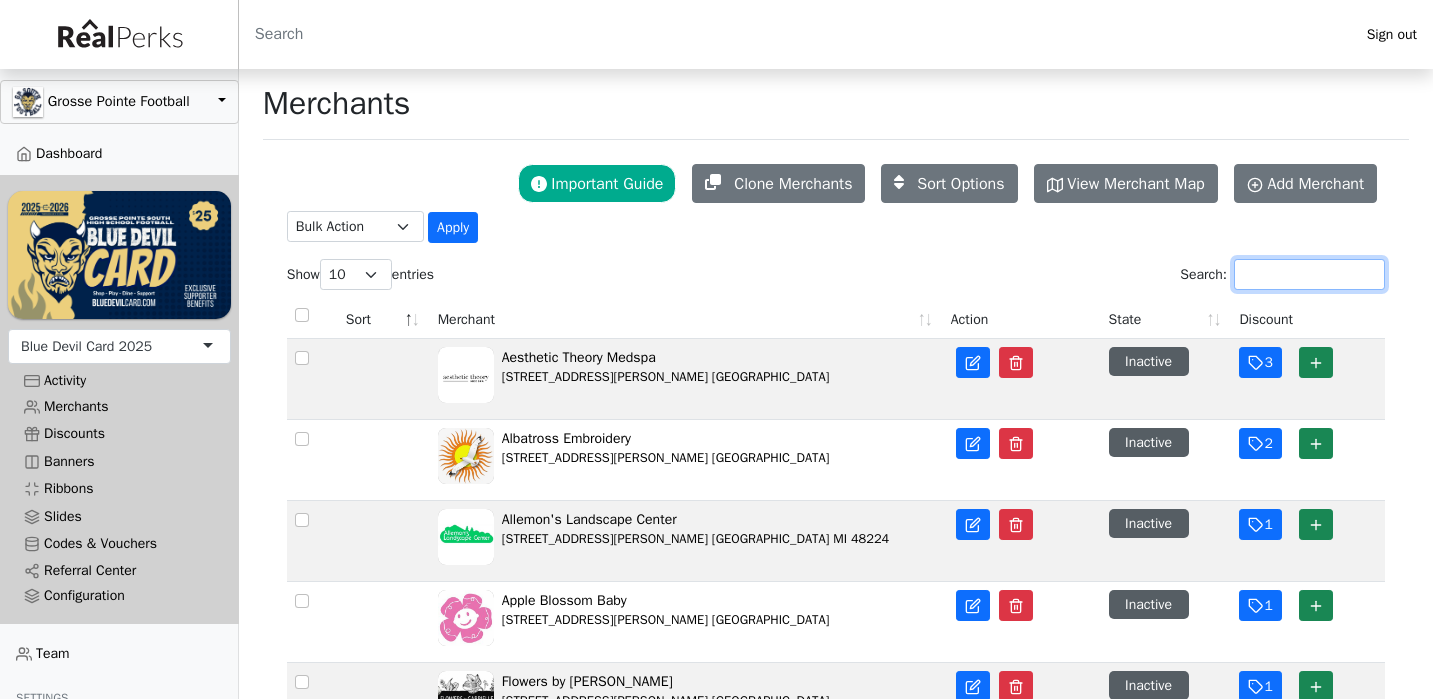 click on "Search:" at bounding box center [1309, 274] 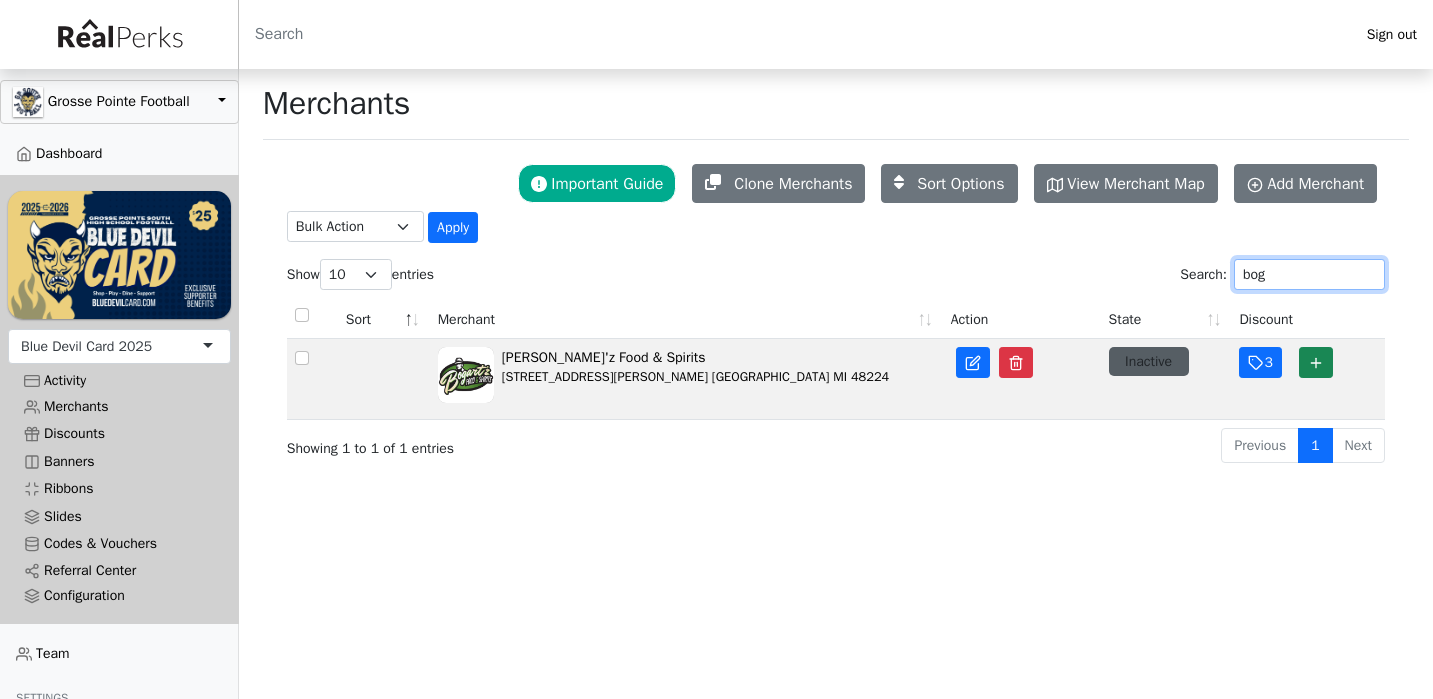 type on "bog" 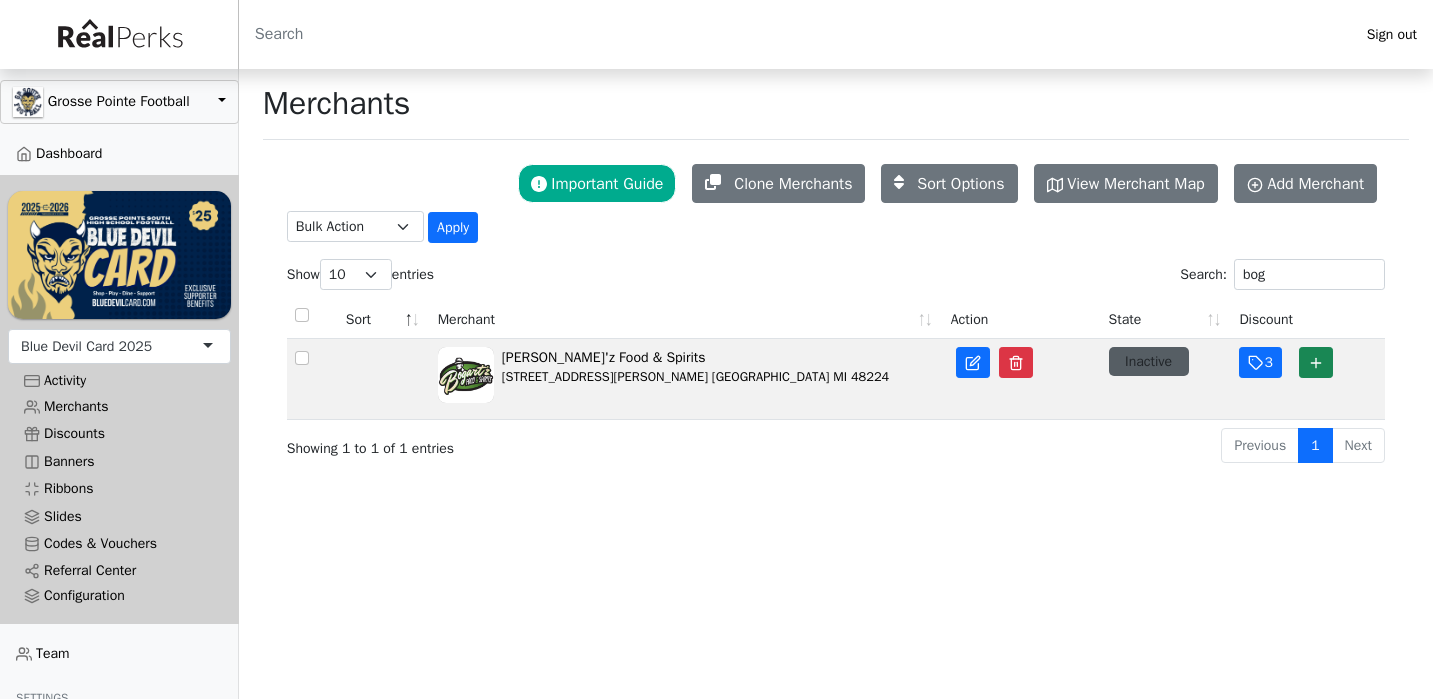click on "Inactive" at bounding box center [1149, 361] 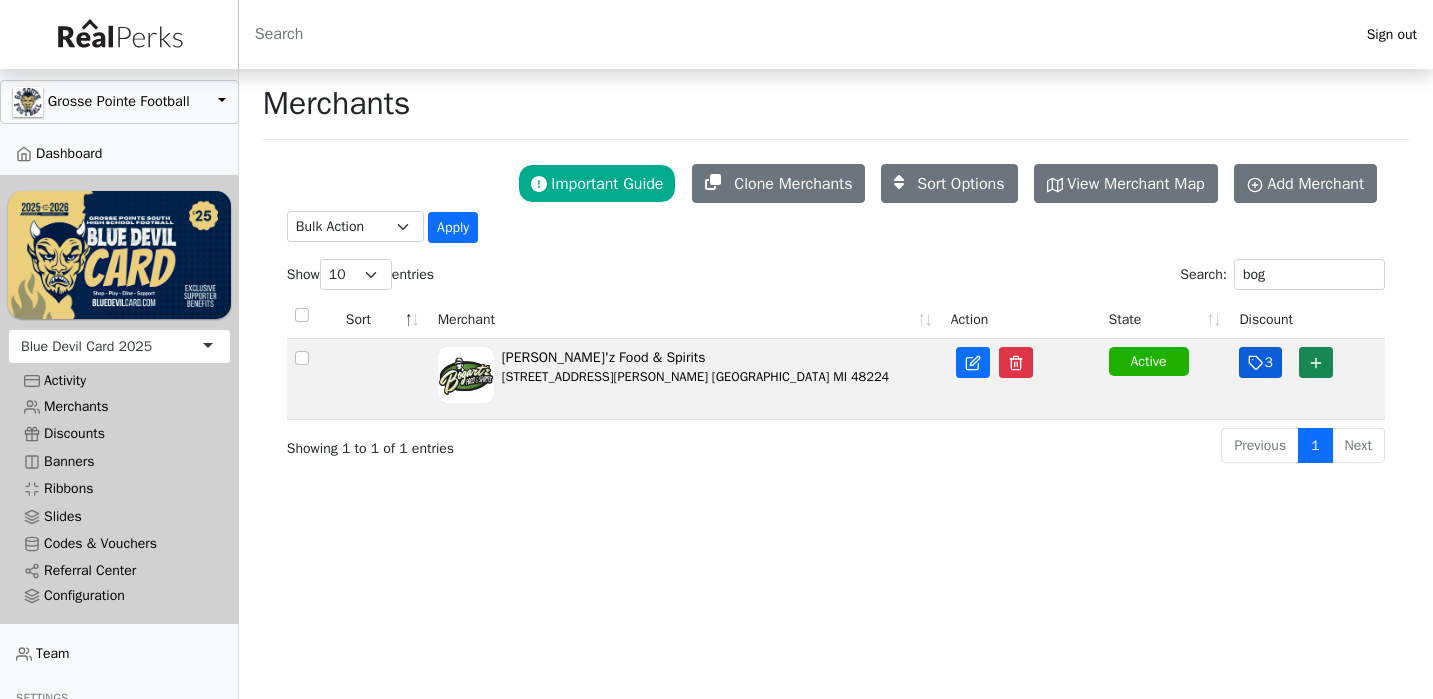 click 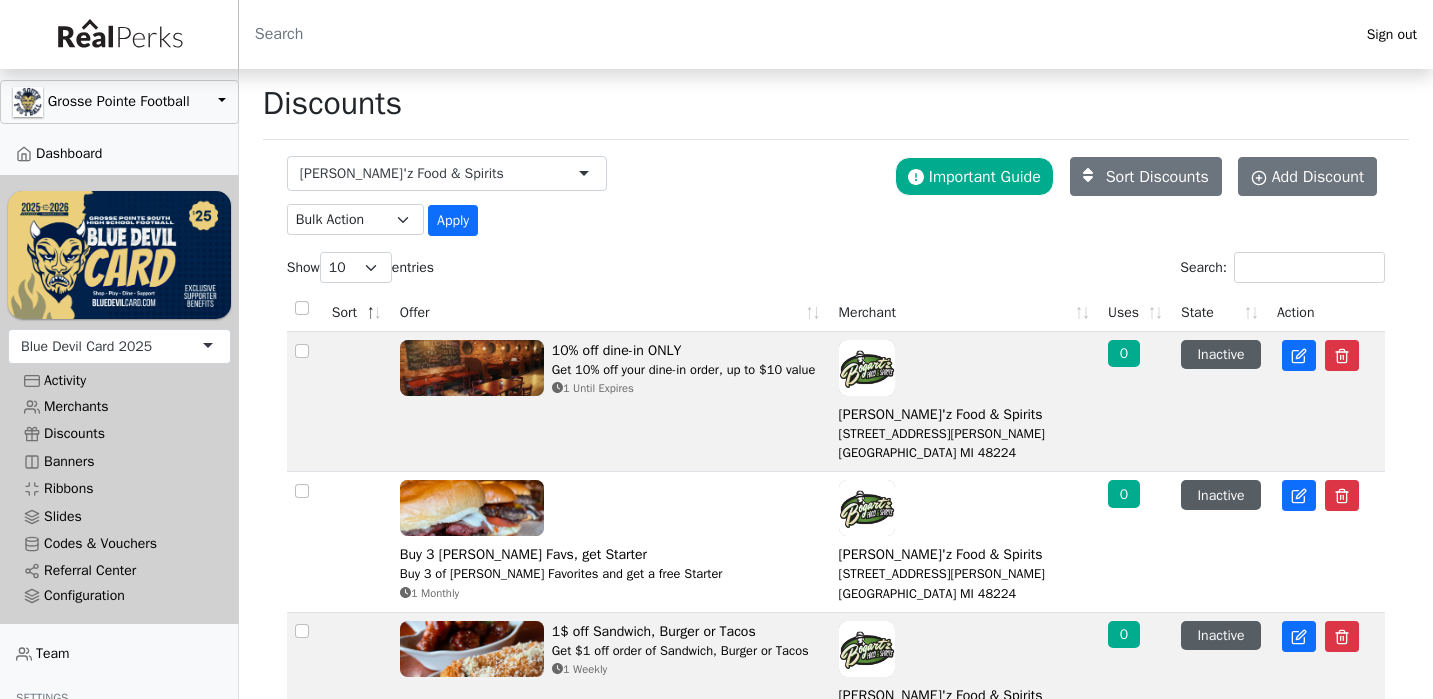 scroll, scrollTop: 0, scrollLeft: 0, axis: both 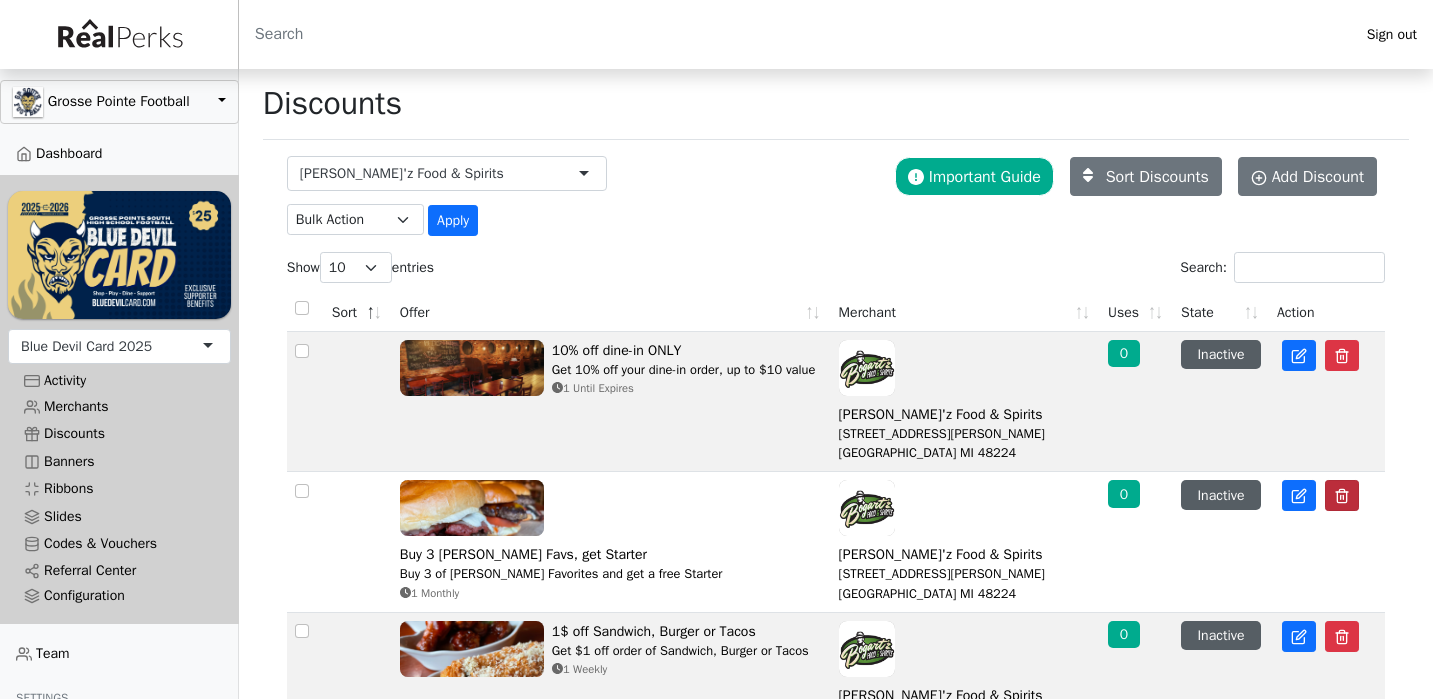click 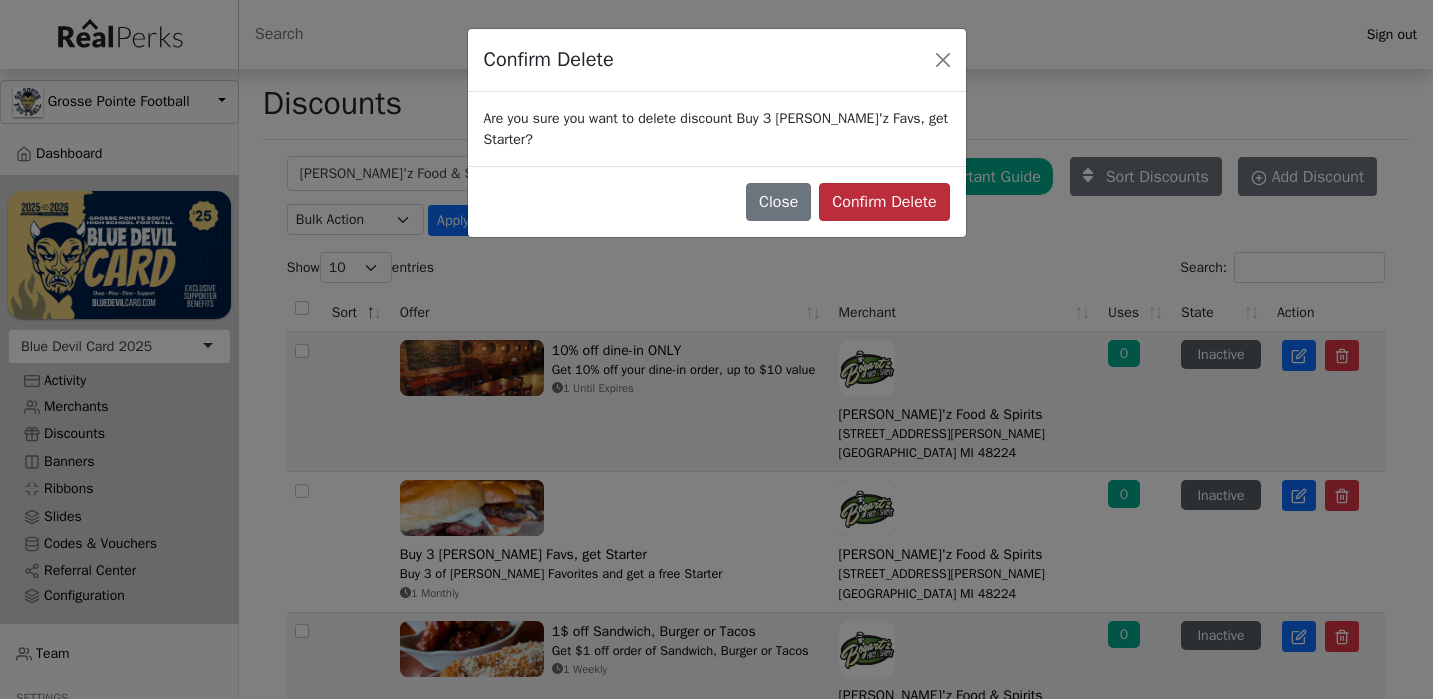 click on "Confirm Delete" at bounding box center [884, 202] 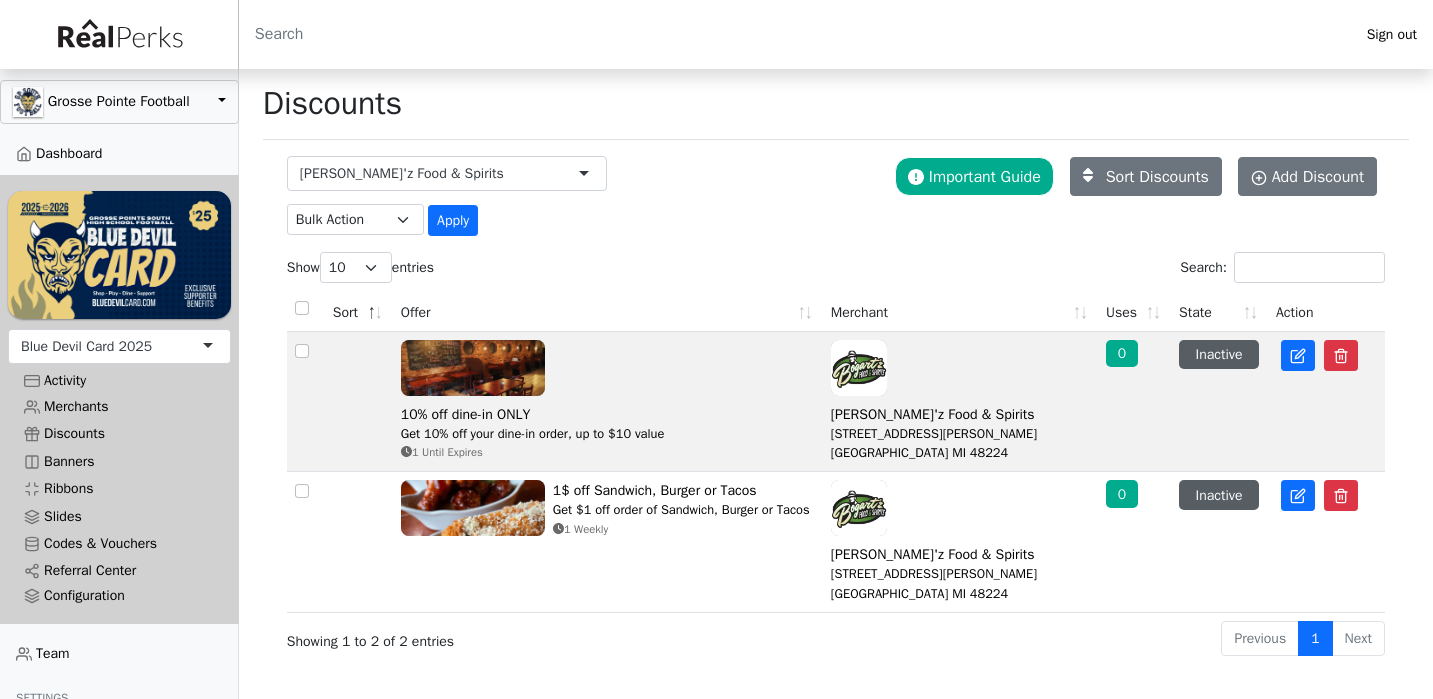 scroll, scrollTop: 0, scrollLeft: 0, axis: both 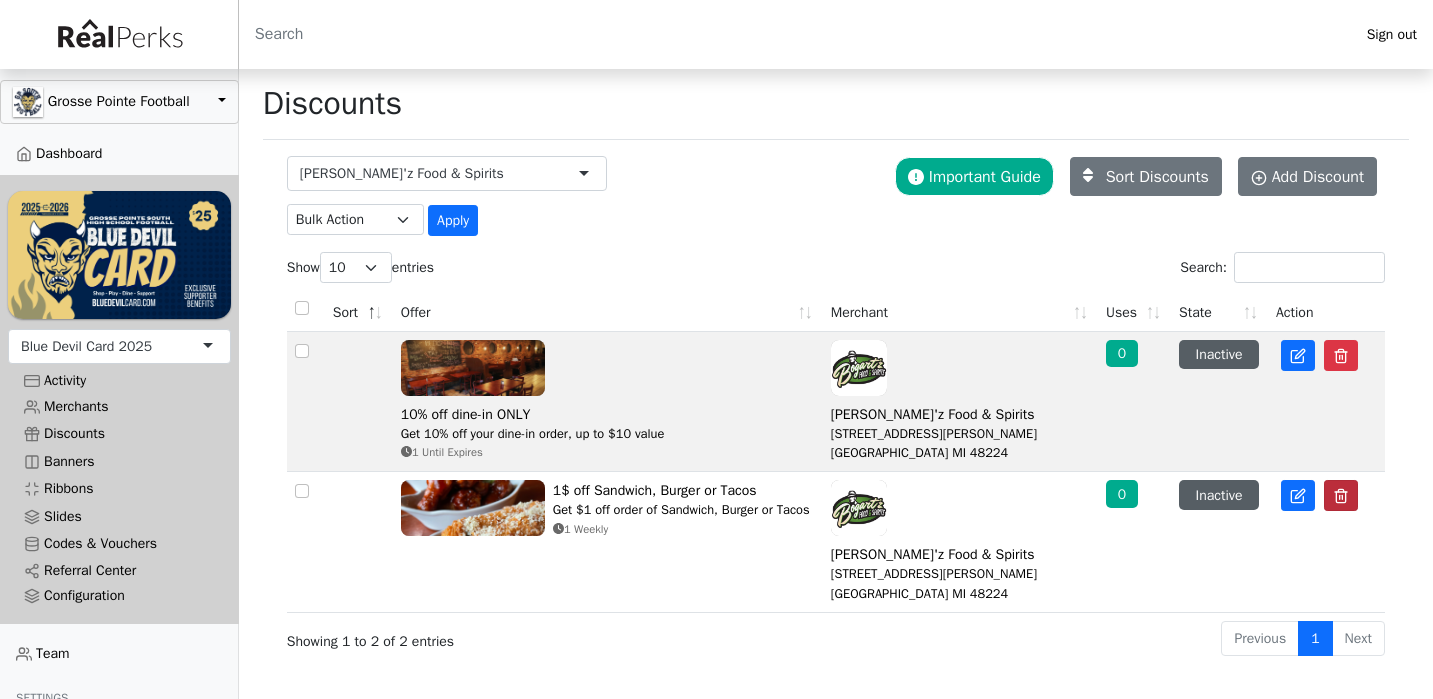 click 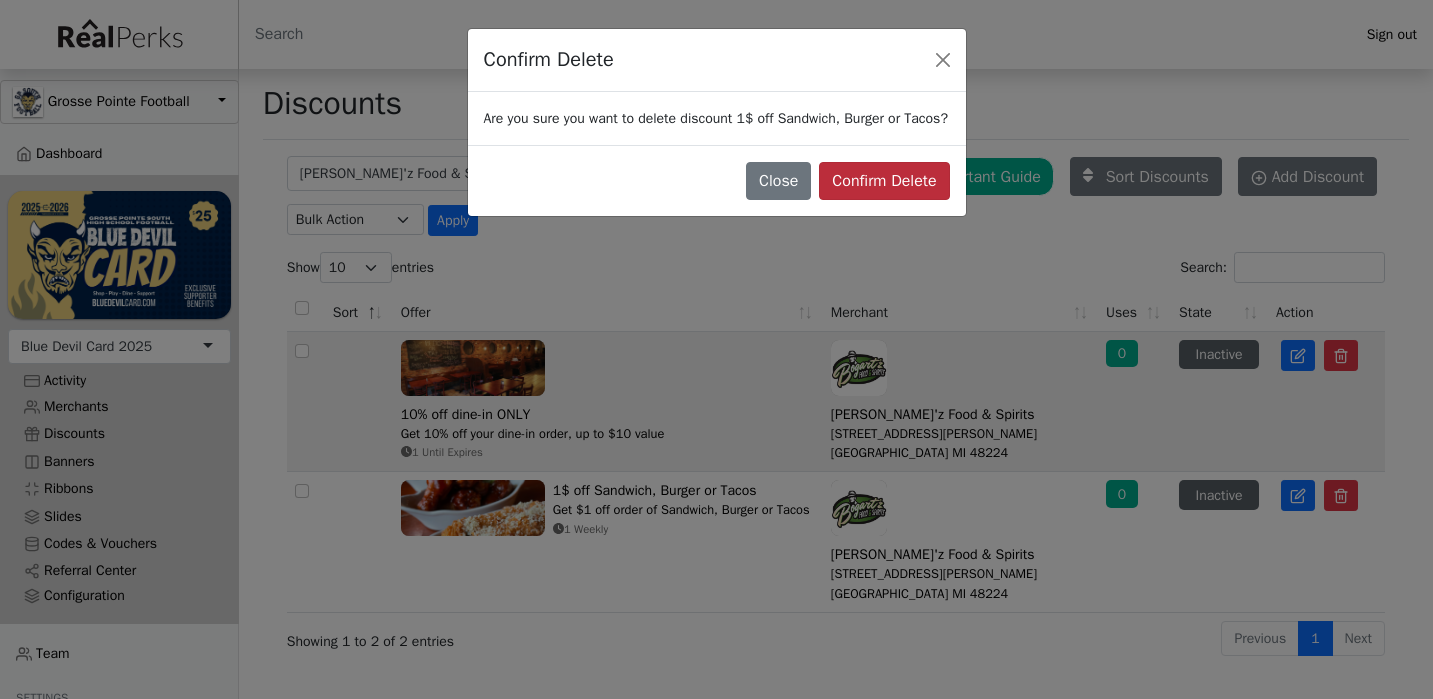 click on "Confirm Delete" at bounding box center [884, 181] 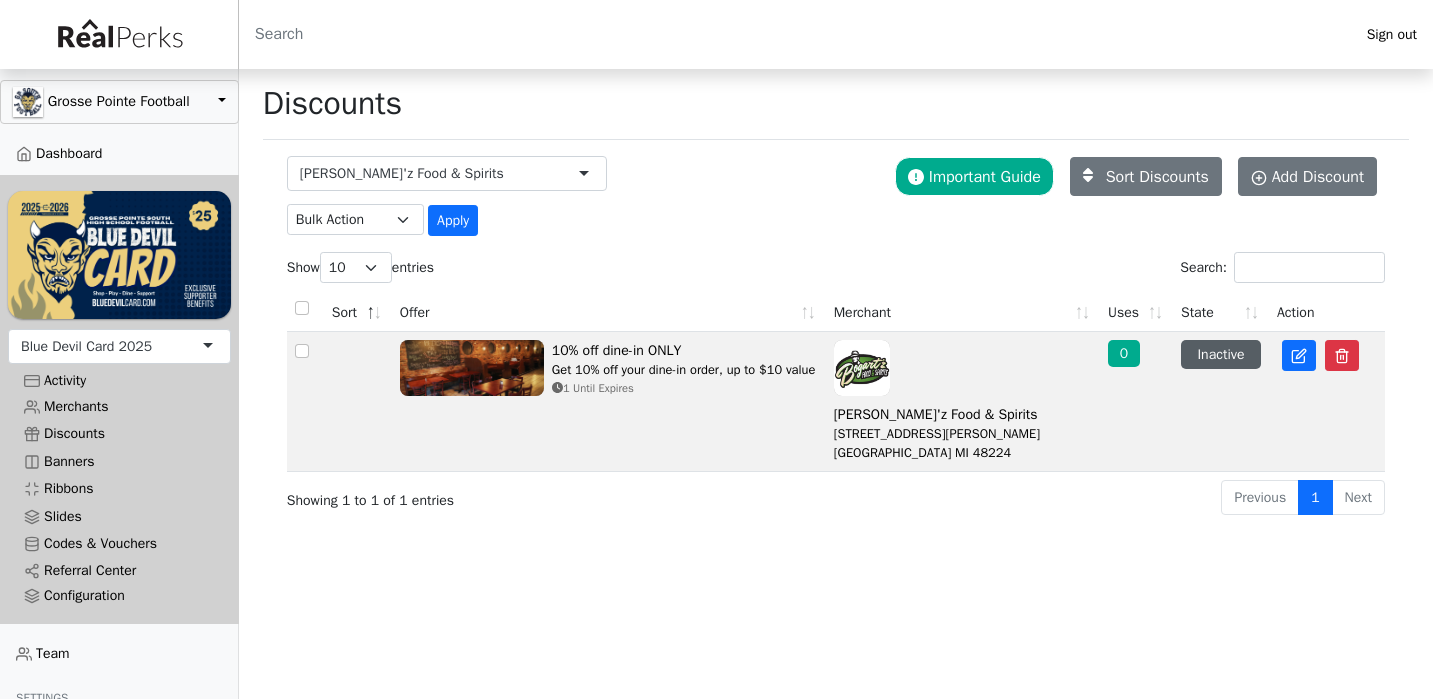 scroll, scrollTop: 0, scrollLeft: 0, axis: both 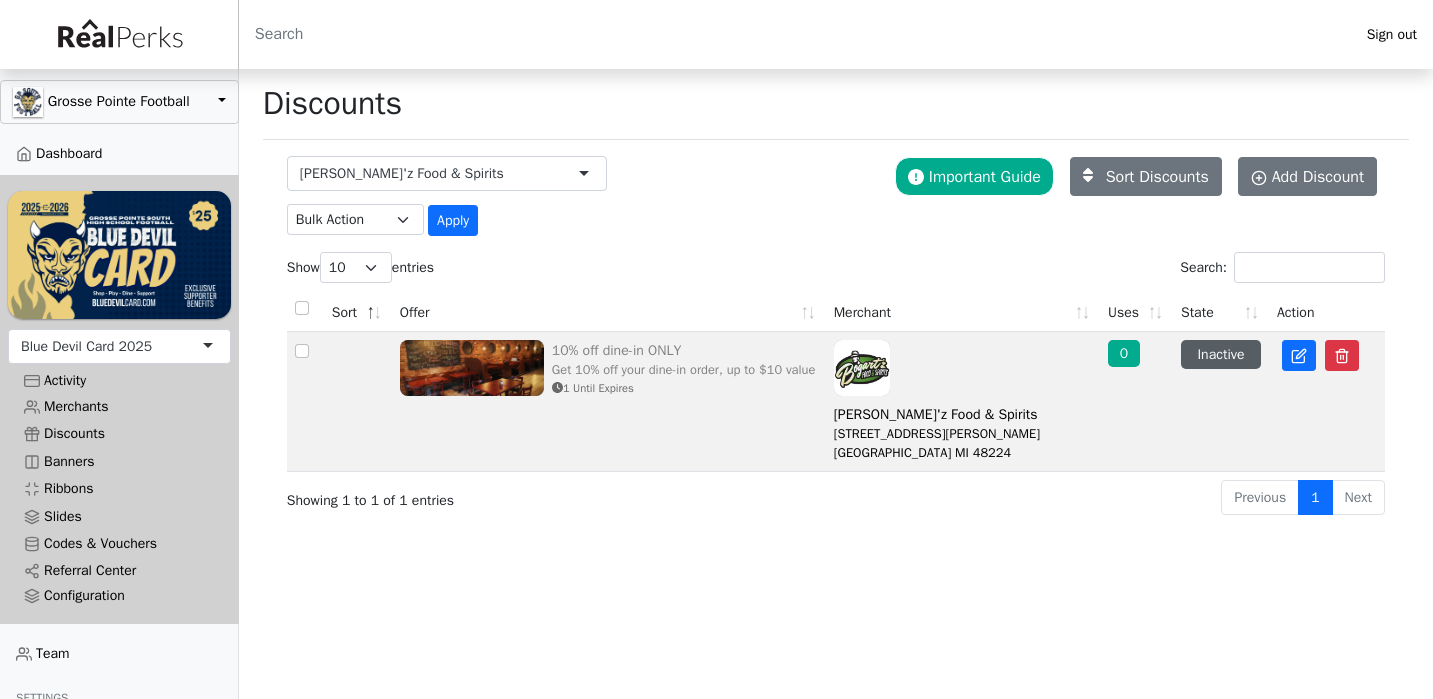 click on "Get 10% off your dine-in order, up to $10 value" at bounding box center (684, 370) 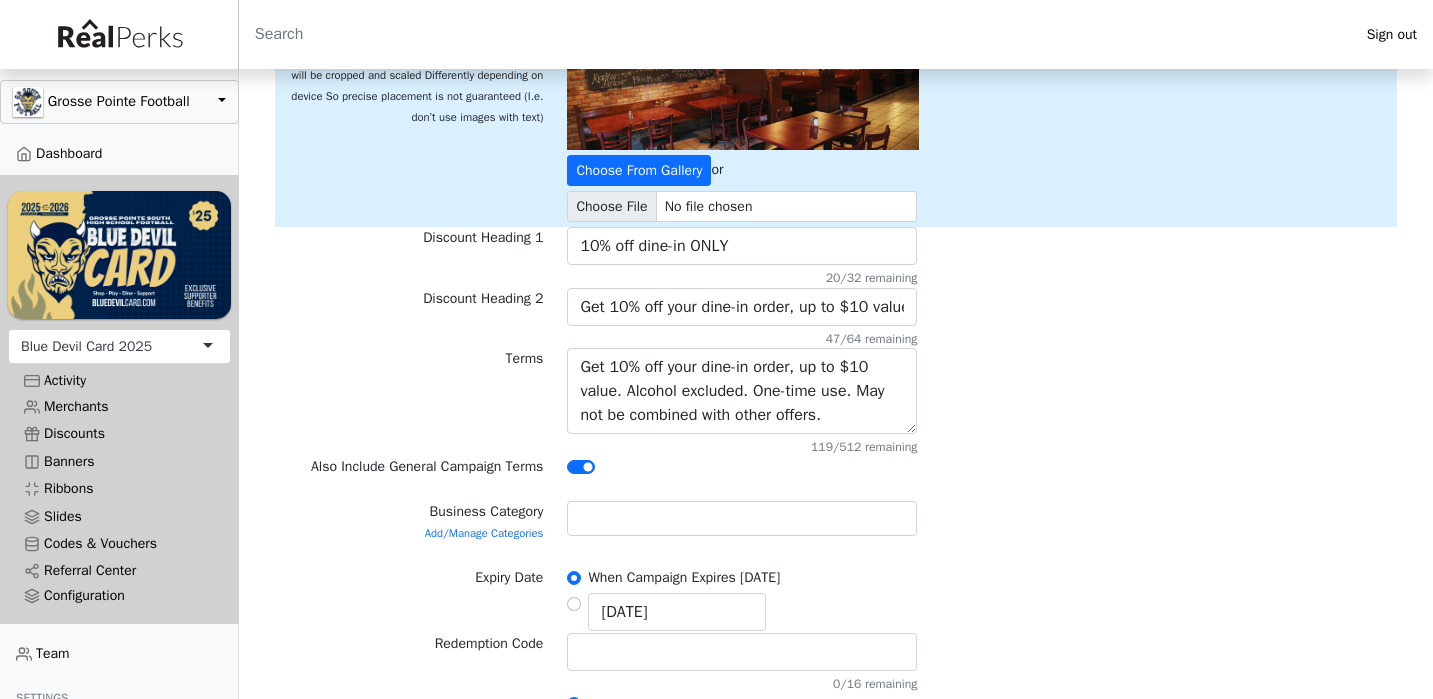 scroll, scrollTop: 232, scrollLeft: 0, axis: vertical 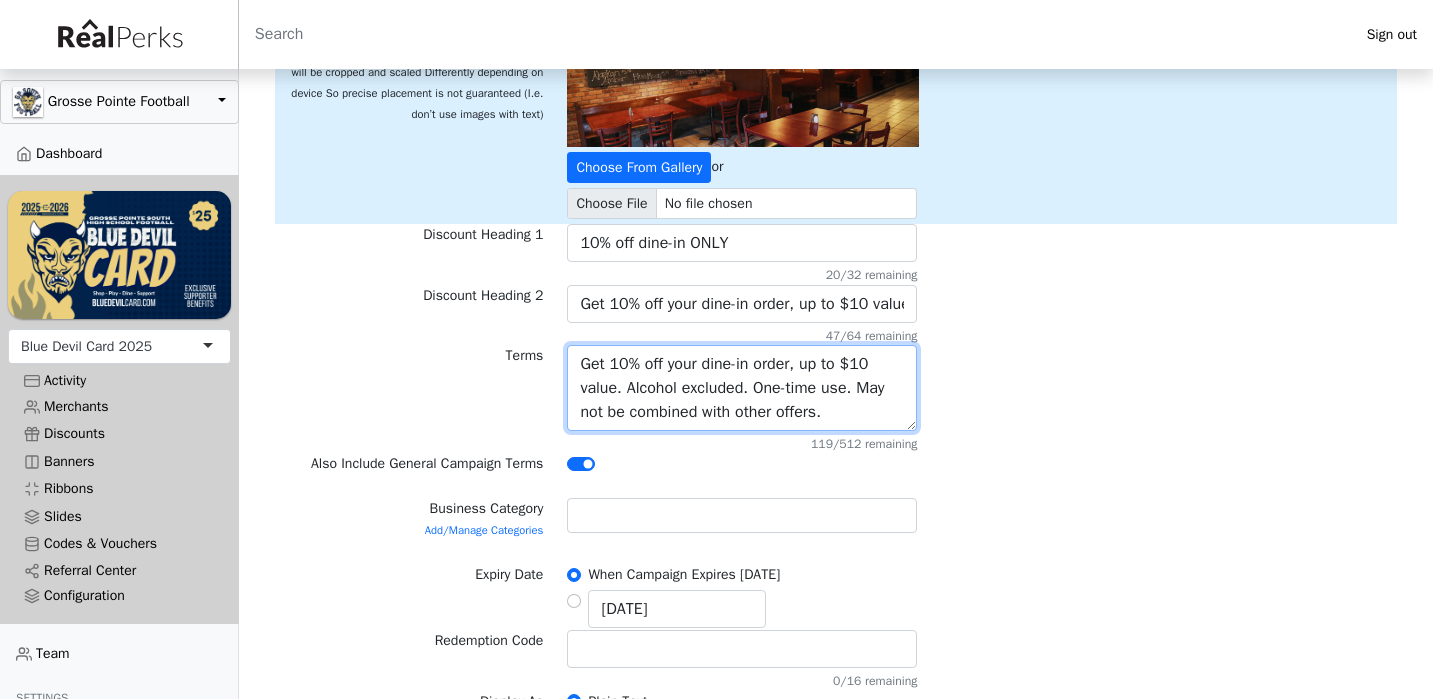 click on "Get 10% off your dine-in order, up to $10 value. Alcohol excluded. One-time use. May not be combined with other offers." at bounding box center (742, 388) 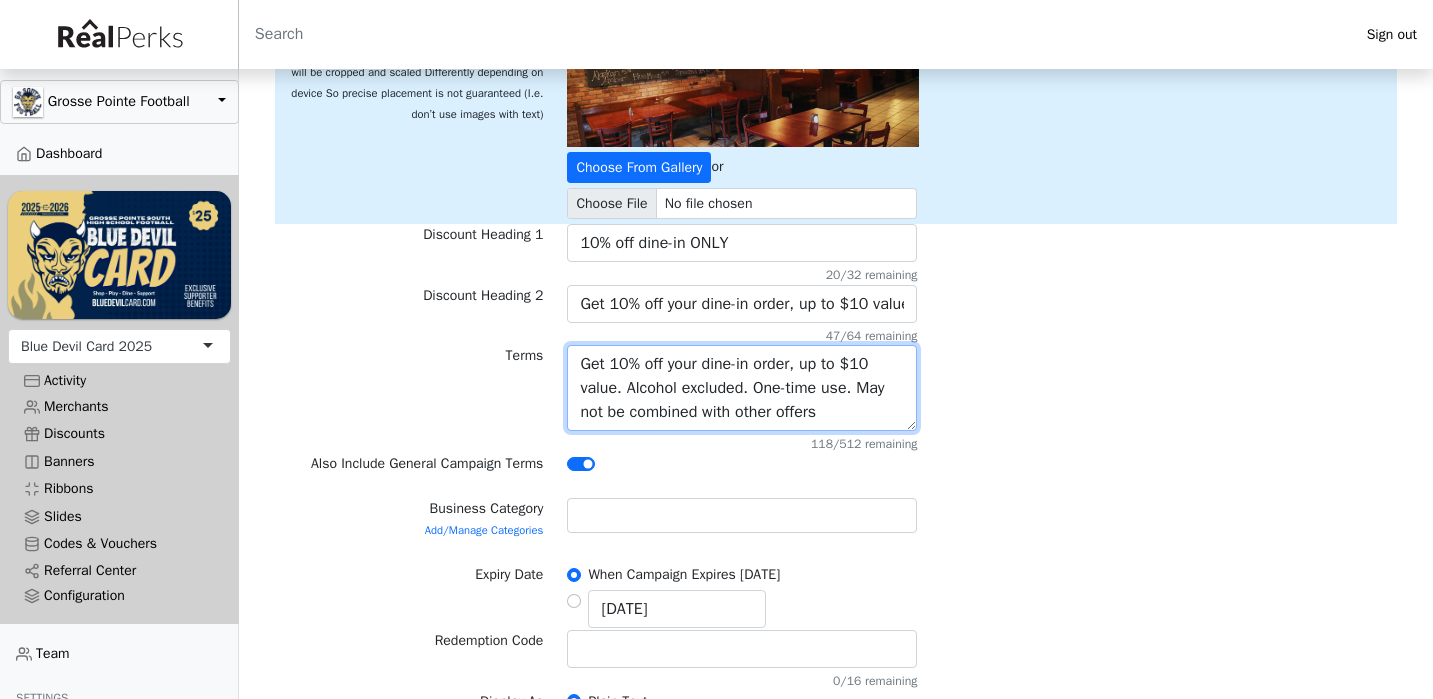 type on "Get 10% off your dine-in order, up to $10 value. Alcohol excluded. One-time use. May not be combined with other offers" 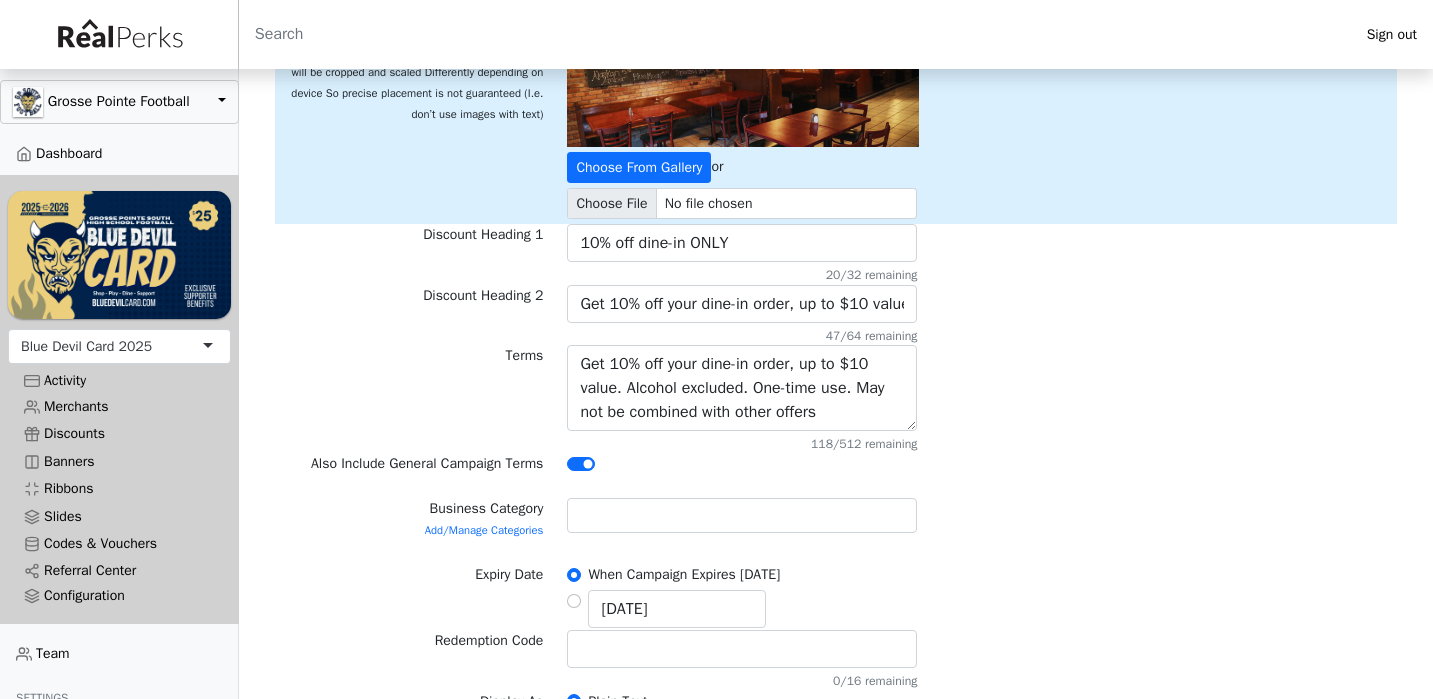 click on "Terms
Get 10% off your dine-in order, up to $10 value. Alcohol excluded. One-time use. May not be combined with other offers.
118/512 remaining" at bounding box center [836, 399] 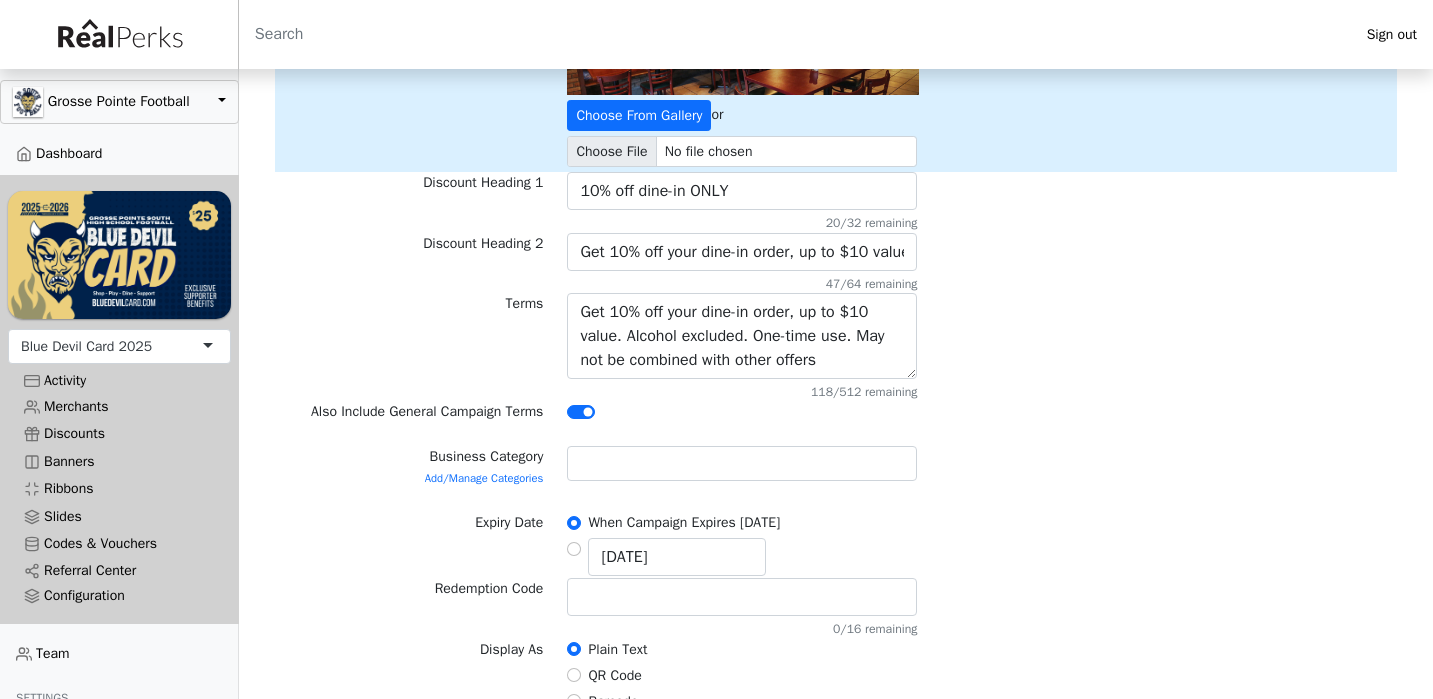 scroll, scrollTop: 288, scrollLeft: 0, axis: vertical 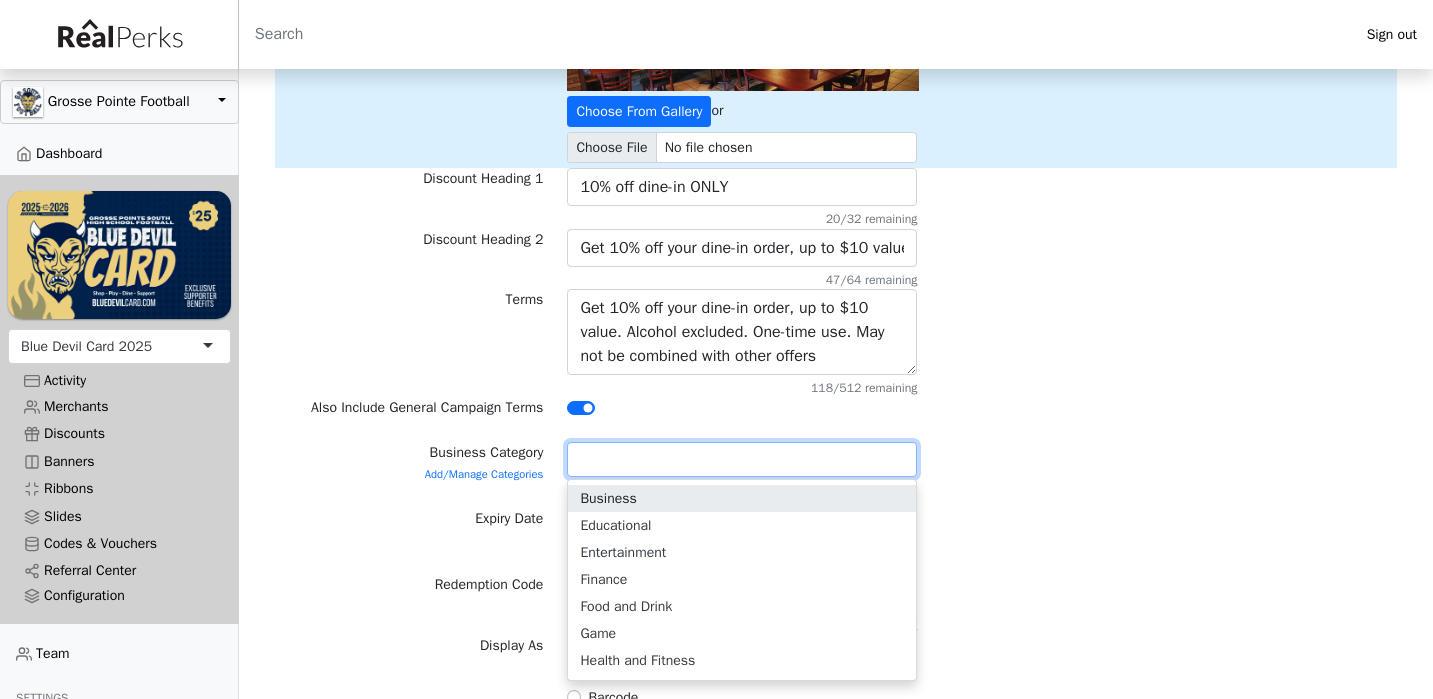 click at bounding box center [742, 459] 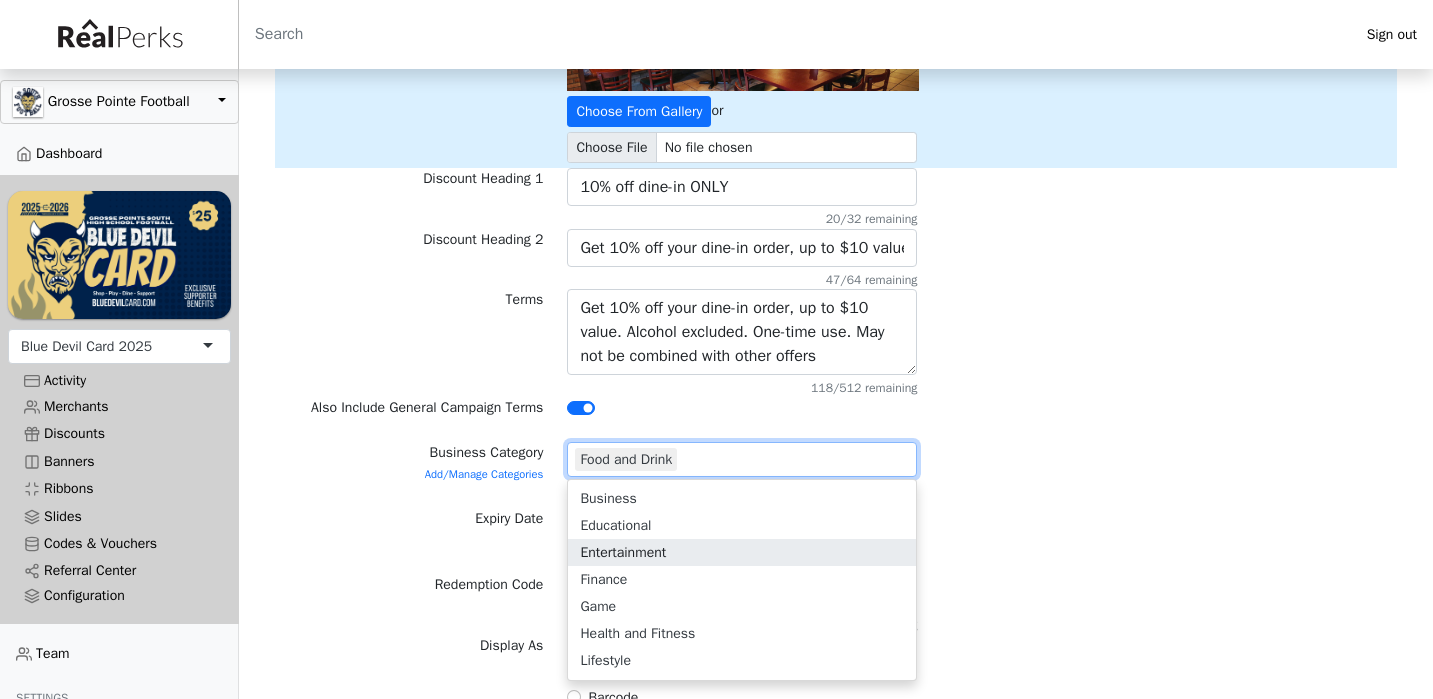 click on "Expiry Date
When Campaign Expires 08/16/2026
04/23/2026" at bounding box center (836, 541) 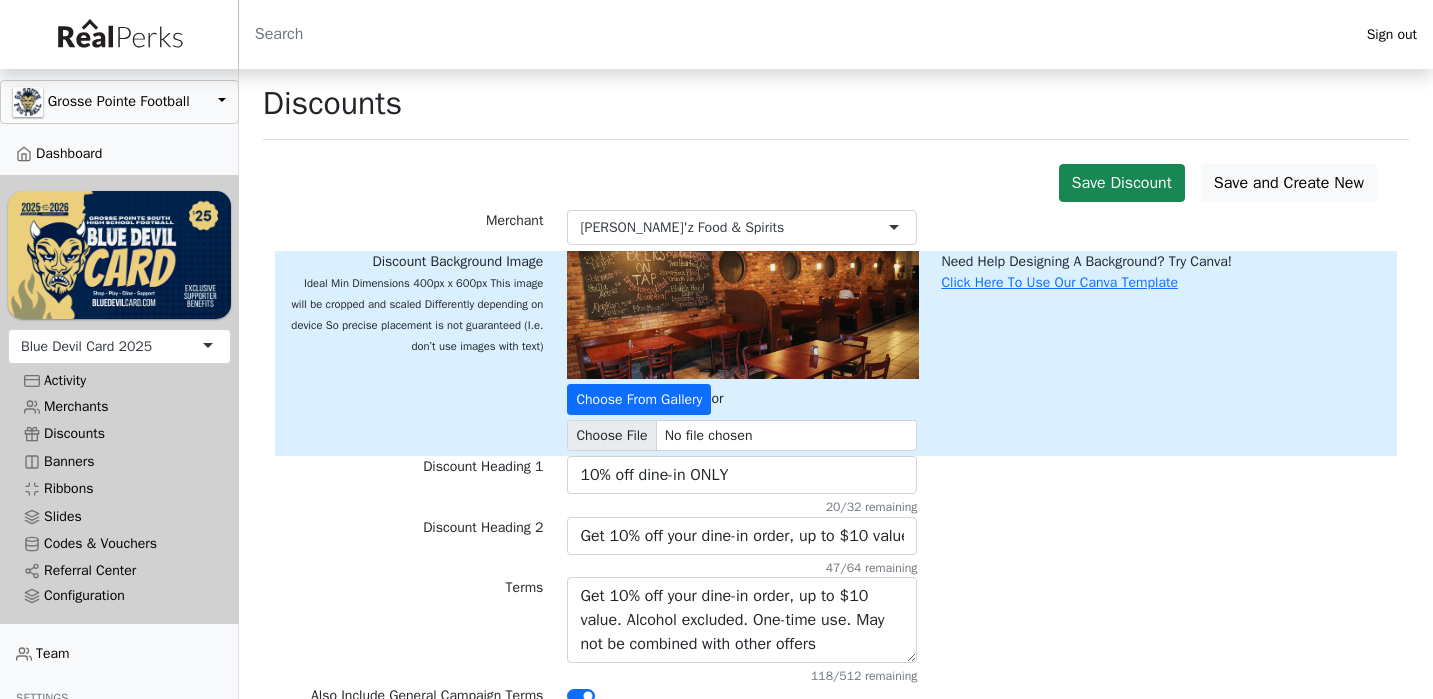 scroll, scrollTop: 0, scrollLeft: 0, axis: both 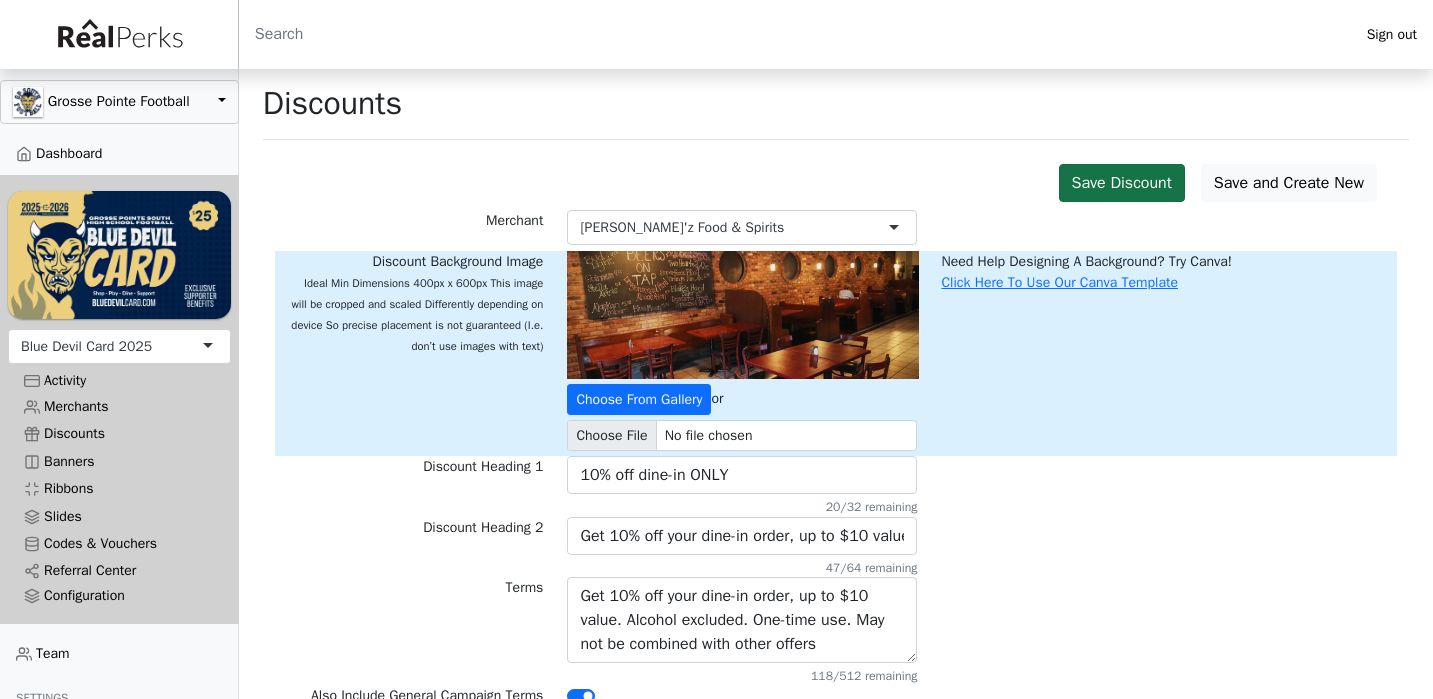 click on "Save Discount" at bounding box center [1122, 183] 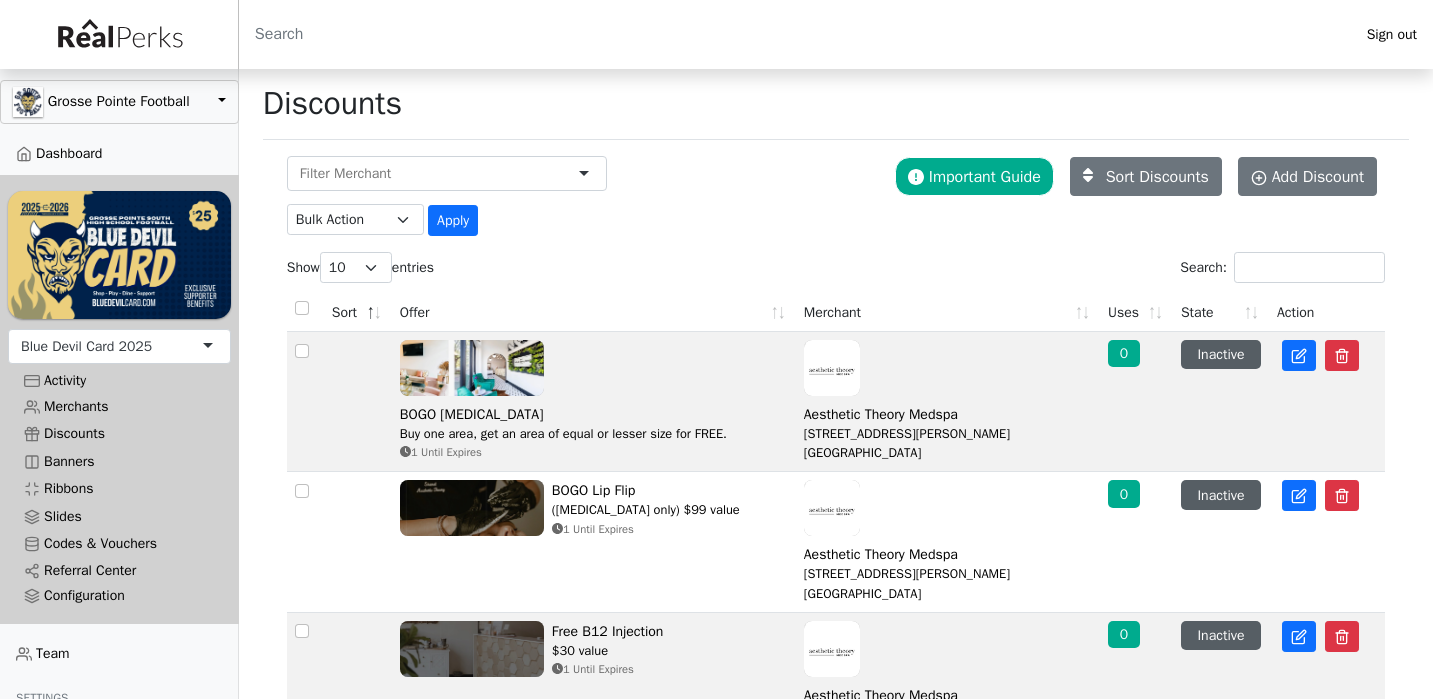 scroll, scrollTop: 0, scrollLeft: 0, axis: both 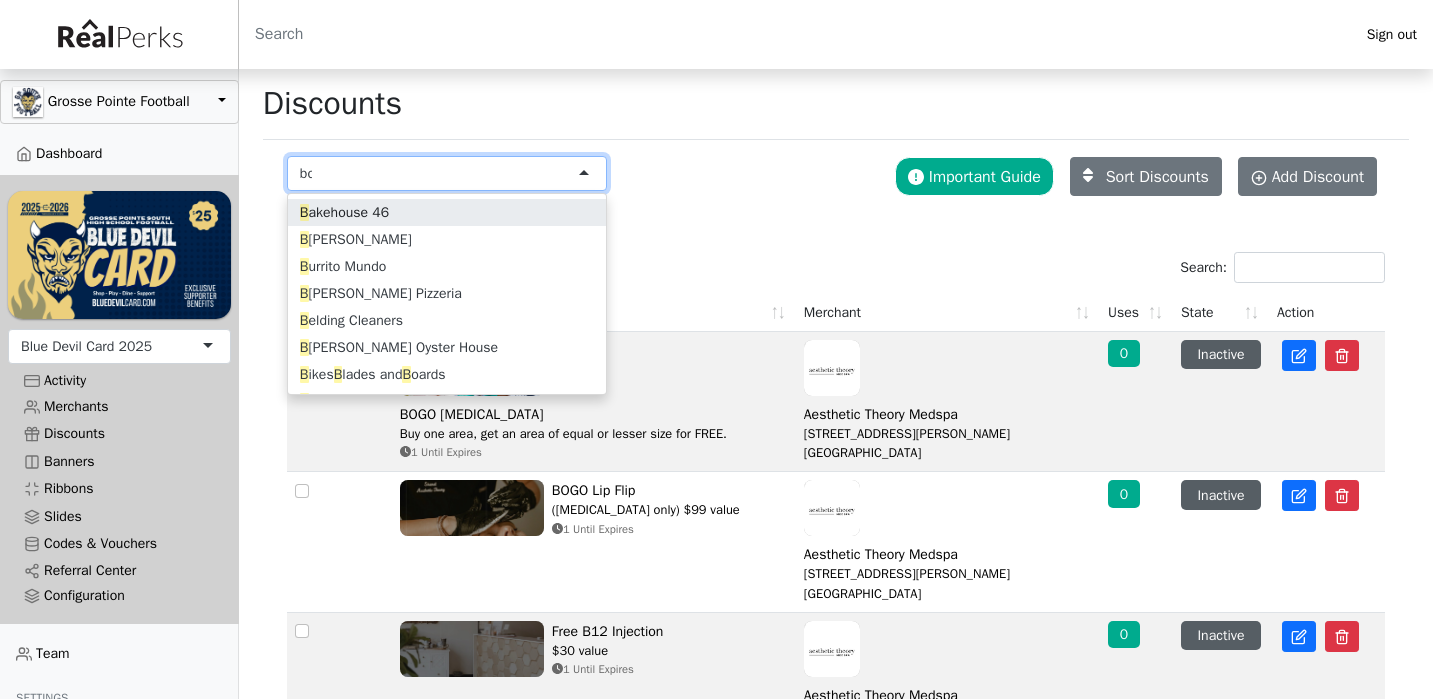 type on "bog" 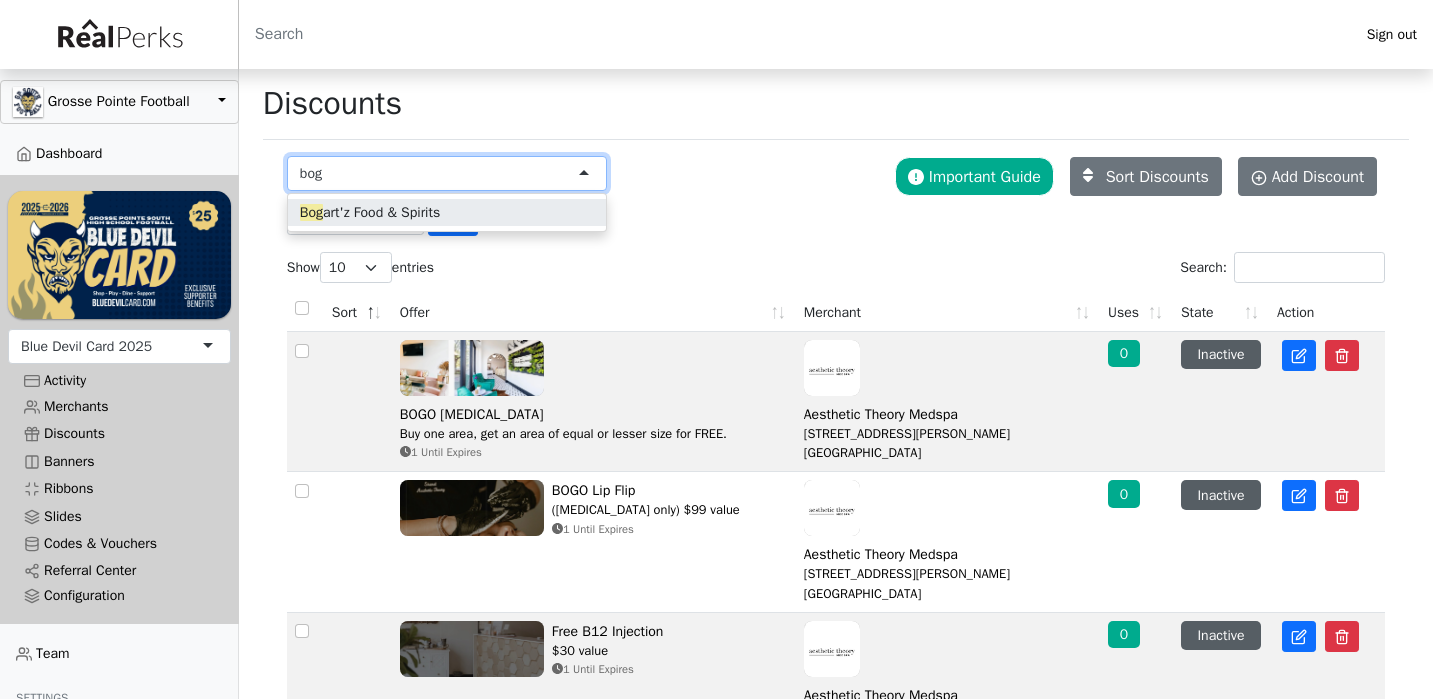 type 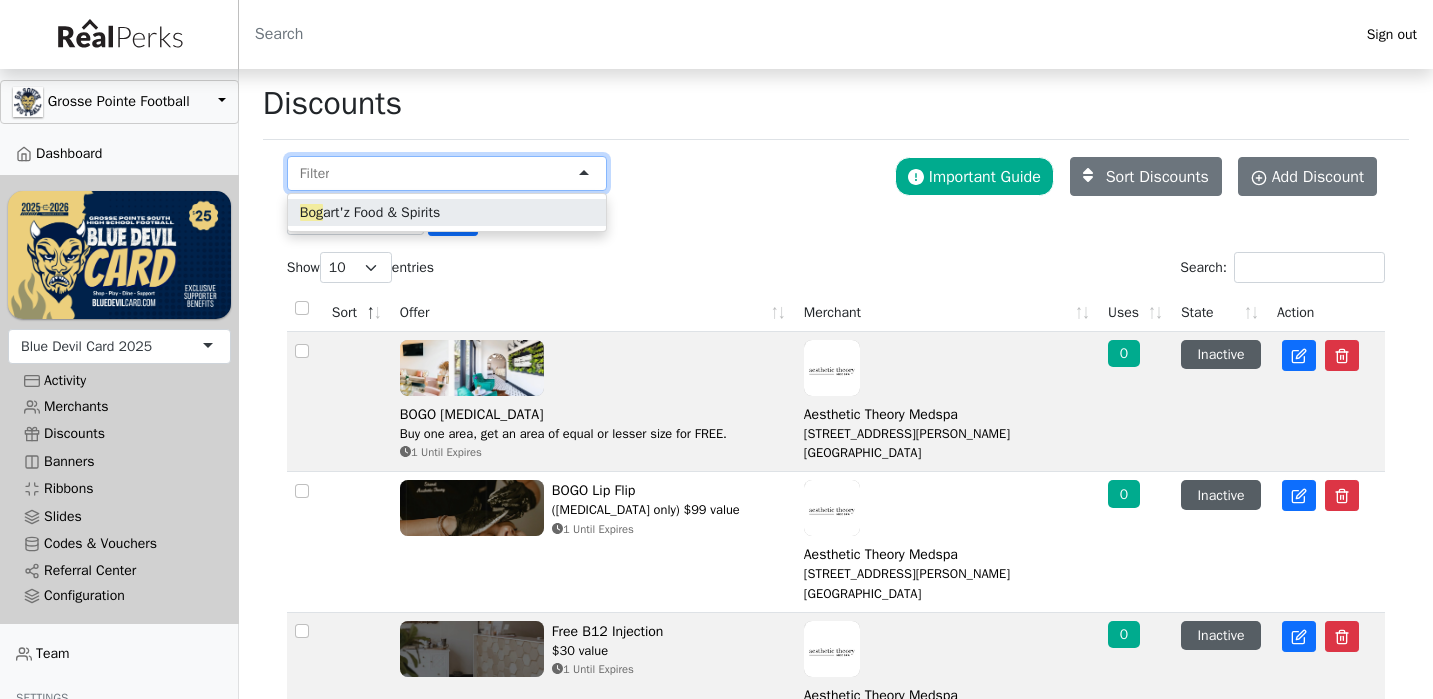 scroll, scrollTop: 0, scrollLeft: 0, axis: both 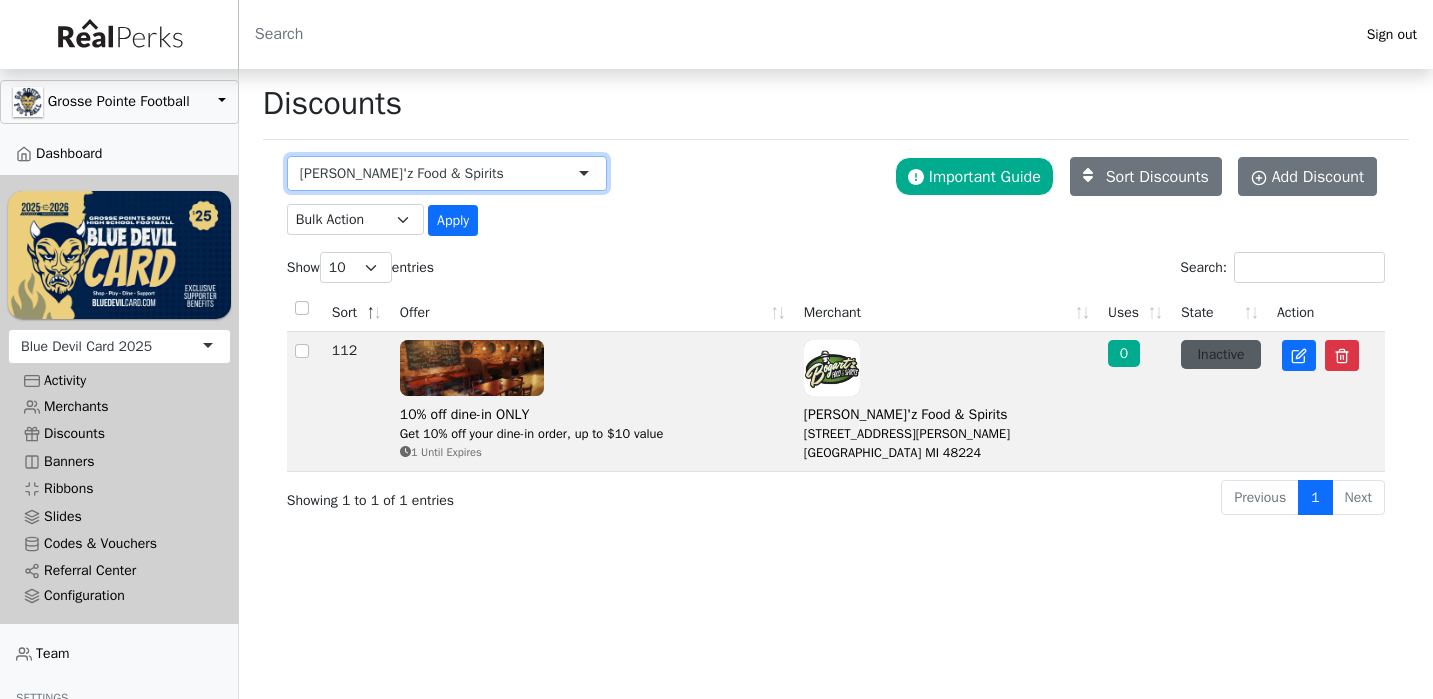 click on "Inactive" at bounding box center (1221, 354) 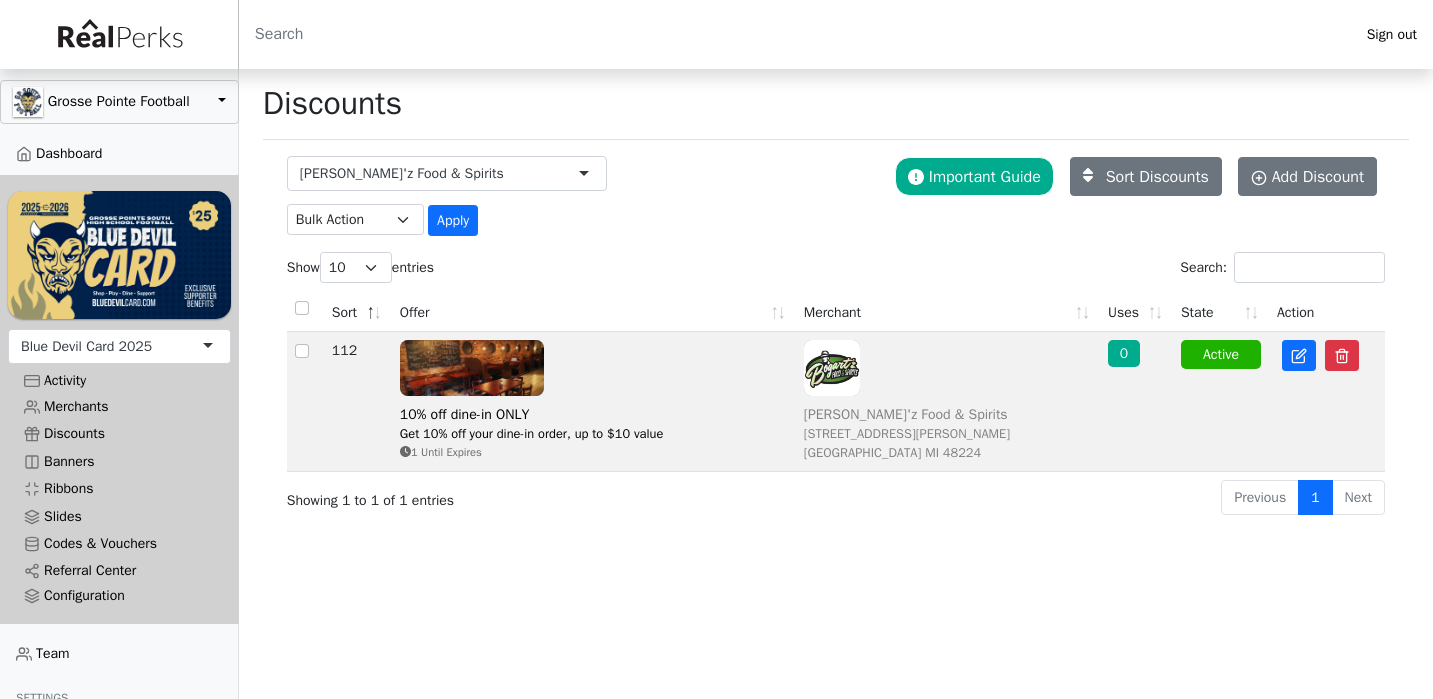 click on "[STREET_ADDRESS][PERSON_NAME] [GEOGRAPHIC_DATA] MI 48224" at bounding box center [948, 444] 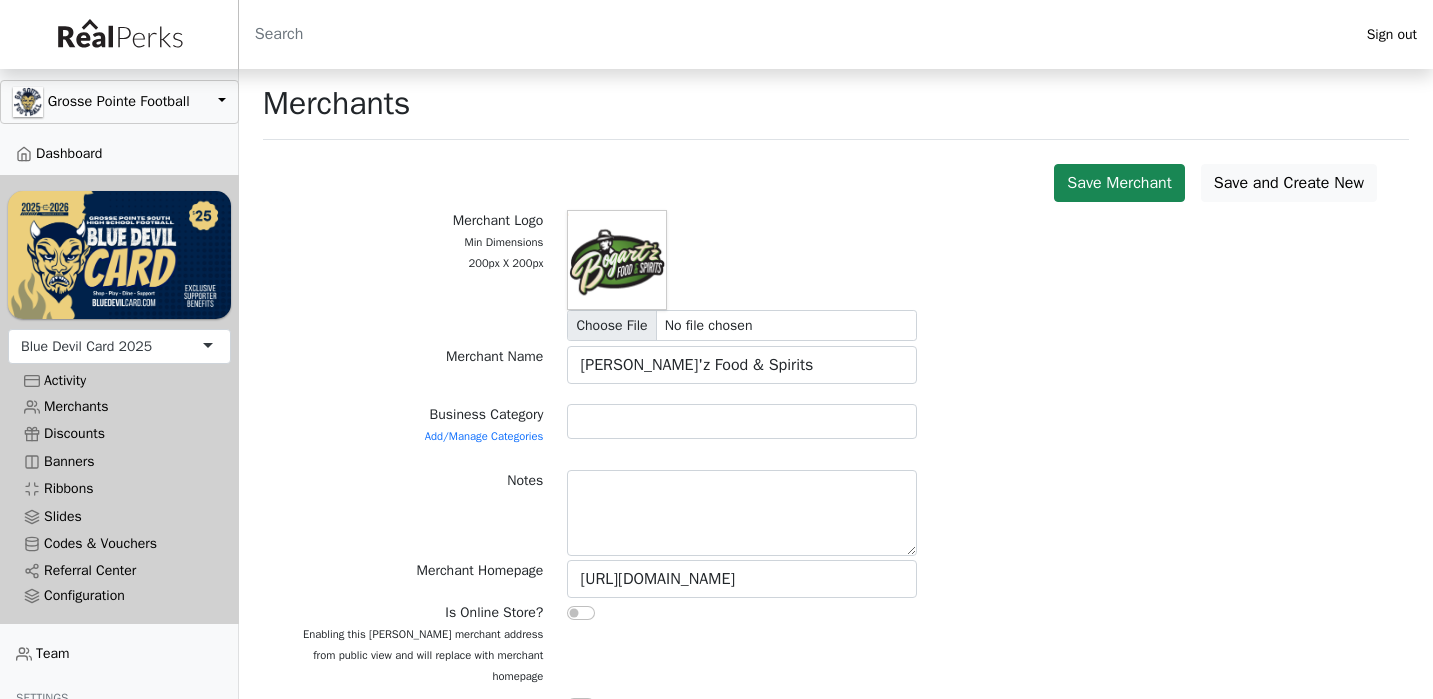 scroll, scrollTop: 0, scrollLeft: 0, axis: both 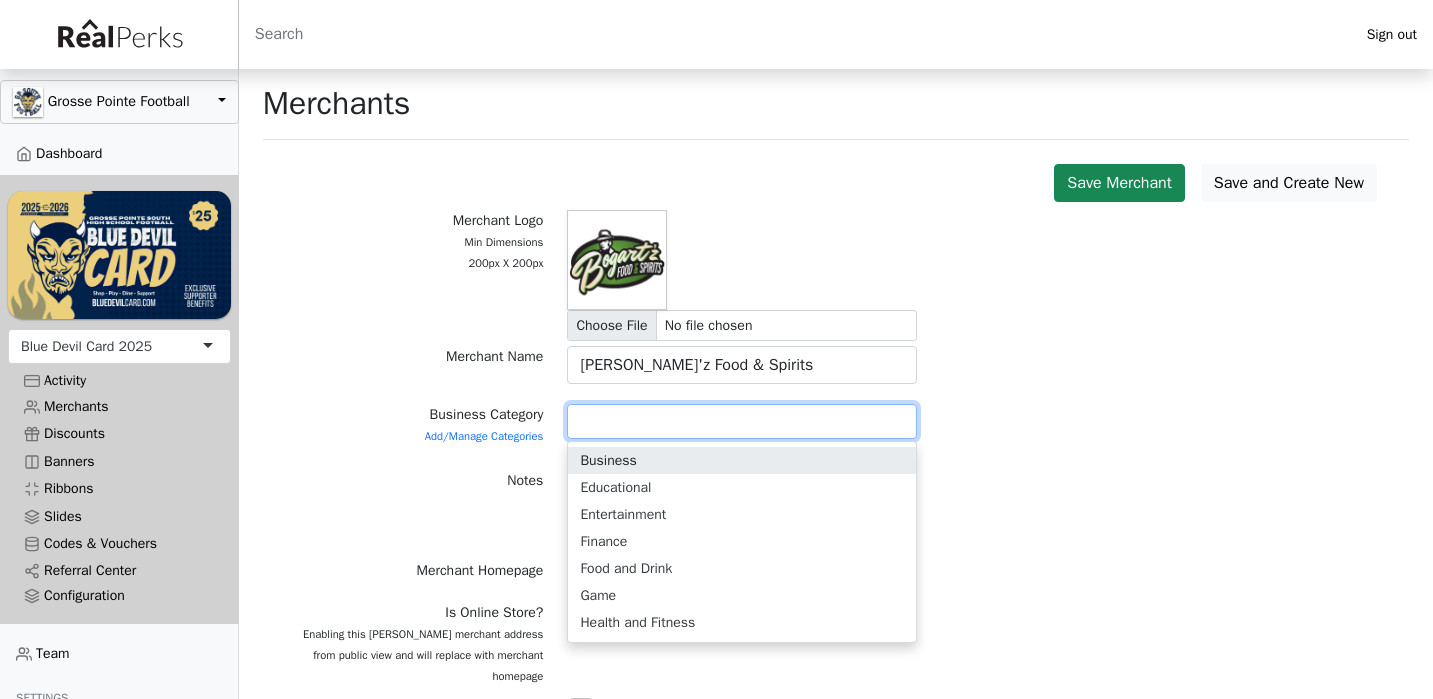 click at bounding box center [742, 421] 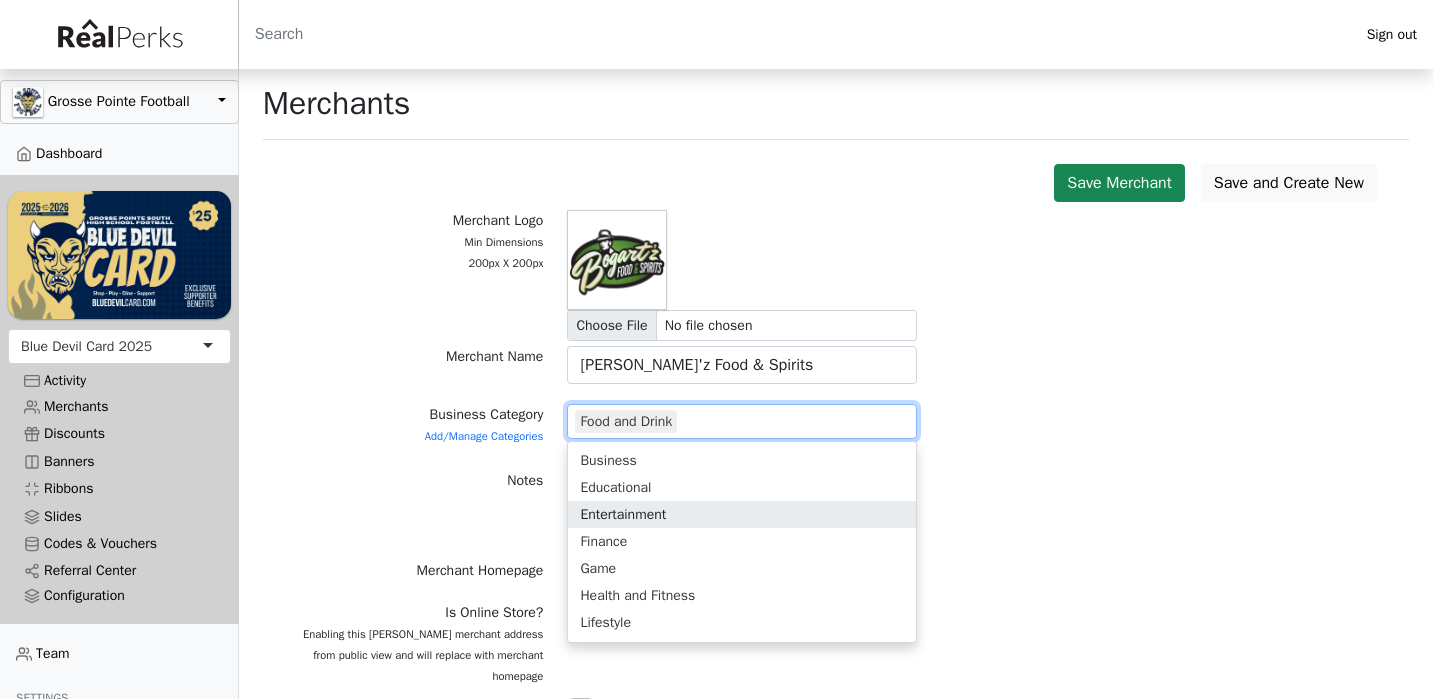 click on "241
Merchant Logo
Min Dimensions 200px X 200px
Merchant Name
[PERSON_NAME]'z Food & Spirits
Business Category
Add/Manage Categories" at bounding box center [836, 830] 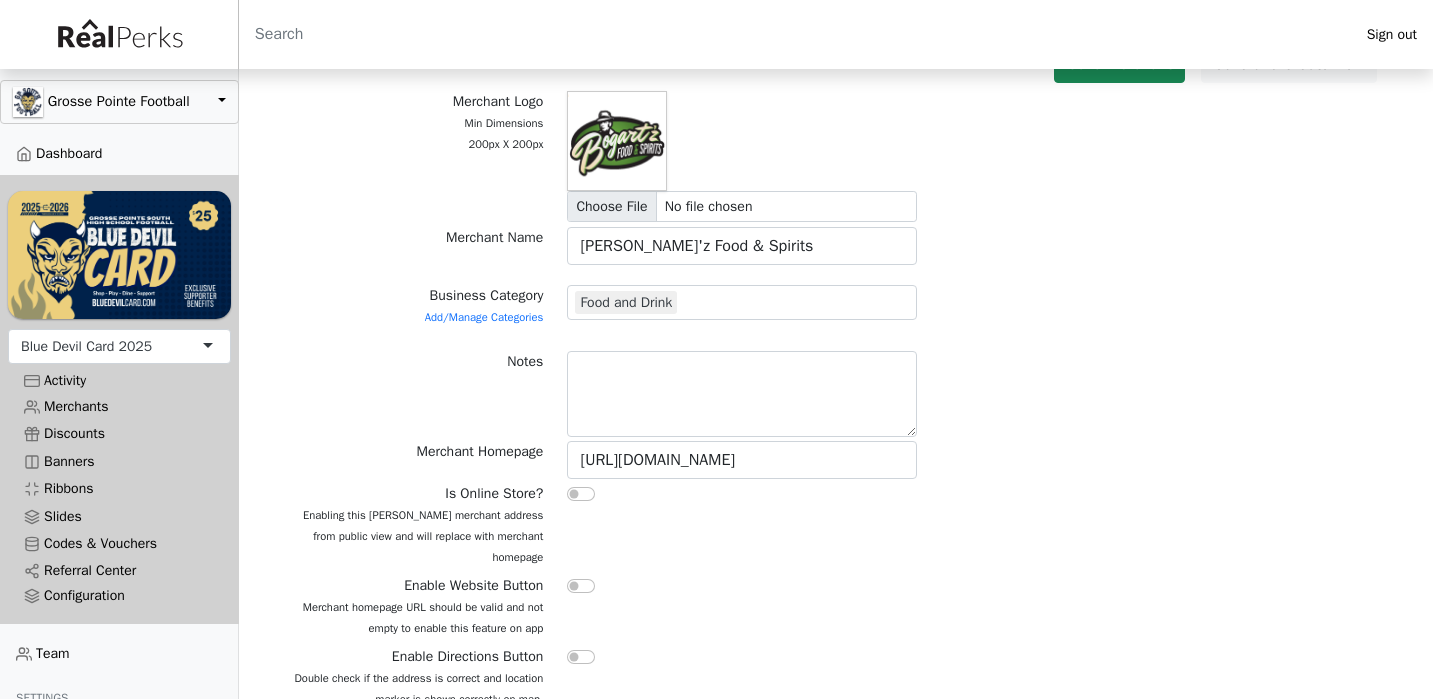 scroll, scrollTop: 138, scrollLeft: 0, axis: vertical 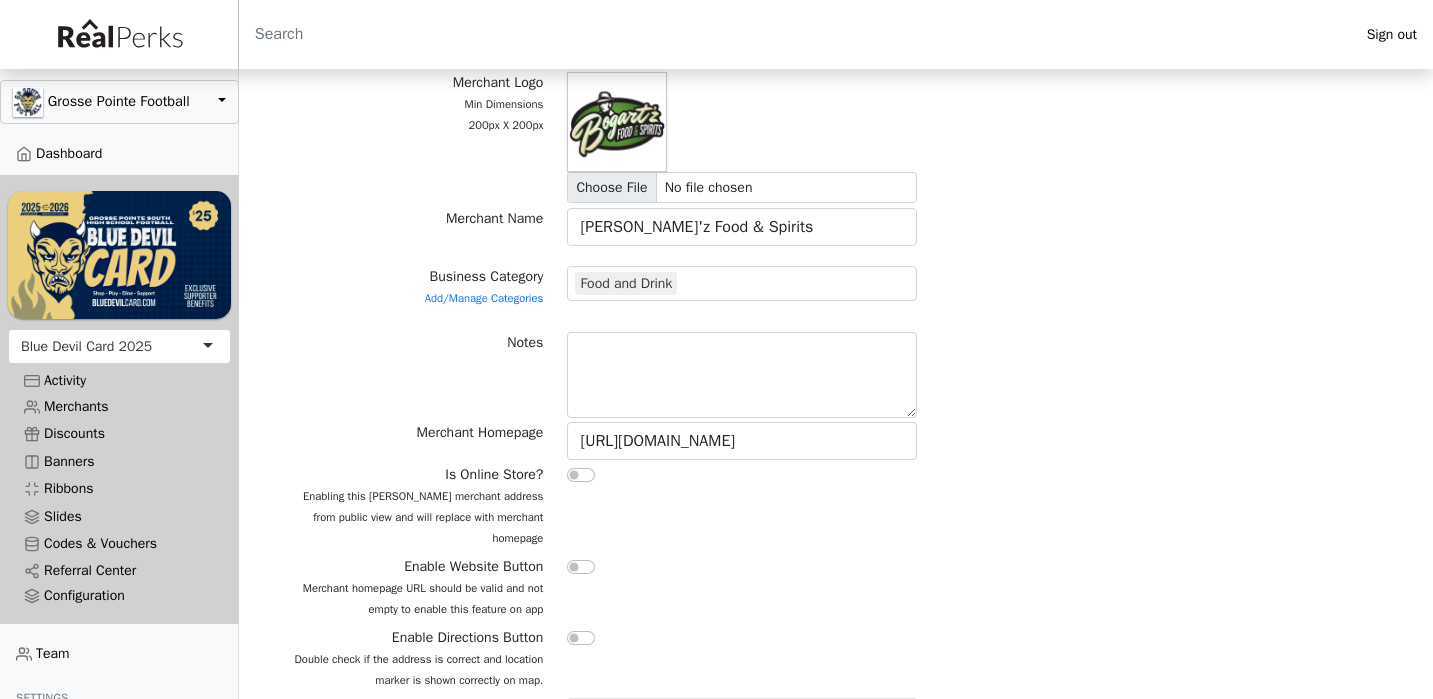 click at bounding box center (581, 567) 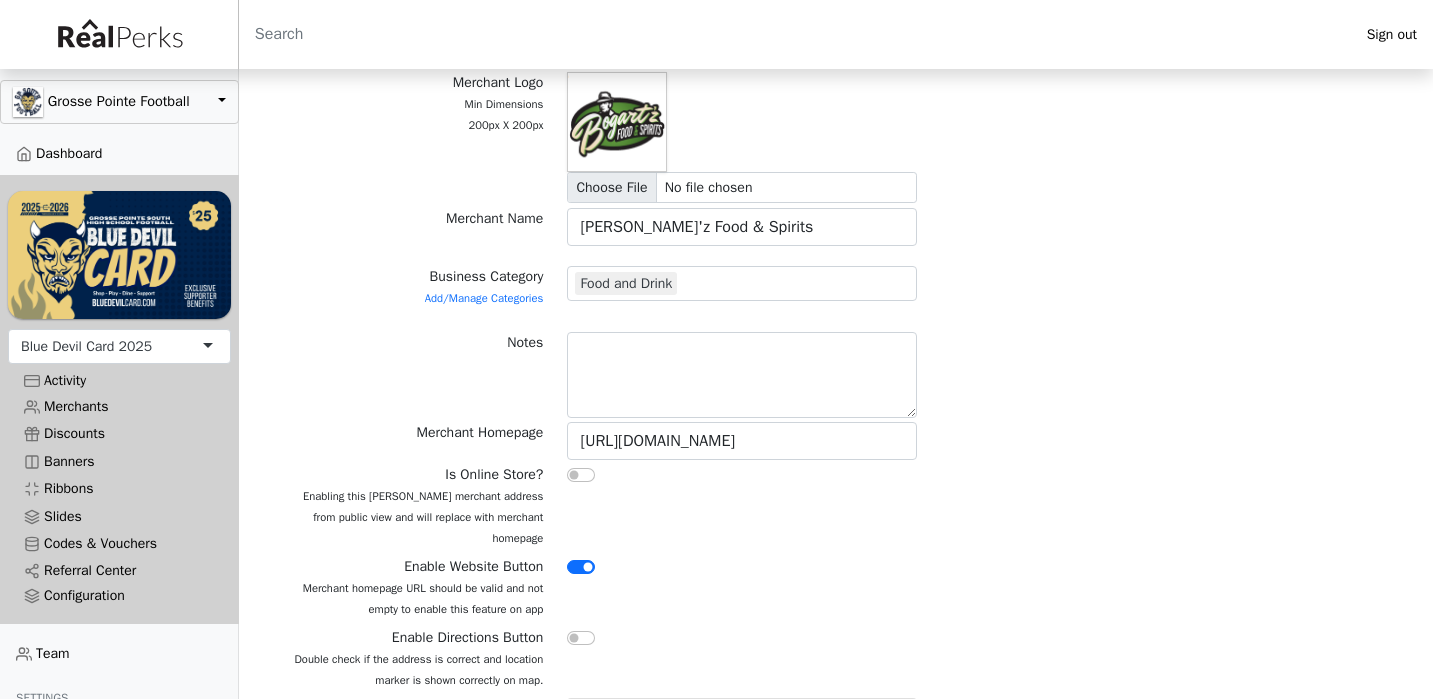 click at bounding box center [581, 638] 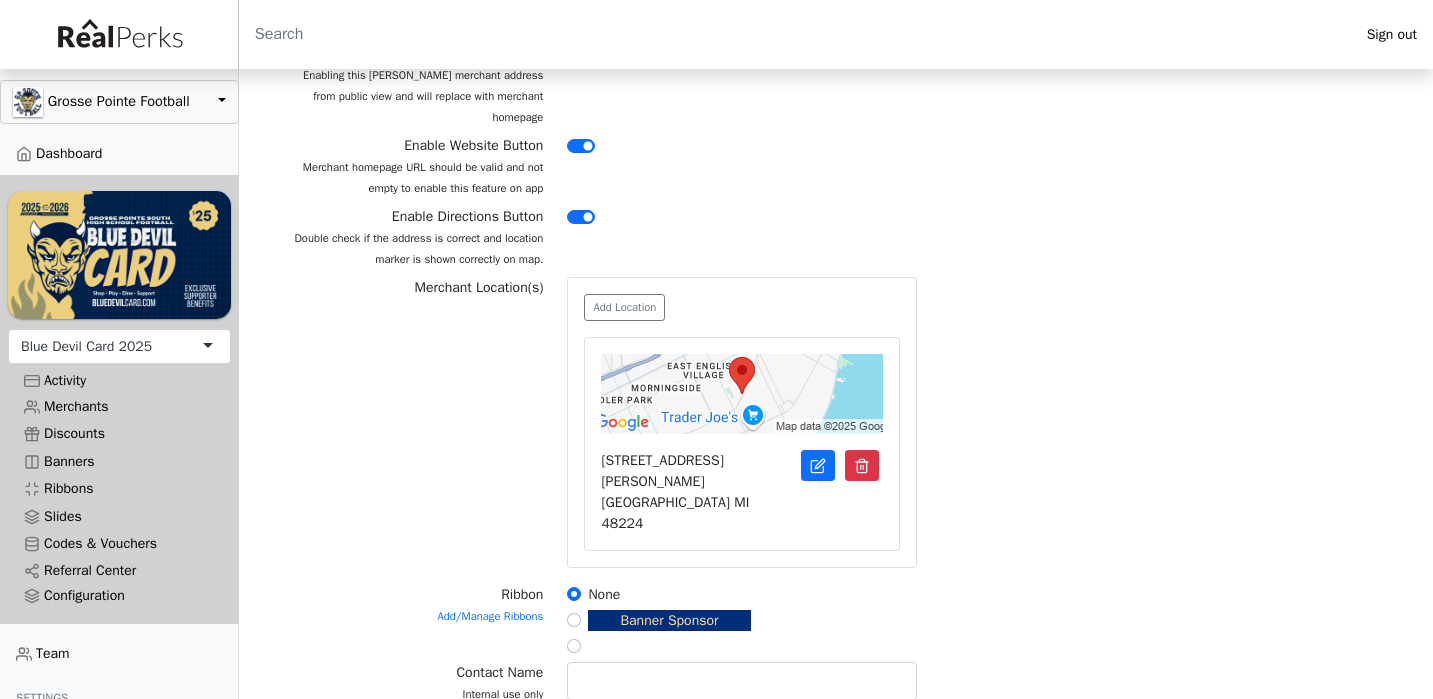 scroll, scrollTop: 569, scrollLeft: 0, axis: vertical 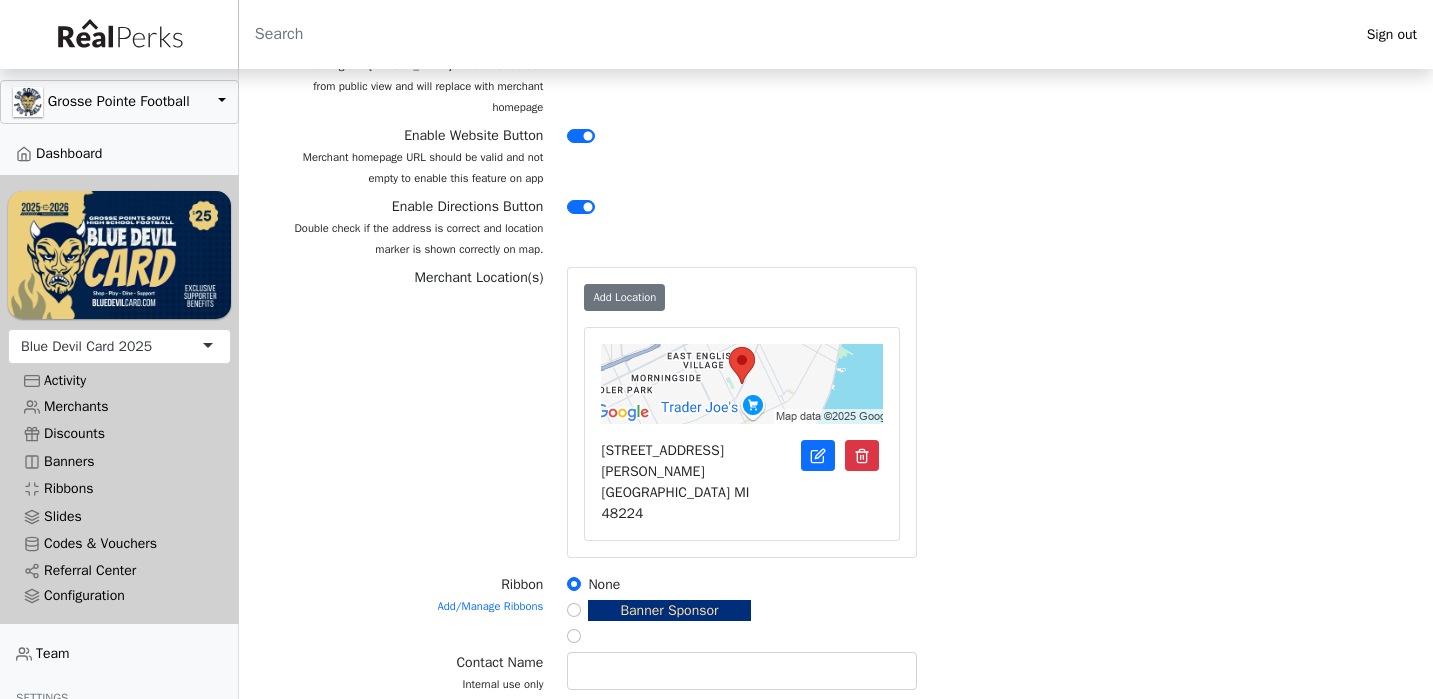 click on "Add Location" at bounding box center (624, 297) 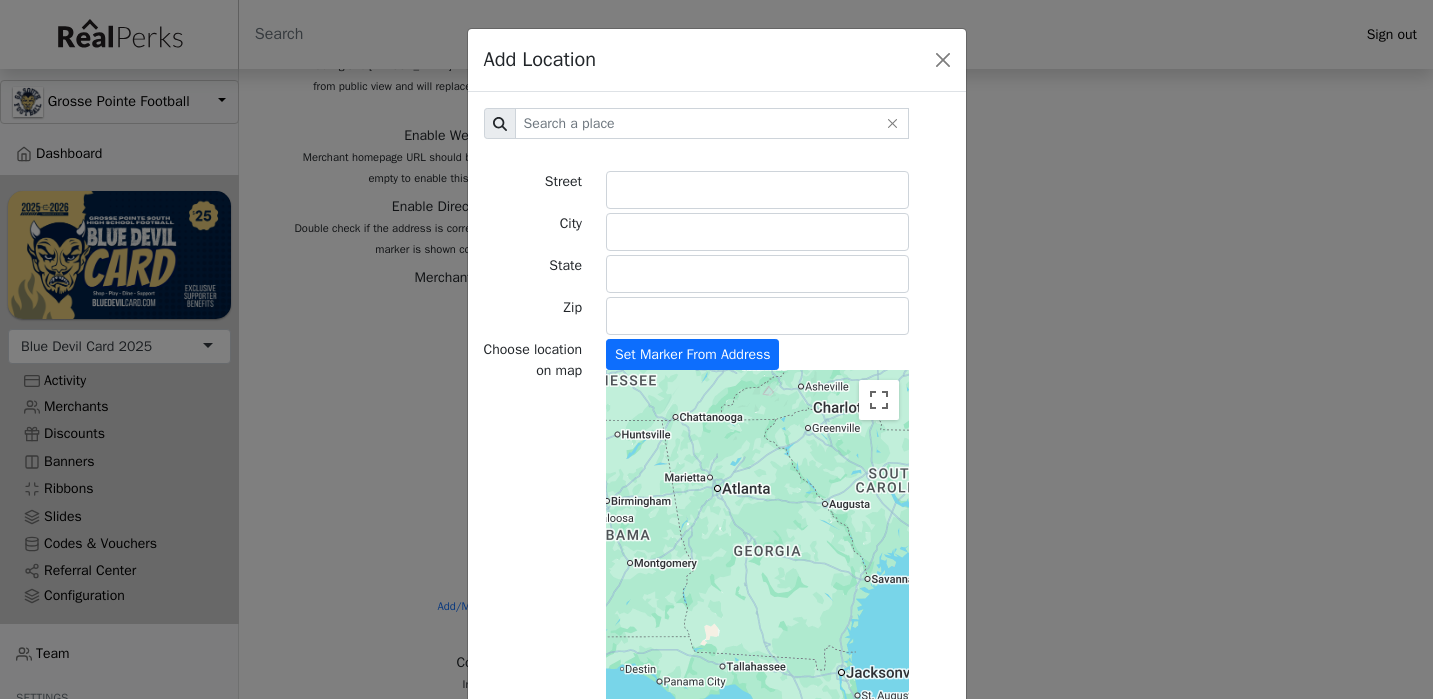 click on "Add Location" at bounding box center [717, 60] 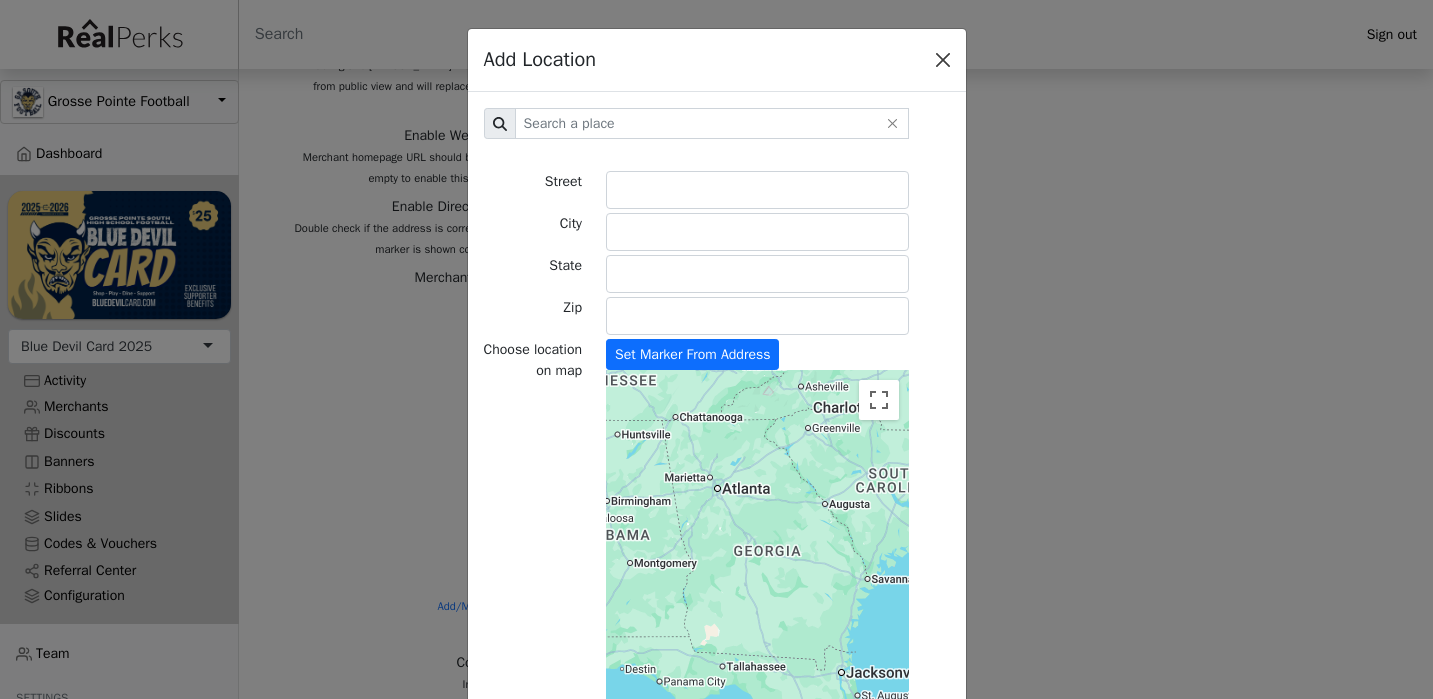 click at bounding box center [943, 60] 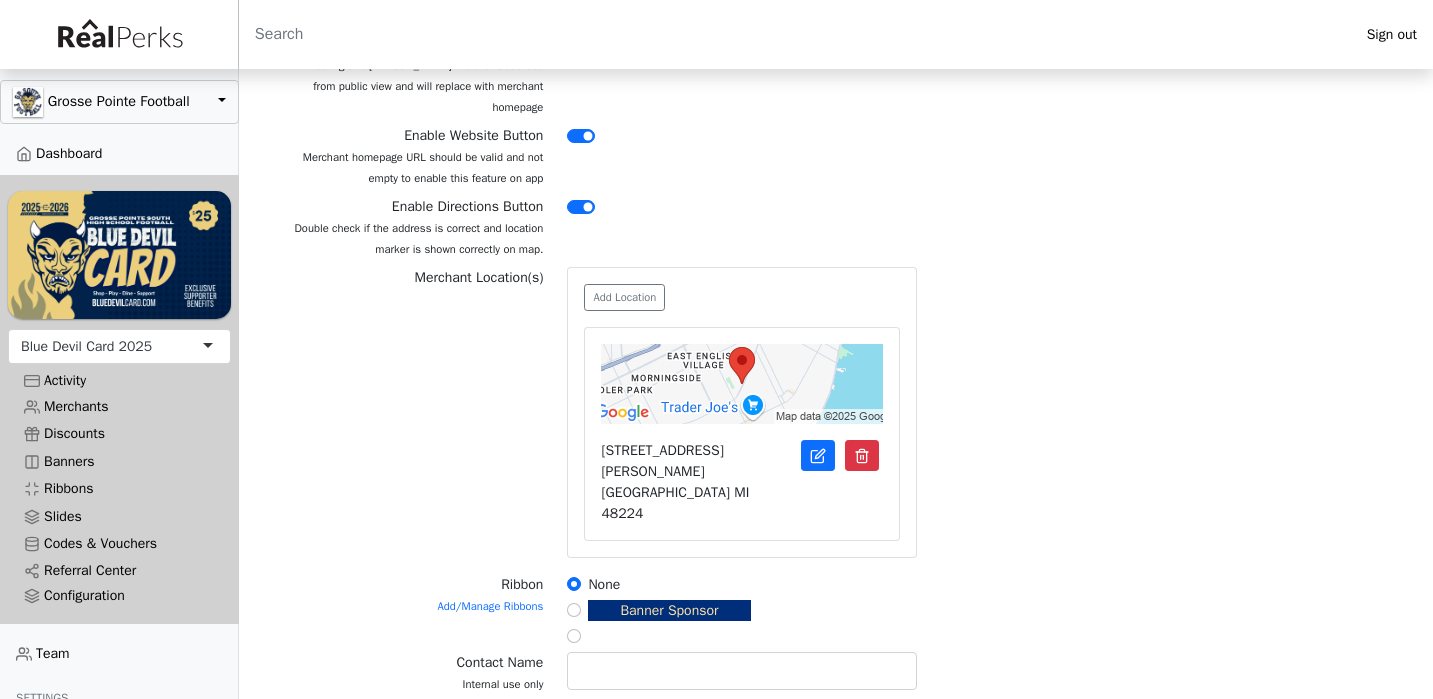 click on "Merchant Location(s)
Add Location
[STREET_ADDRESS][GEOGRAPHIC_DATA][STREET_ADDRESS]
[STREET_ADDRESS]
Street
City
State
Zip +" at bounding box center (836, 420) 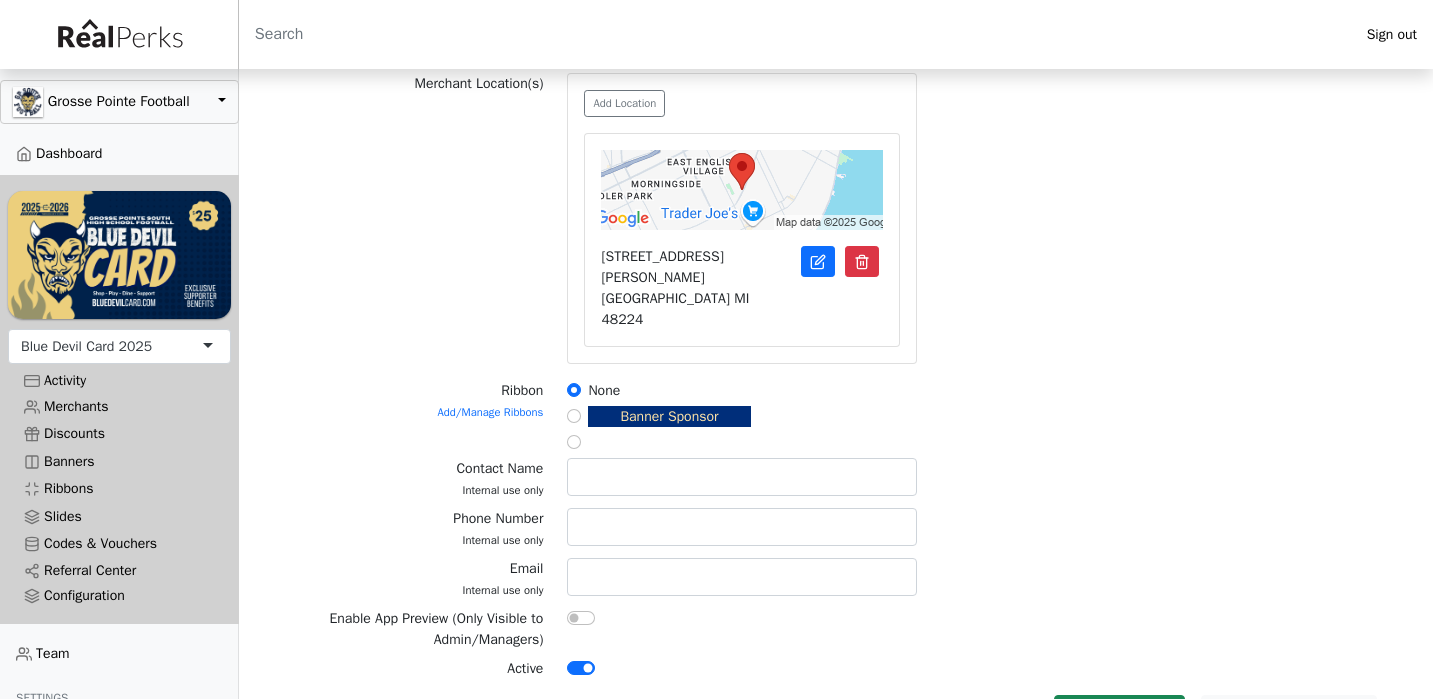 scroll, scrollTop: 762, scrollLeft: 0, axis: vertical 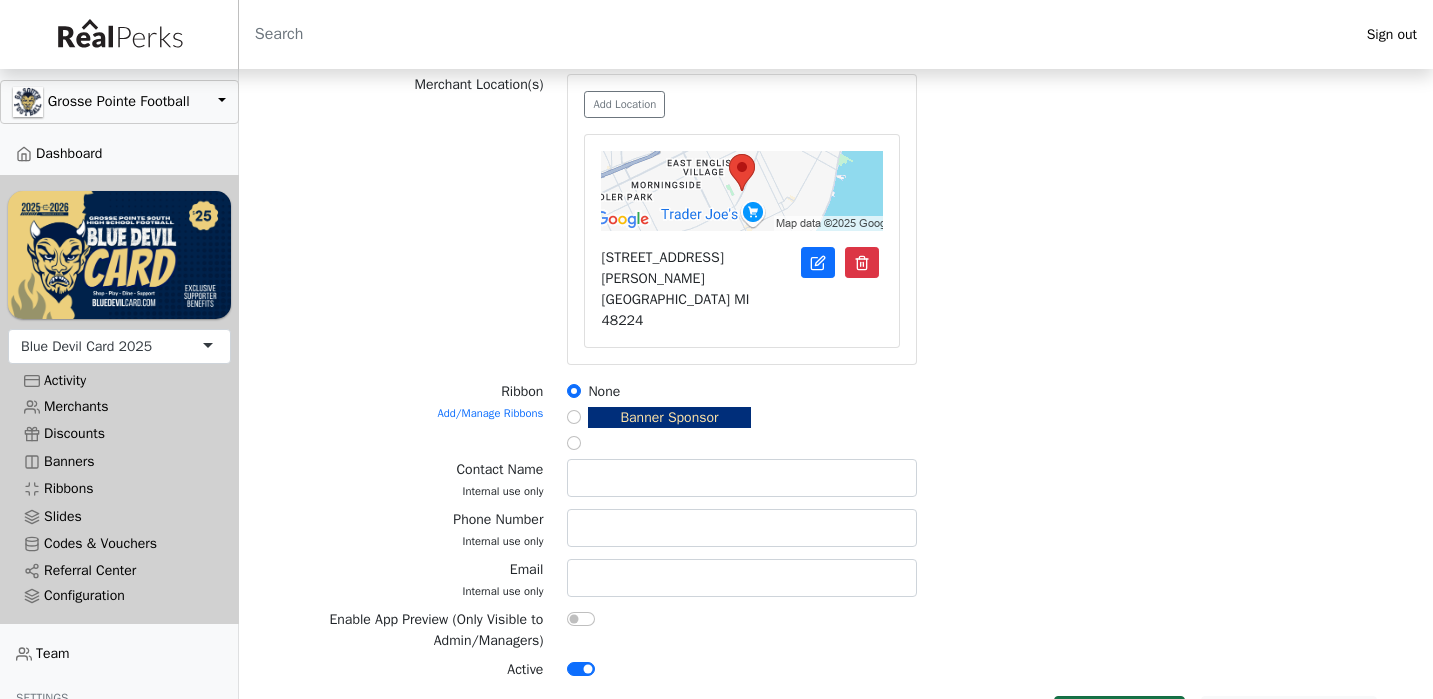 click on "Save Merchant" at bounding box center [1119, 715] 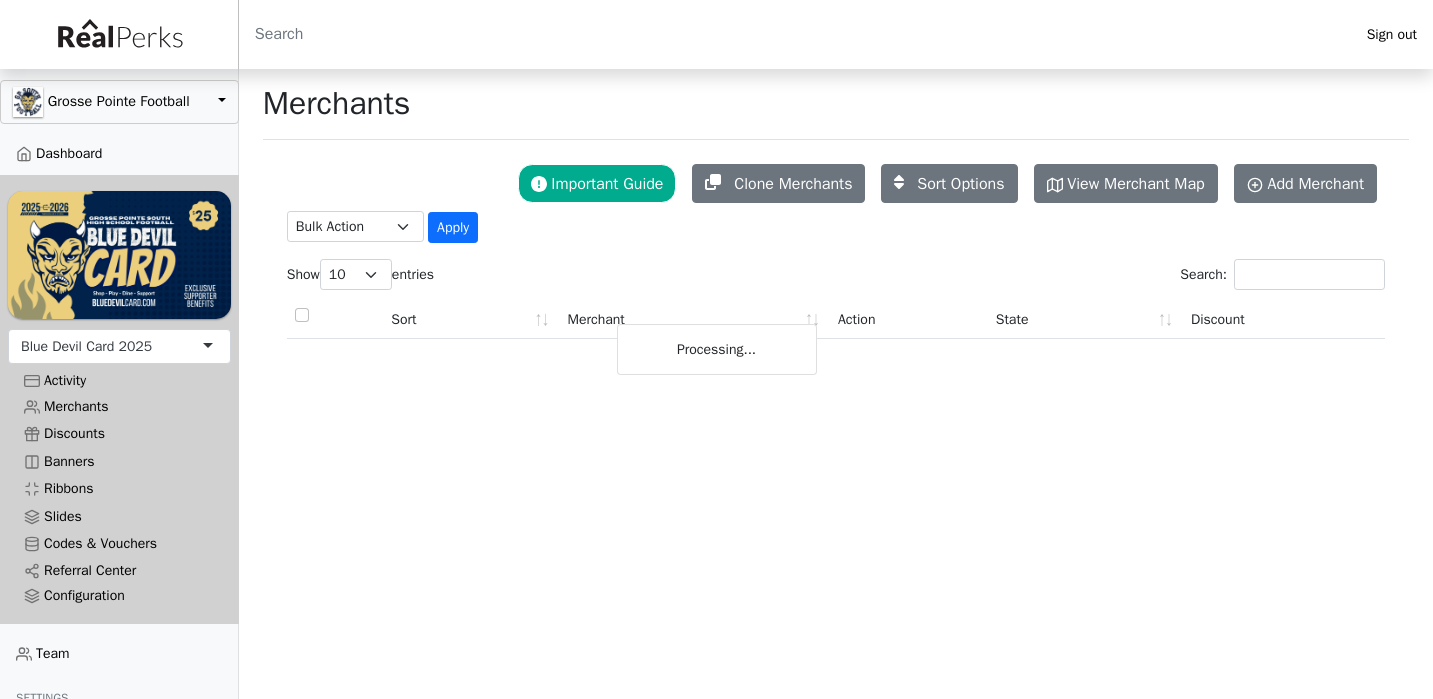 scroll, scrollTop: 0, scrollLeft: 0, axis: both 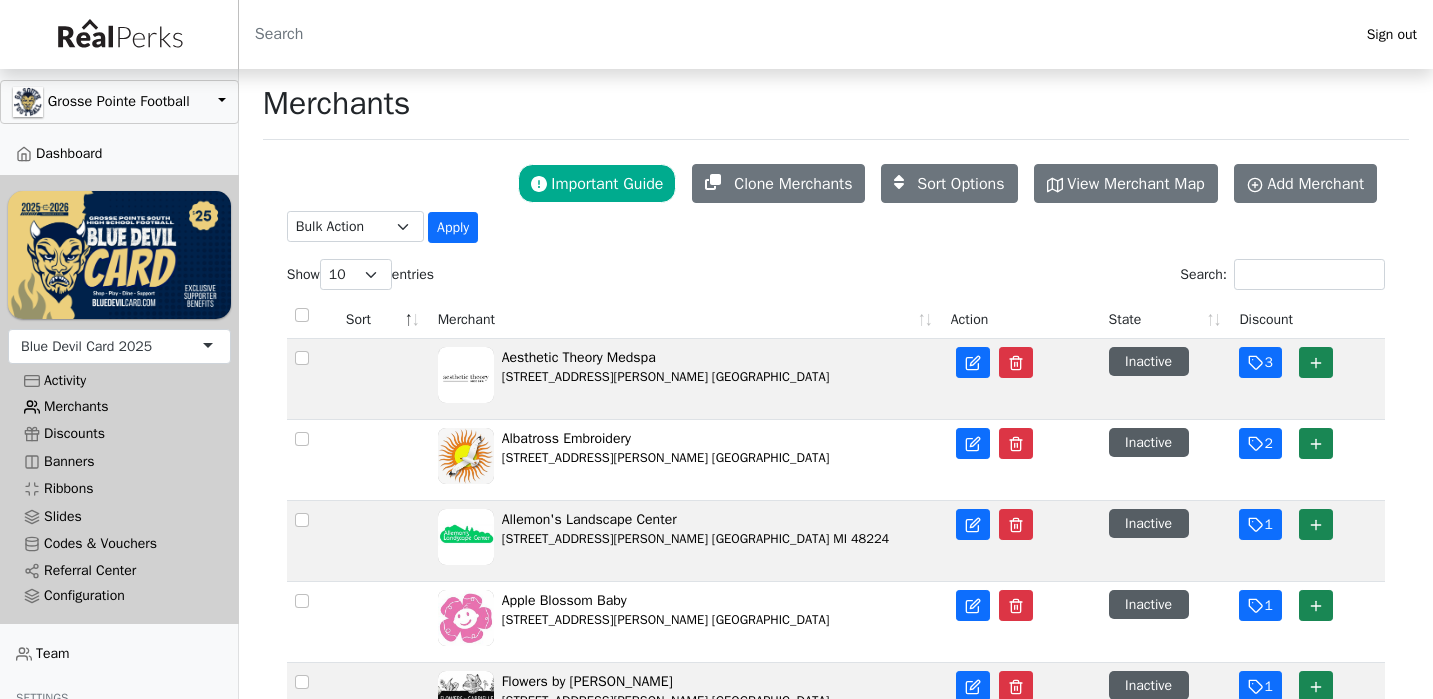 click on "Merchants" at bounding box center (119, 406) 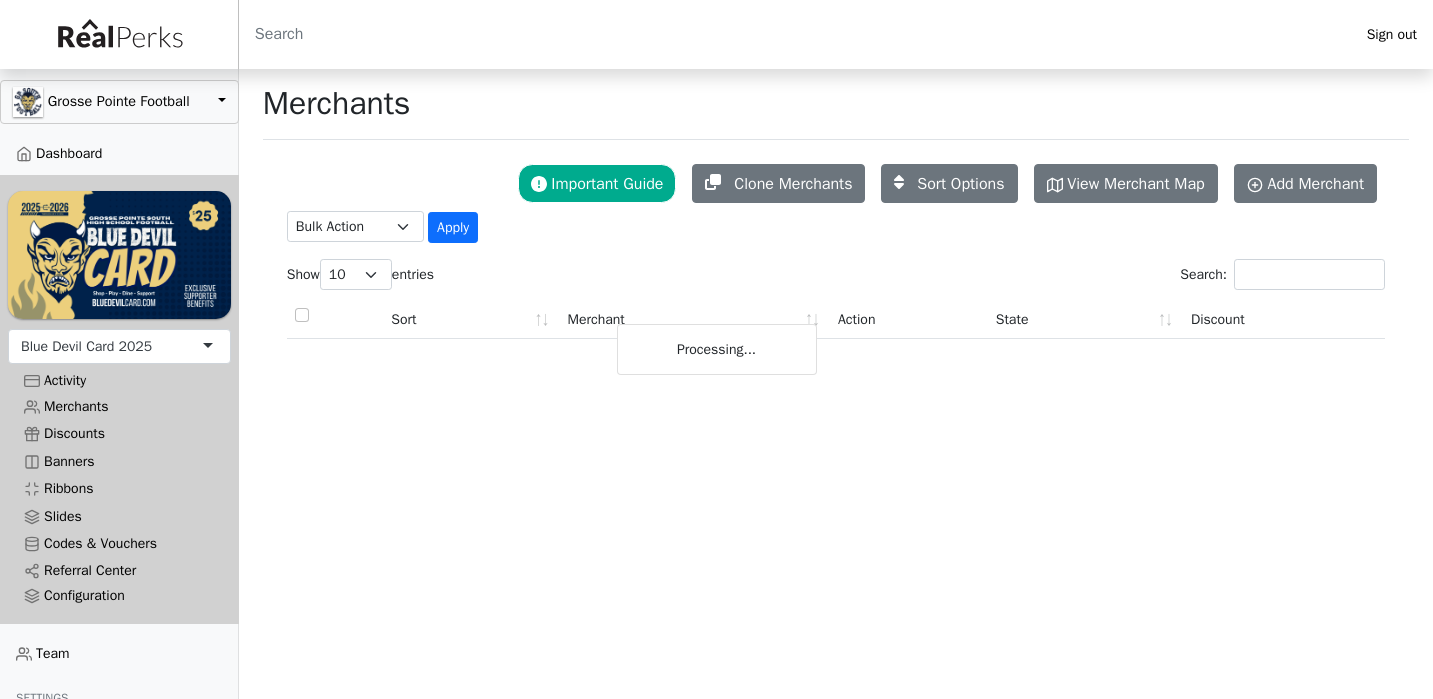 scroll, scrollTop: 0, scrollLeft: 0, axis: both 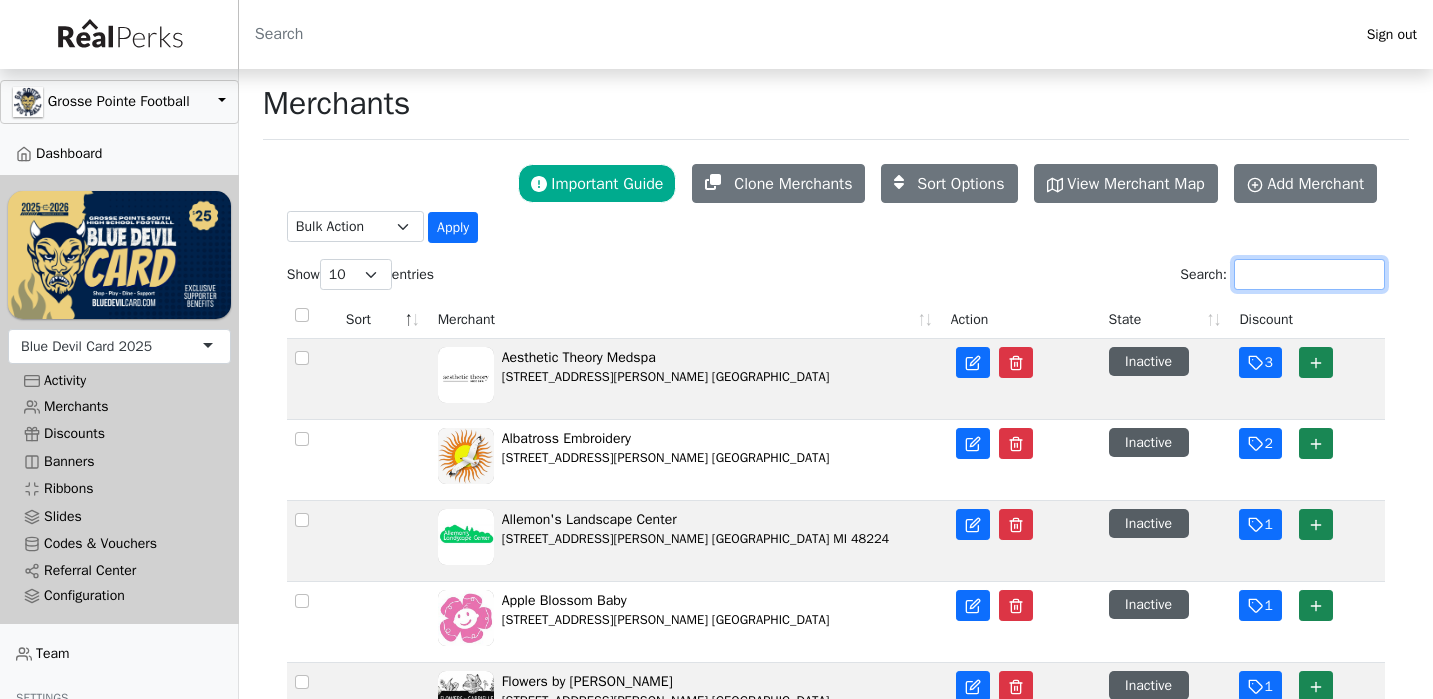 click on "Search:" at bounding box center (1309, 274) 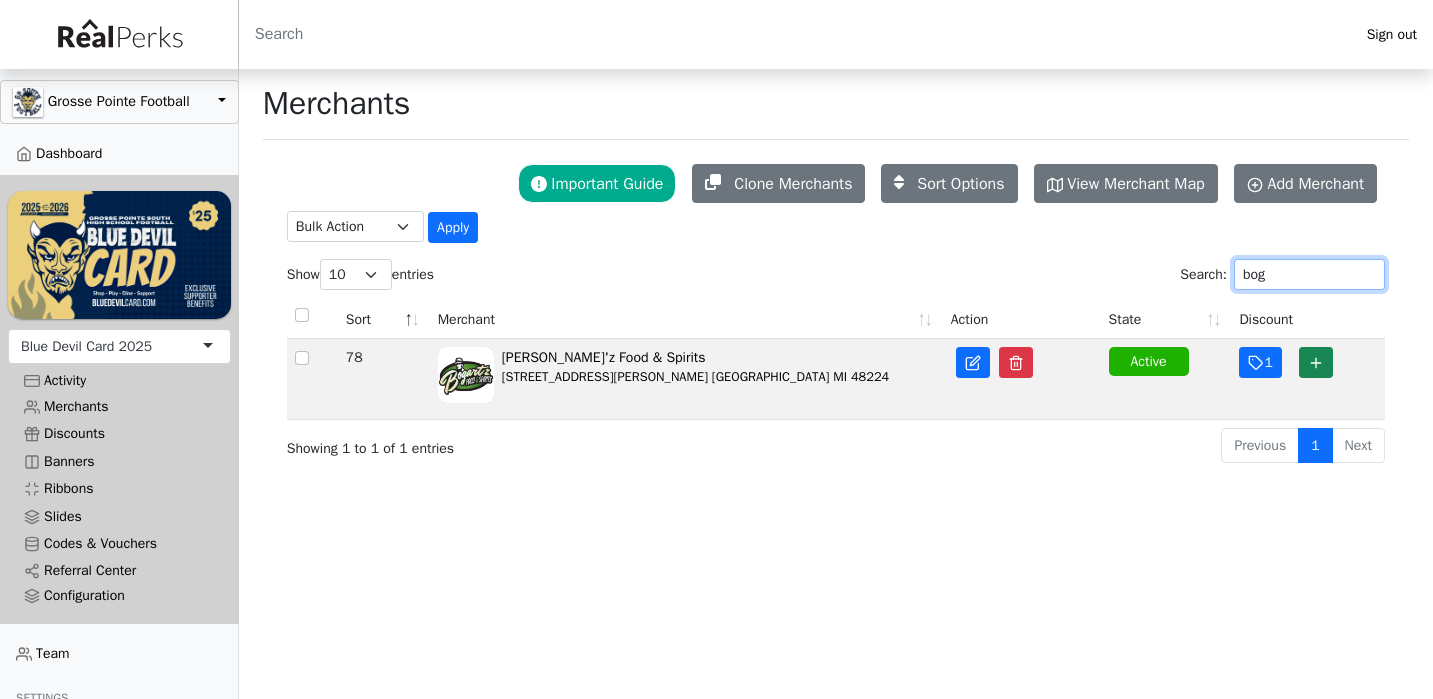 click on "bog" at bounding box center (1309, 274) 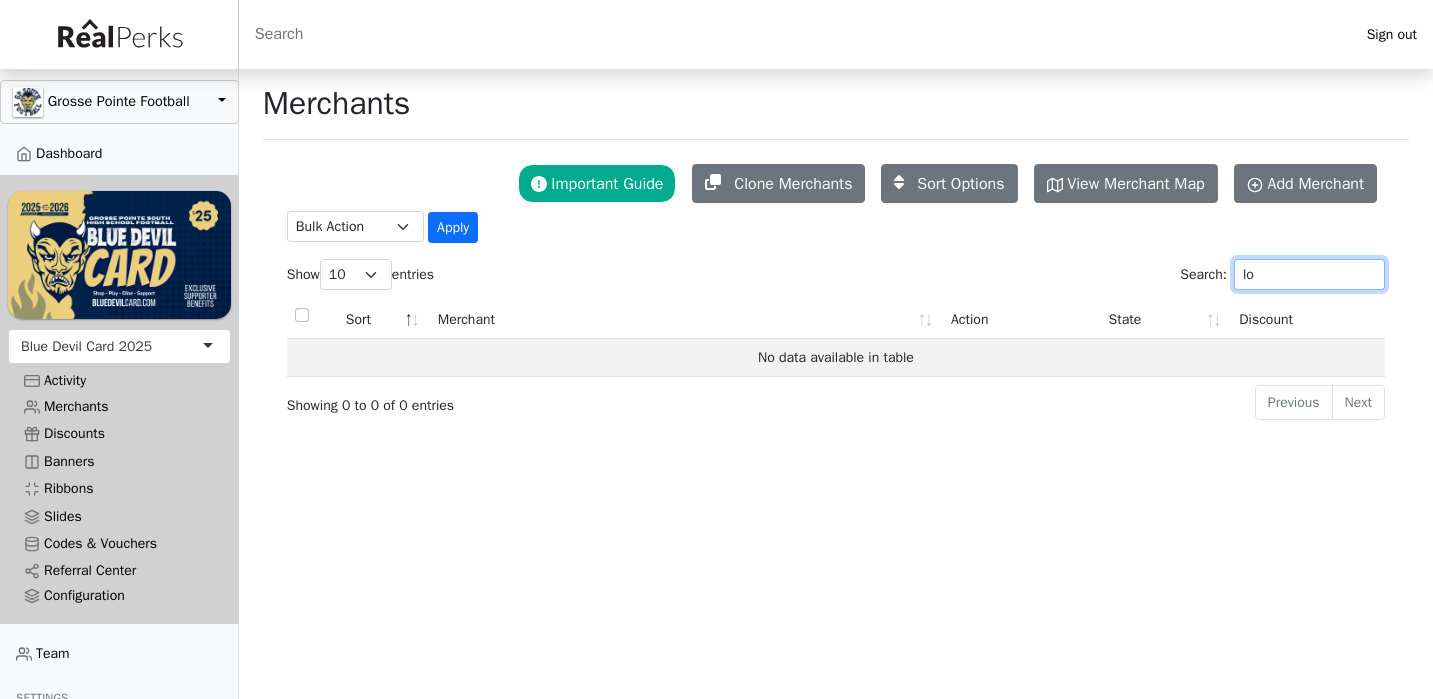 type on "l" 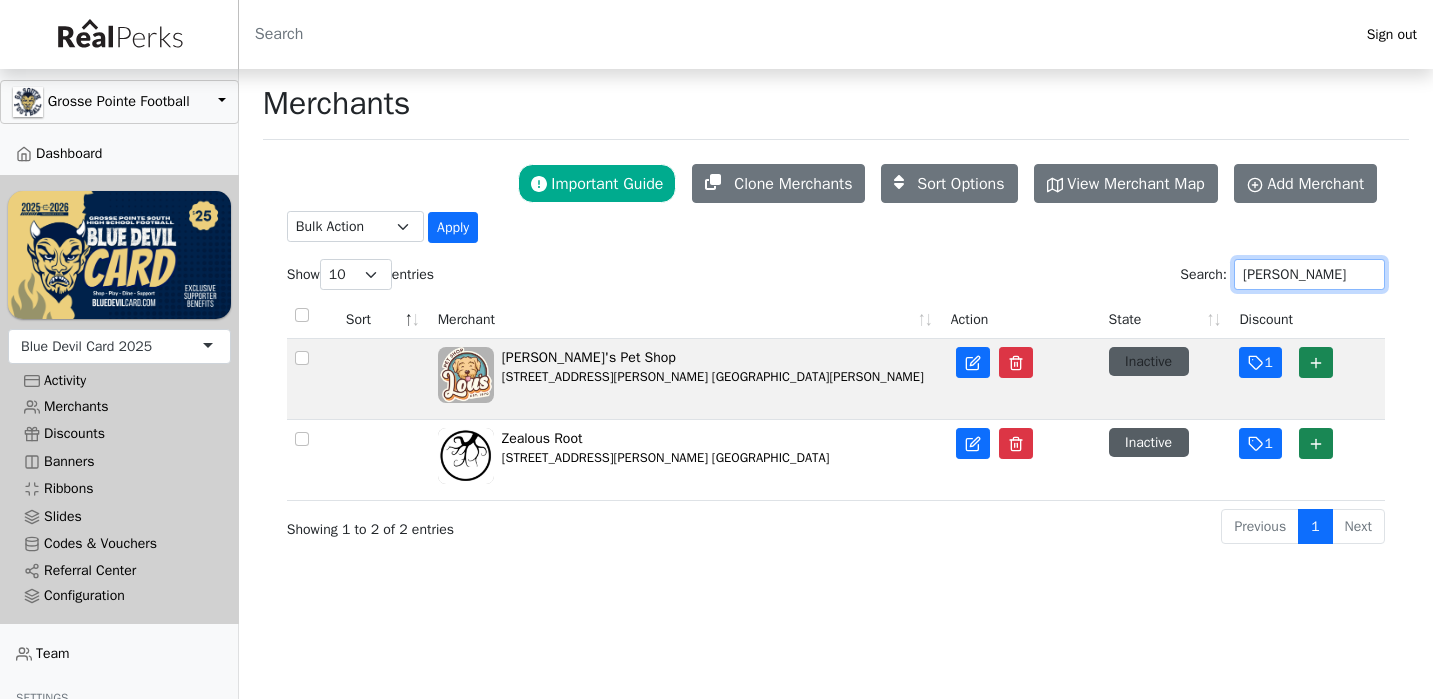 type on "lou" 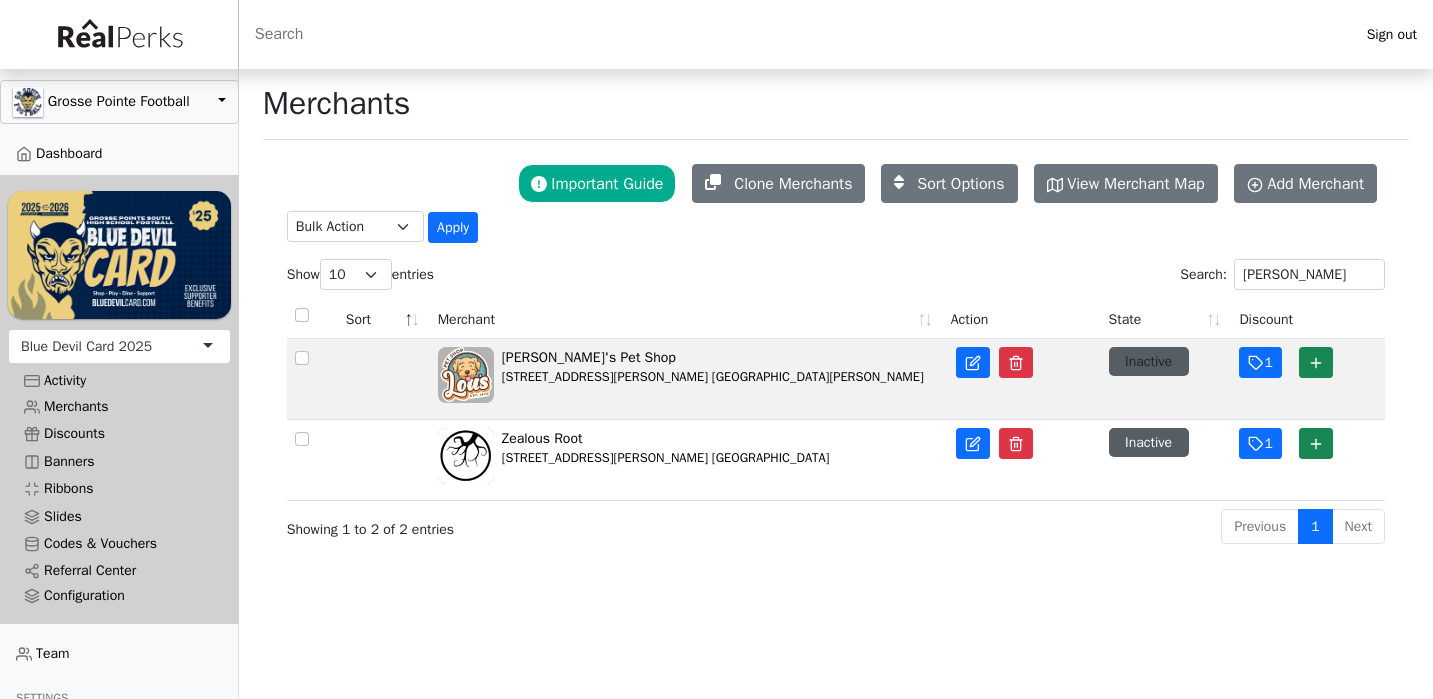 click on "Inactive" at bounding box center (1149, 361) 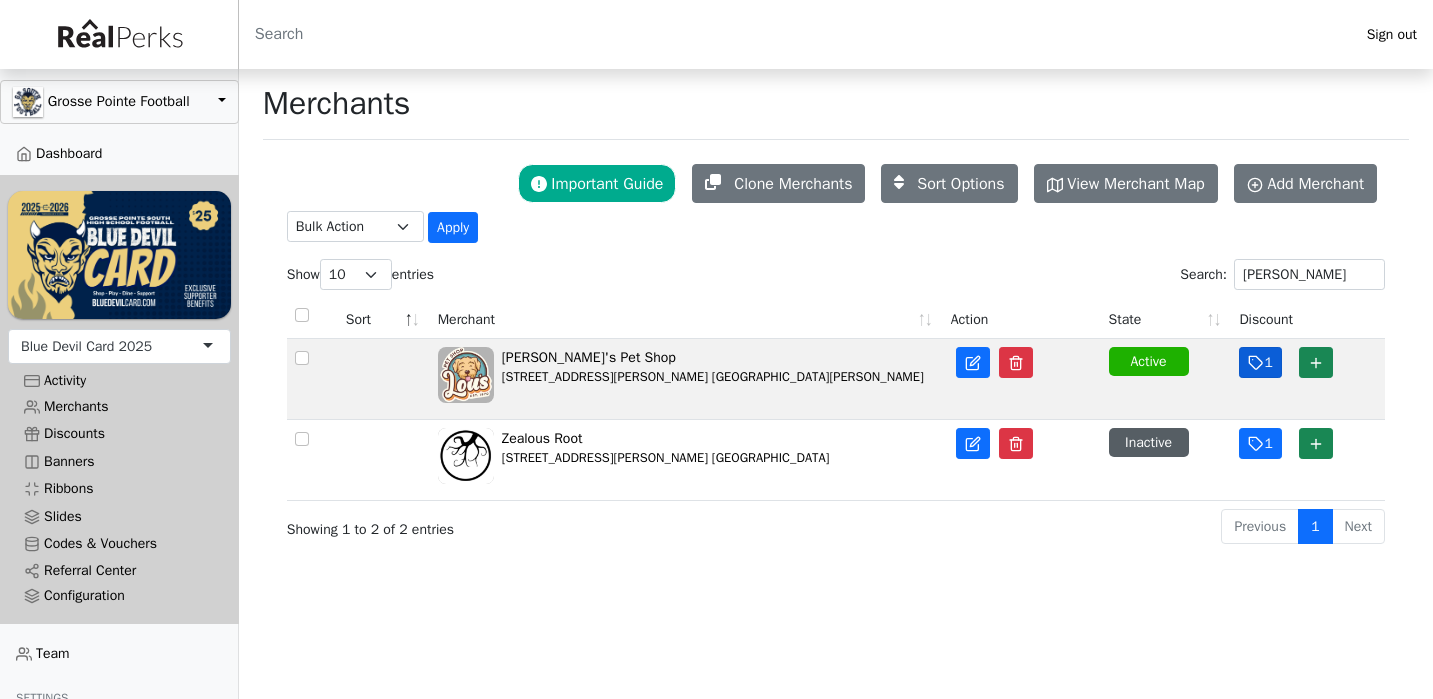 click 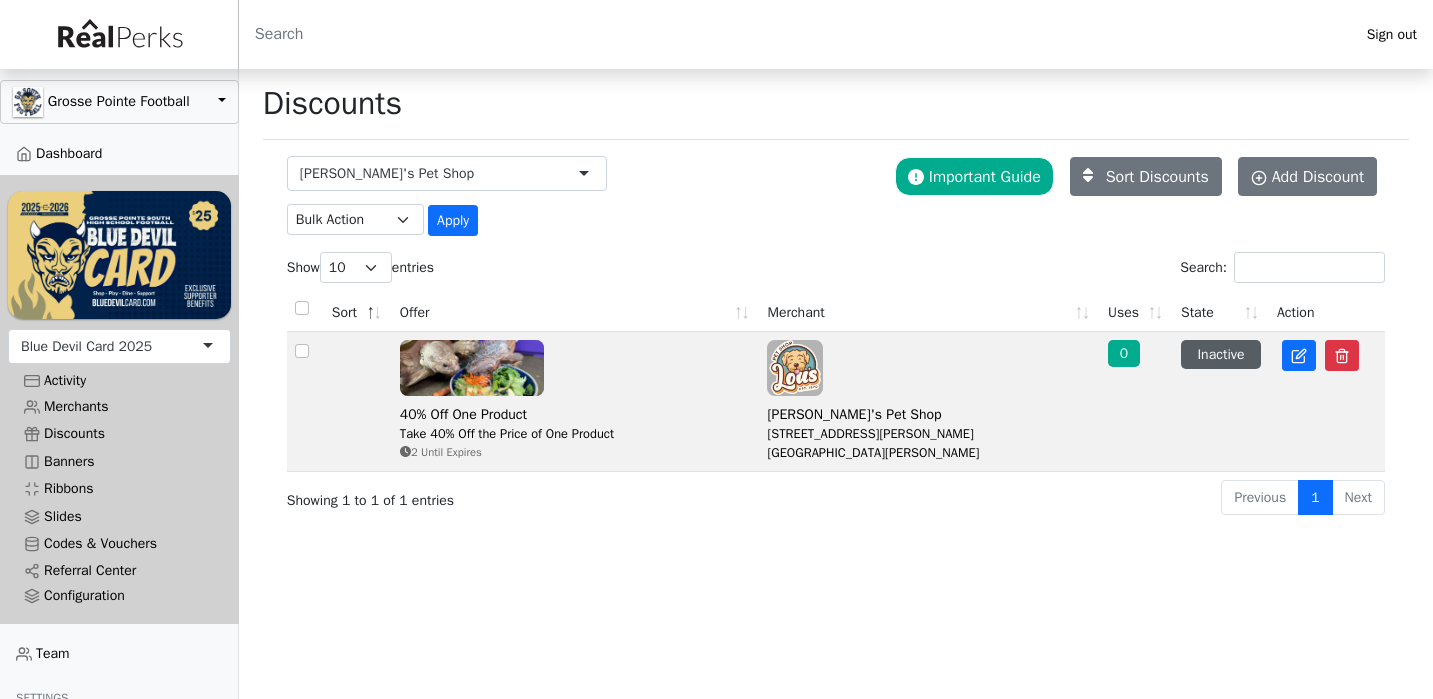 scroll, scrollTop: 0, scrollLeft: 0, axis: both 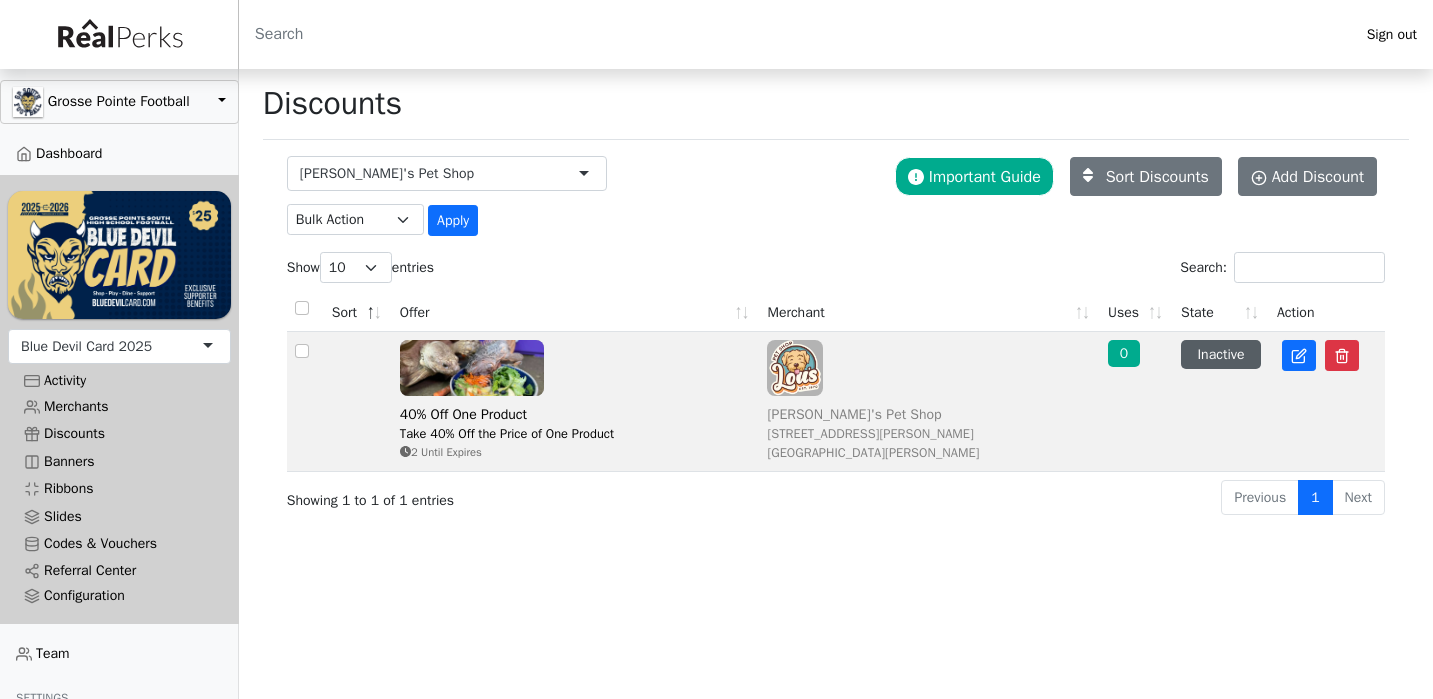 click at bounding box center [795, 368] 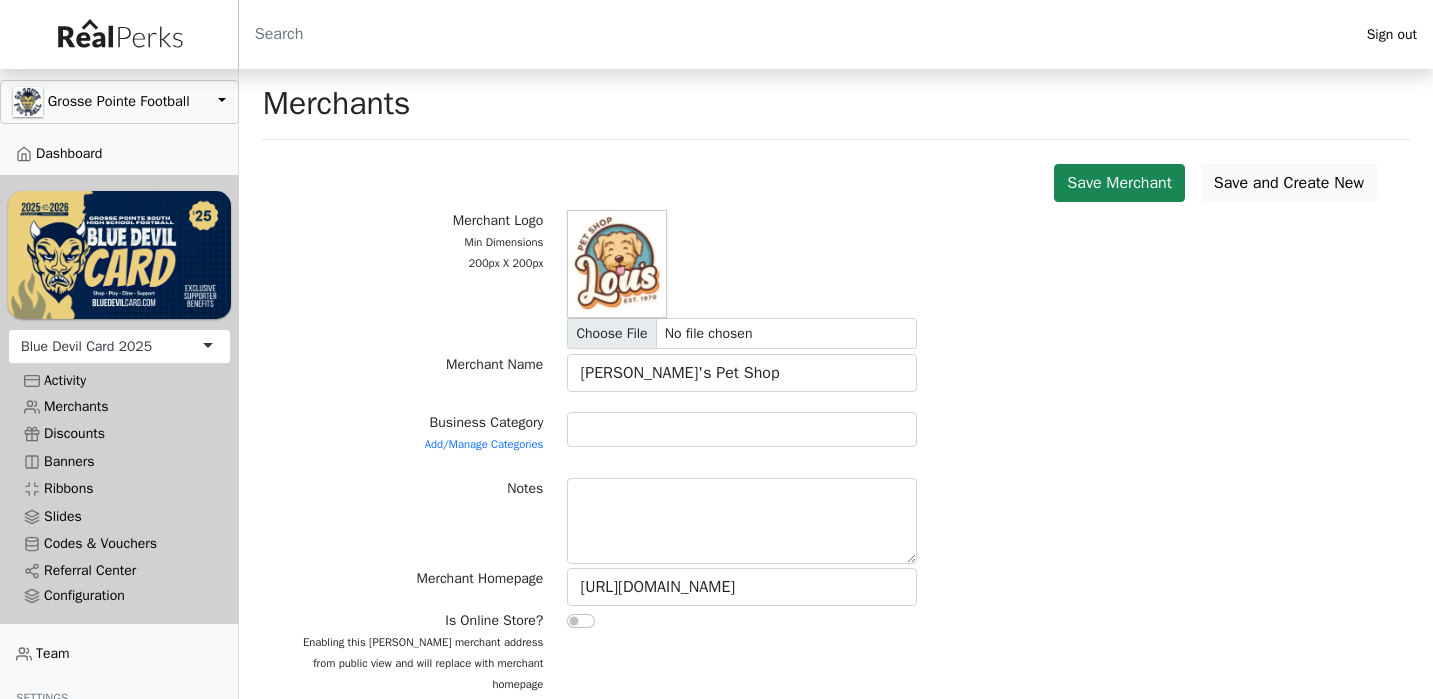 scroll, scrollTop: 0, scrollLeft: 0, axis: both 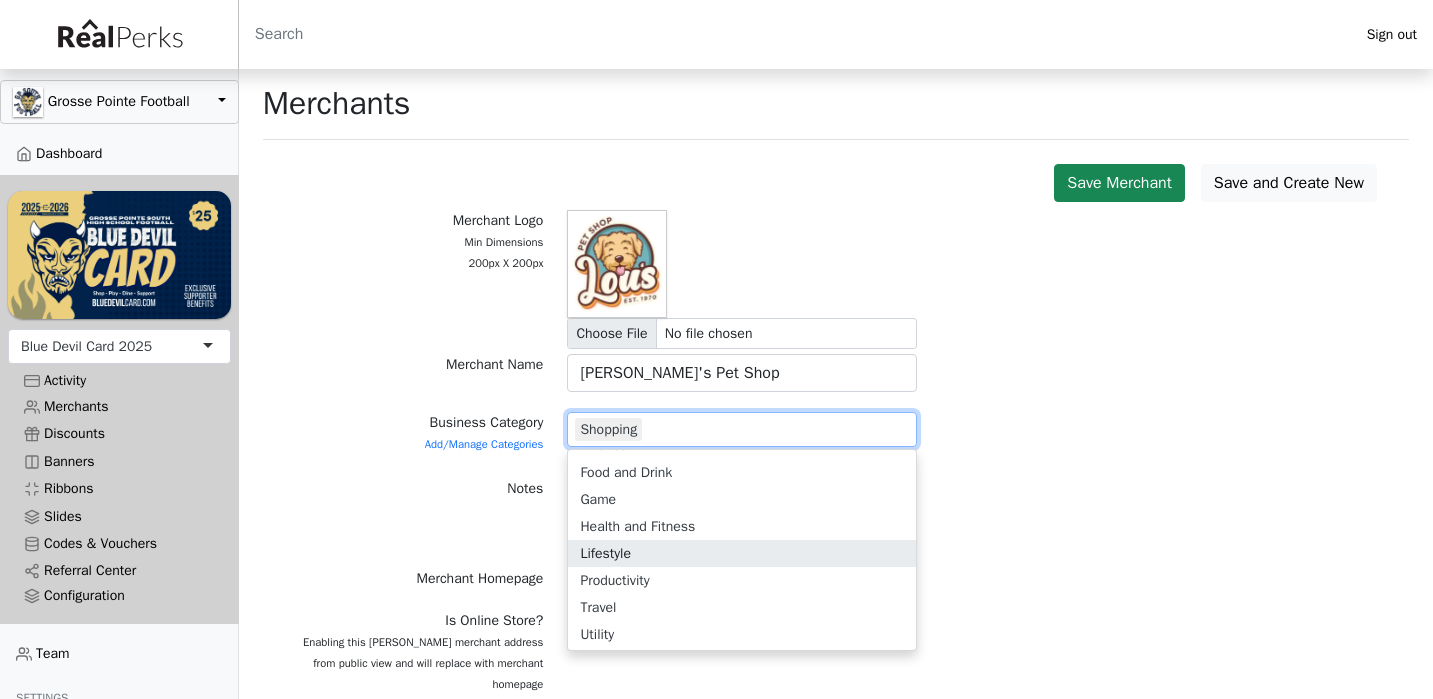 click on "Notes" at bounding box center (415, 523) 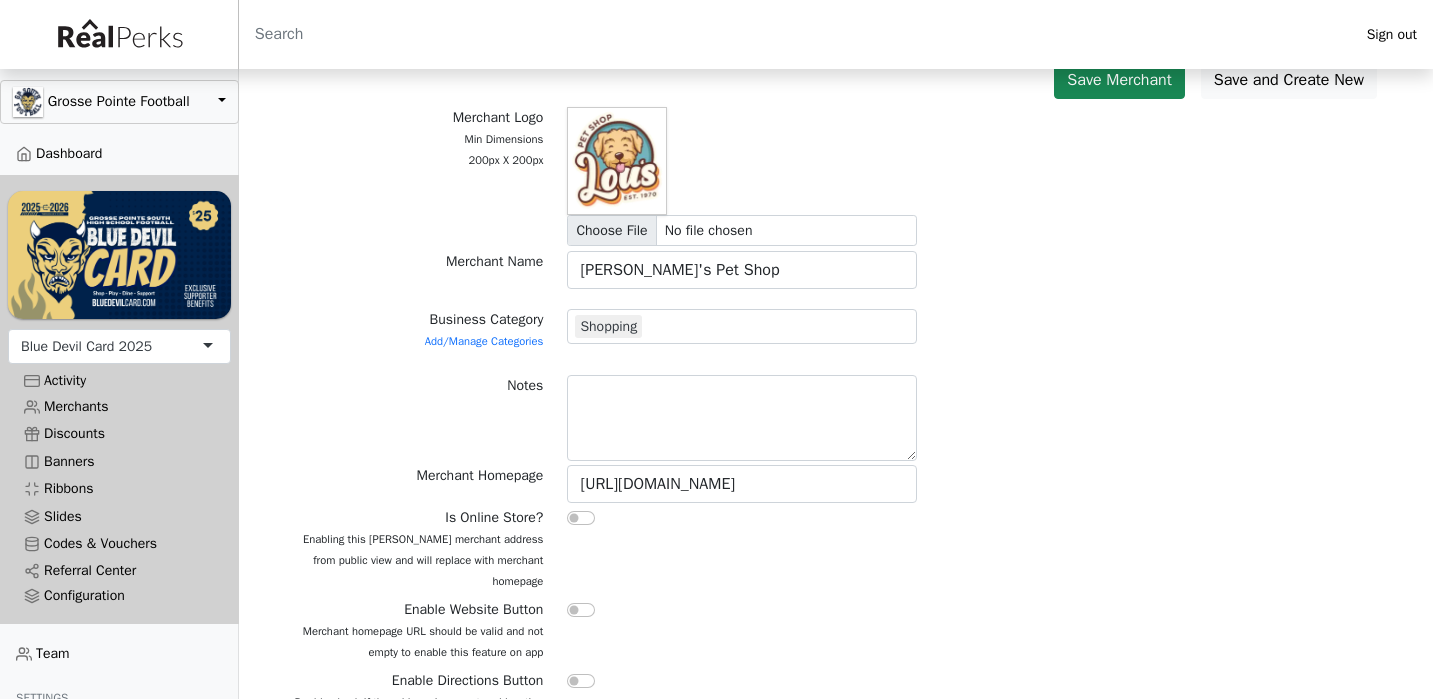 scroll, scrollTop: 124, scrollLeft: 0, axis: vertical 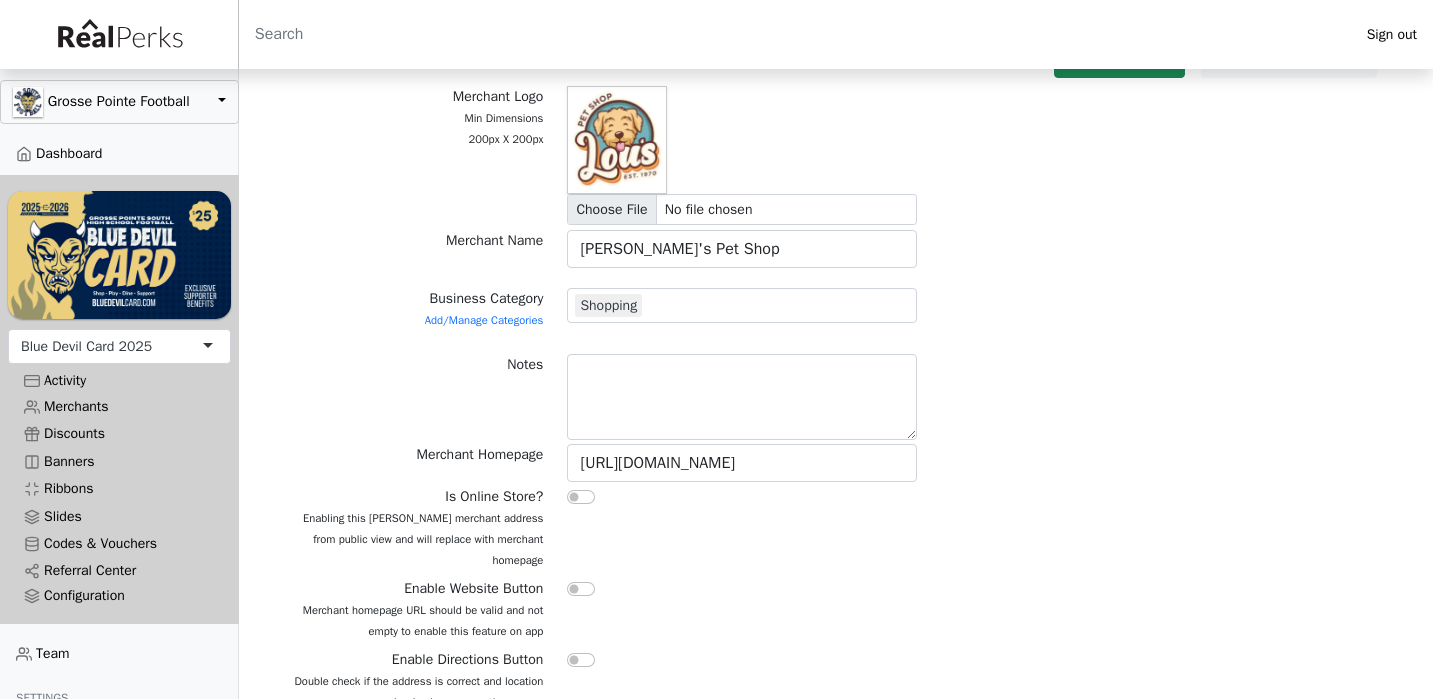 click at bounding box center (581, 589) 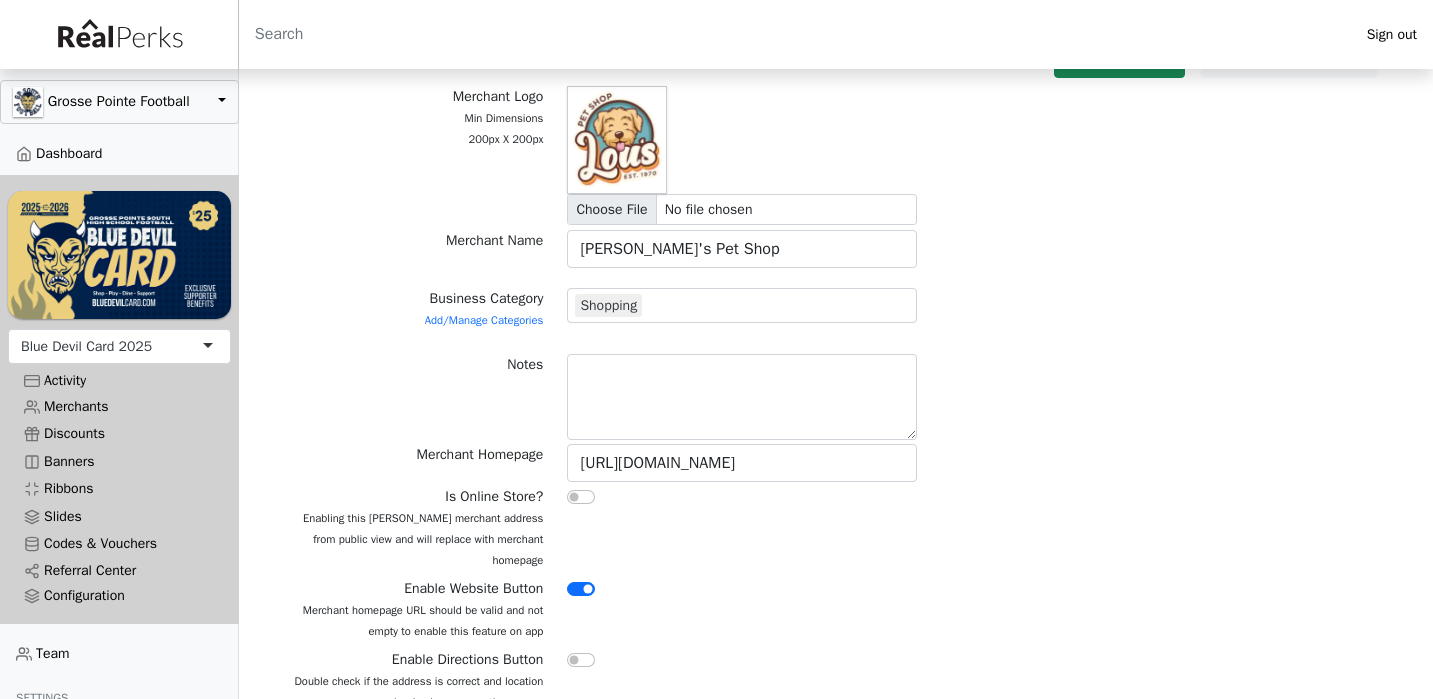 click at bounding box center (742, 661) 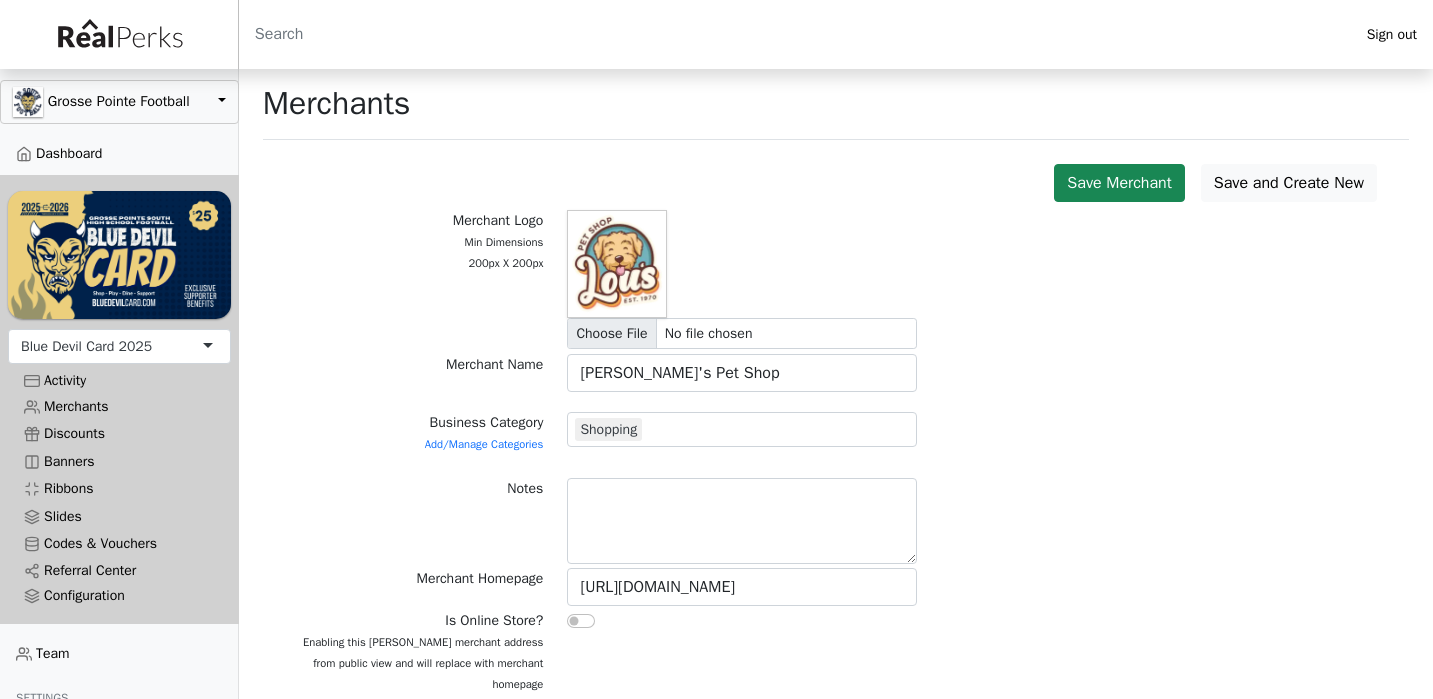 scroll, scrollTop: 0, scrollLeft: 0, axis: both 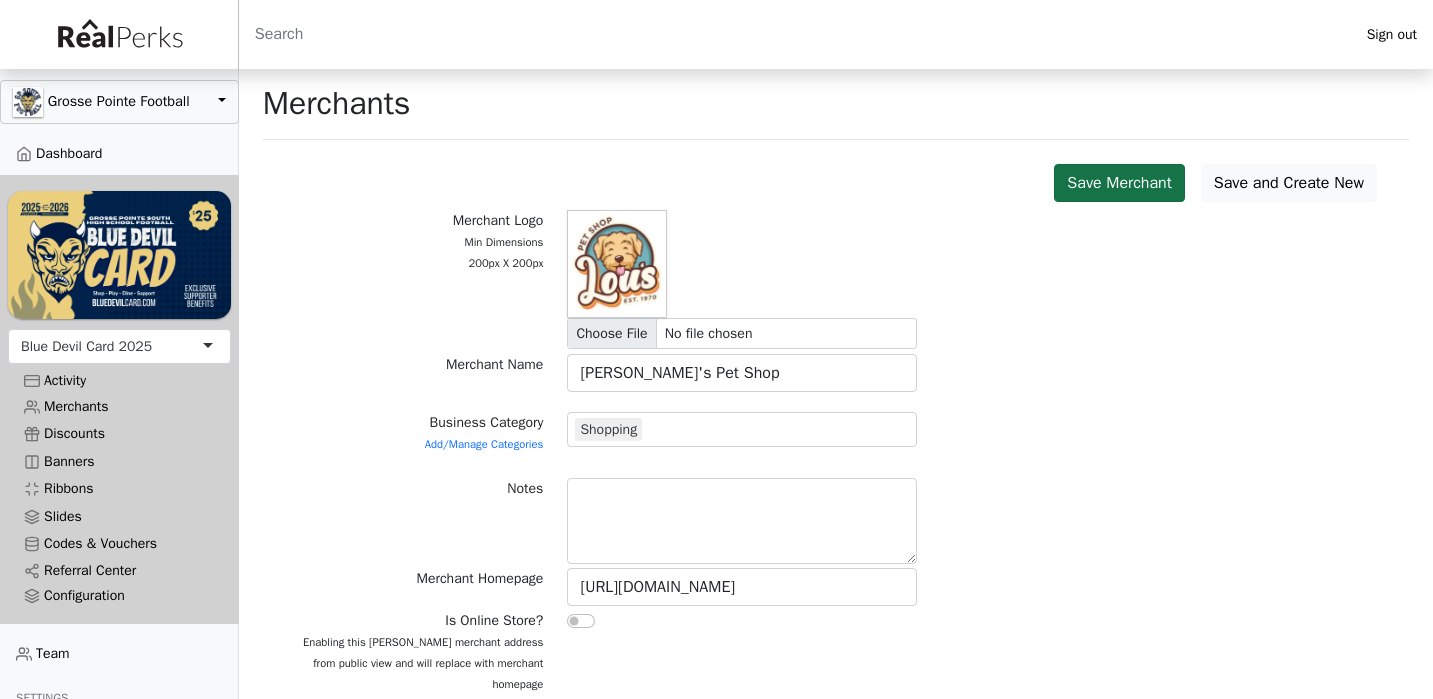click on "Save Merchant" at bounding box center (1119, 183) 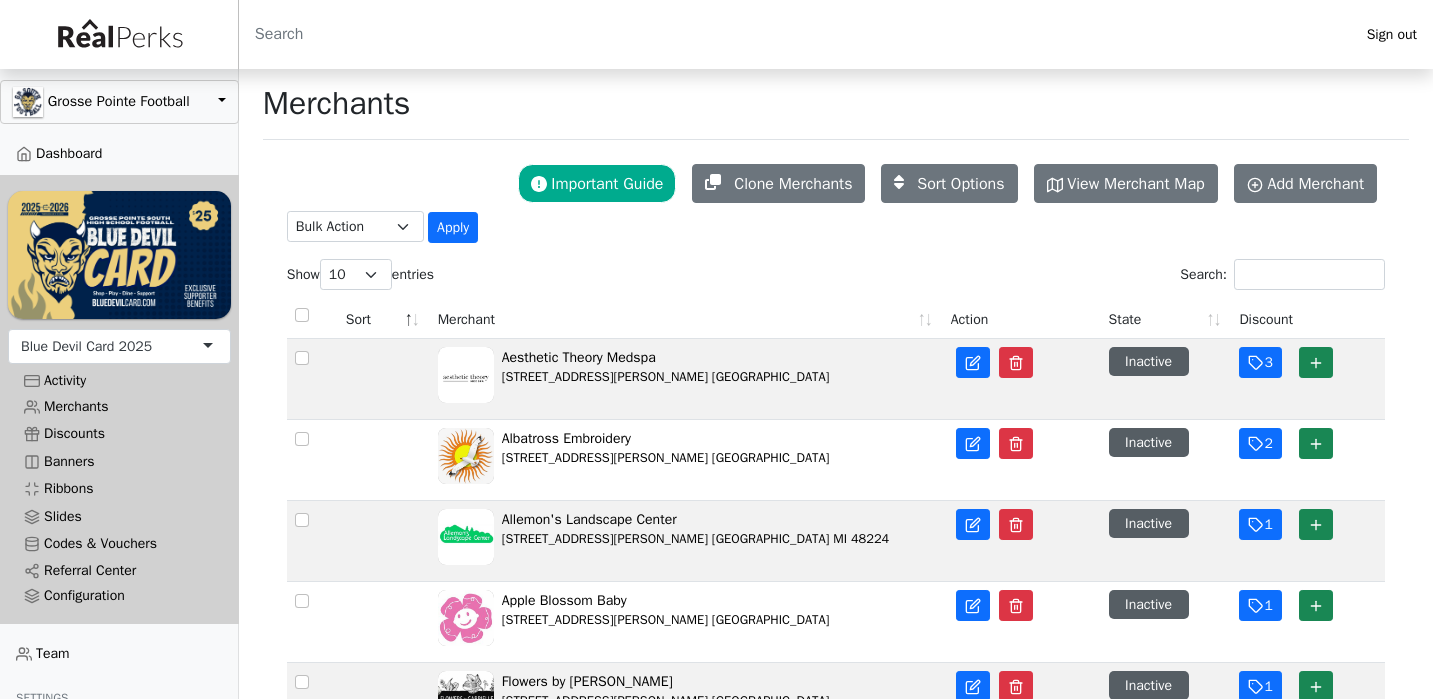 scroll, scrollTop: 0, scrollLeft: 0, axis: both 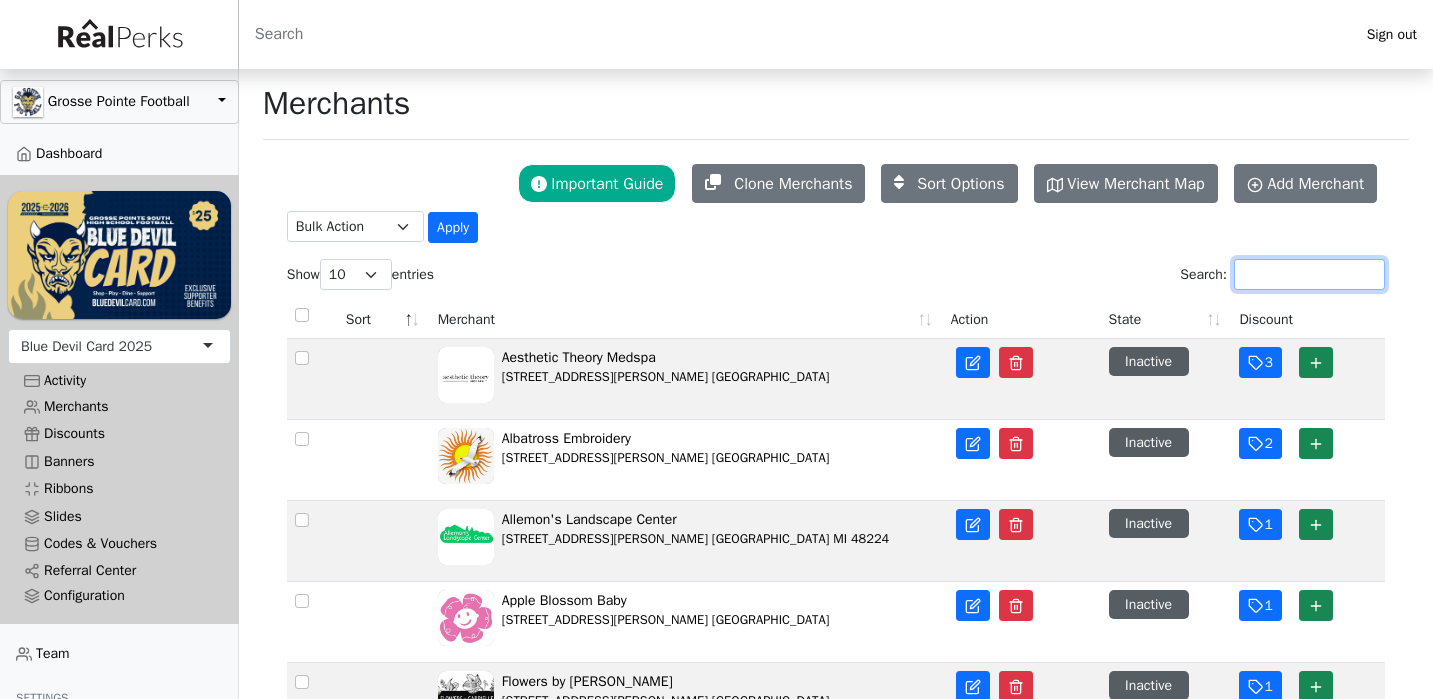 click on "Search:" at bounding box center (1309, 274) 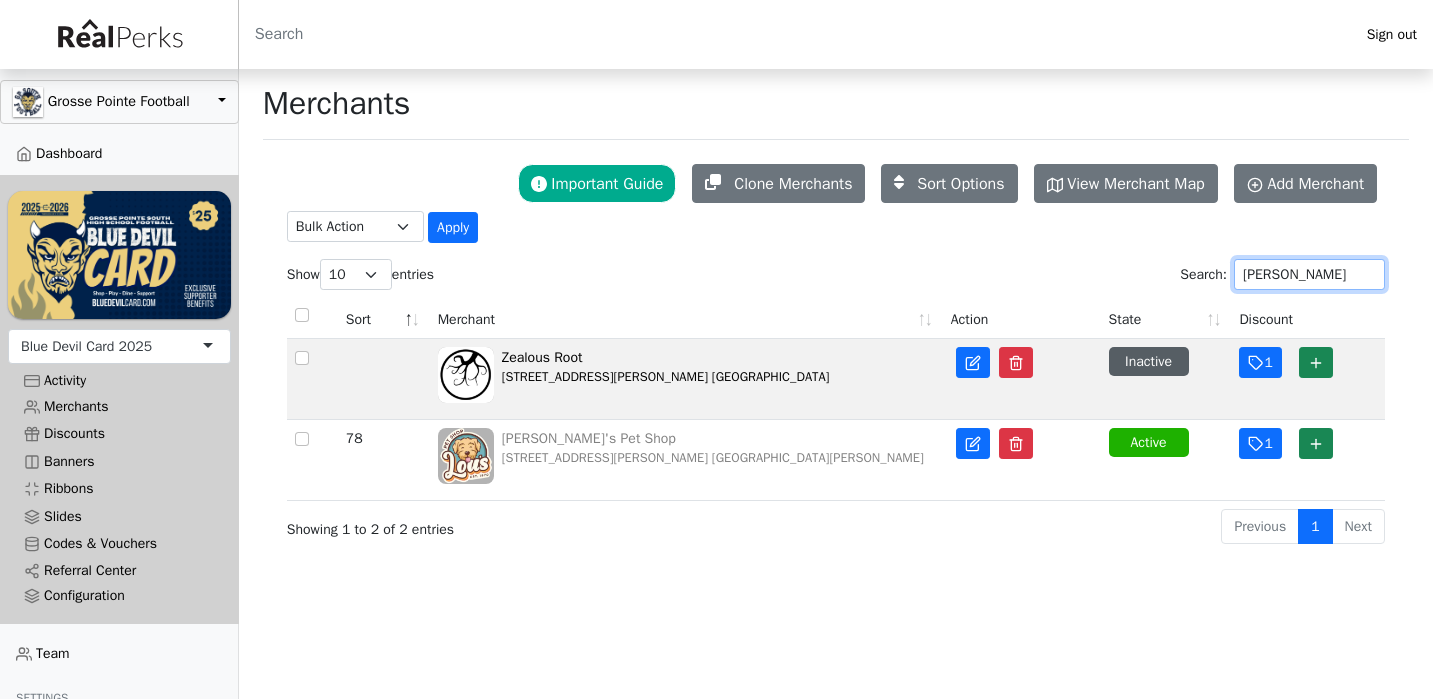 type on "lou" 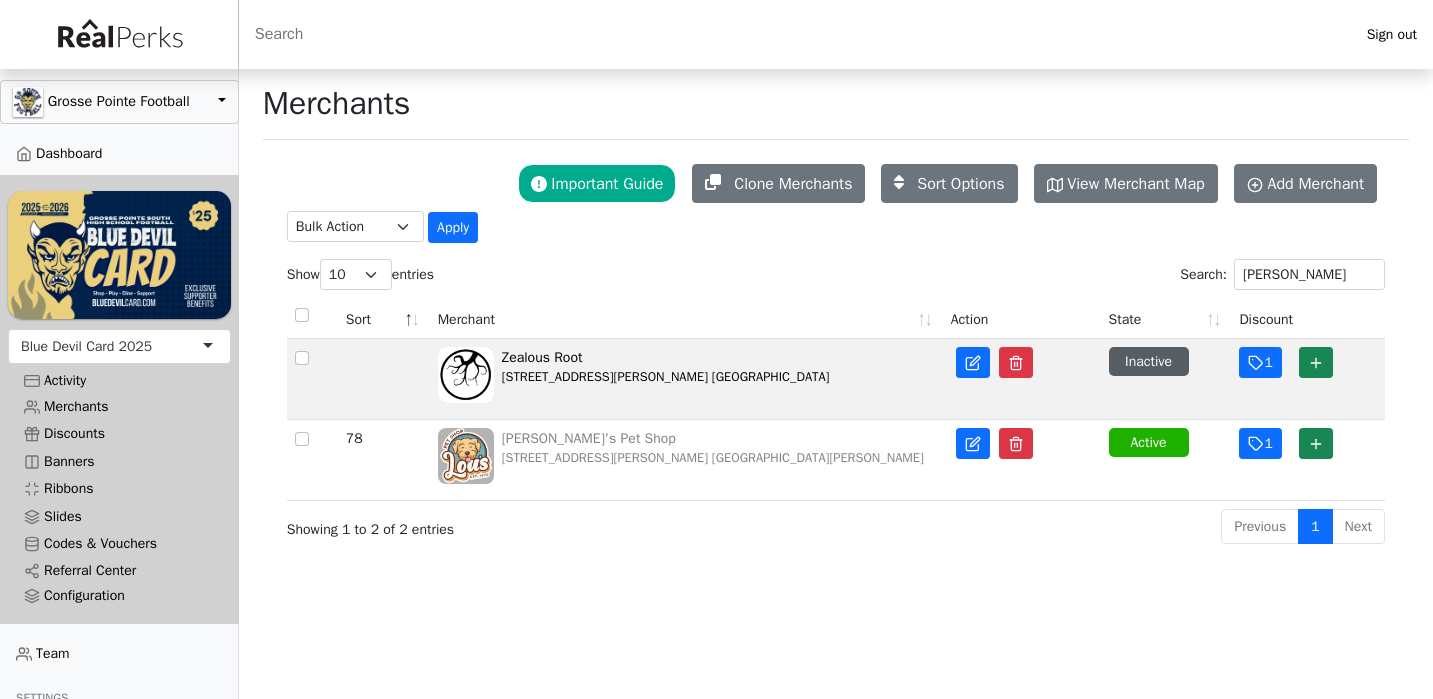 click on "[PERSON_NAME]'s Pet Shop" at bounding box center (713, 438) 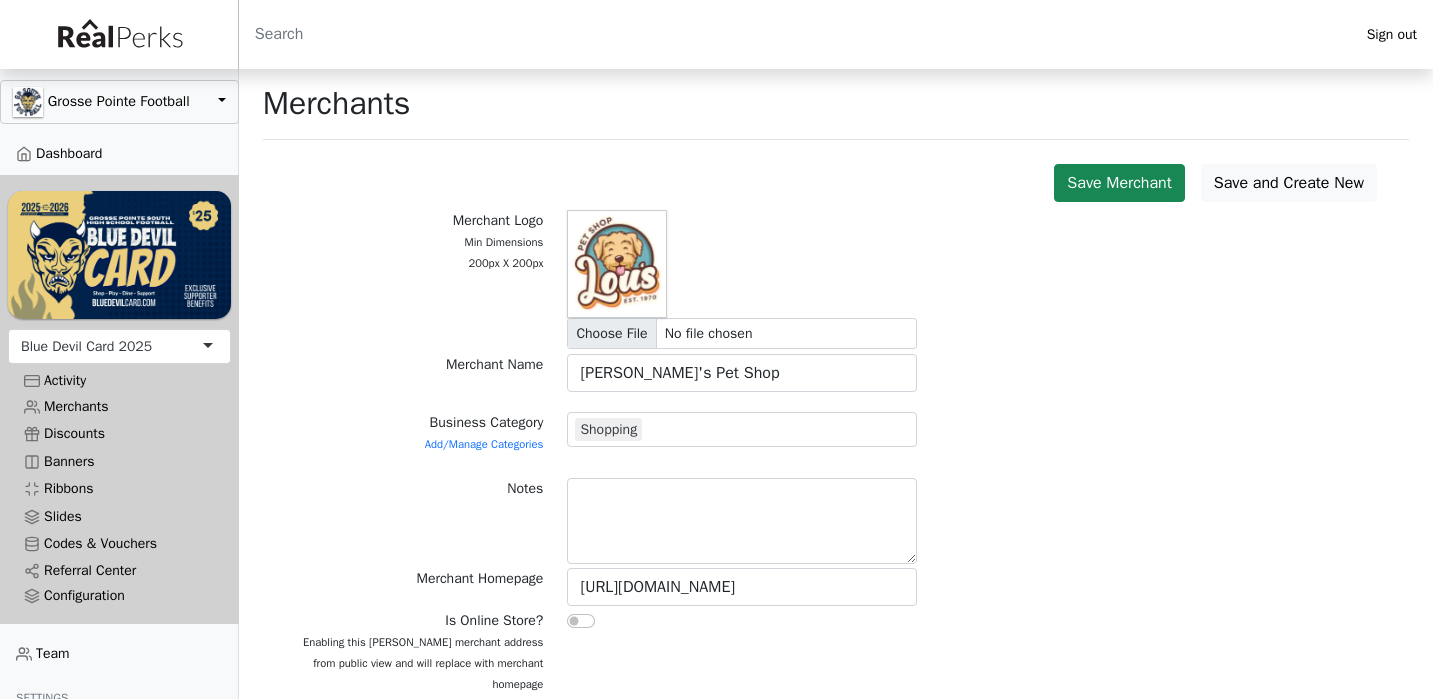 scroll, scrollTop: 0, scrollLeft: 0, axis: both 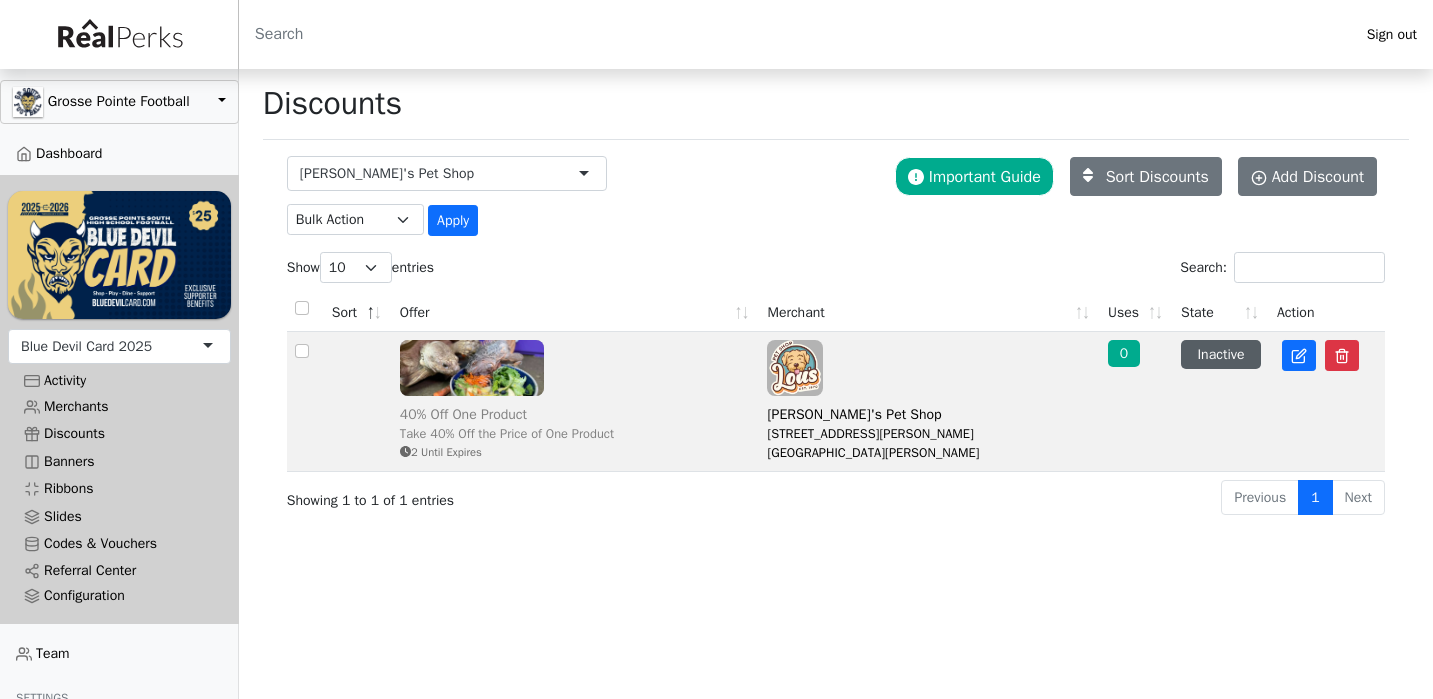 click at bounding box center (472, 368) 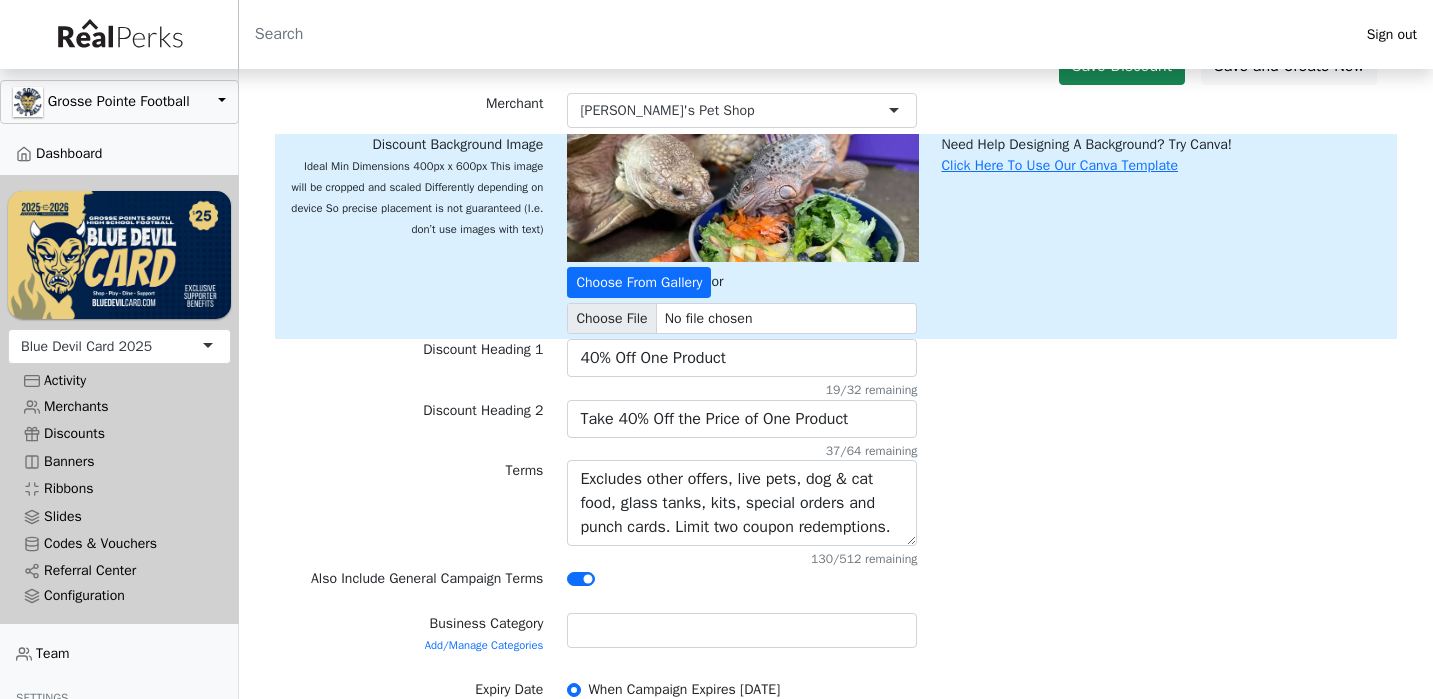 scroll, scrollTop: 119, scrollLeft: 0, axis: vertical 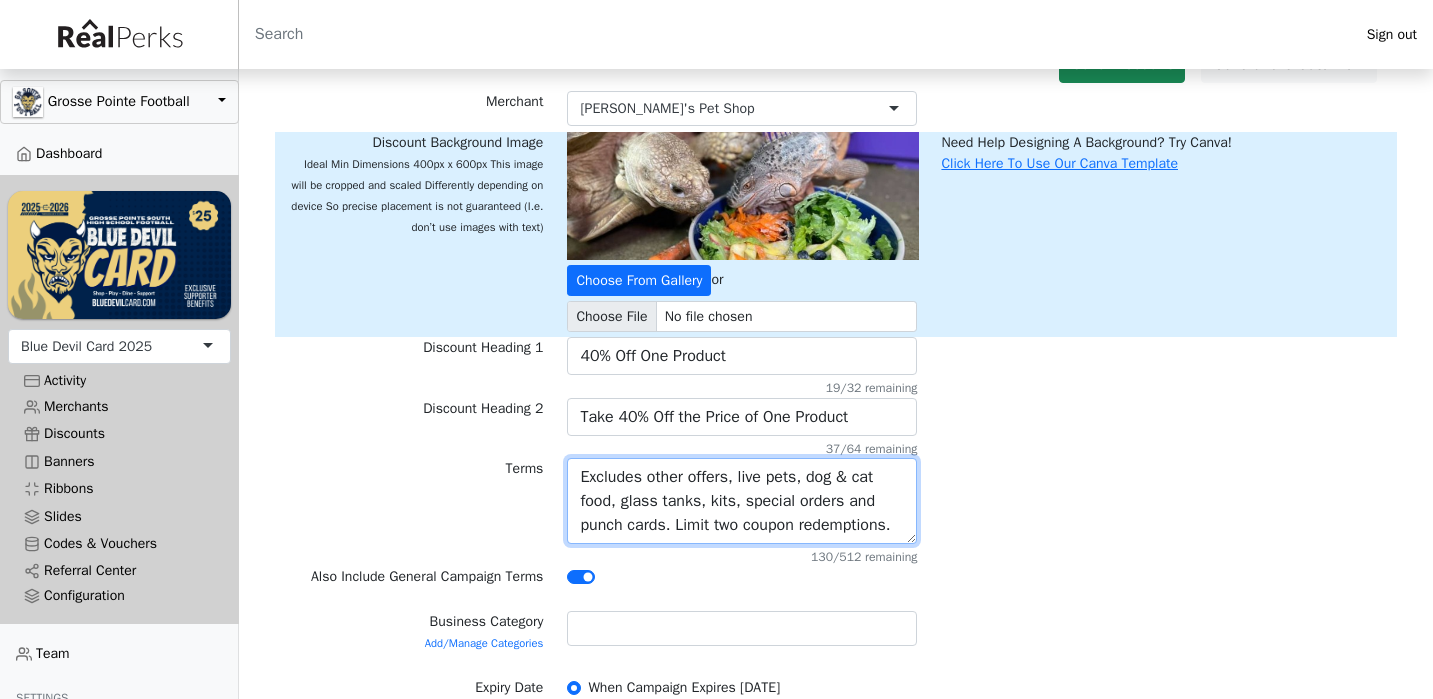 click on "Excludes other offers, live pets, dog & cat food, glass tanks, kits, special orders and punch cards. Limit two coupon redemptions." at bounding box center (742, 501) 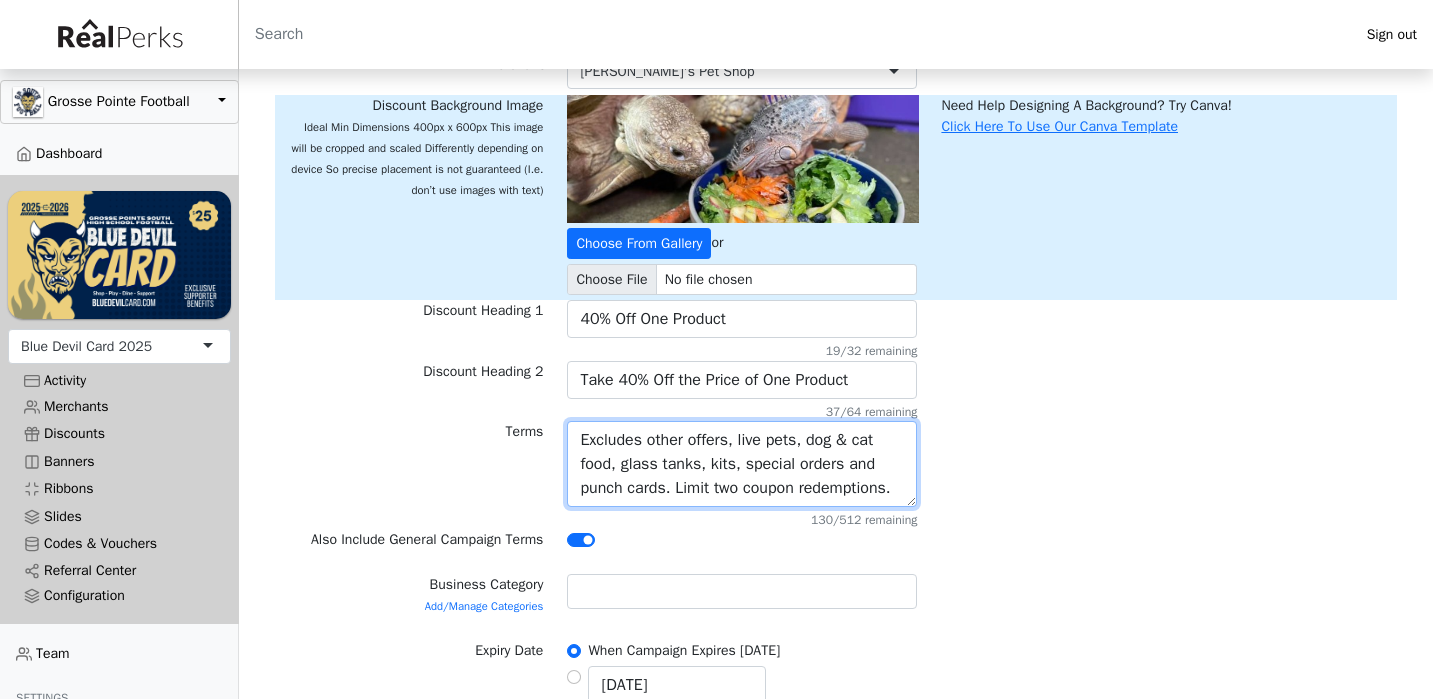 scroll, scrollTop: 164, scrollLeft: 0, axis: vertical 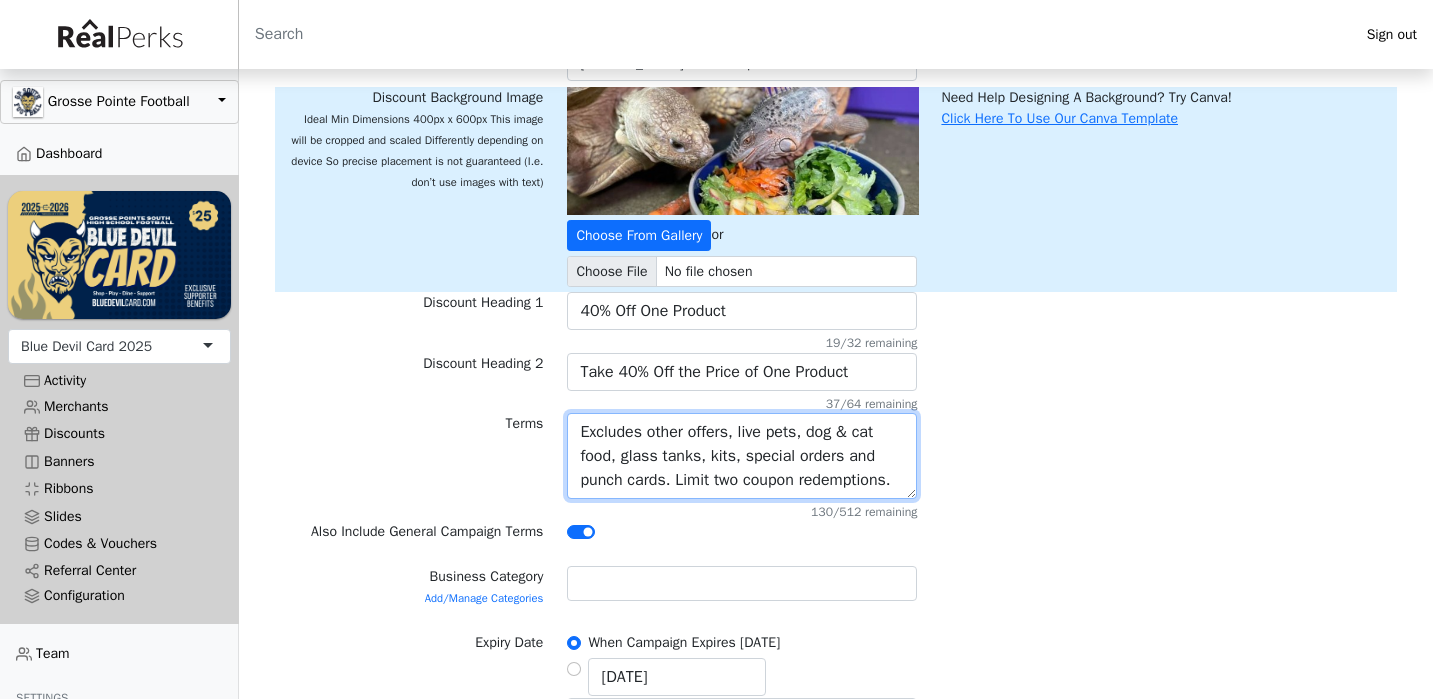 click on "Excludes other offers, live pets, dog & cat food, glass tanks, kits, special orders and punch cards. Limit two coupon redemptions." at bounding box center [742, 456] 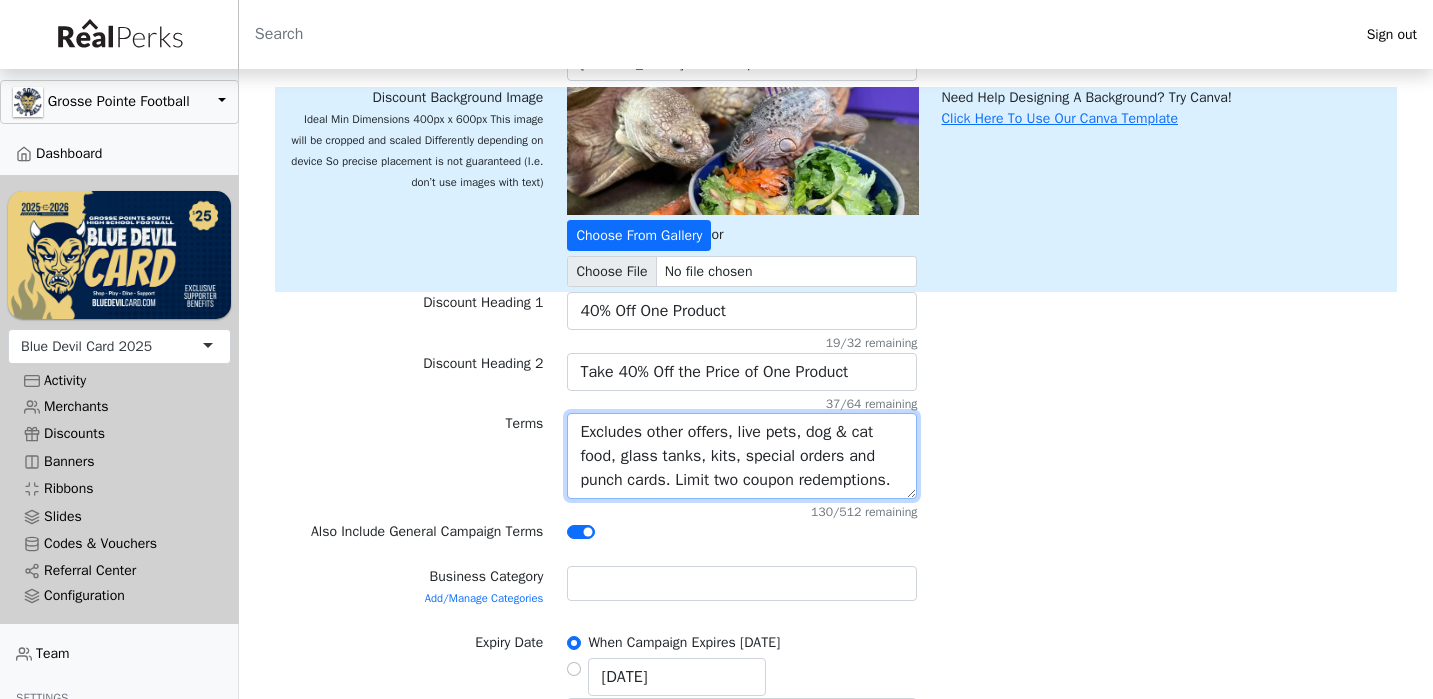 click on "Excludes other offers, live pets, dog & cat food, glass tanks, kits, special orders and punch cards. Limit two coupon redemptions." at bounding box center (742, 456) 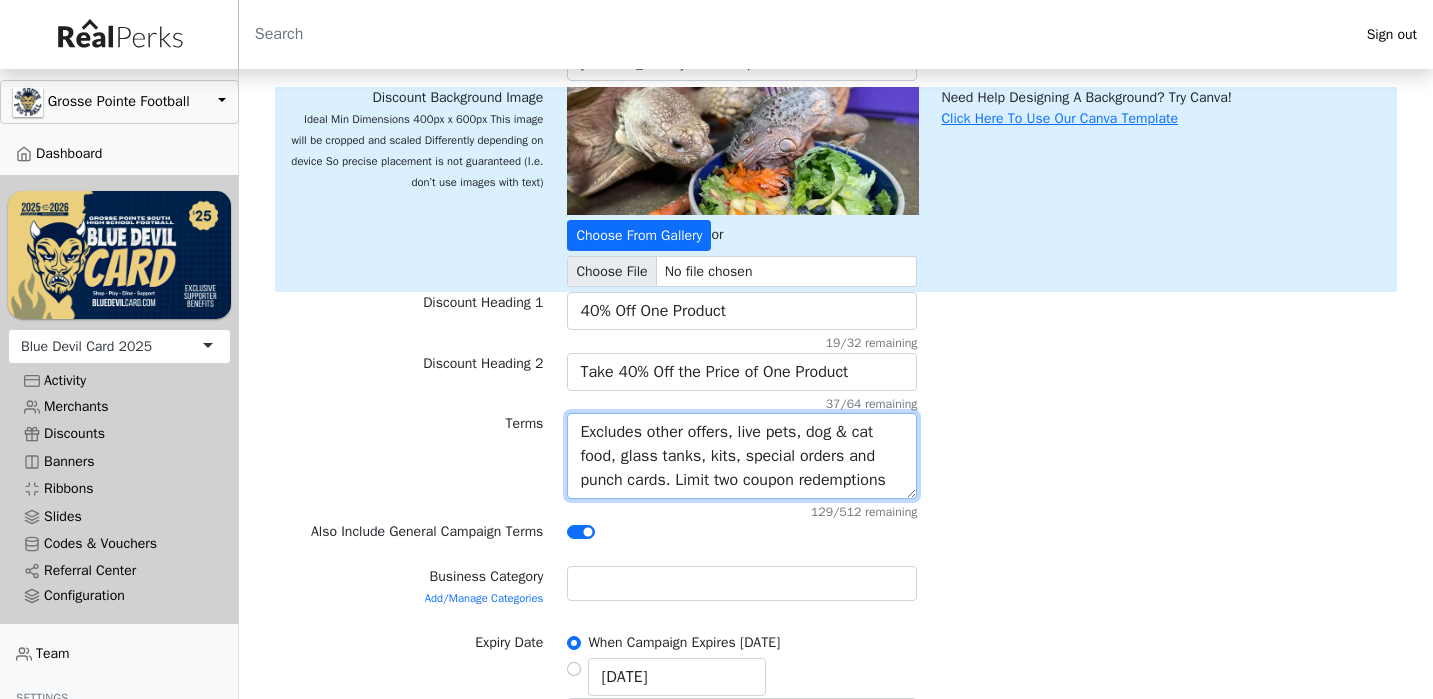 type on "Excludes other offers, live pets, dog & cat food, glass tanks, kits, special orders and punch cards. Limit two coupon redemptions" 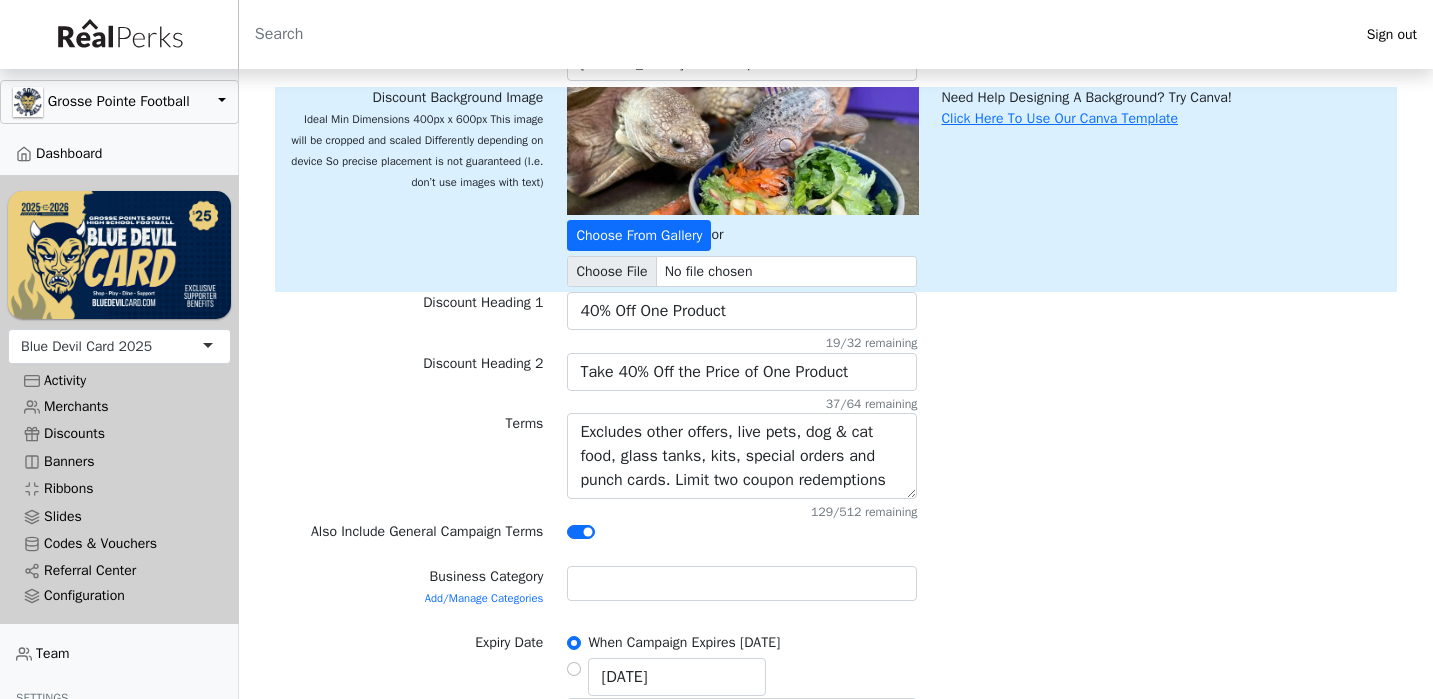 click on "Also Include General Campaign Terms" at bounding box center [836, 535] 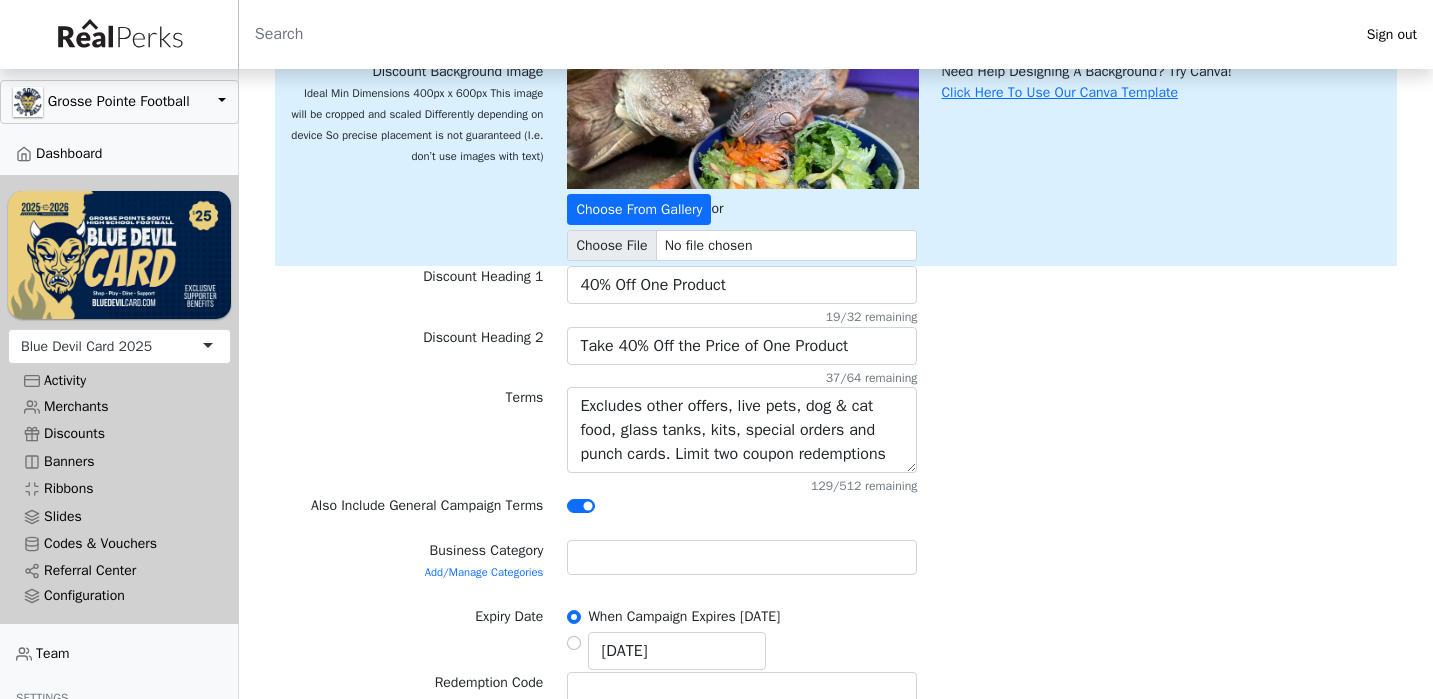 scroll, scrollTop: 227, scrollLeft: 0, axis: vertical 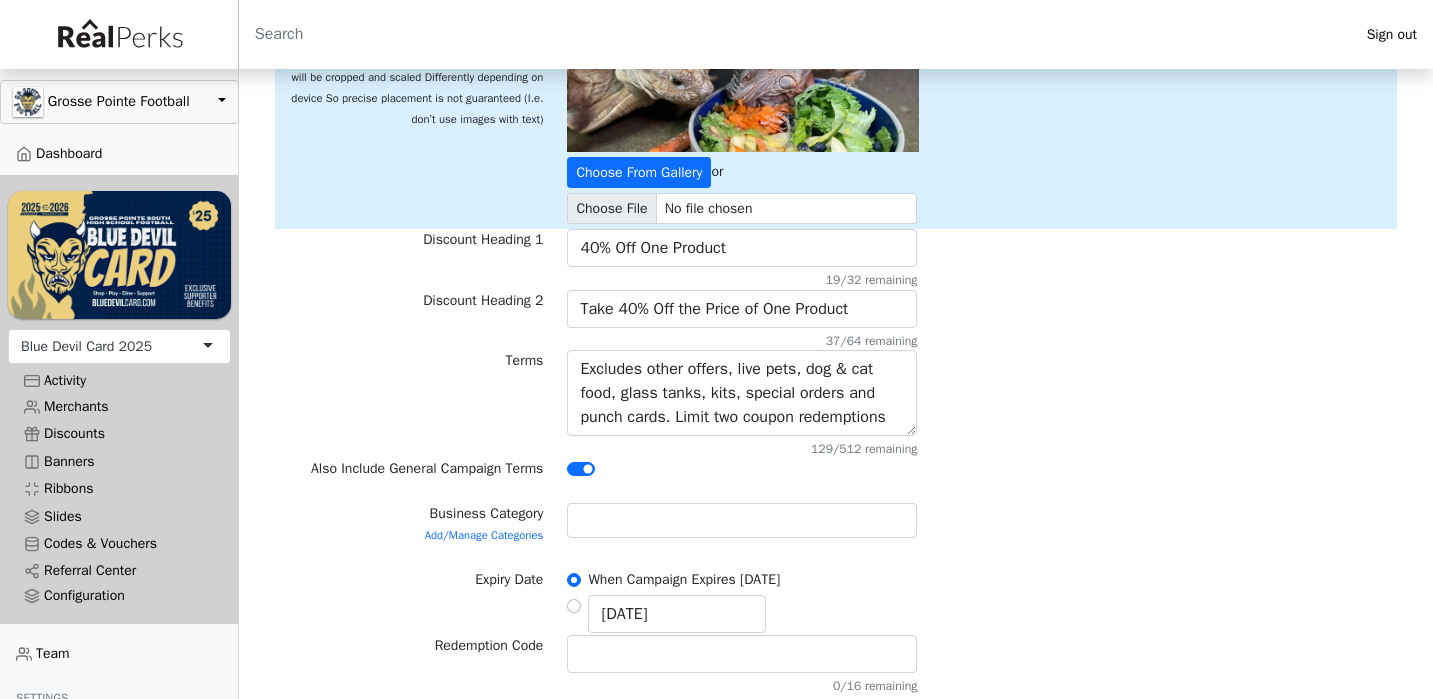click at bounding box center (742, 520) 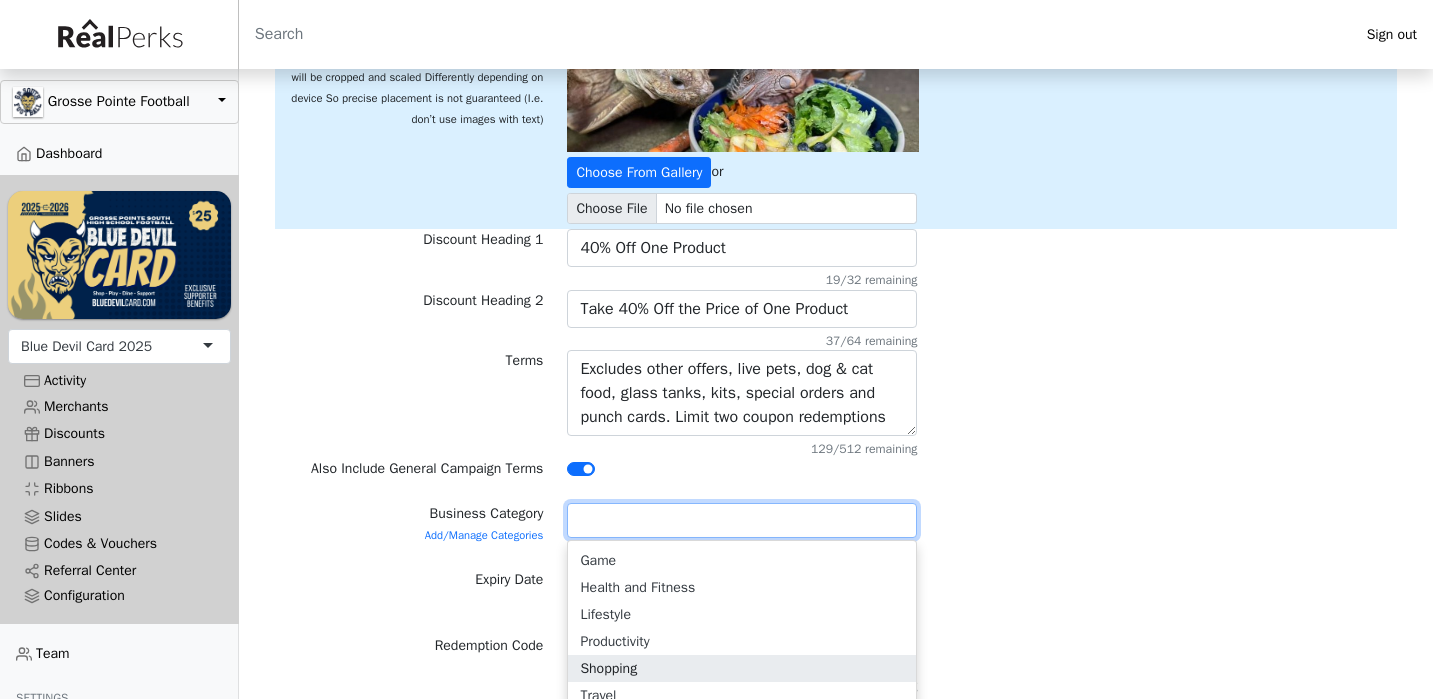 scroll, scrollTop: 85, scrollLeft: 0, axis: vertical 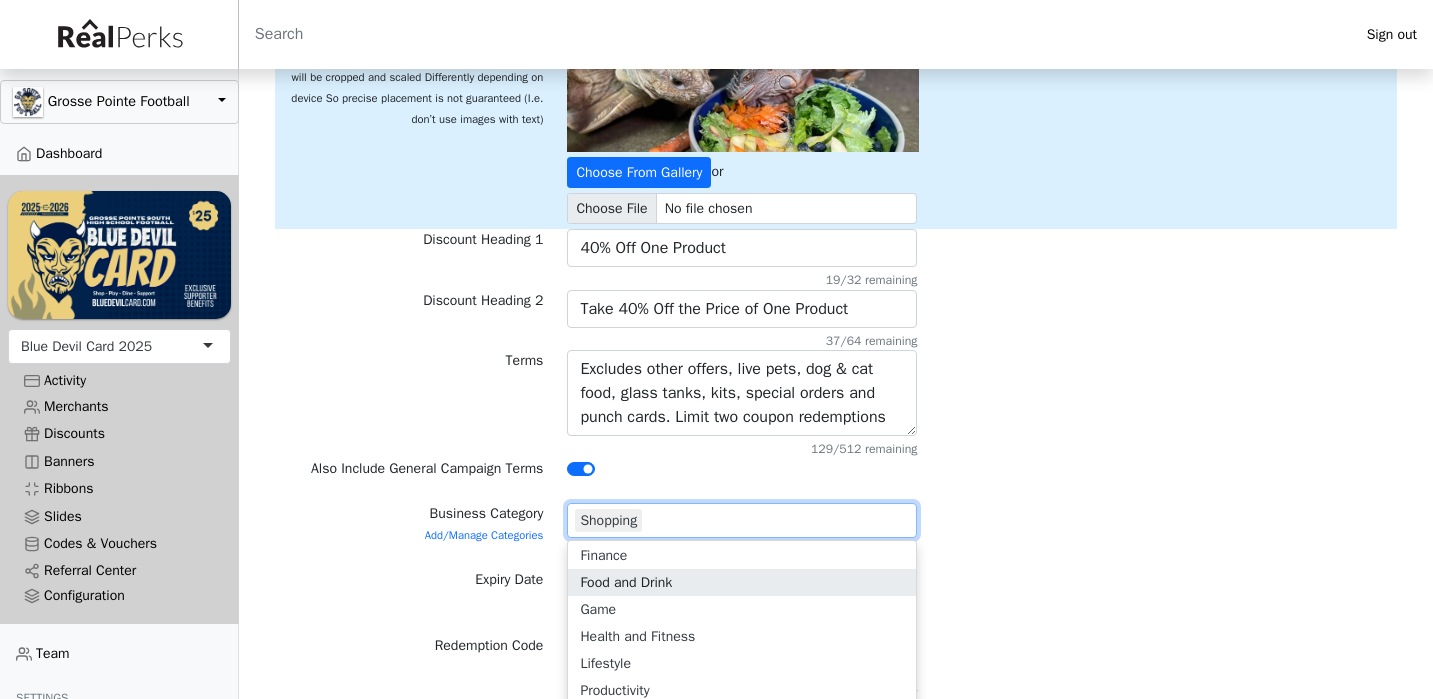 click on "Merchant
Lou's Pet Shop Lou's Pet Shop 313 Lacrosse Aesthetic Theory Medspa Albatross Embroidery Allemon's Landscape Center Apple Blossom Baby Bakehouse 46 Beauty in Science Medspa Belding Cleaners Bikes Blades and Boards Blufin Sushi Bogart'z Food & Spirits Bricks Pizzeria Brine Oyster House Burrito Mundo Canine To Five Charvat the Florist Cheese To Please Cleopatra Grill Conner Park Florist Connie's Children's Shop Coreanders Children's Bookshoppe Corner Studio GPW Corner Studio Pilates & Lagree Crews Inn Restaurant CYL Infrared Studios Eastside Tennis and Fitness Floor Coverings International Flowers by Gabrielle Fusion Integrated Training Geneva's Burgers Glitter & Scotch Gold & Braid Grosse Pointe News High Pointe Burger Jointe Irish Coffee Bar & Grill Jagged Fork Lakeside Construction Group LeRouge Boulangerie TCBY 2" at bounding box center [836, 501] 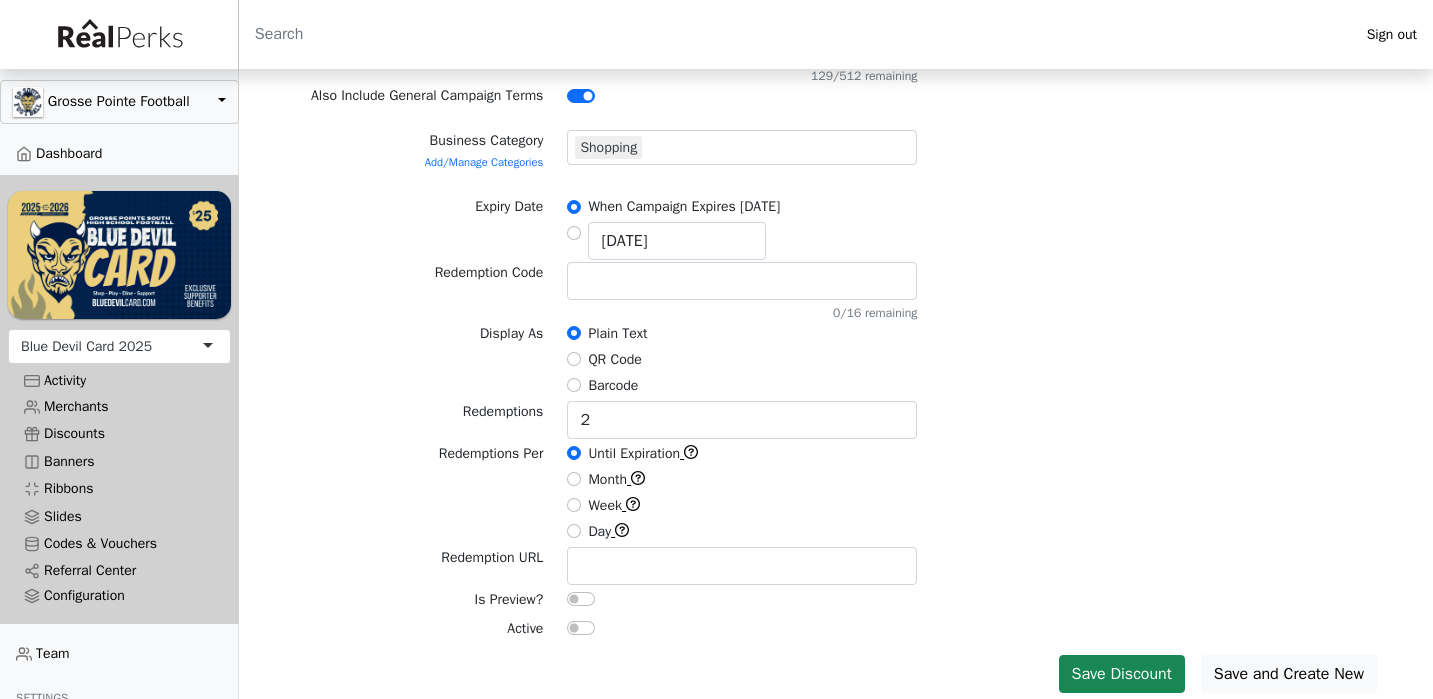 scroll, scrollTop: 599, scrollLeft: 0, axis: vertical 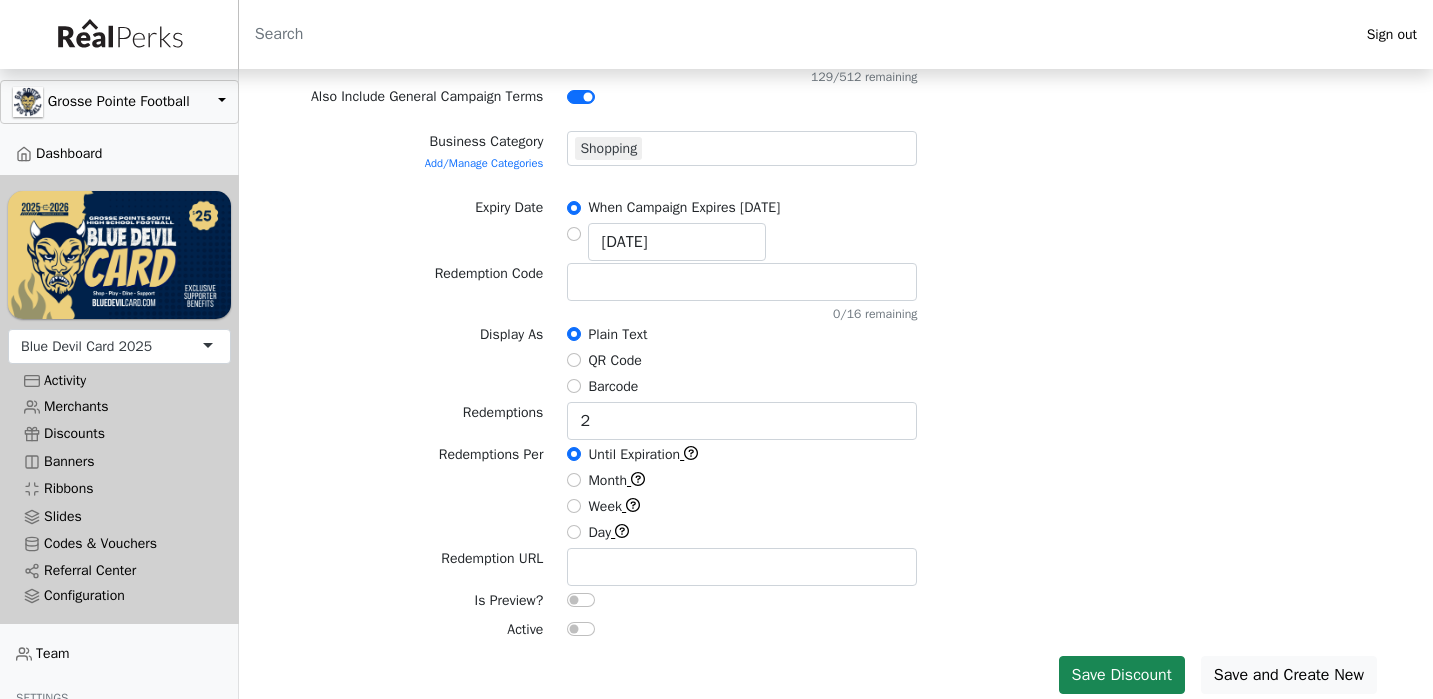 click at bounding box center [581, 629] 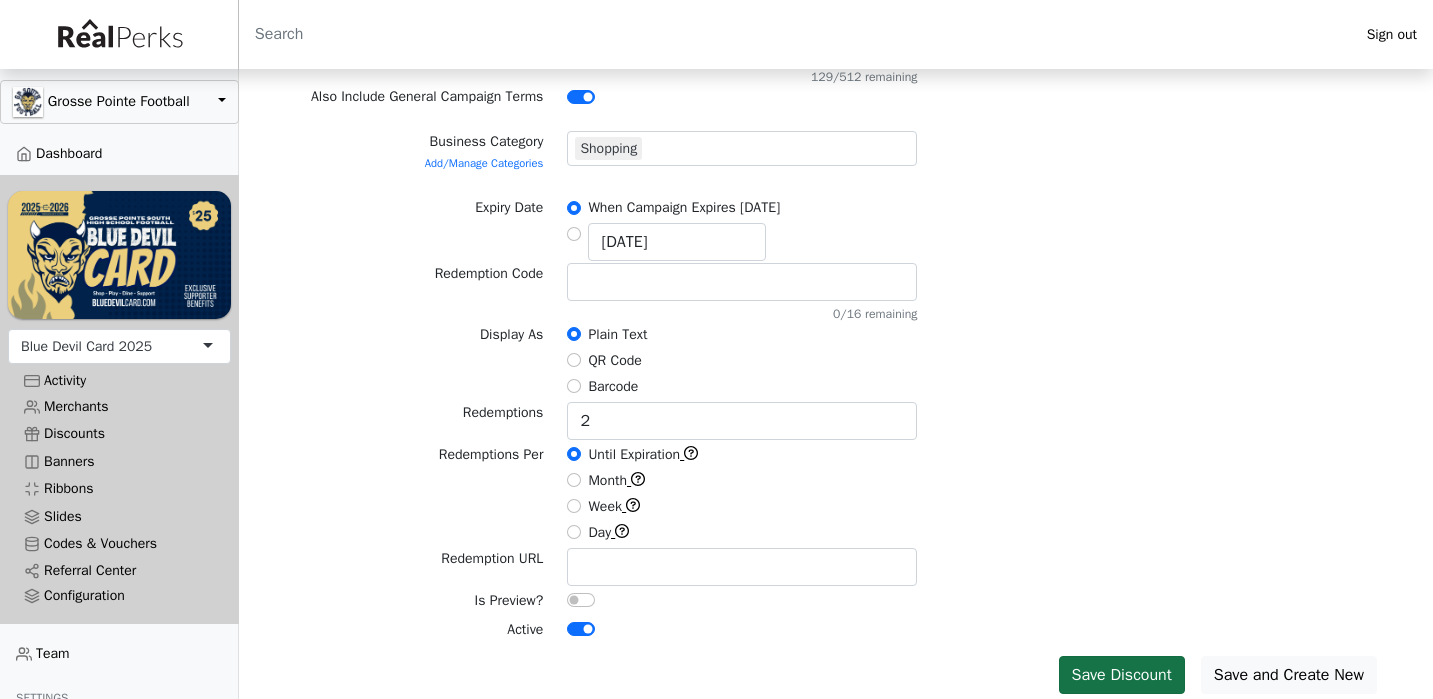 click on "Save Discount" at bounding box center [1122, 675] 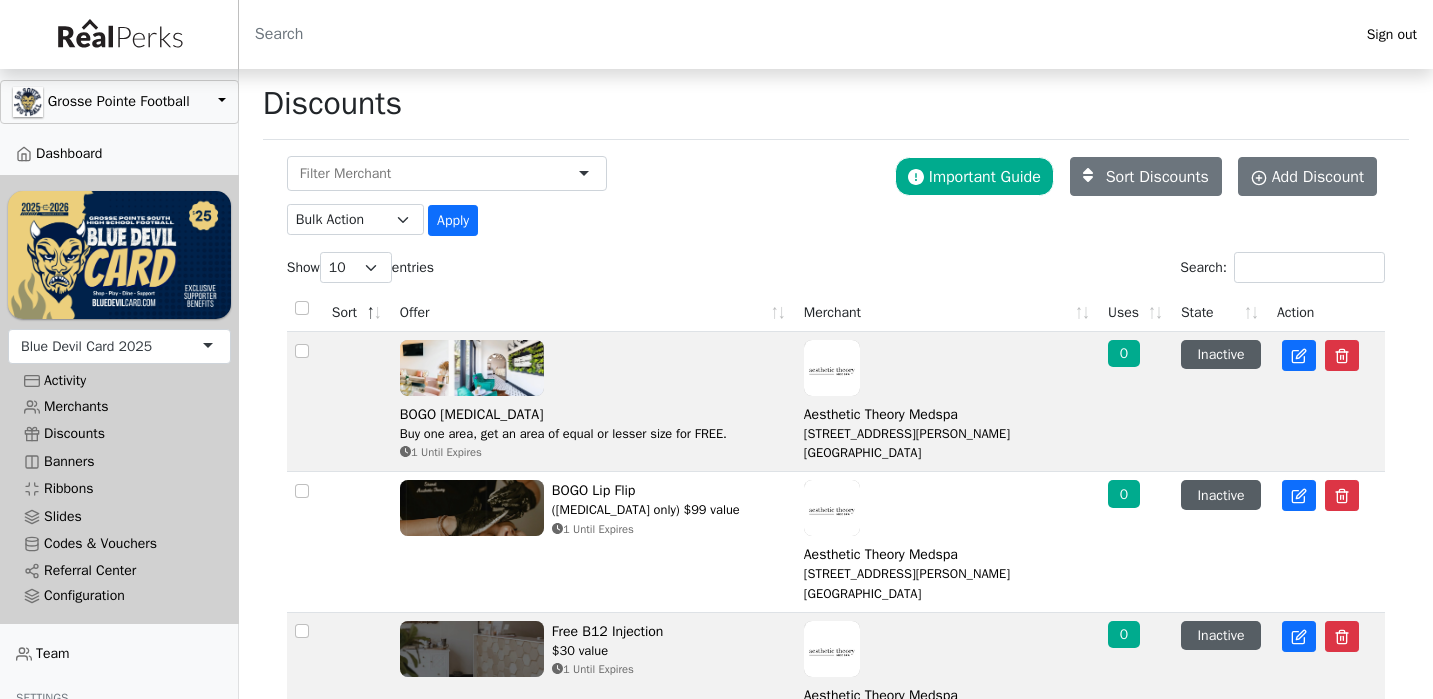 scroll, scrollTop: 0, scrollLeft: 0, axis: both 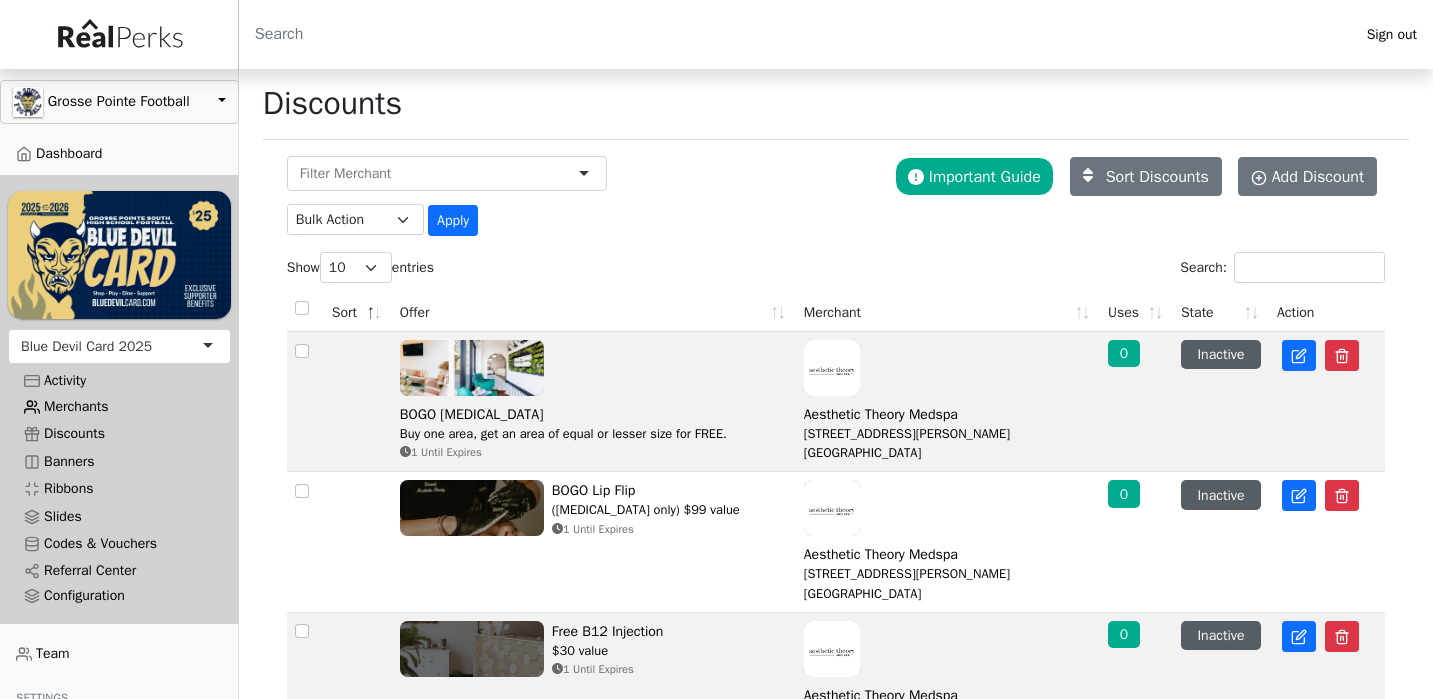 click on "Merchants" at bounding box center [119, 406] 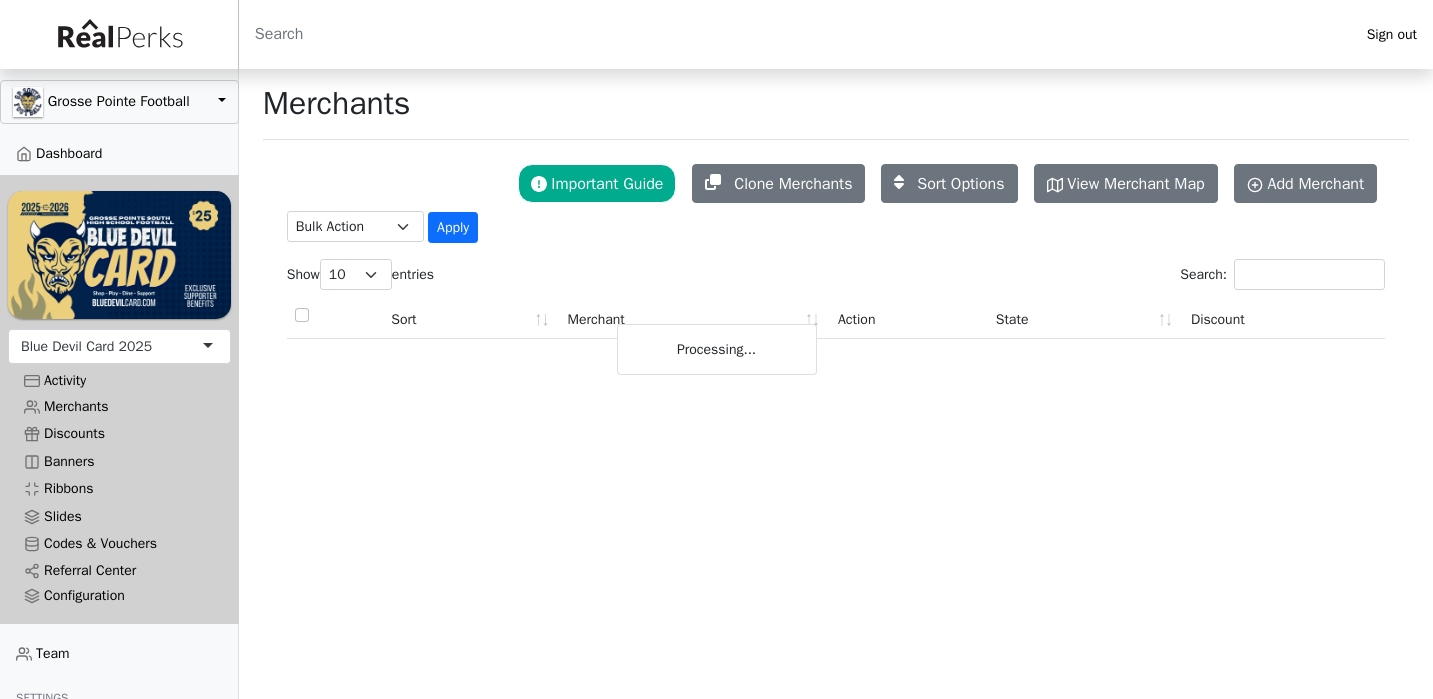 scroll, scrollTop: 0, scrollLeft: 0, axis: both 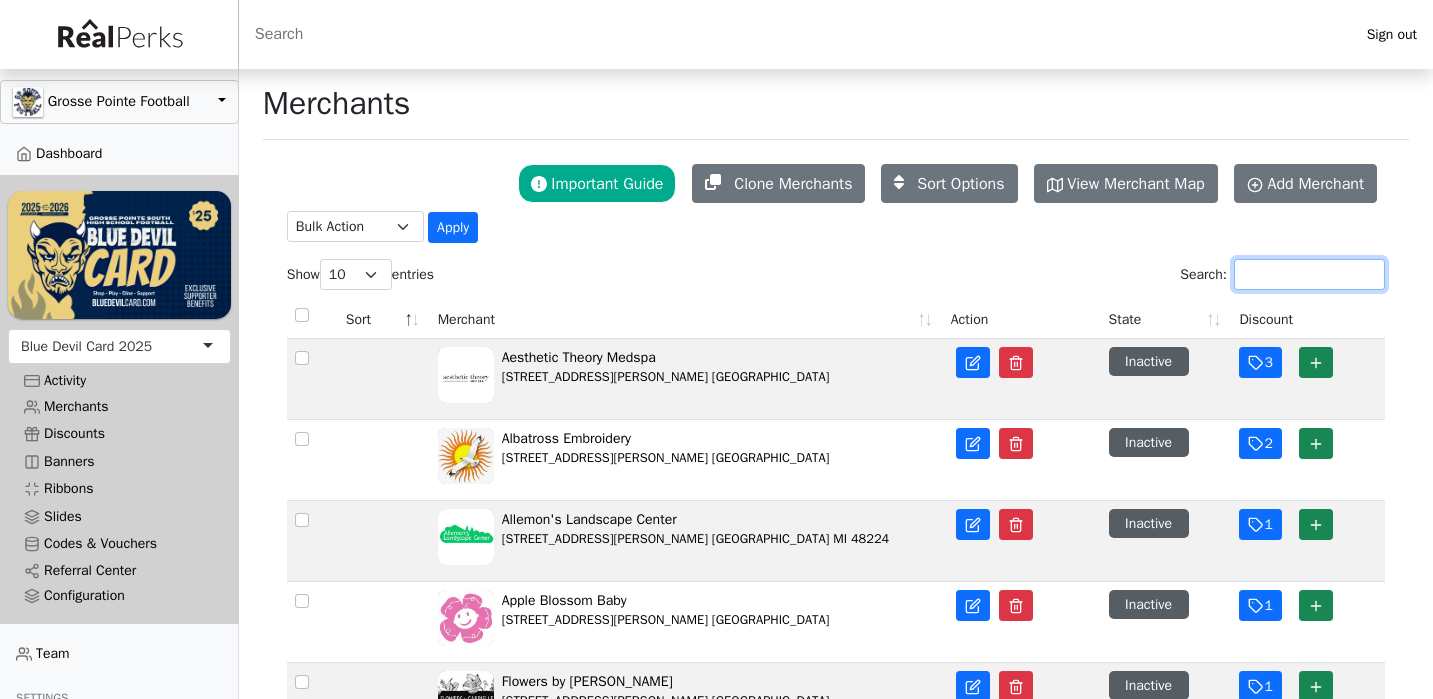 click on "Search:" at bounding box center [1309, 274] 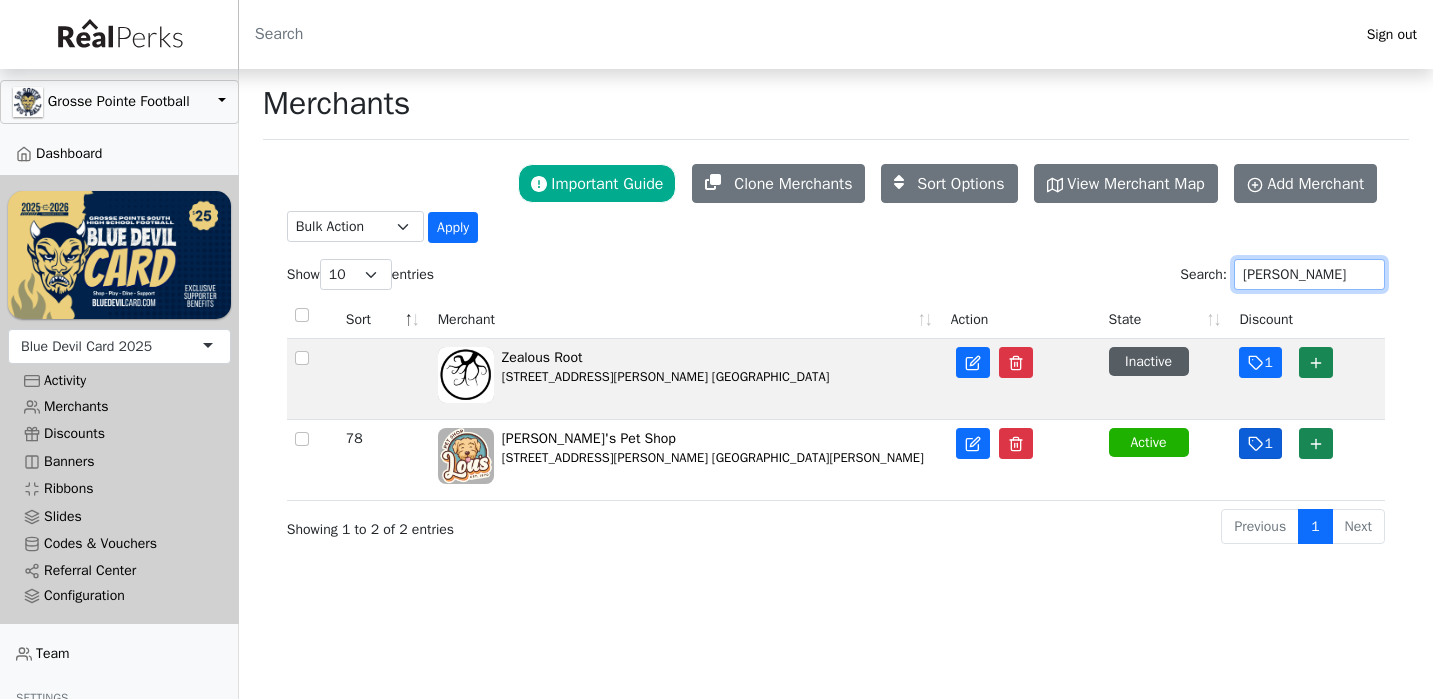 type on "lou" 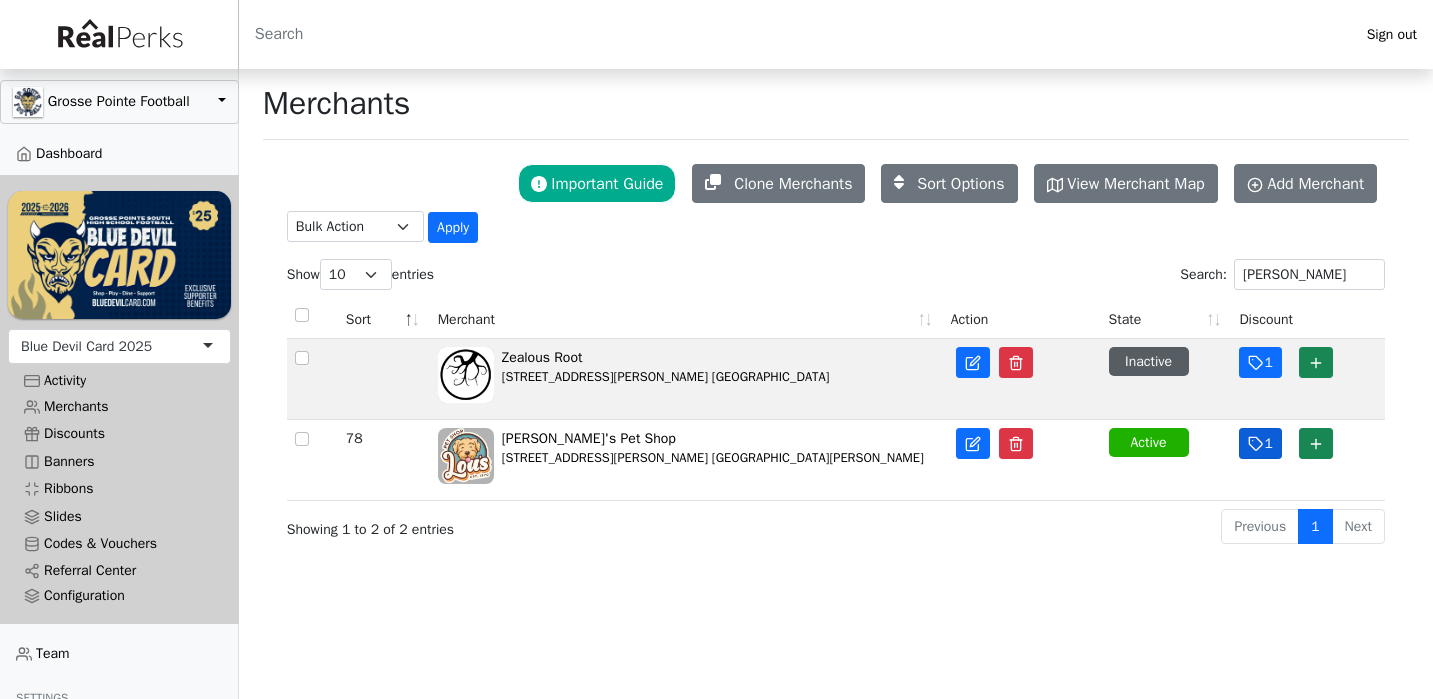 click 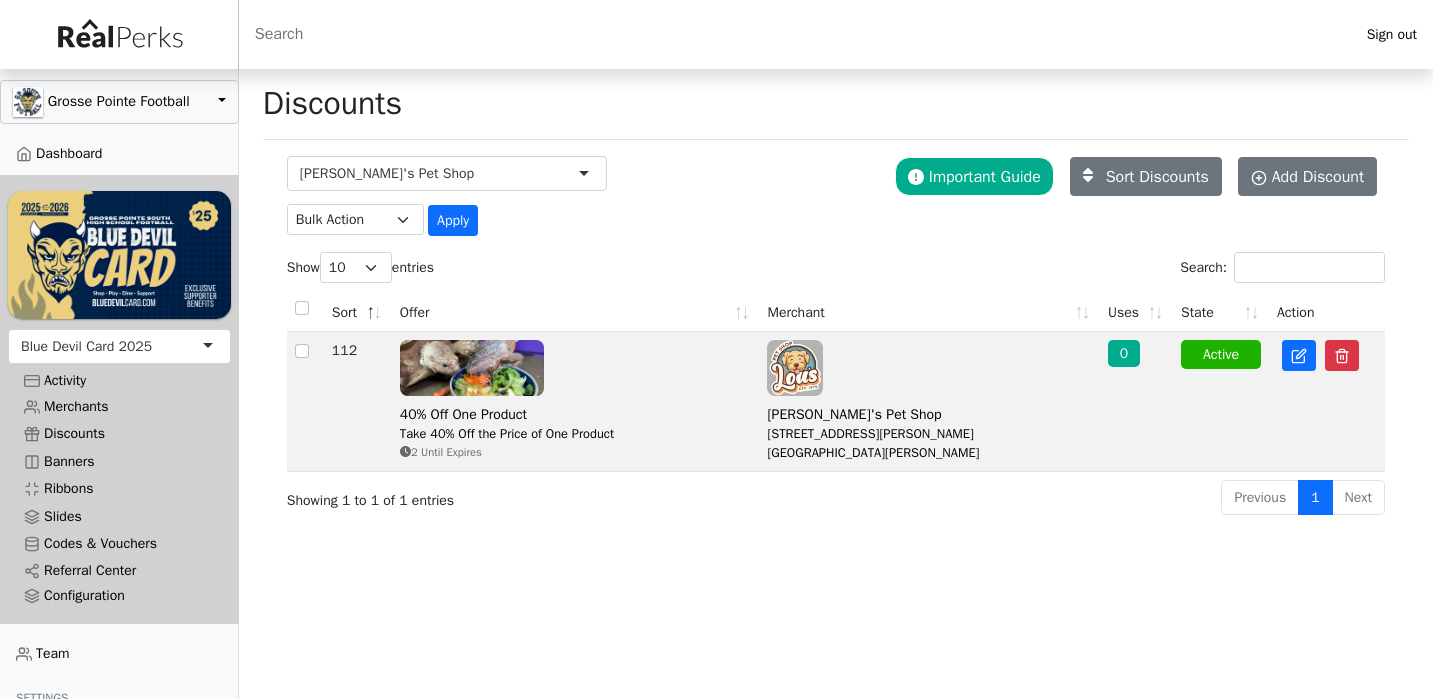 scroll, scrollTop: 0, scrollLeft: 0, axis: both 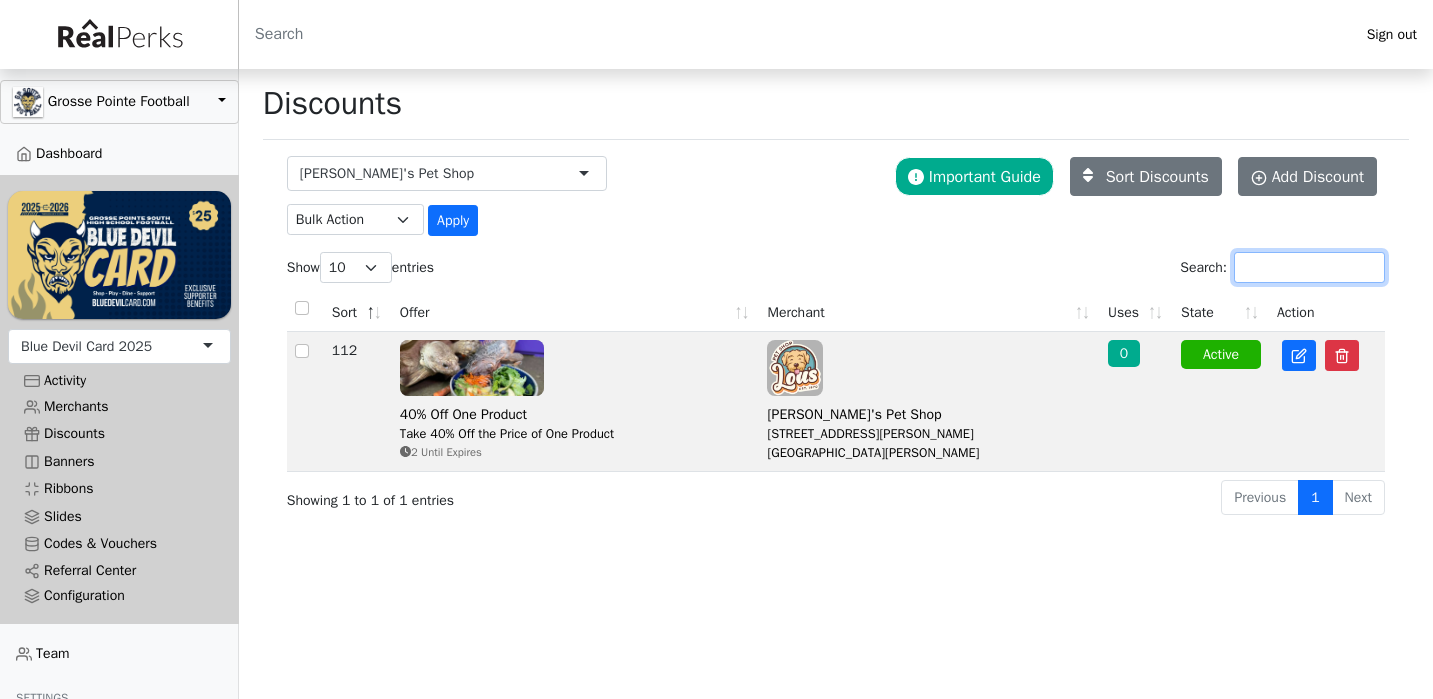 click on "Search:" at bounding box center (1309, 267) 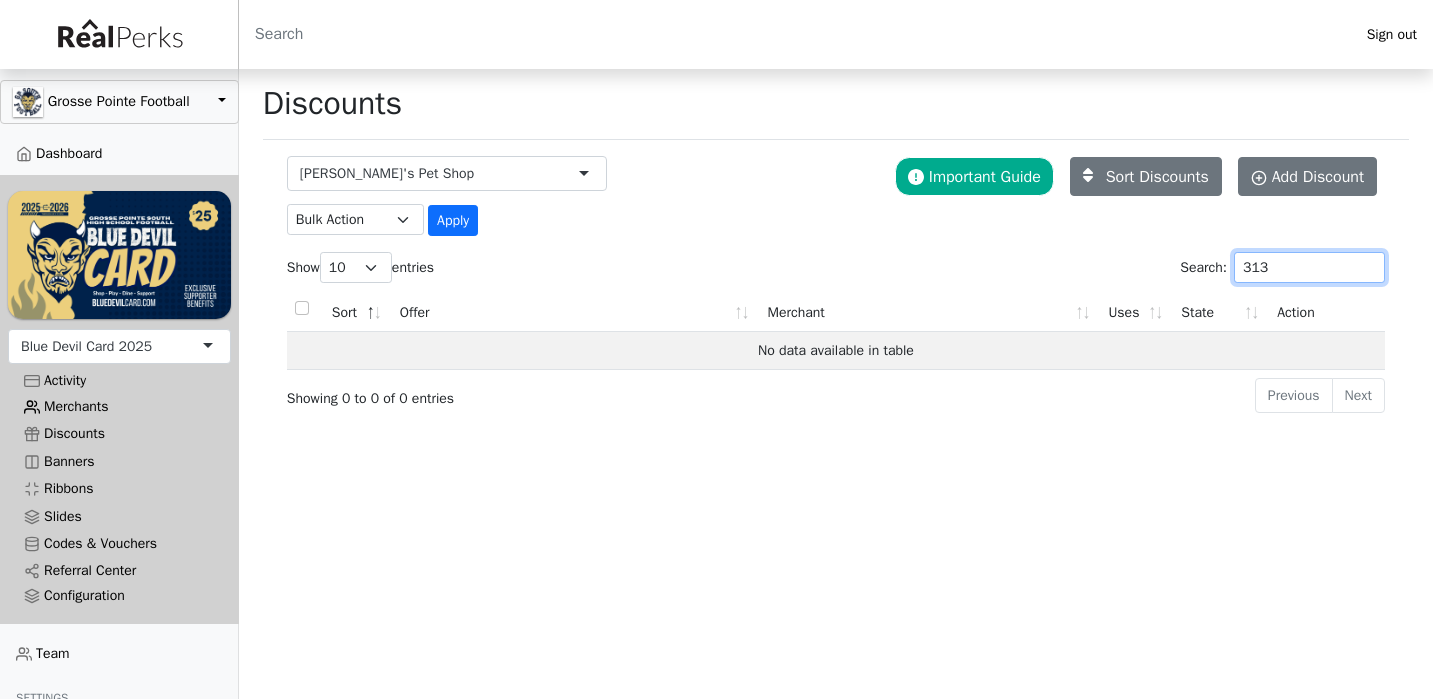 type on "313" 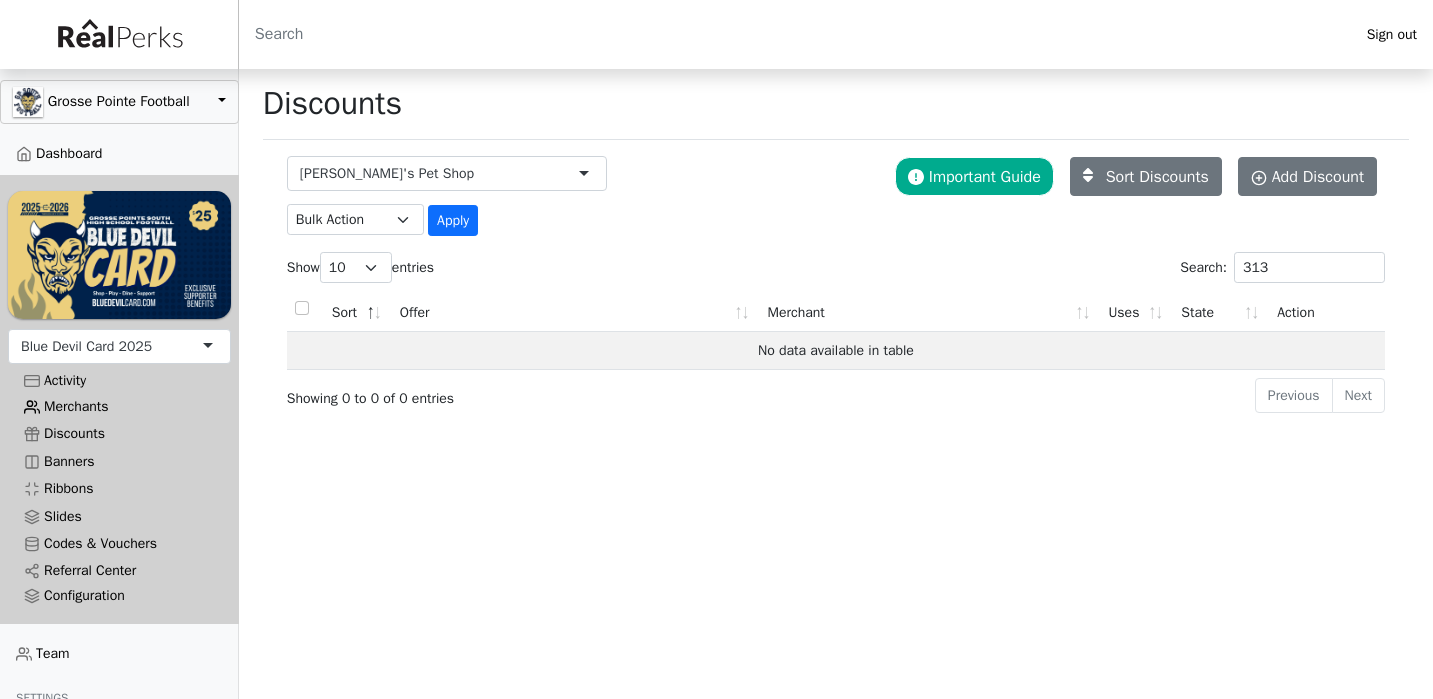 click on "Merchants" at bounding box center (119, 406) 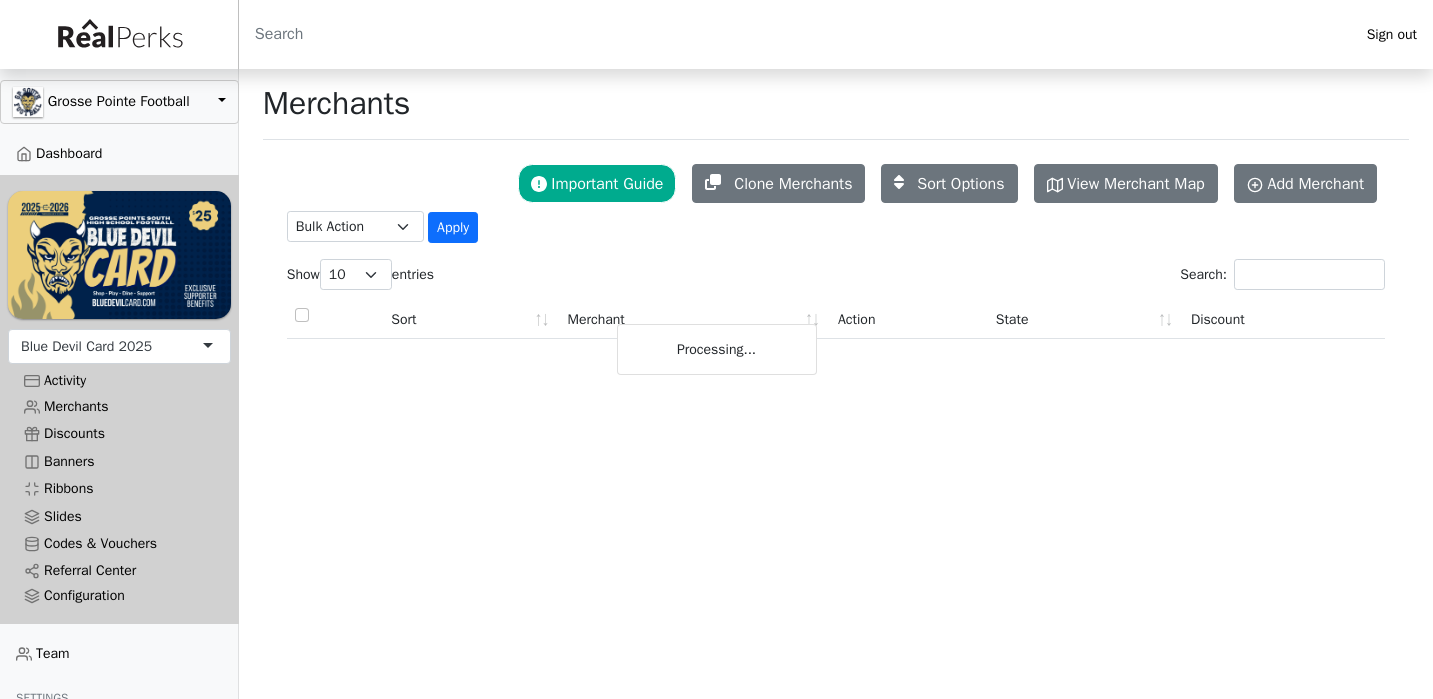 scroll, scrollTop: 0, scrollLeft: 0, axis: both 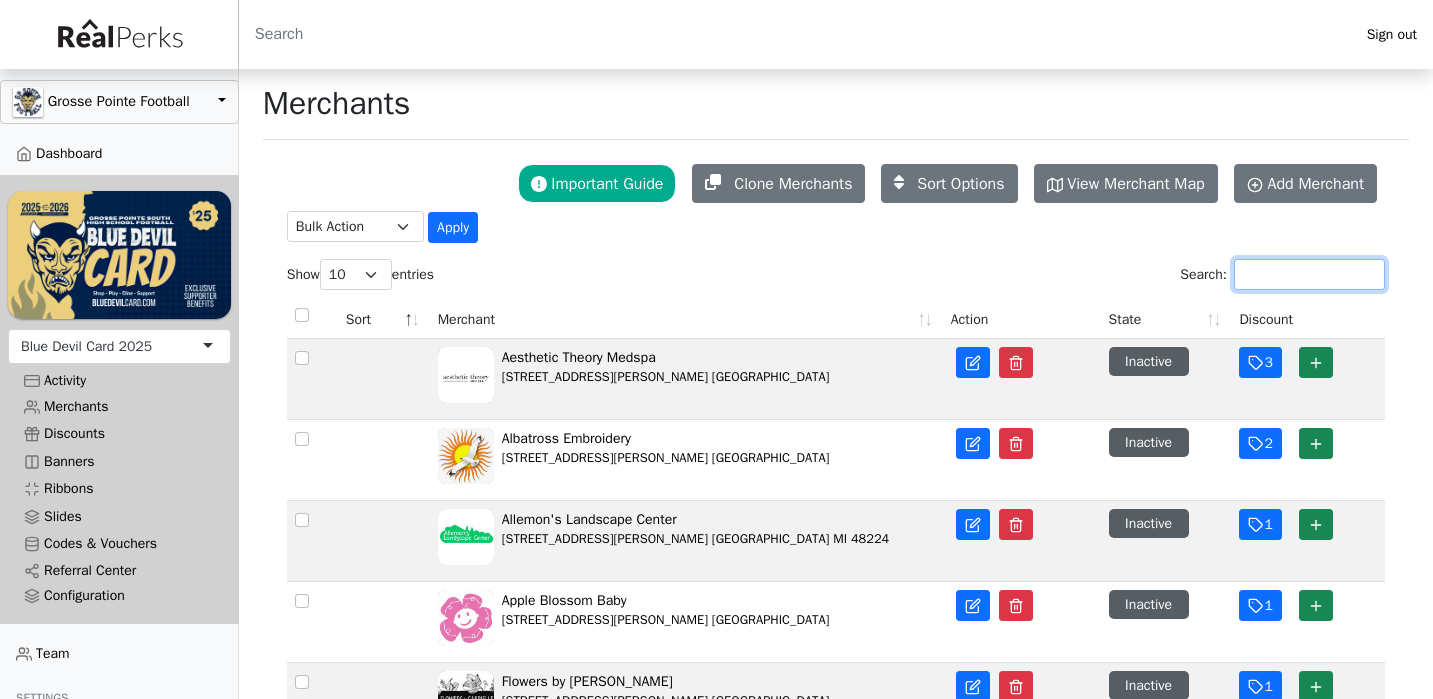 click on "Search:" at bounding box center [1309, 274] 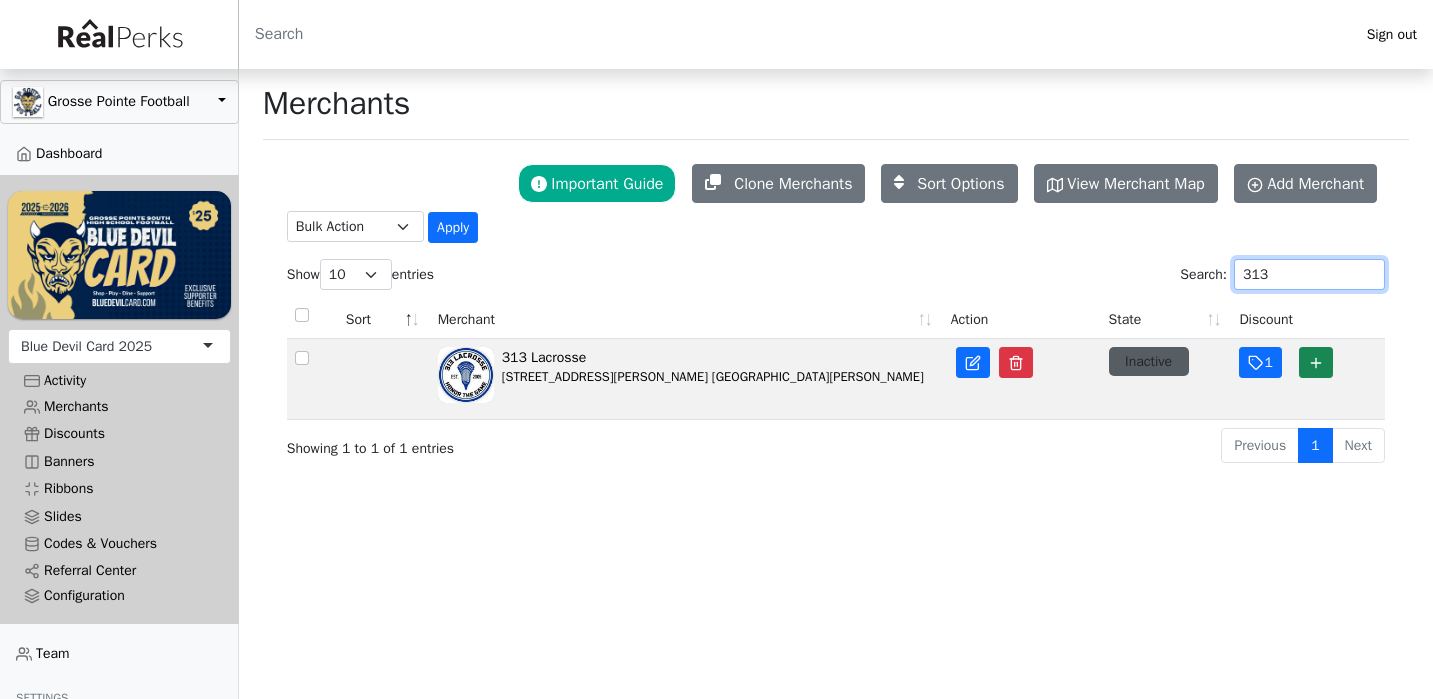 type on "313" 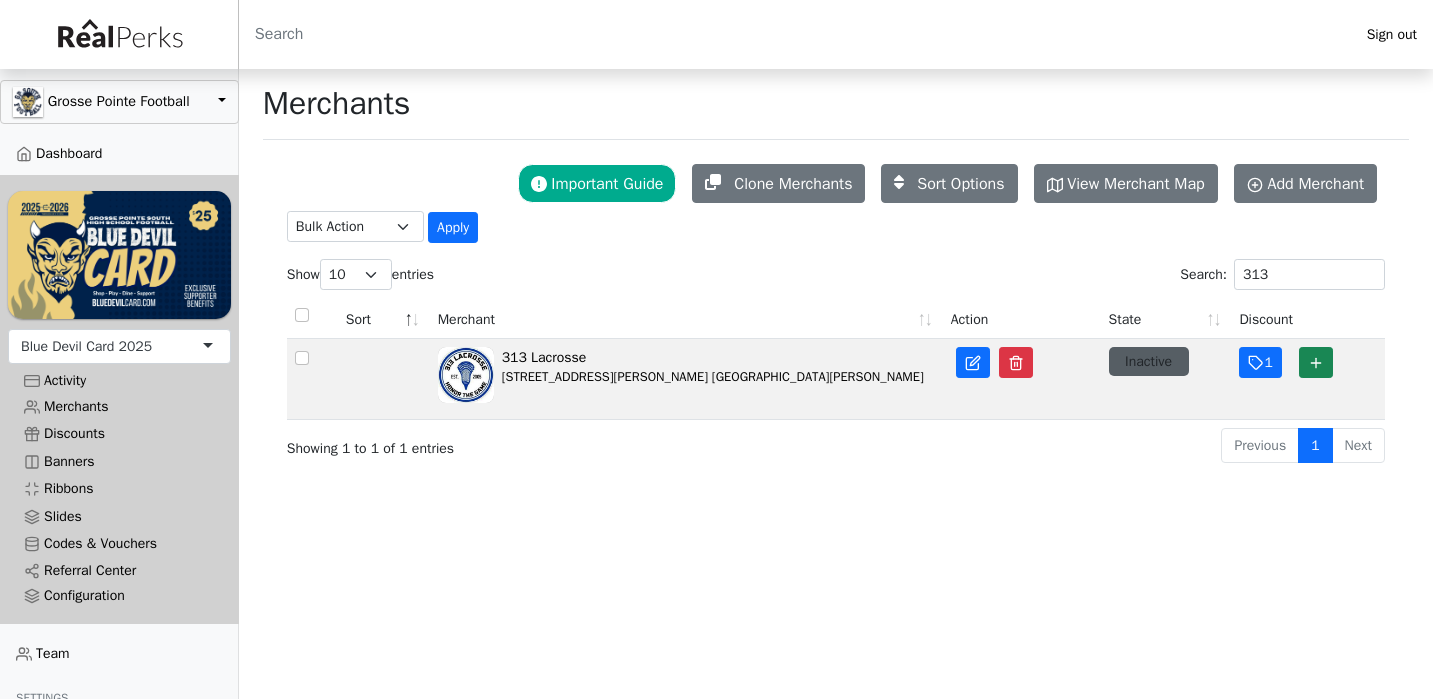 click on "Inactive" at bounding box center (1149, 361) 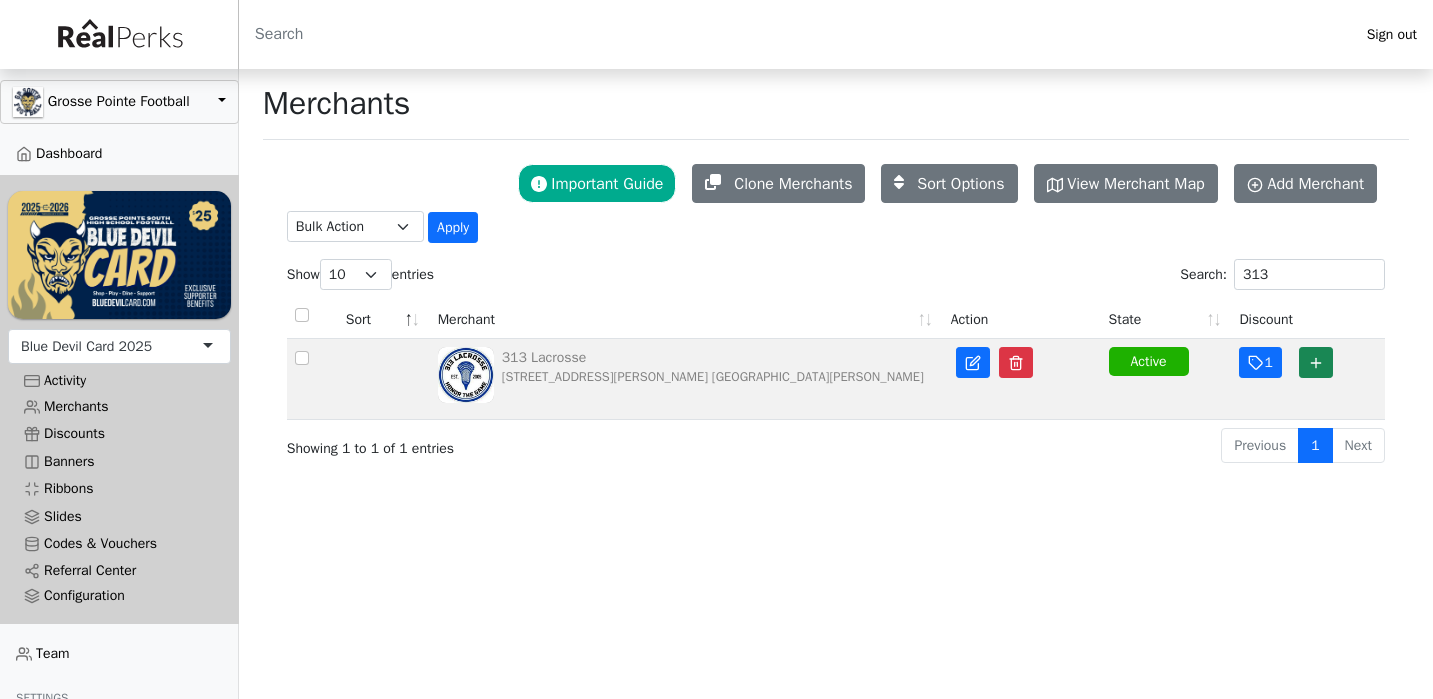 click on "[STREET_ADDRESS][PERSON_NAME] [GEOGRAPHIC_DATA][PERSON_NAME]" at bounding box center (713, 377) 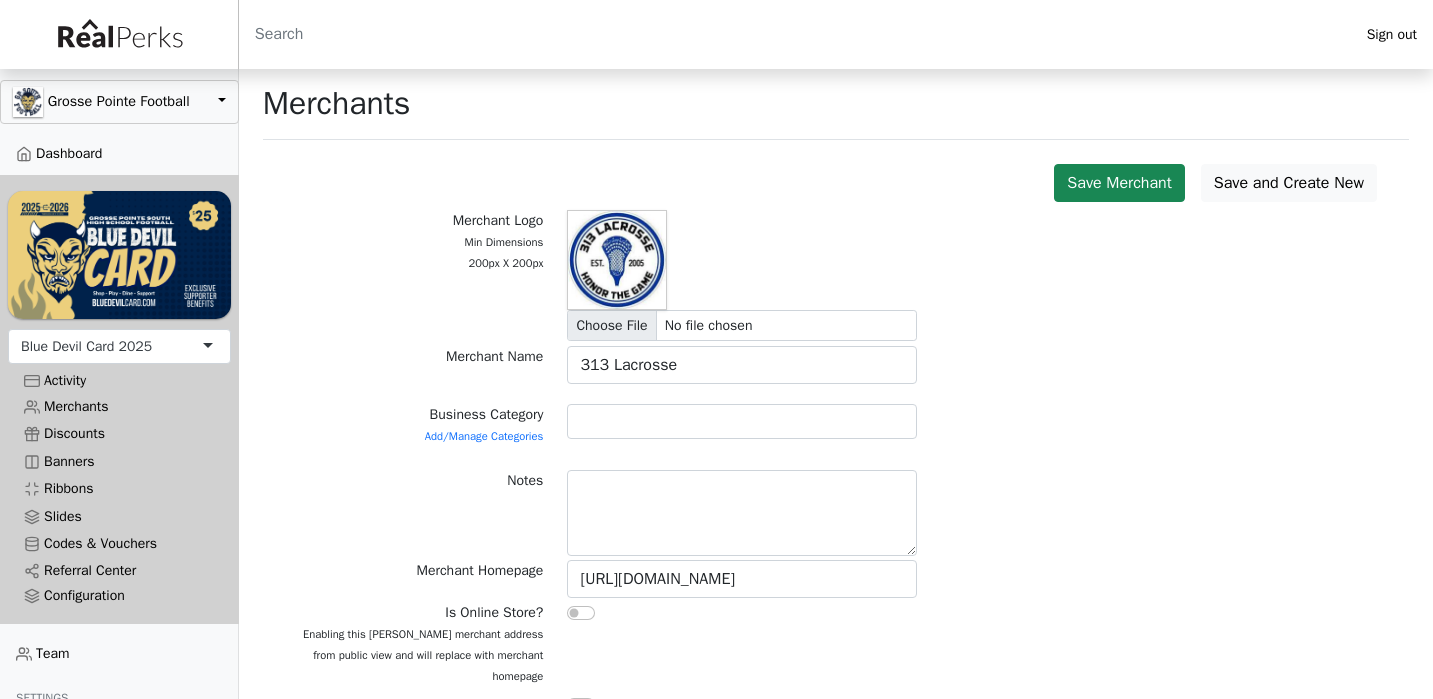 scroll, scrollTop: 0, scrollLeft: 0, axis: both 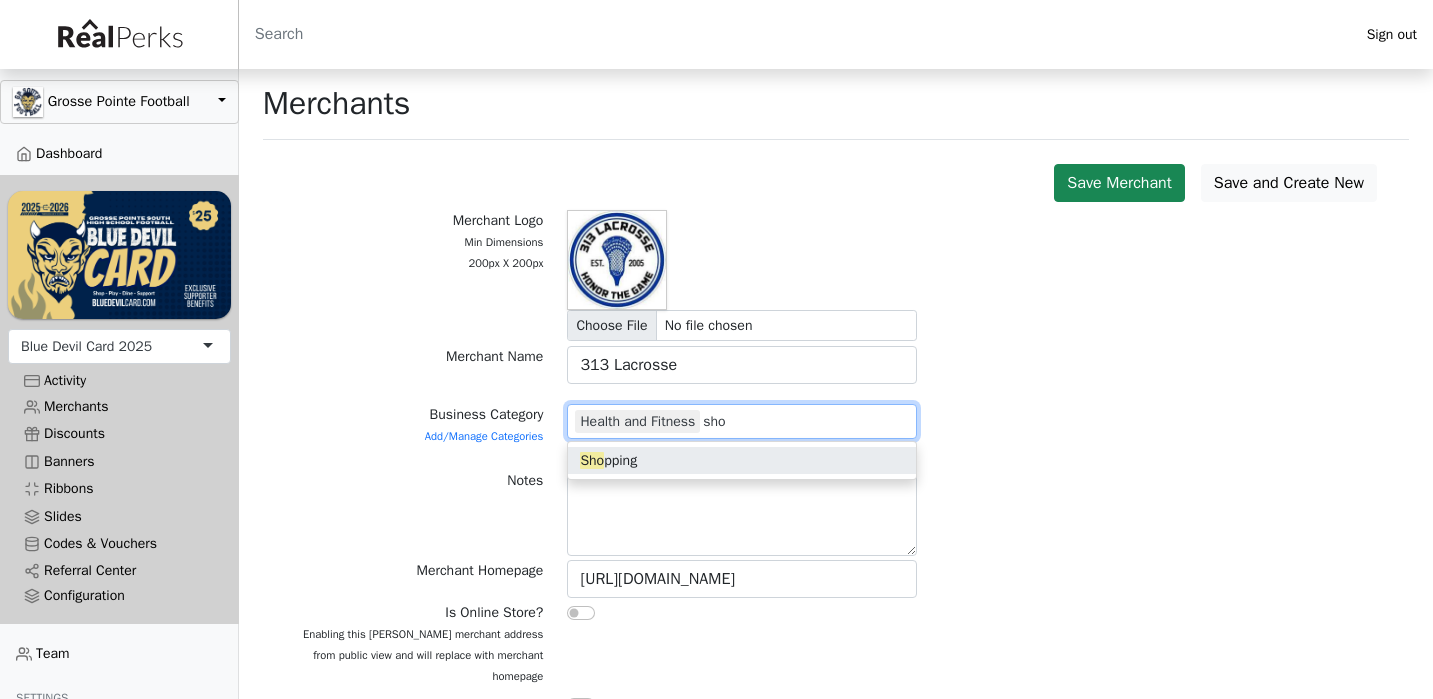 type on "shop" 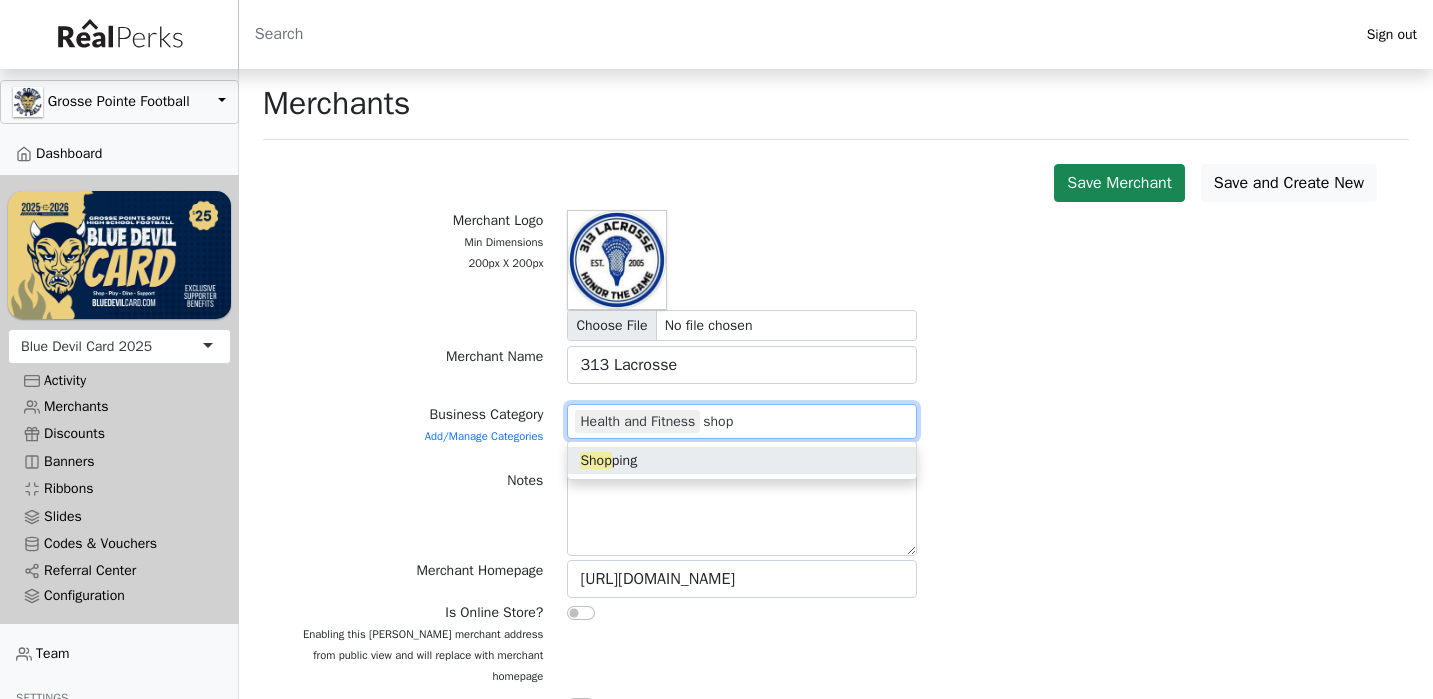type 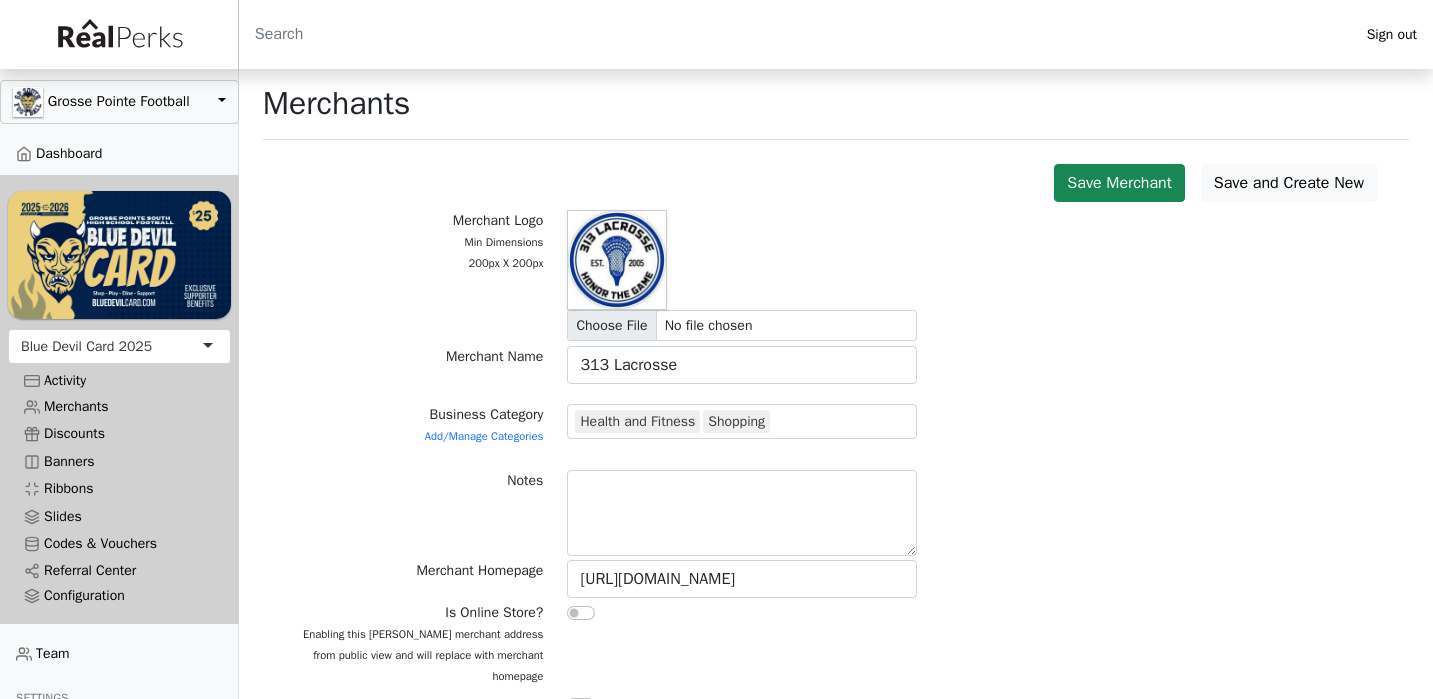 click on "Notes" at bounding box center (836, 515) 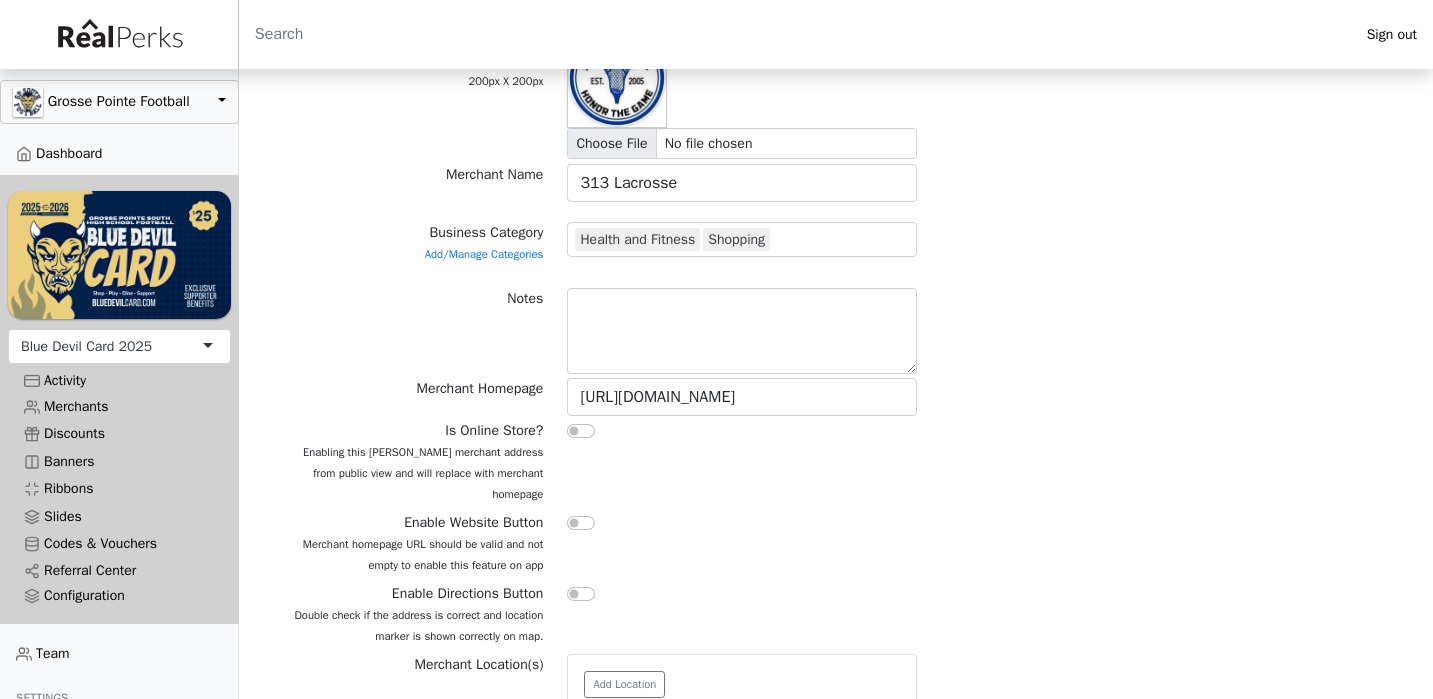 scroll, scrollTop: 206, scrollLeft: 0, axis: vertical 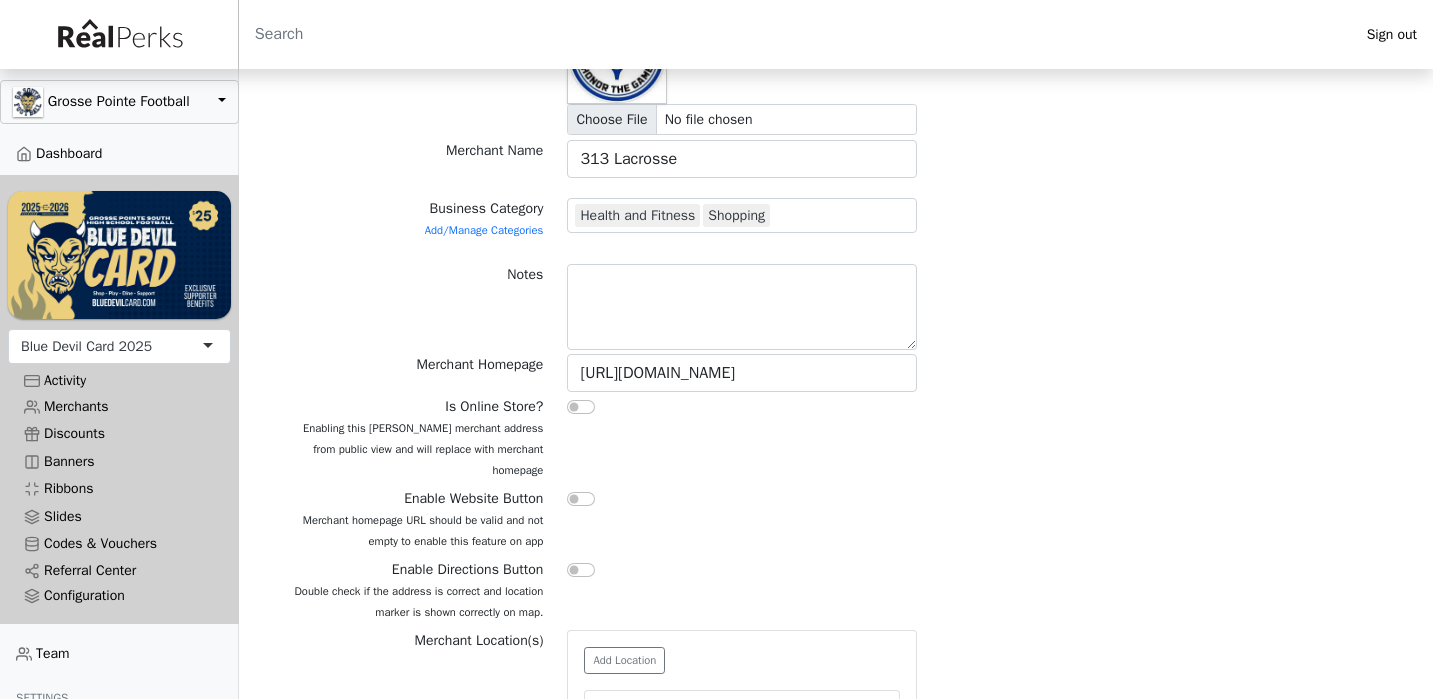 click at bounding box center [581, 499] 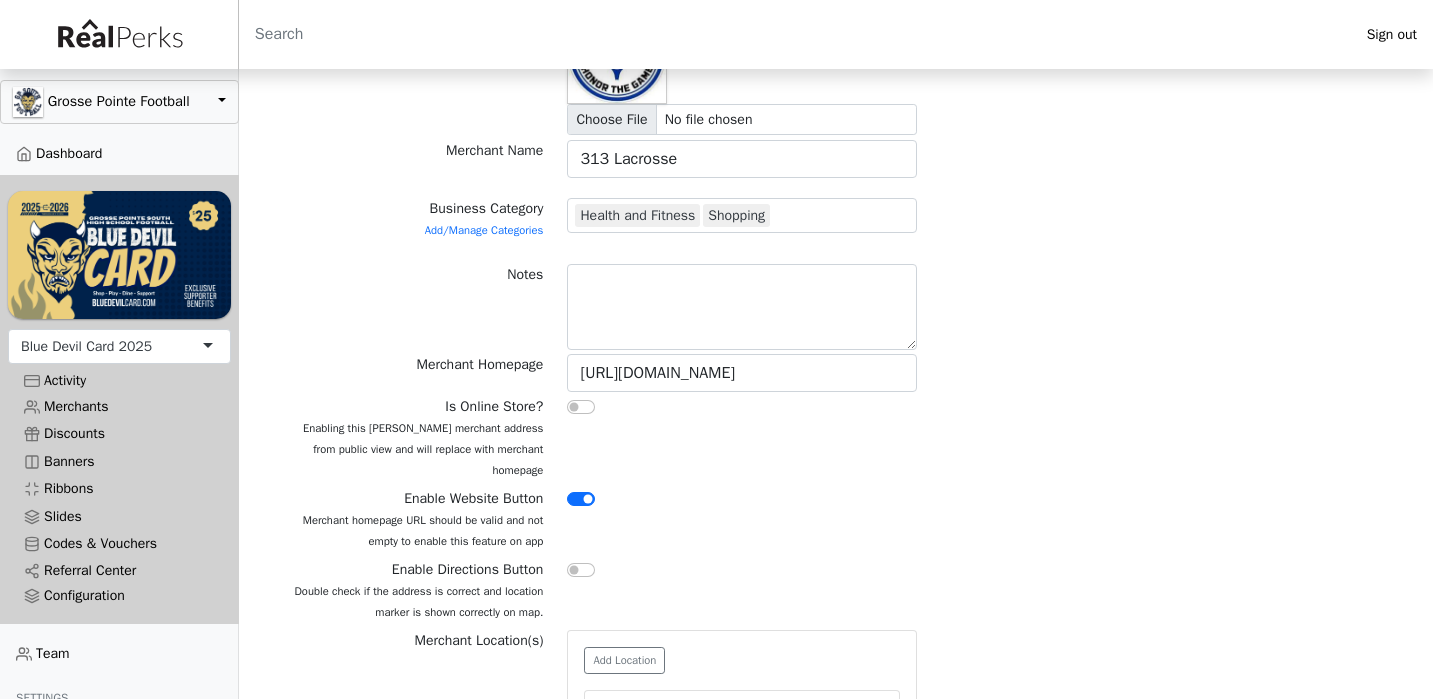 click at bounding box center (581, 570) 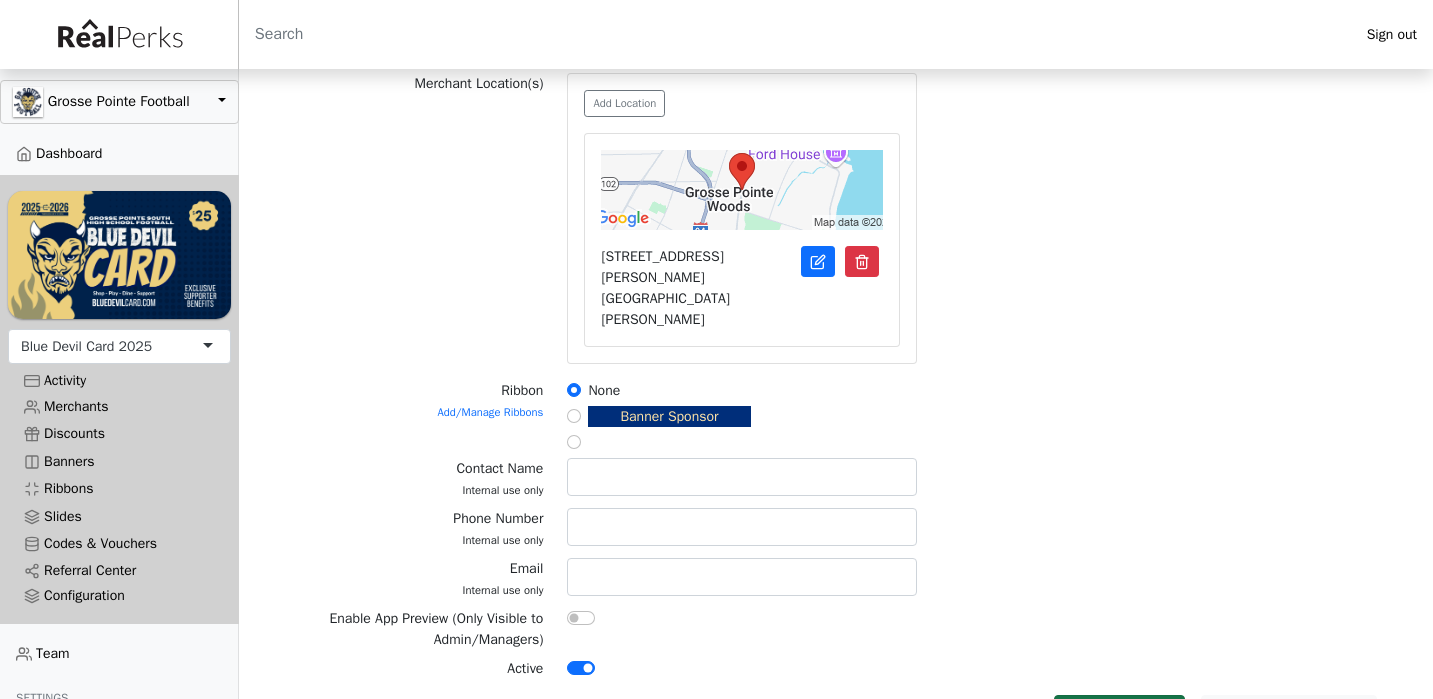 scroll, scrollTop: 762, scrollLeft: 0, axis: vertical 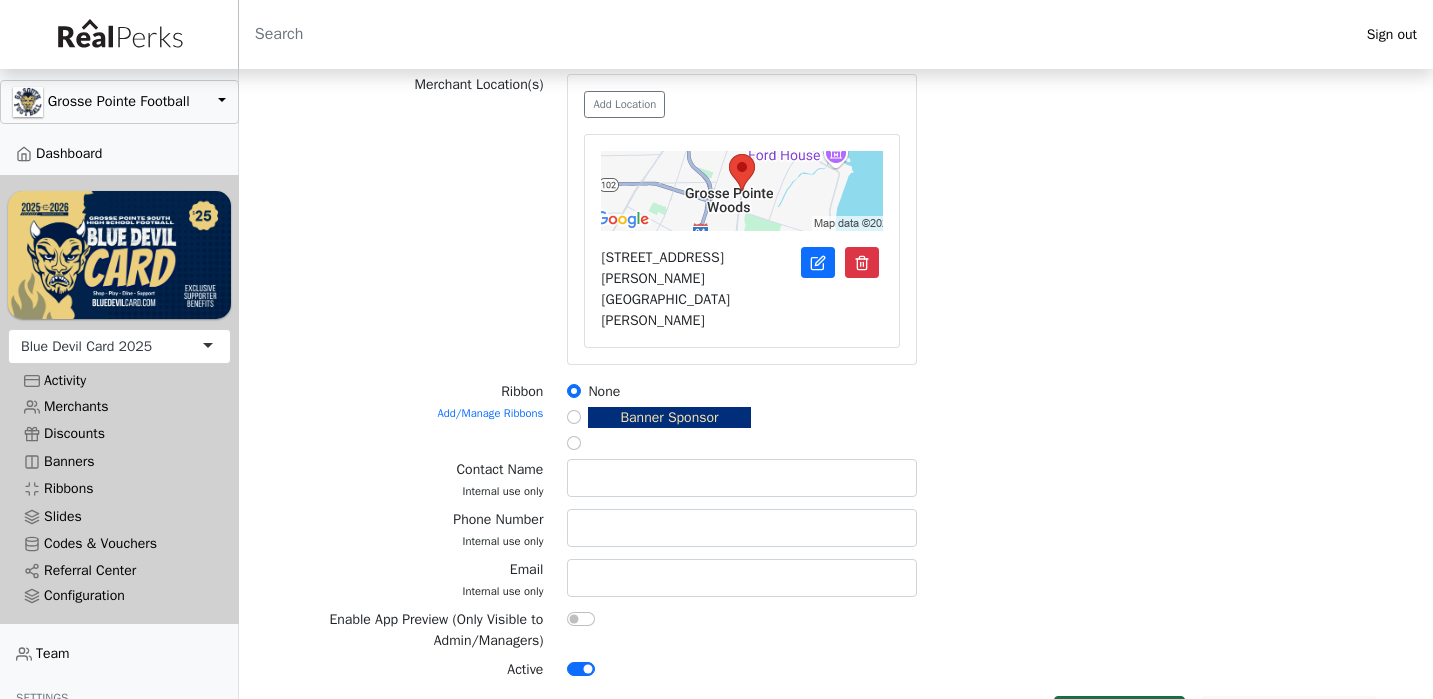 click on "Save Merchant" at bounding box center (1119, 715) 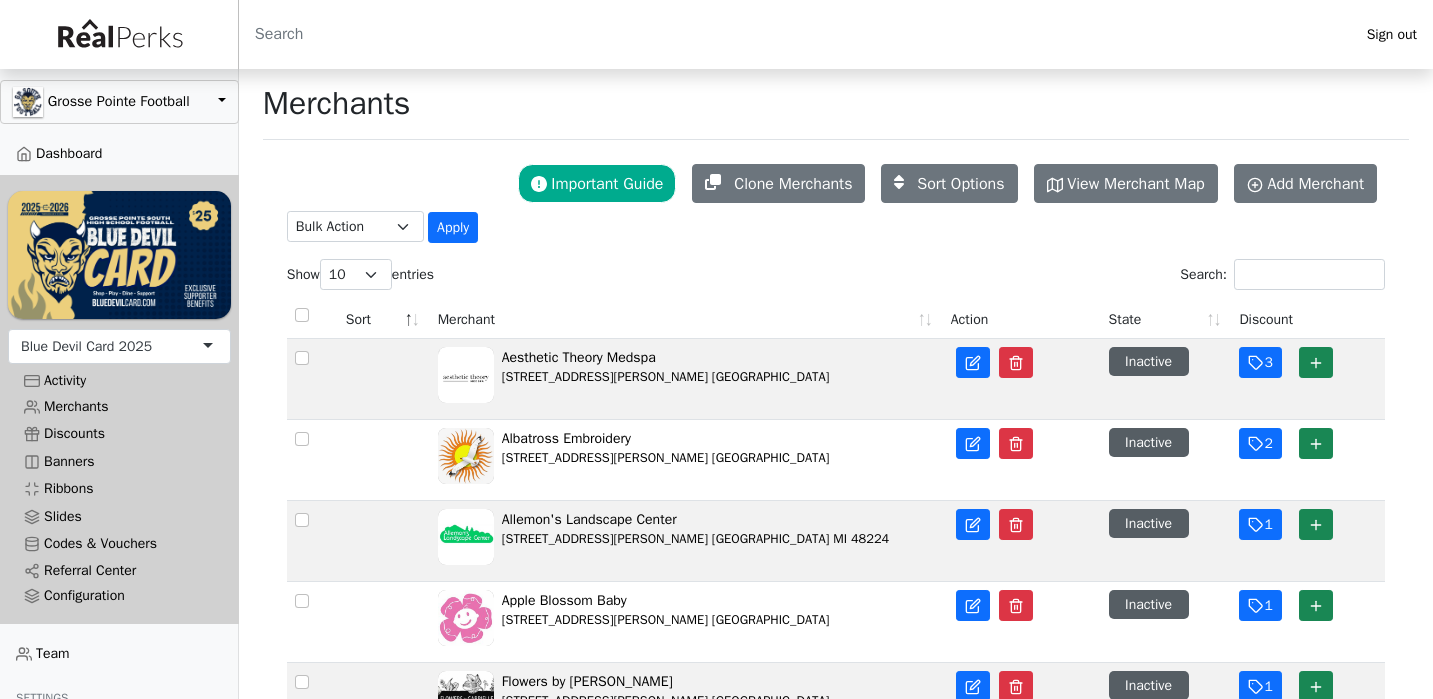 scroll, scrollTop: 0, scrollLeft: 0, axis: both 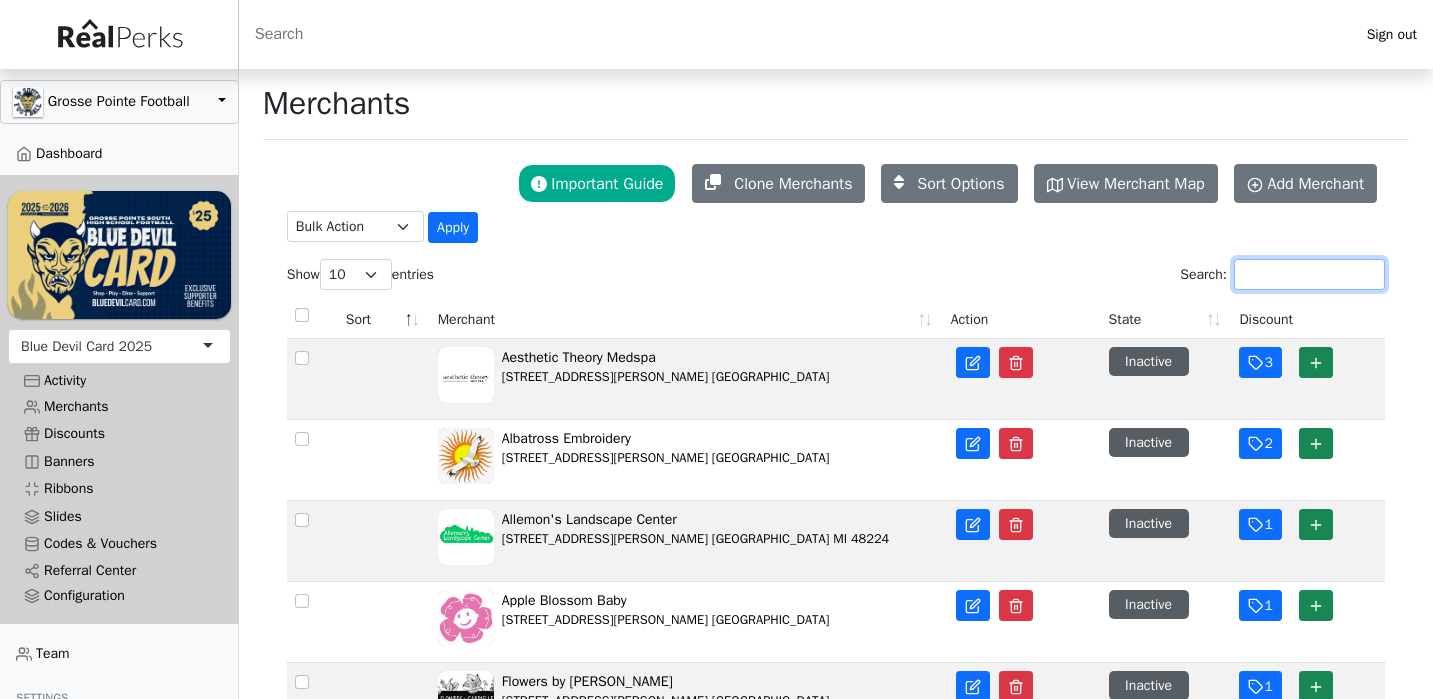 click on "Search:" at bounding box center [1309, 274] 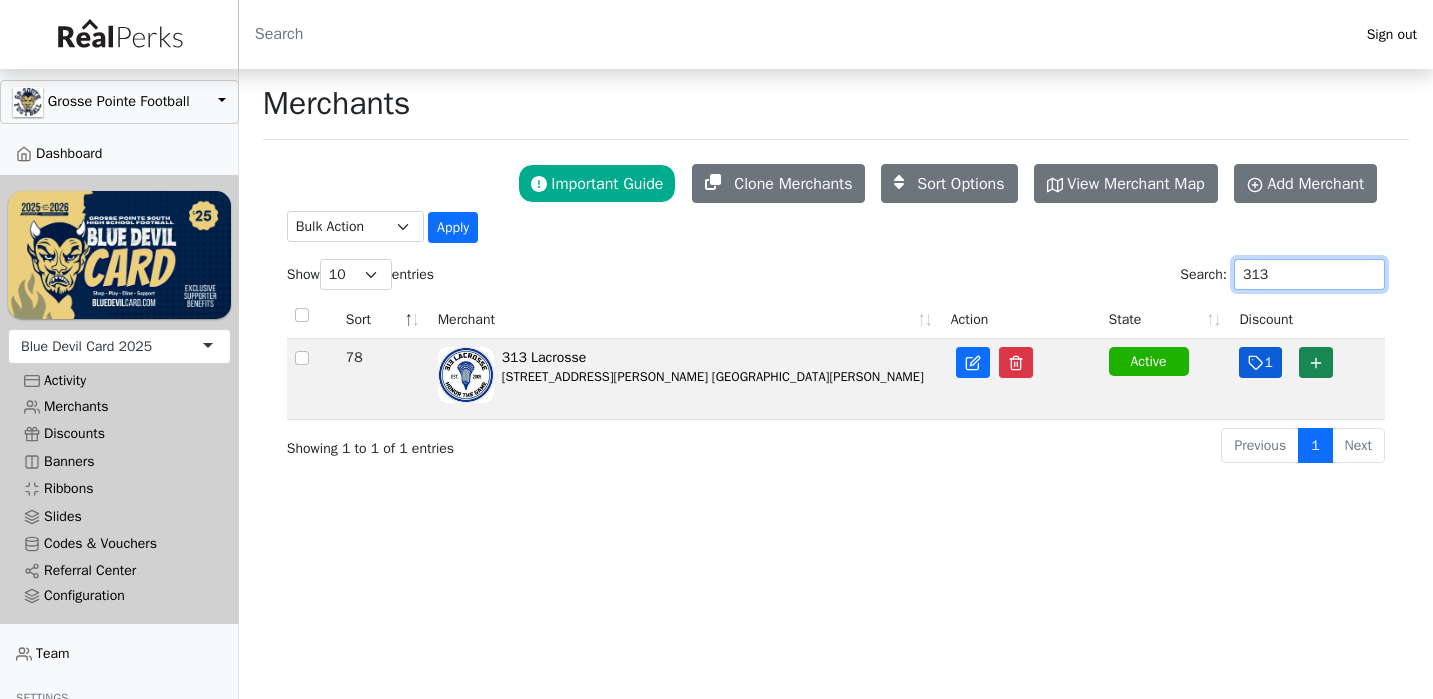 type on "313" 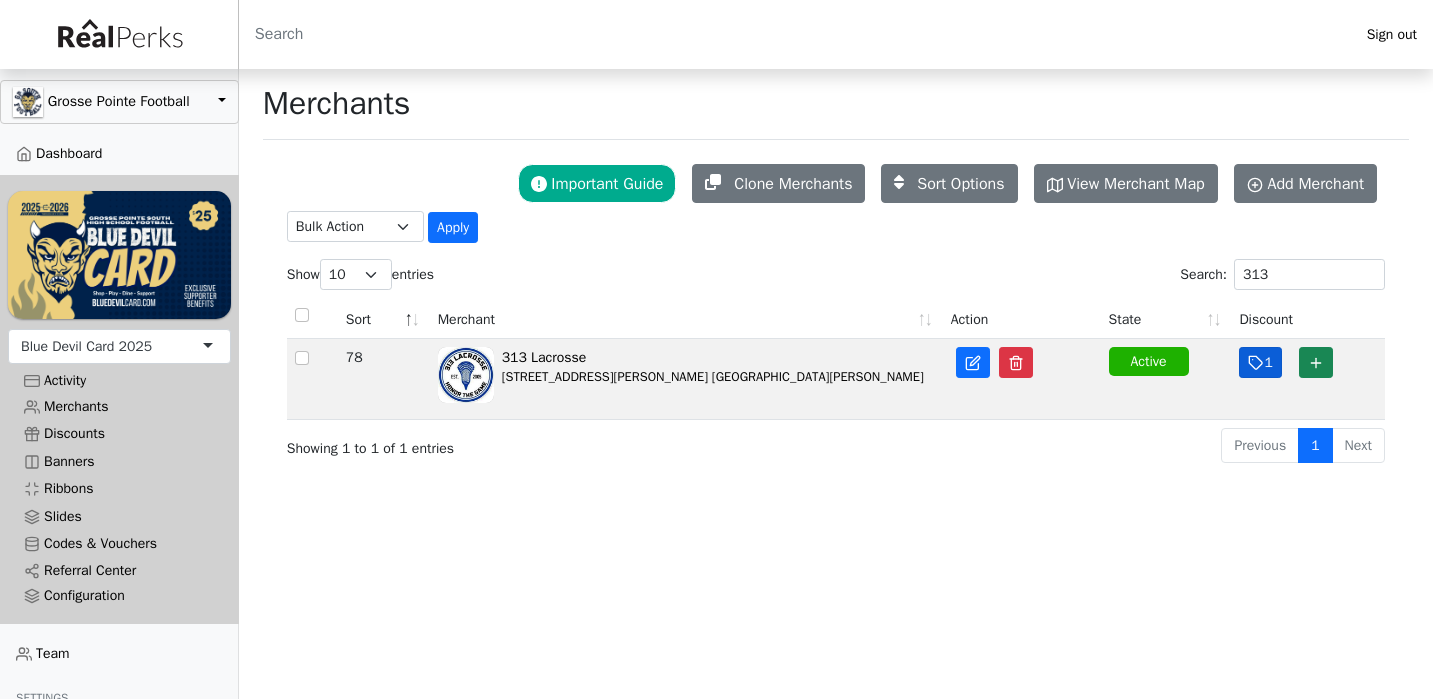 click on "1" at bounding box center (1260, 362) 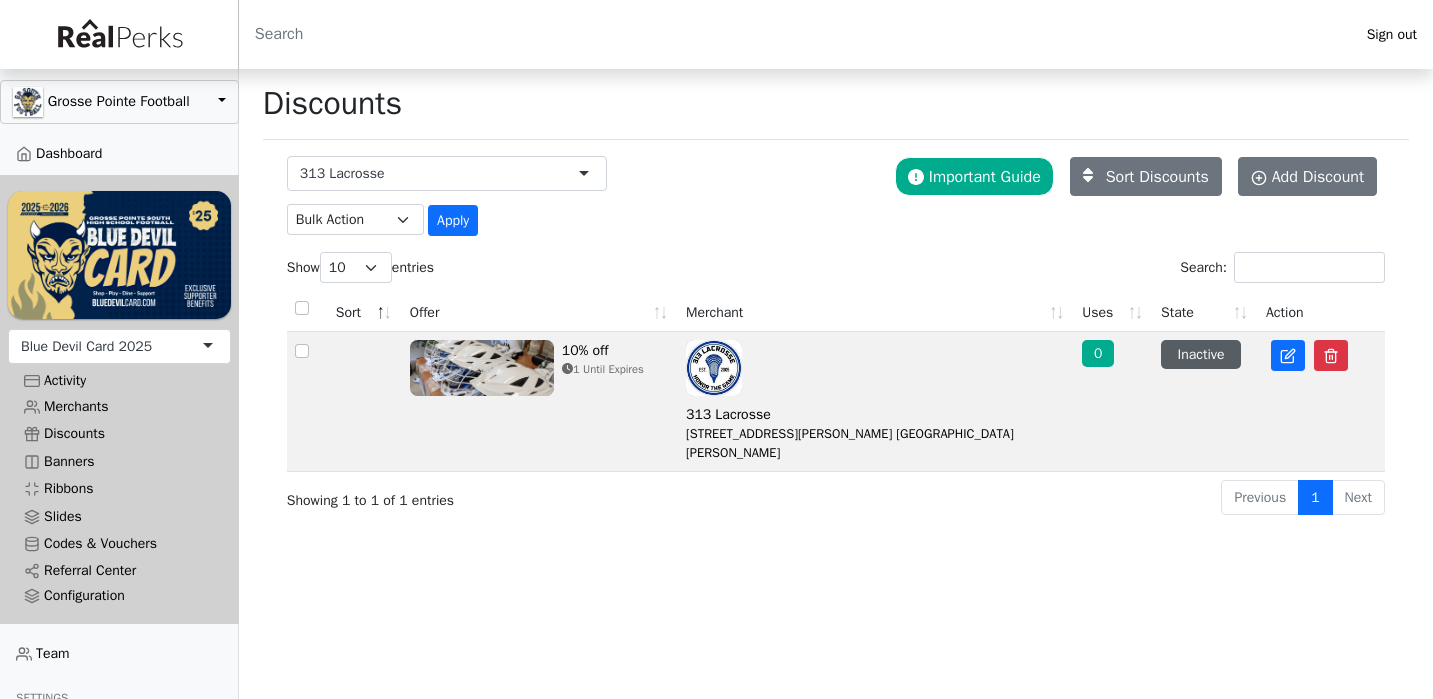 scroll, scrollTop: 0, scrollLeft: 0, axis: both 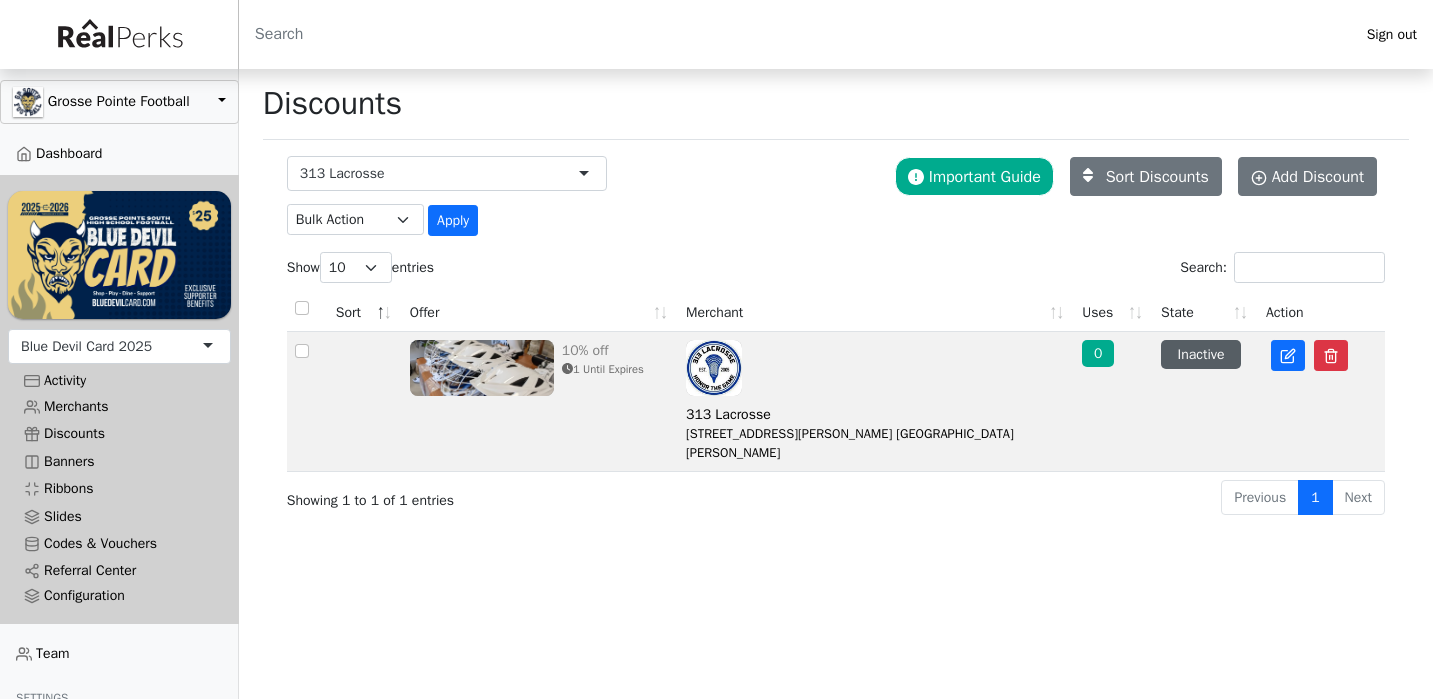 click on "10% off" at bounding box center (603, 350) 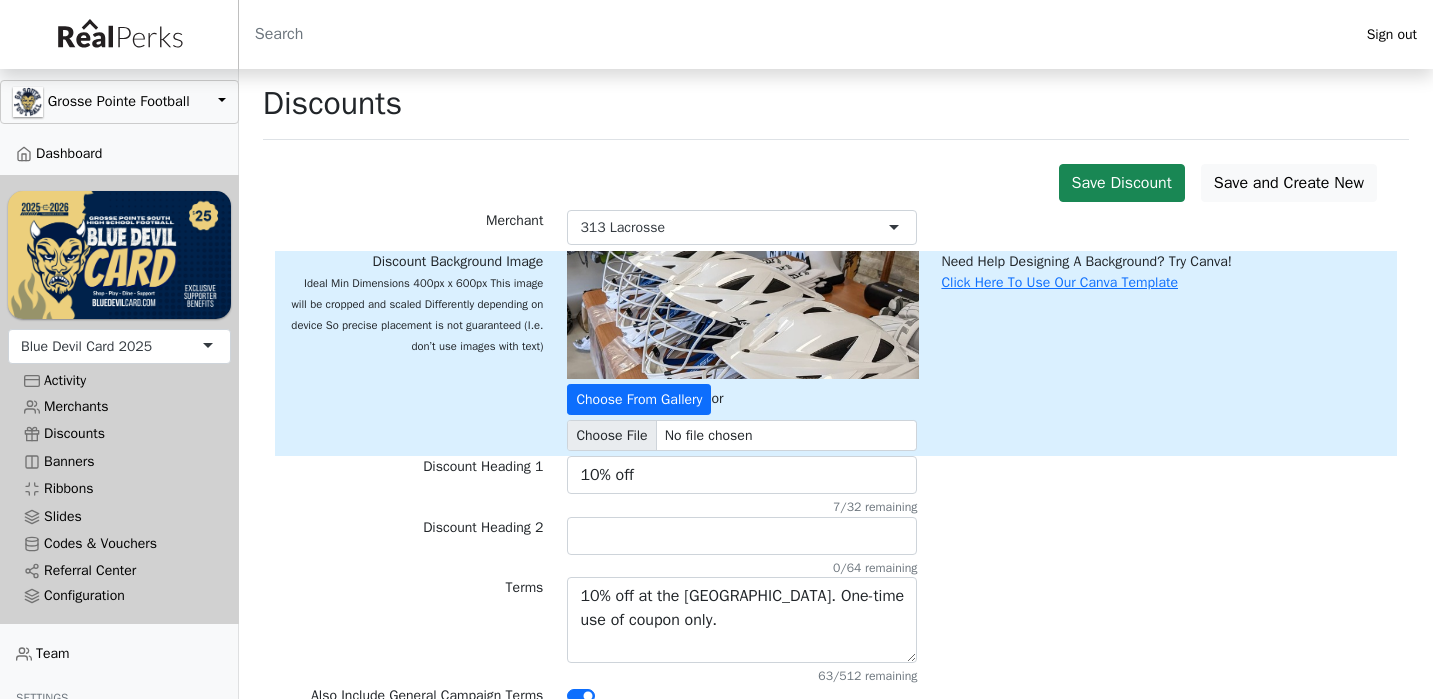 scroll, scrollTop: 0, scrollLeft: 0, axis: both 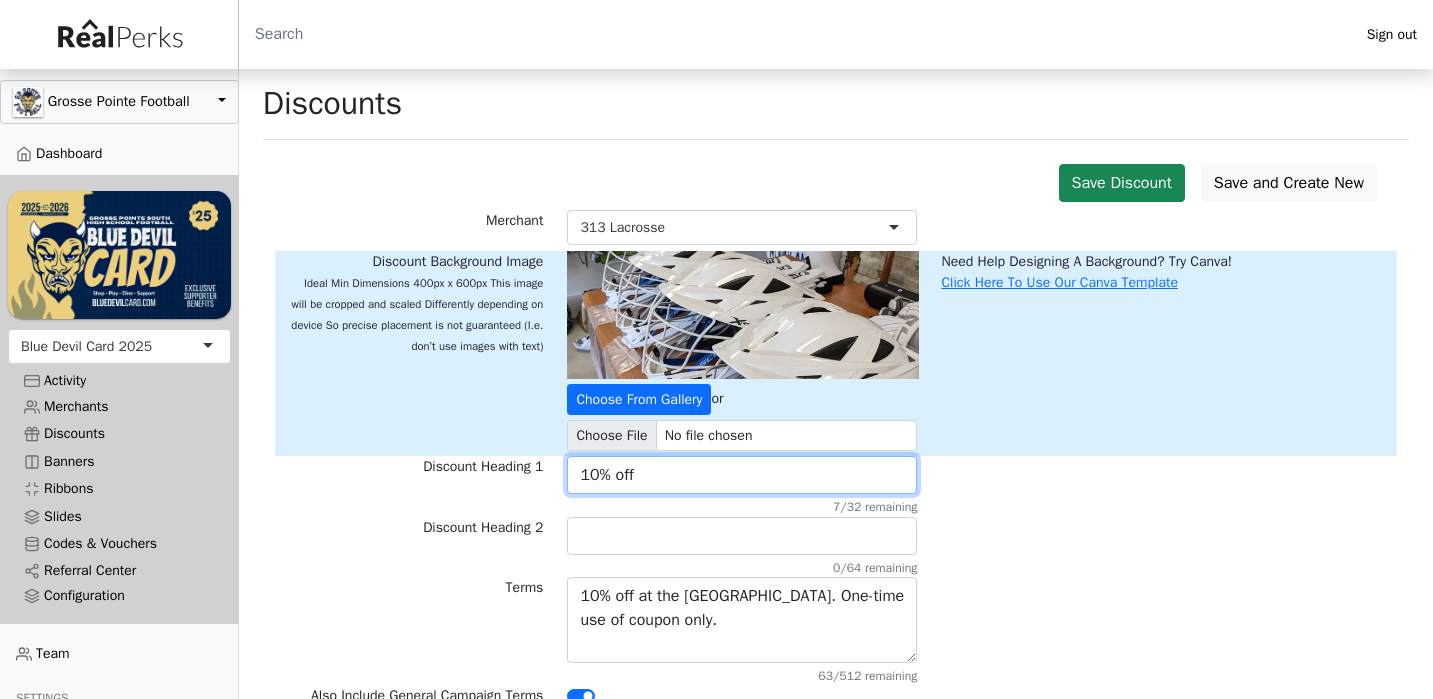 click on "10% off" at bounding box center (742, 475) 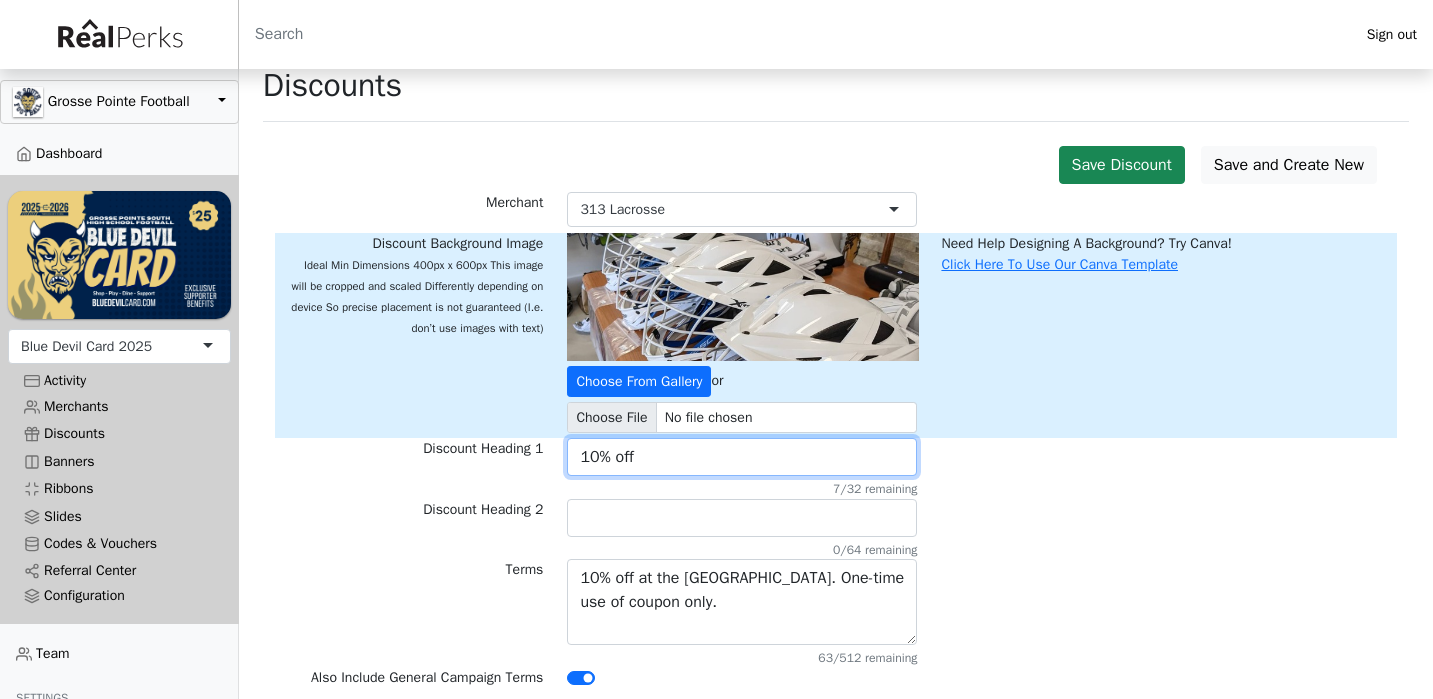 scroll, scrollTop: 23, scrollLeft: 0, axis: vertical 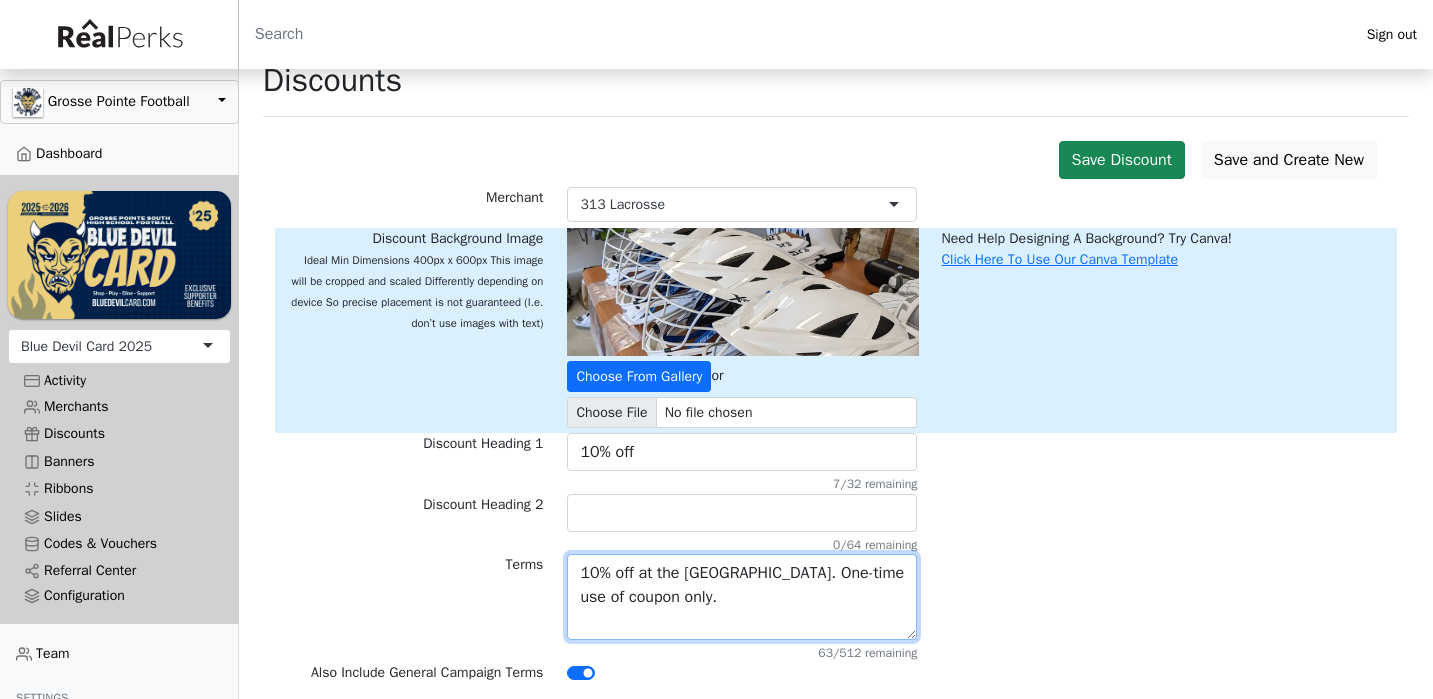click on "10% off at the 313 Lacrosse Store. One-time use of coupon only." at bounding box center (742, 597) 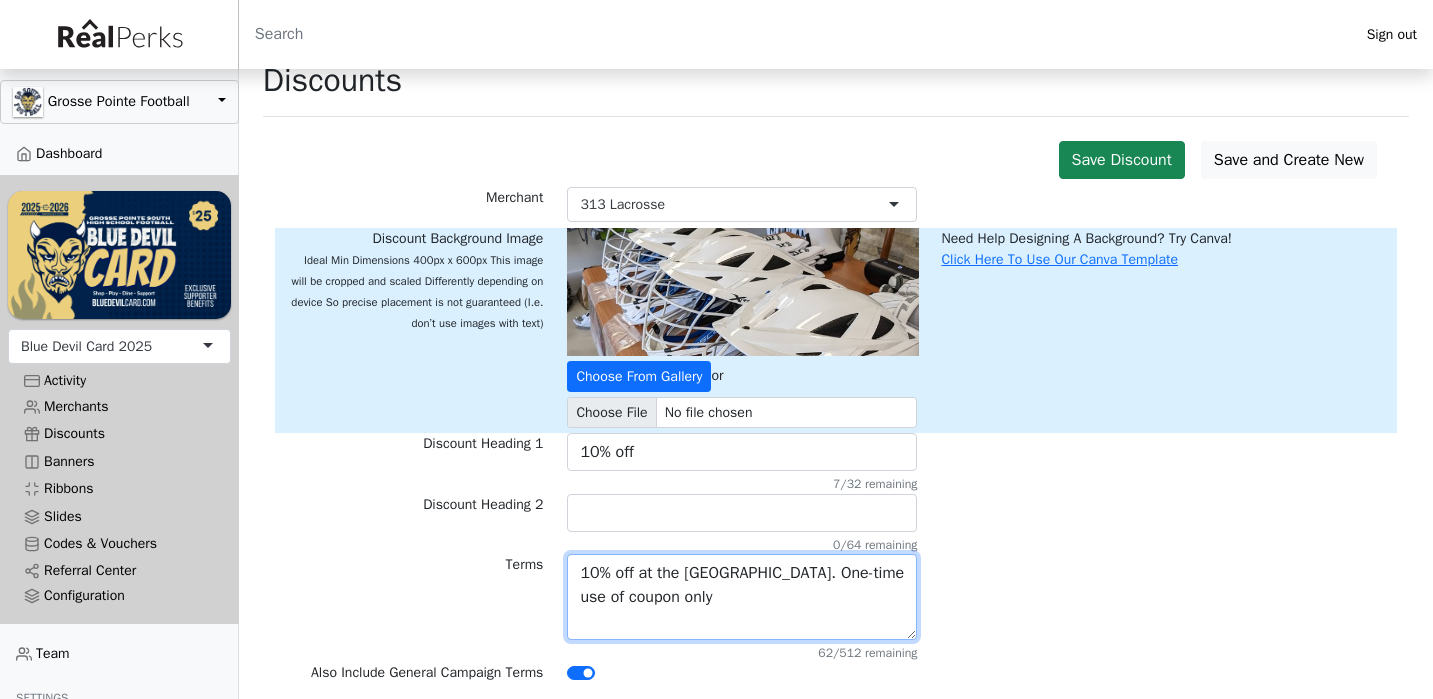 type on "10% off at the 313 Lacrosse Store. One-time use of coupon only" 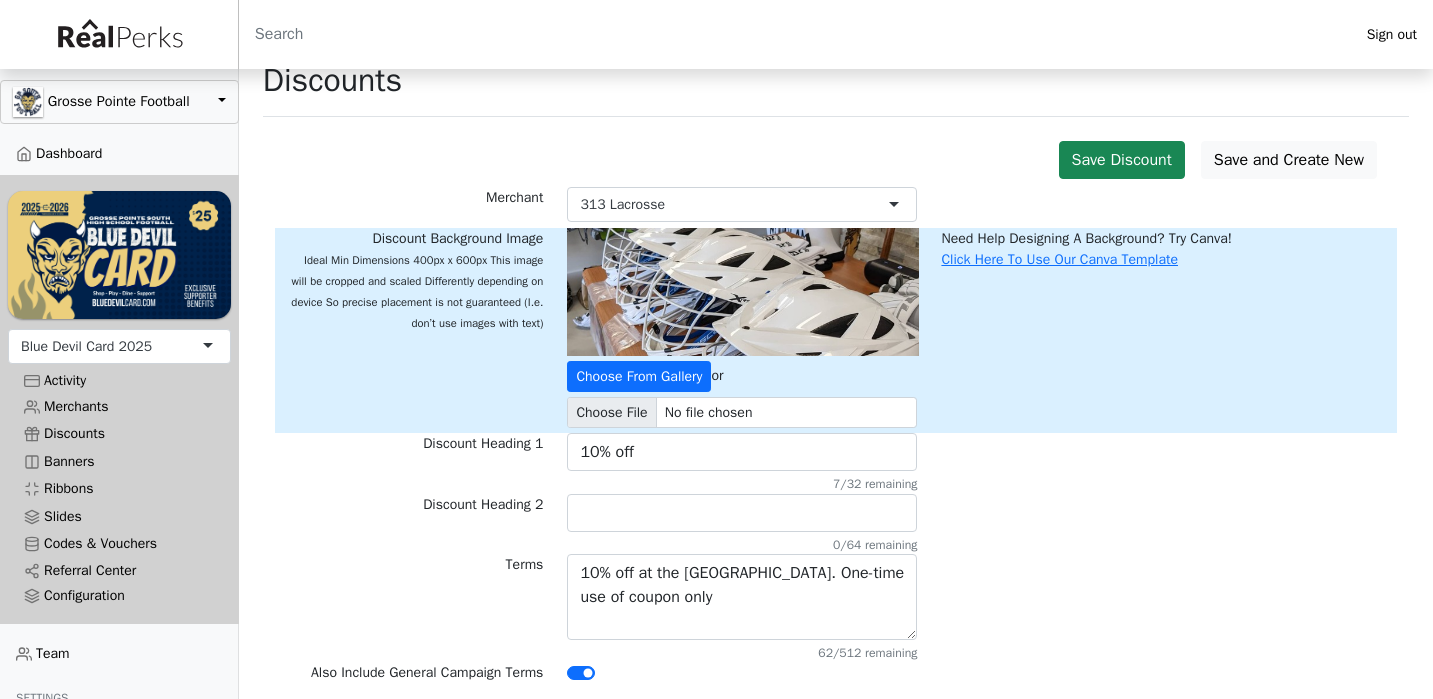 click on "Discount Heading 2
0/64 remaining" at bounding box center (836, 524) 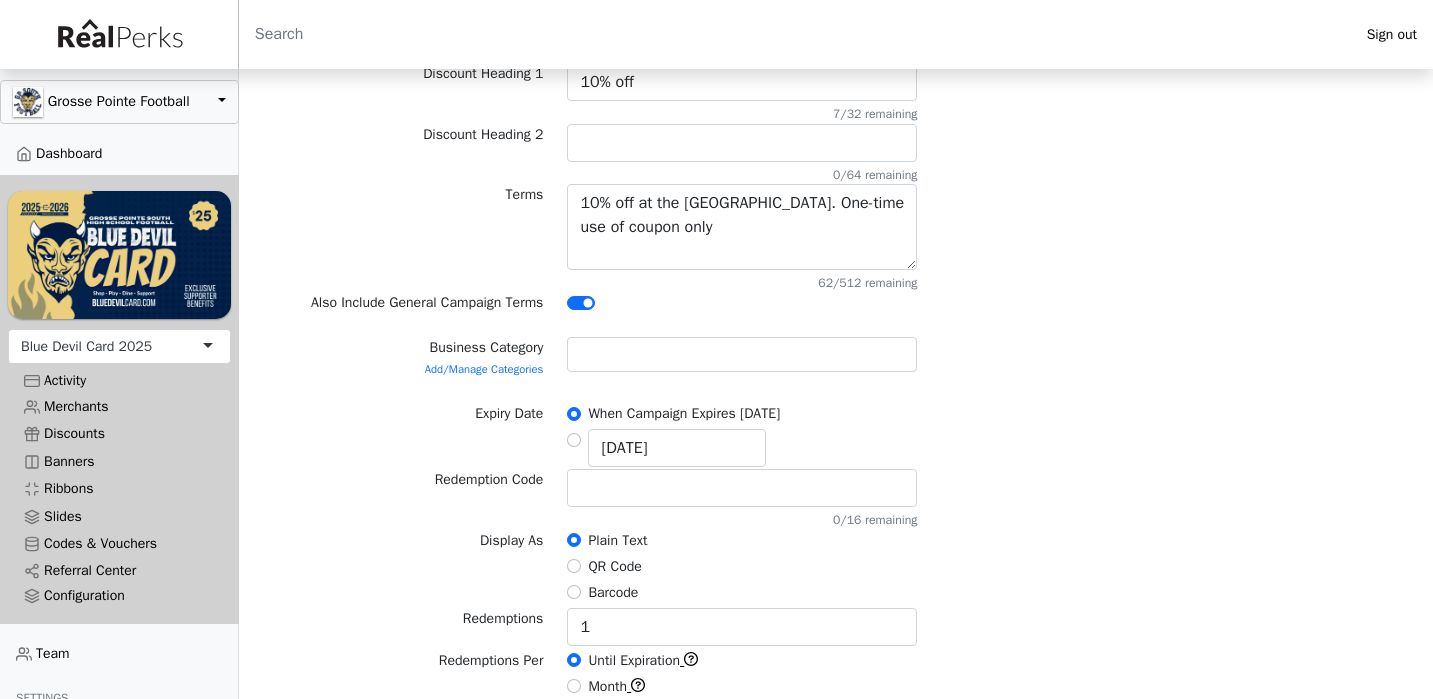 scroll, scrollTop: 395, scrollLeft: 0, axis: vertical 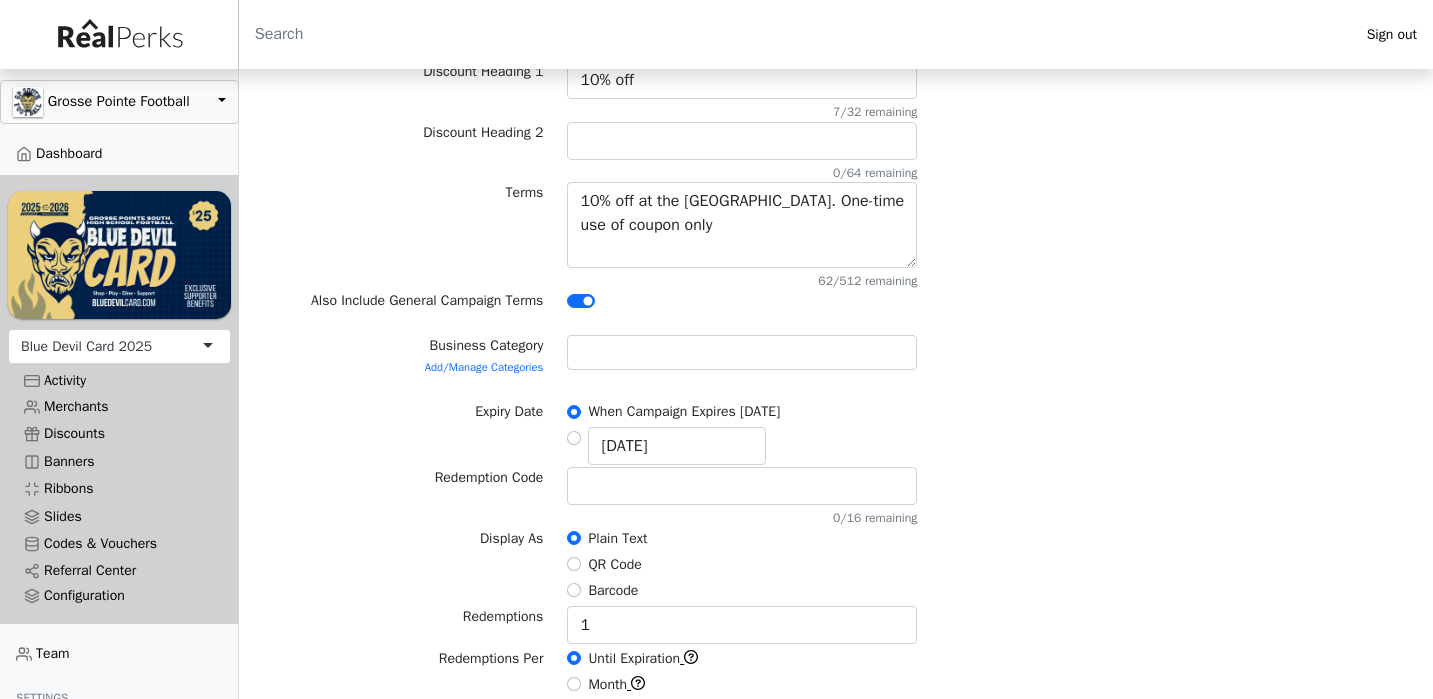 click at bounding box center (742, 352) 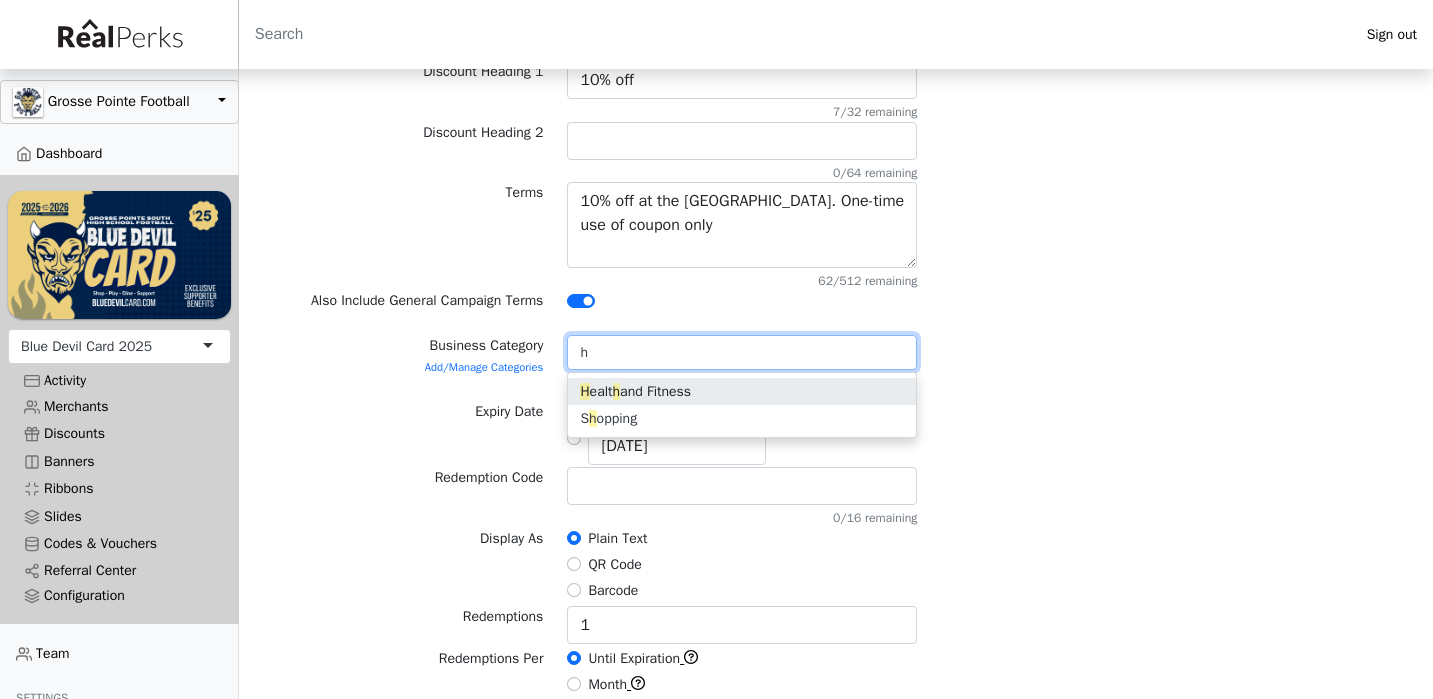 type on "he" 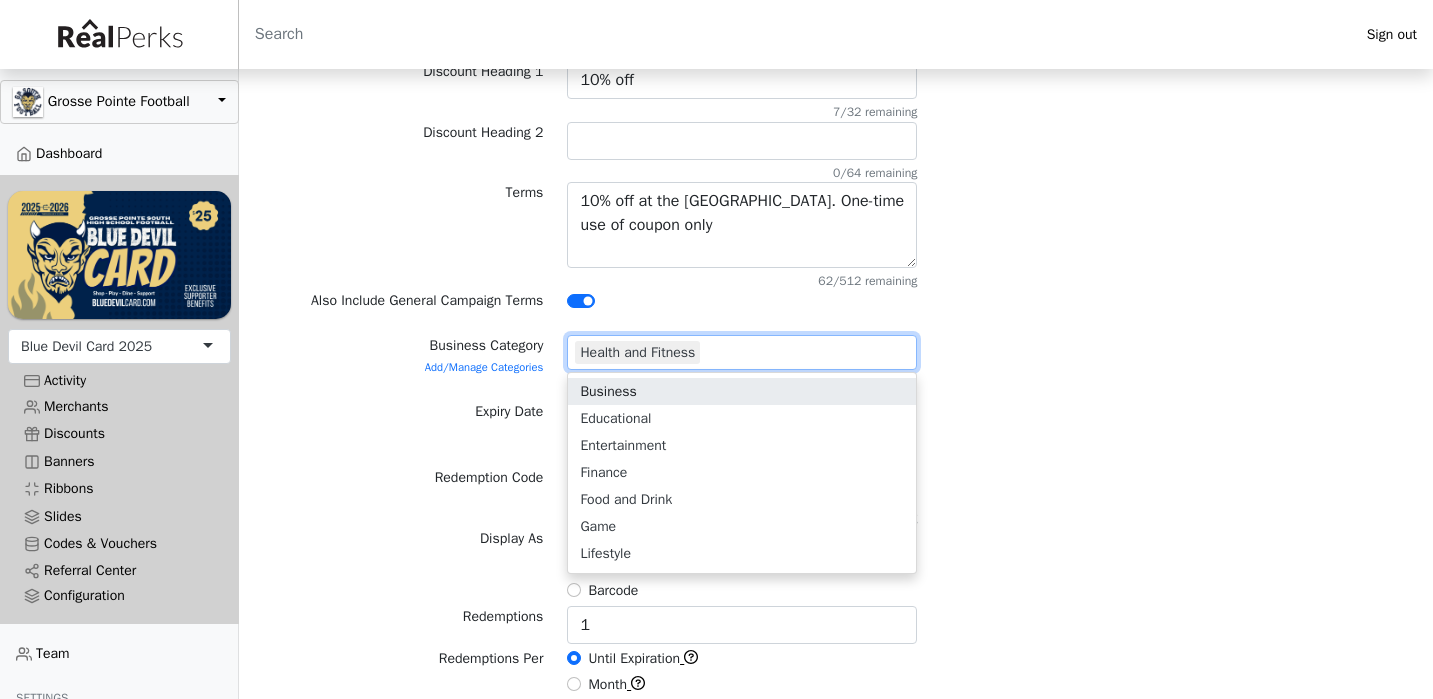 type on "s" 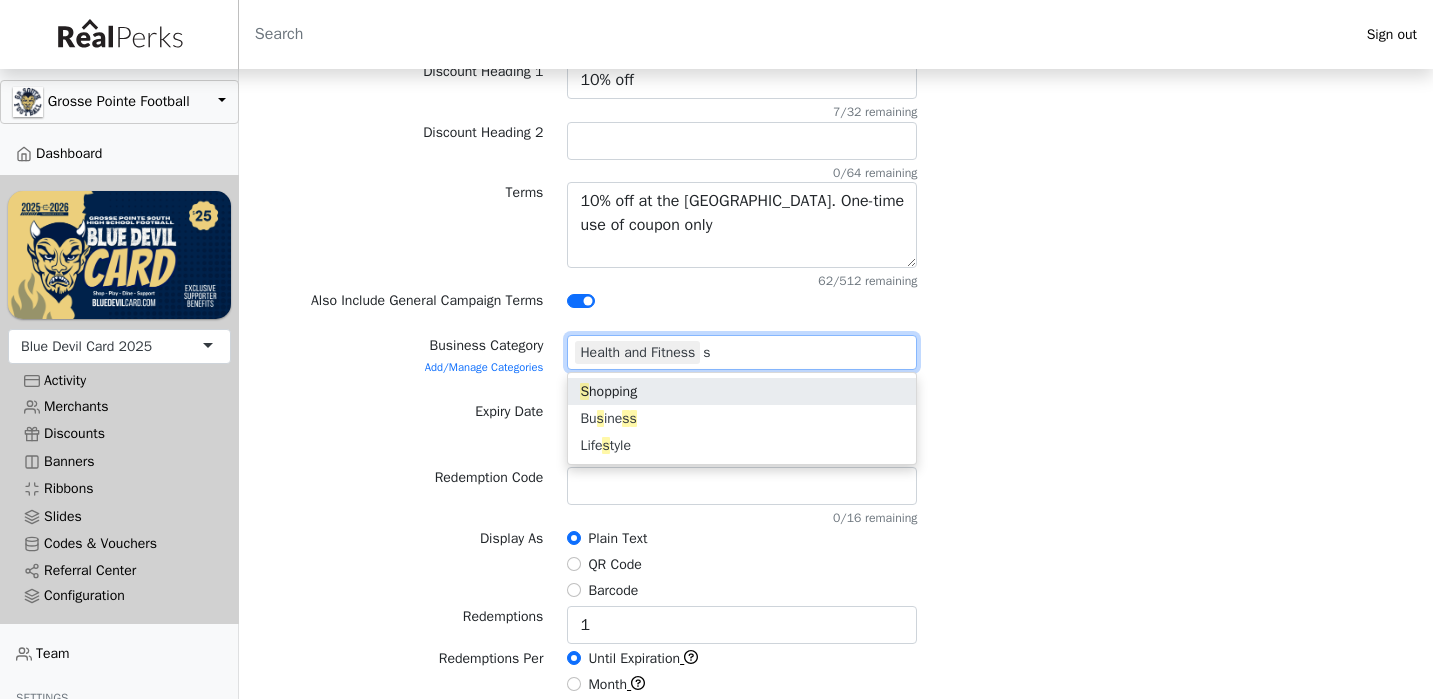 type 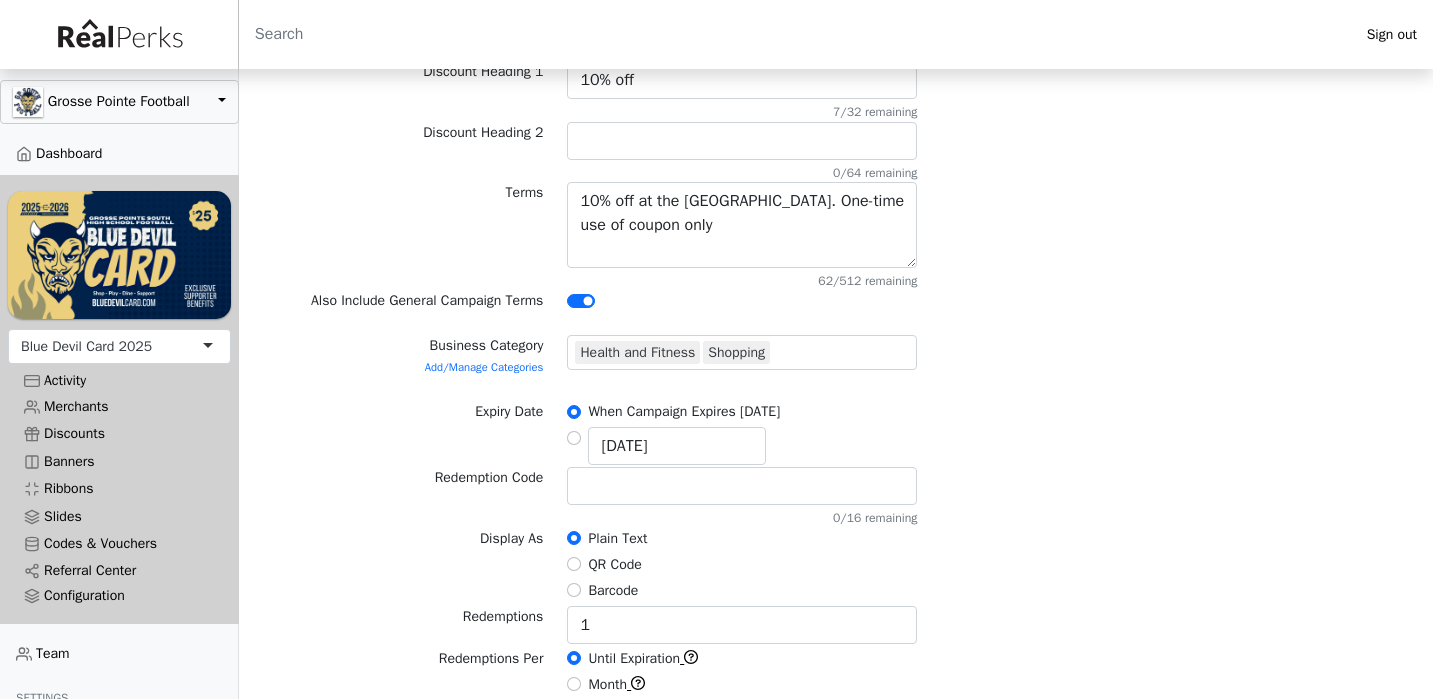 click on "Redemption Code
0/16 remaining" at bounding box center [836, 497] 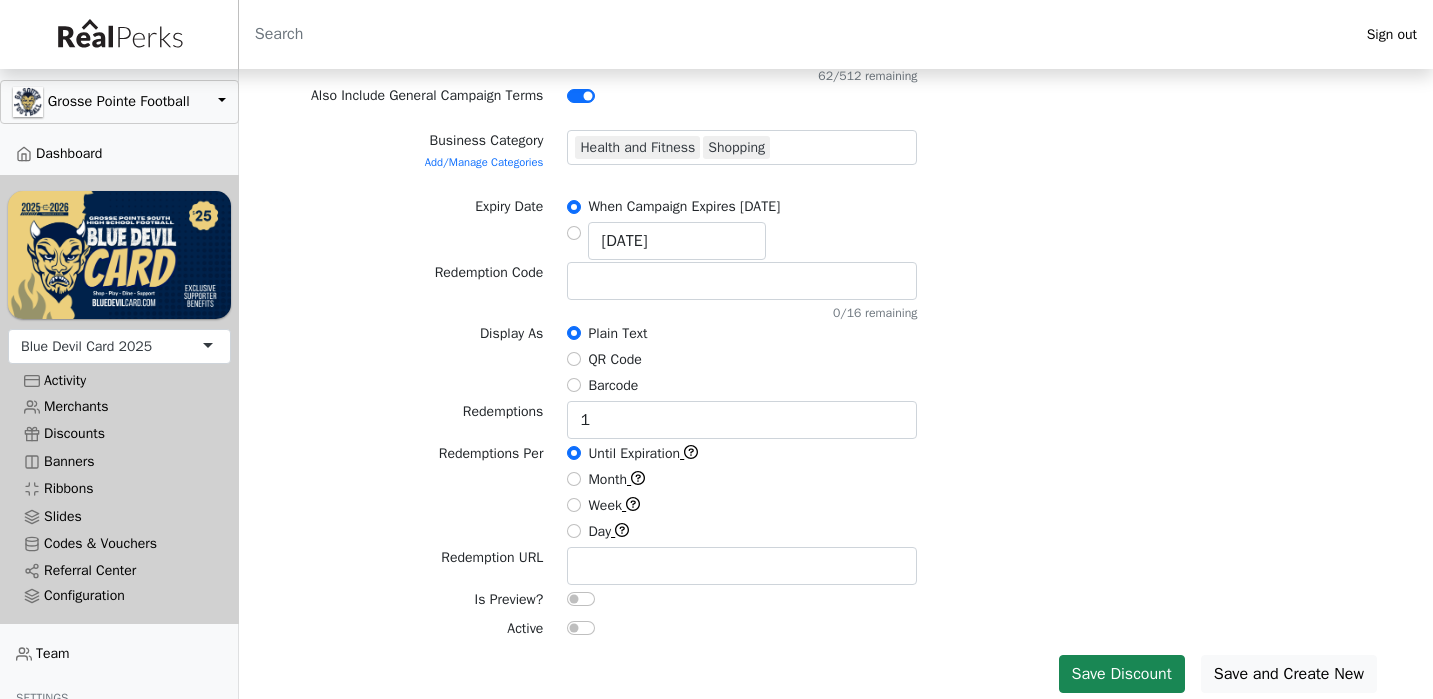 scroll, scrollTop: 599, scrollLeft: 0, axis: vertical 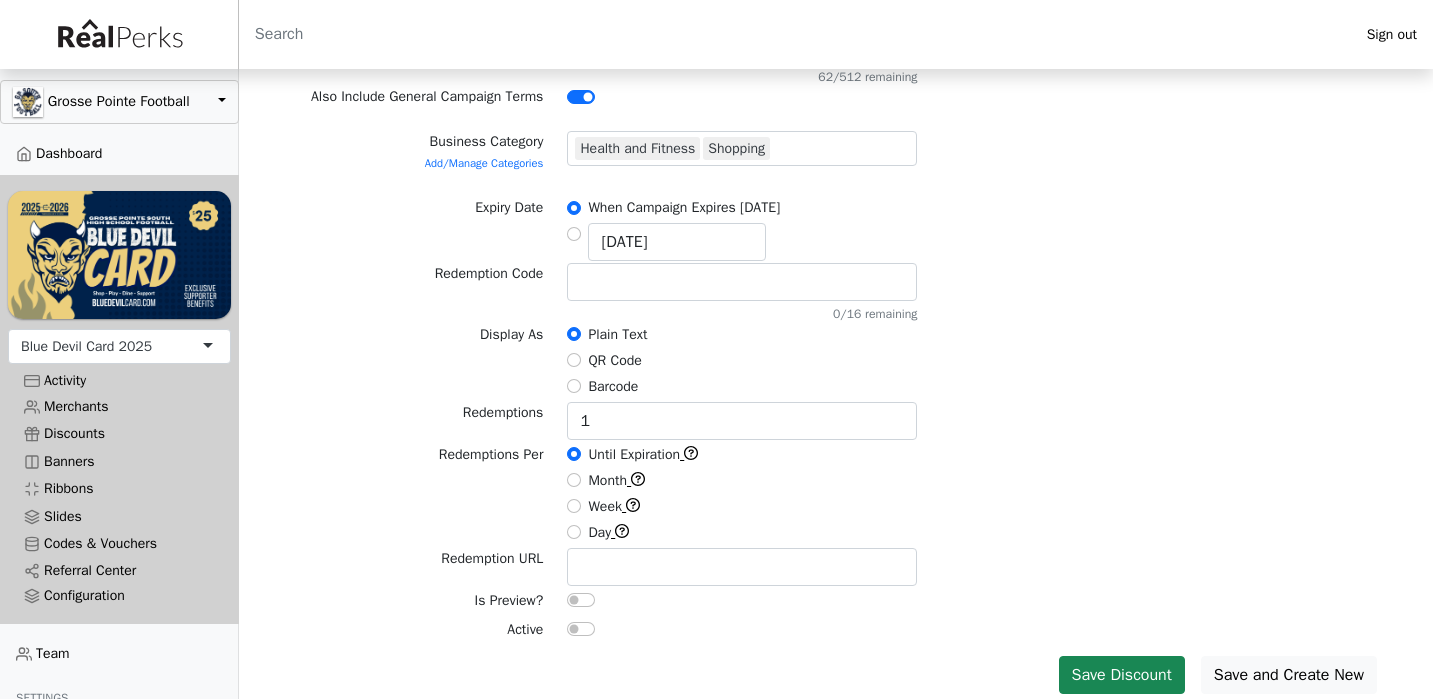 click at bounding box center (581, 629) 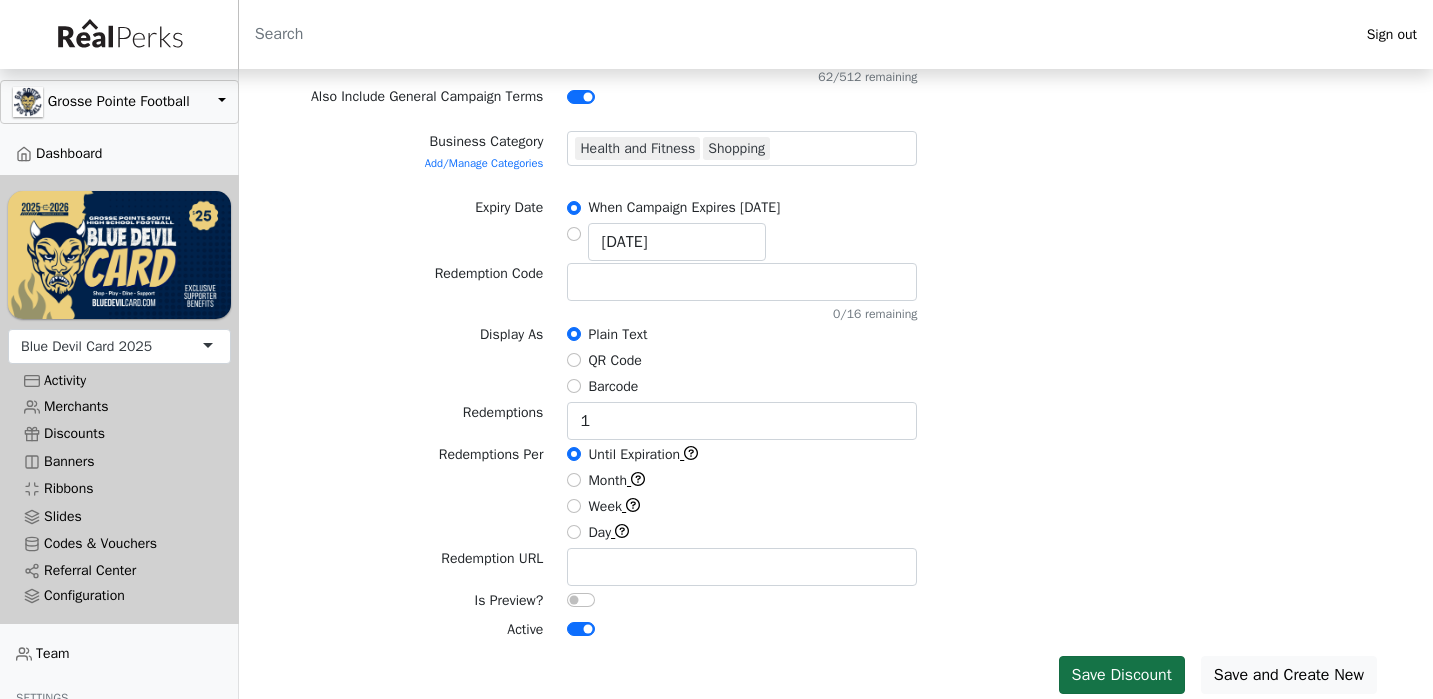 click on "Save Discount" at bounding box center (1122, 675) 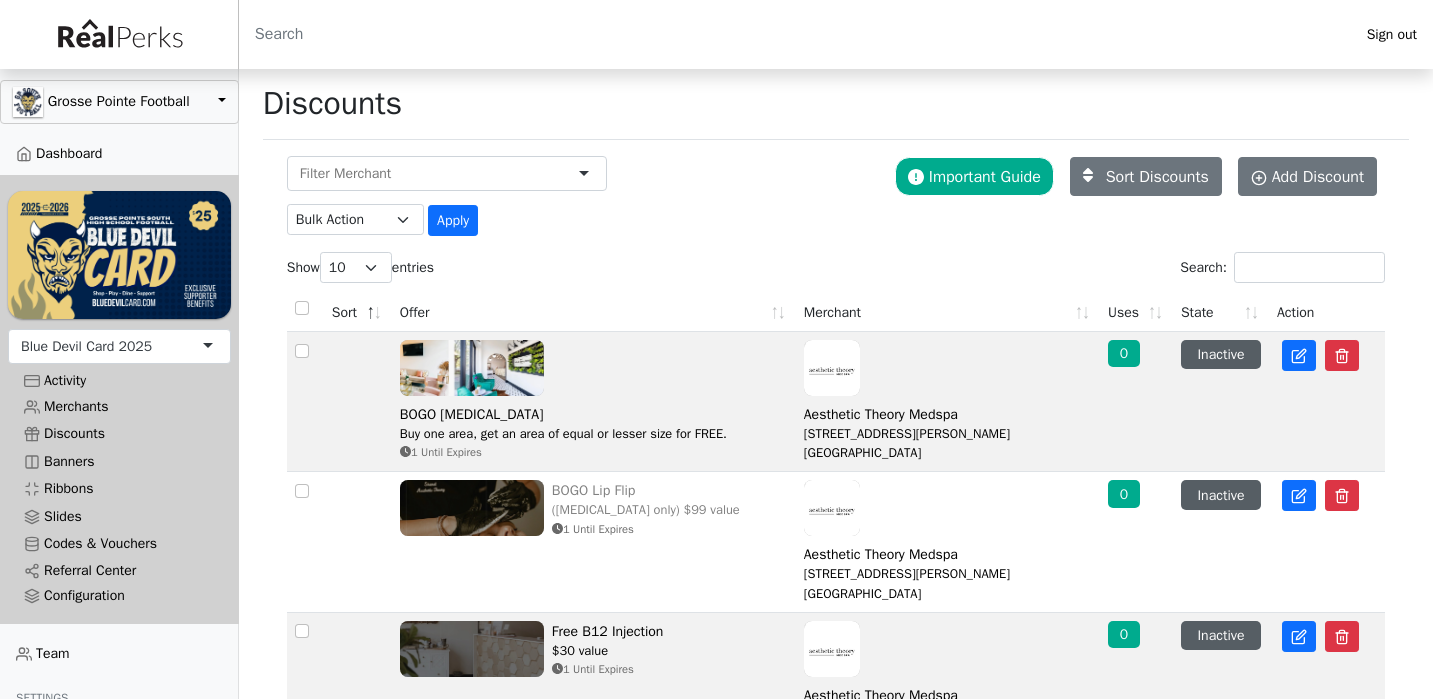 scroll, scrollTop: 0, scrollLeft: 0, axis: both 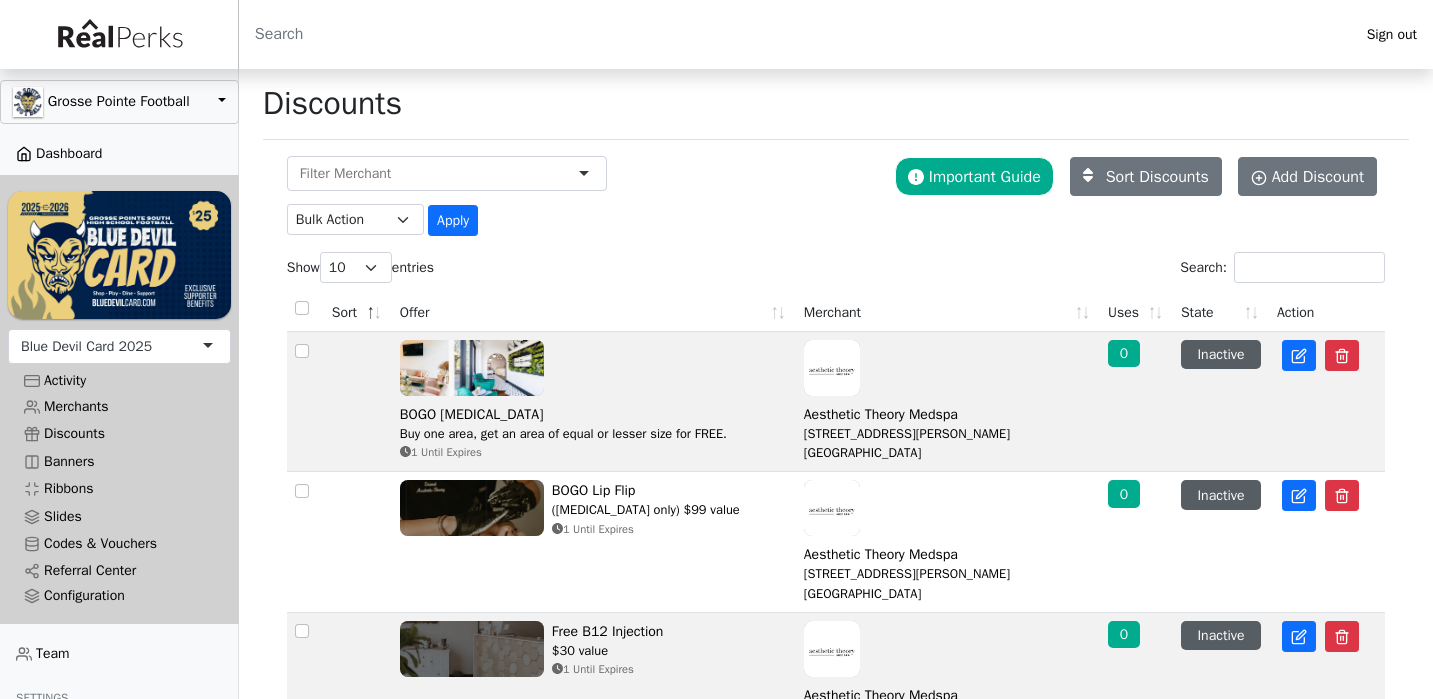 click on "Dashboard" at bounding box center [119, 153] 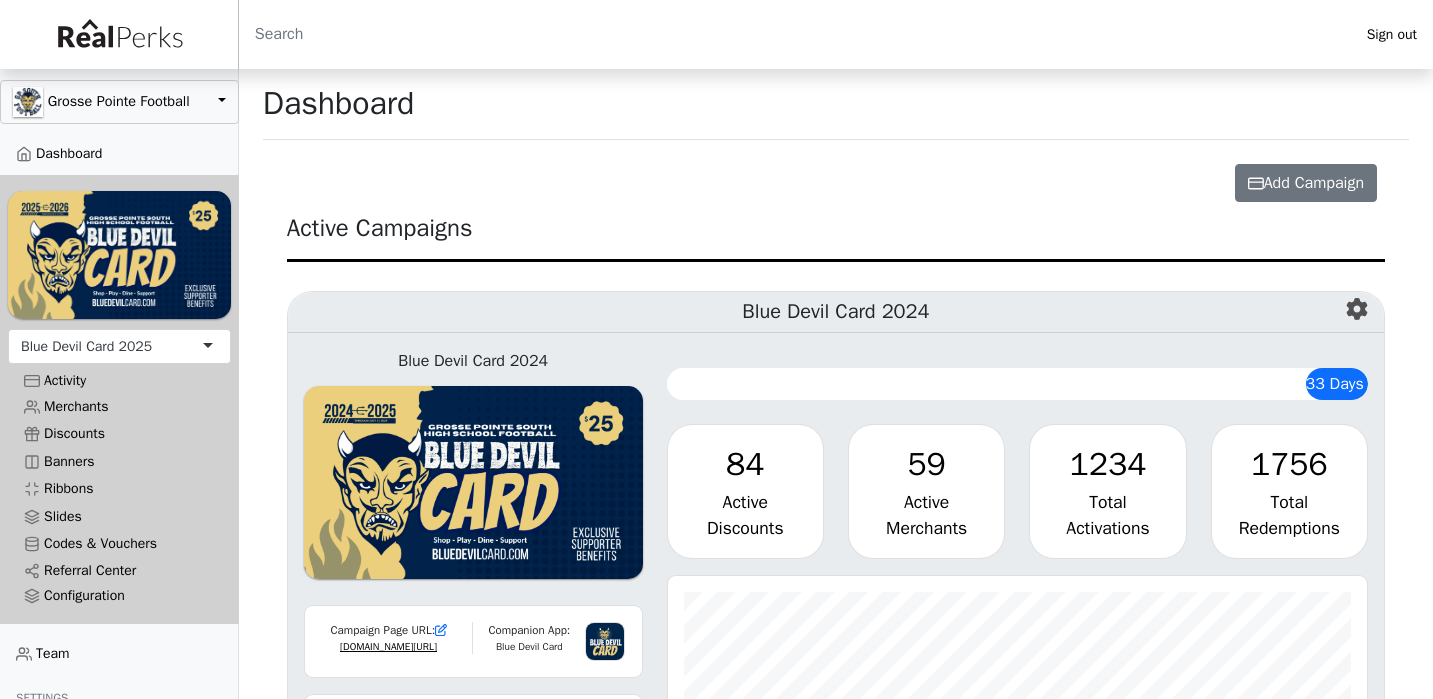 scroll, scrollTop: 0, scrollLeft: 0, axis: both 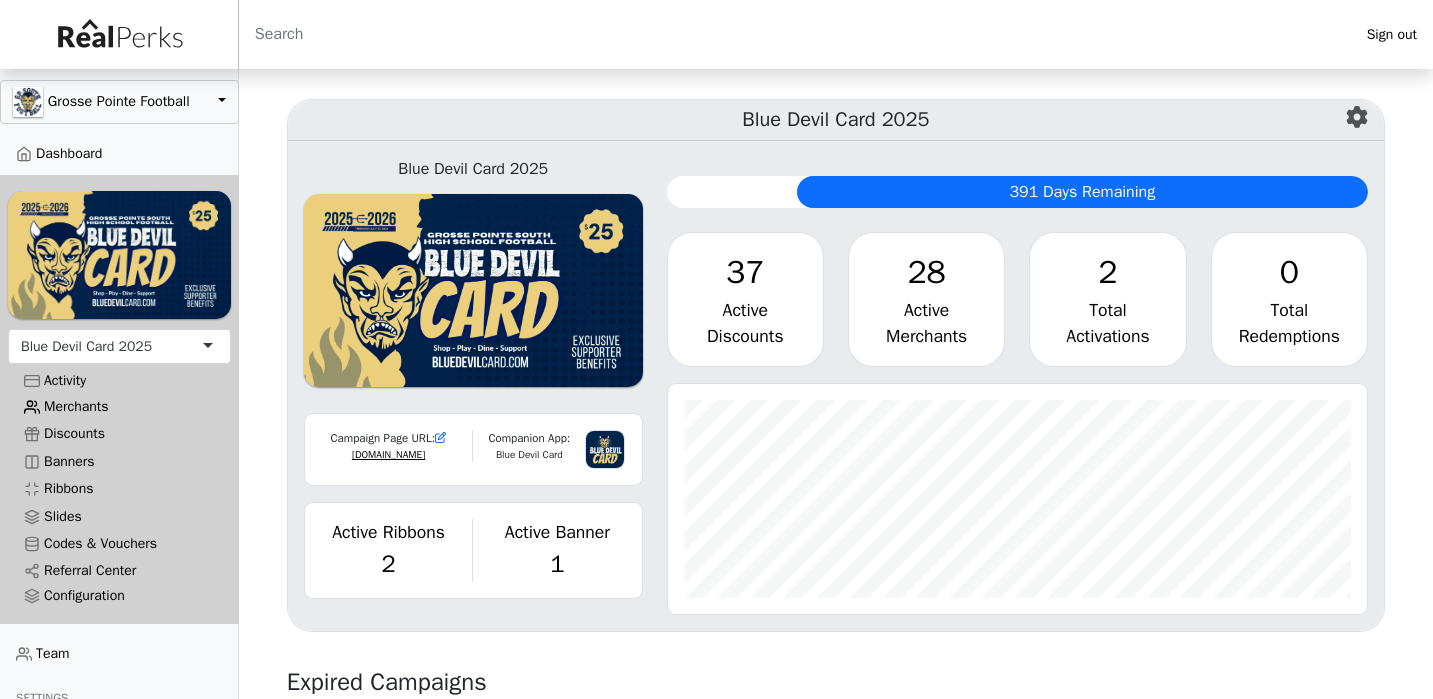 click on "Merchants" at bounding box center (119, 406) 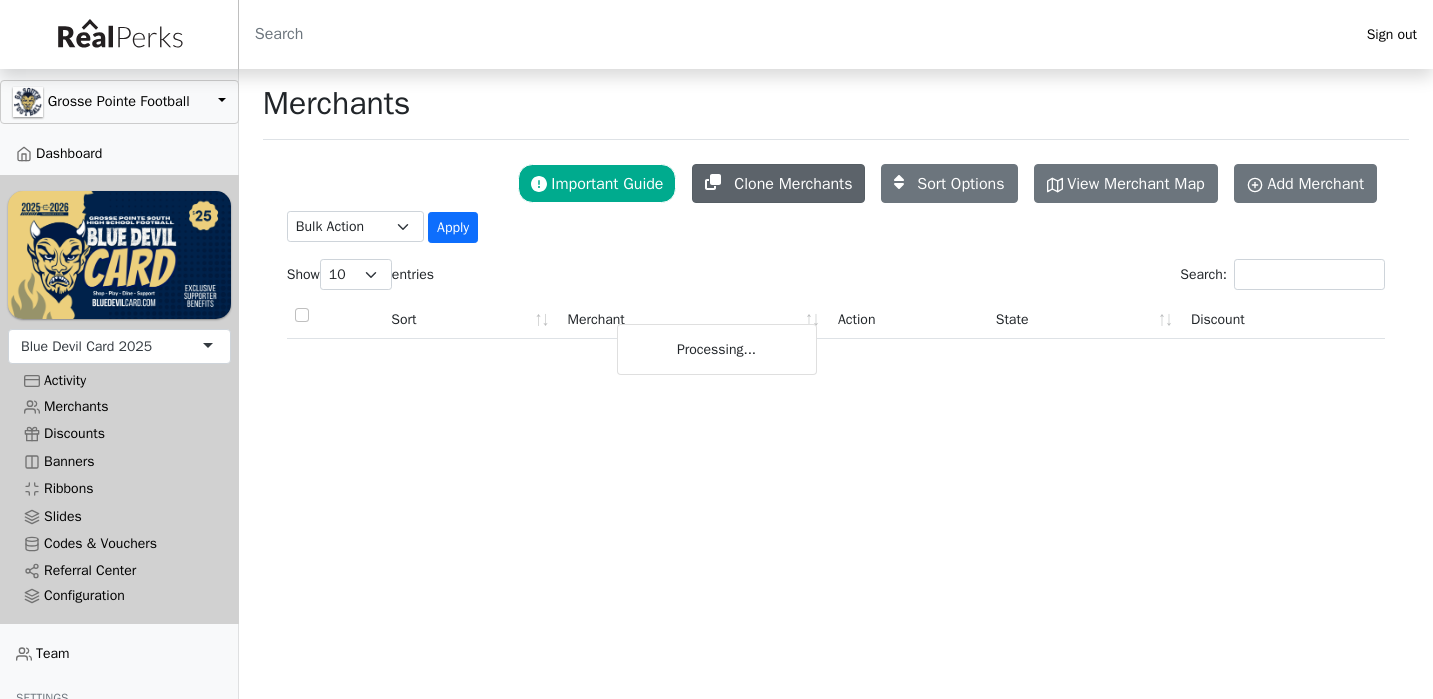 scroll, scrollTop: 0, scrollLeft: 0, axis: both 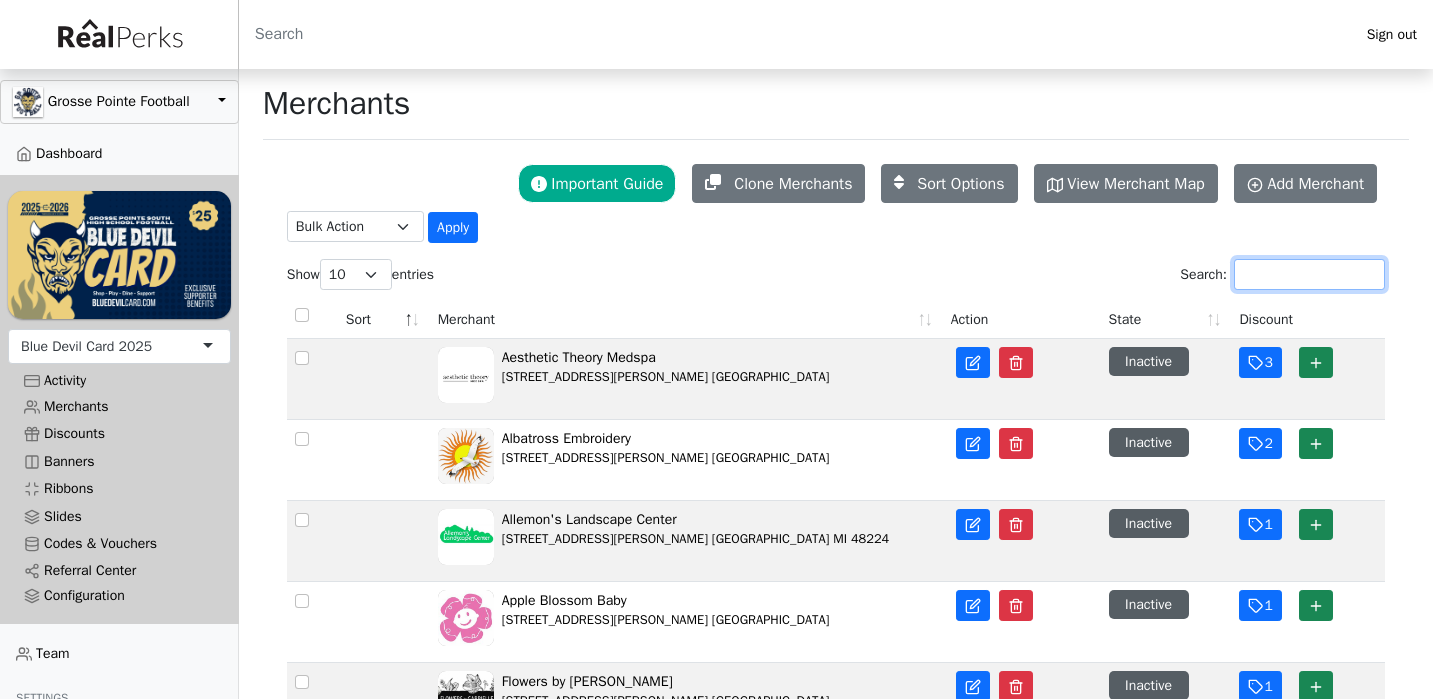 click on "Search:" at bounding box center (1309, 274) 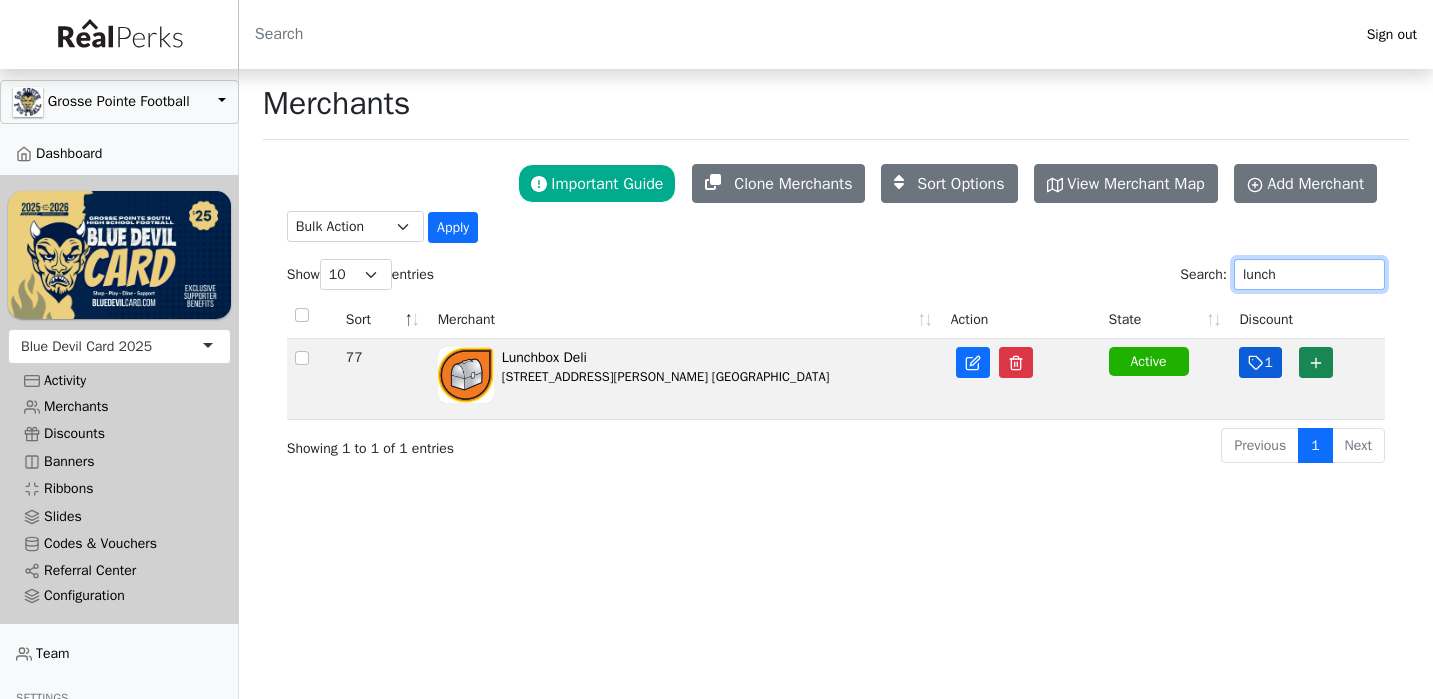 type on "lunch" 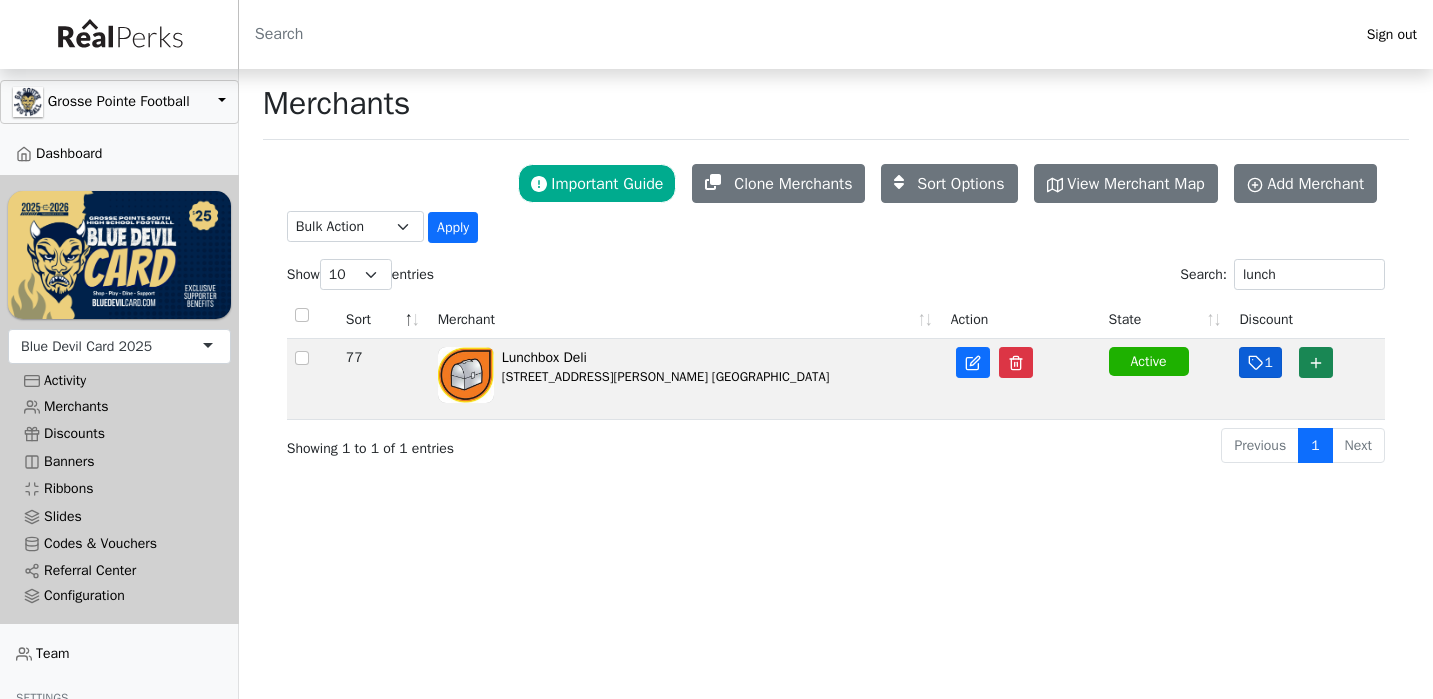 click on "1" at bounding box center (1260, 362) 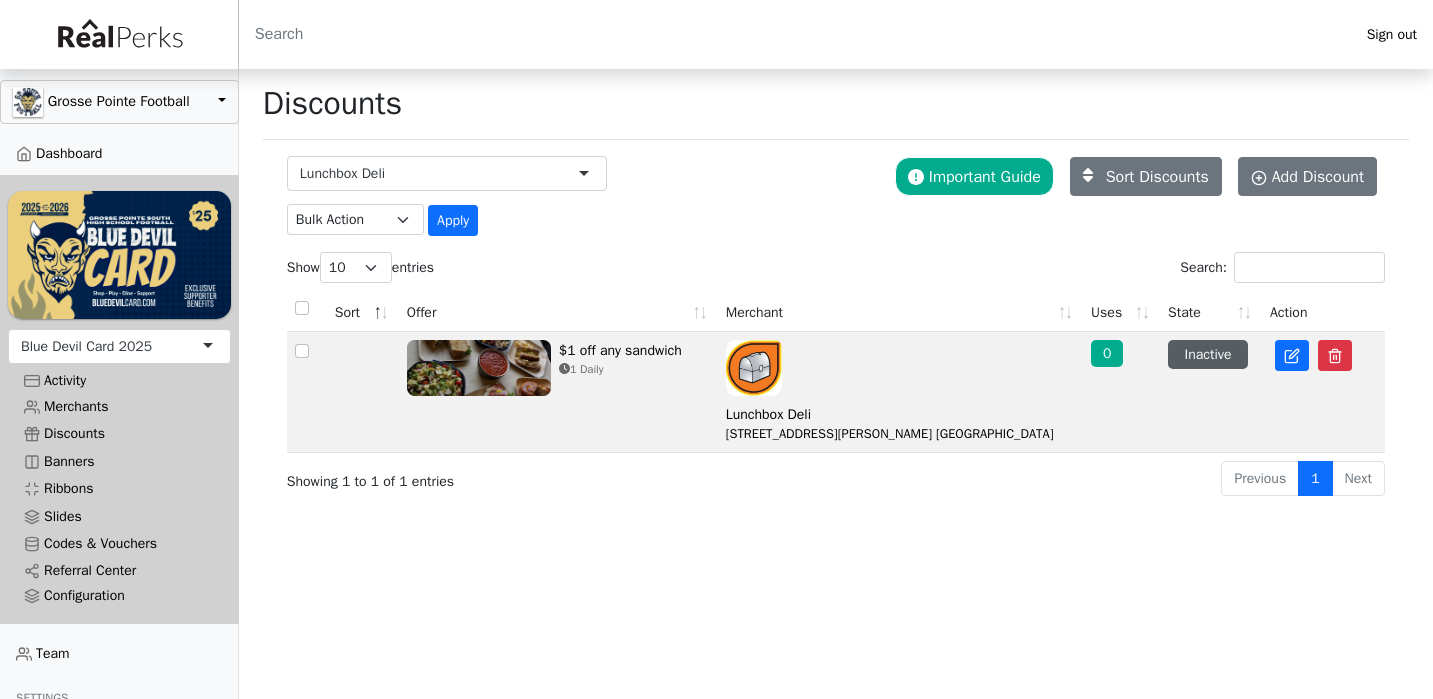 scroll, scrollTop: 0, scrollLeft: 0, axis: both 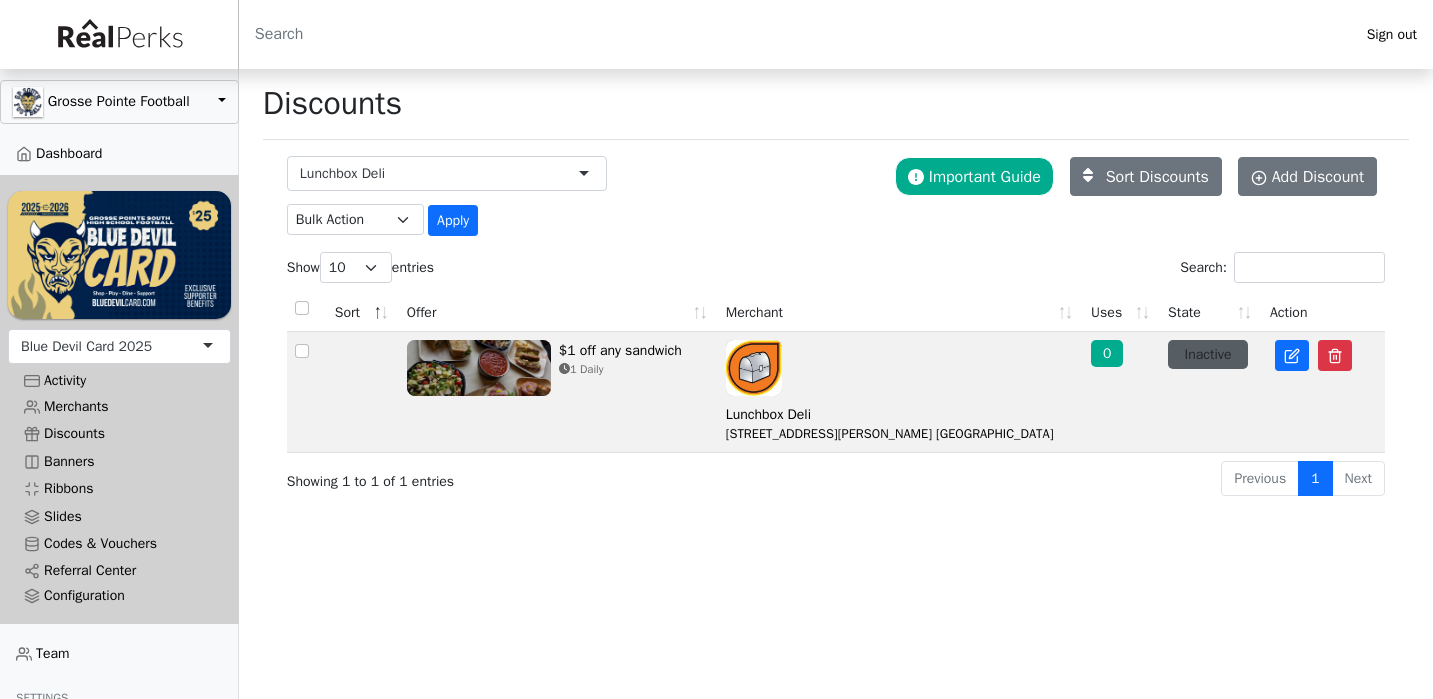click on "Inactive" at bounding box center (1208, 354) 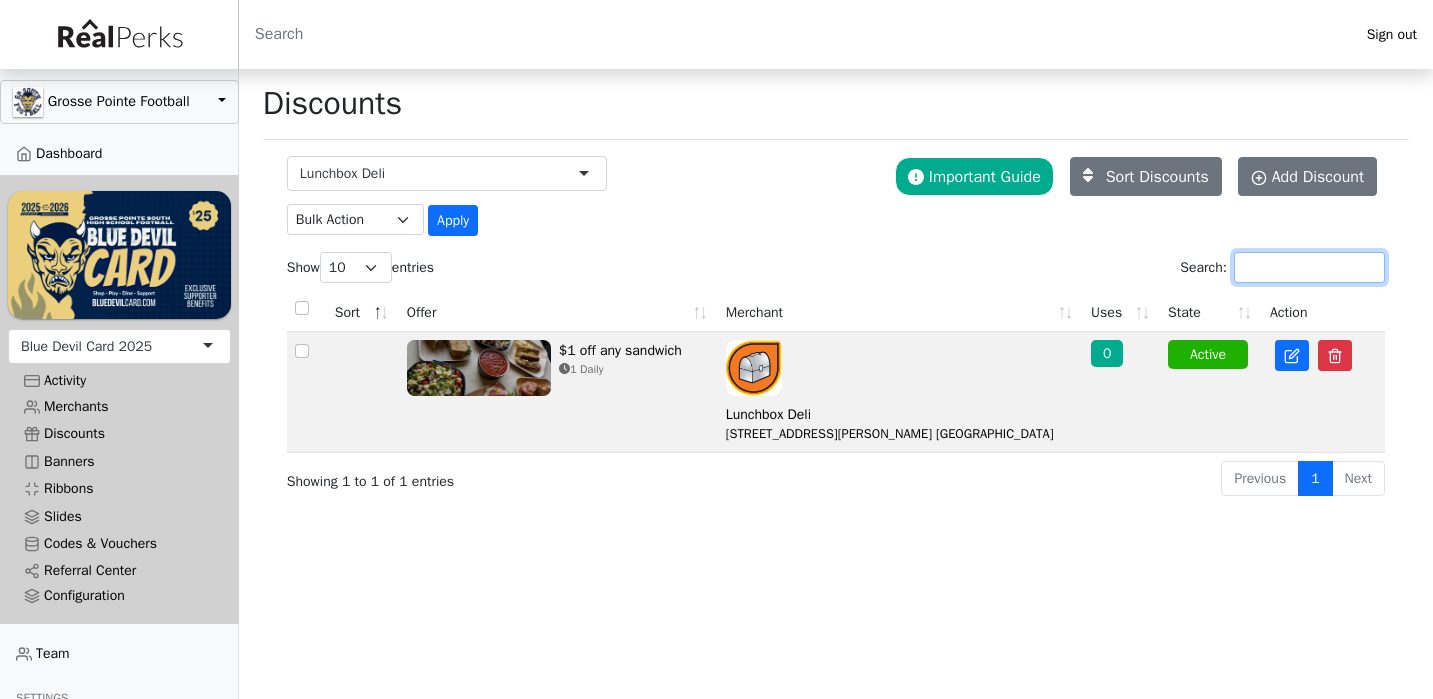 click on "Search:" at bounding box center [1309, 267] 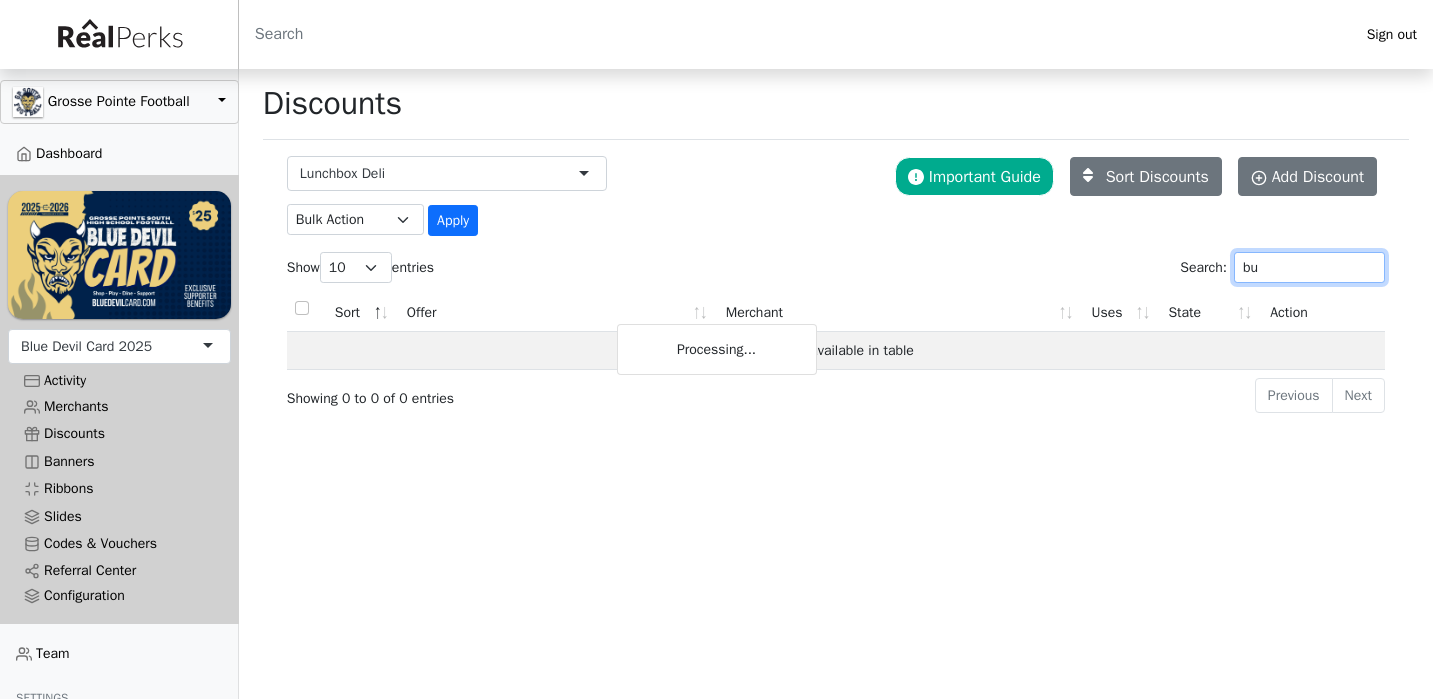 type on "b" 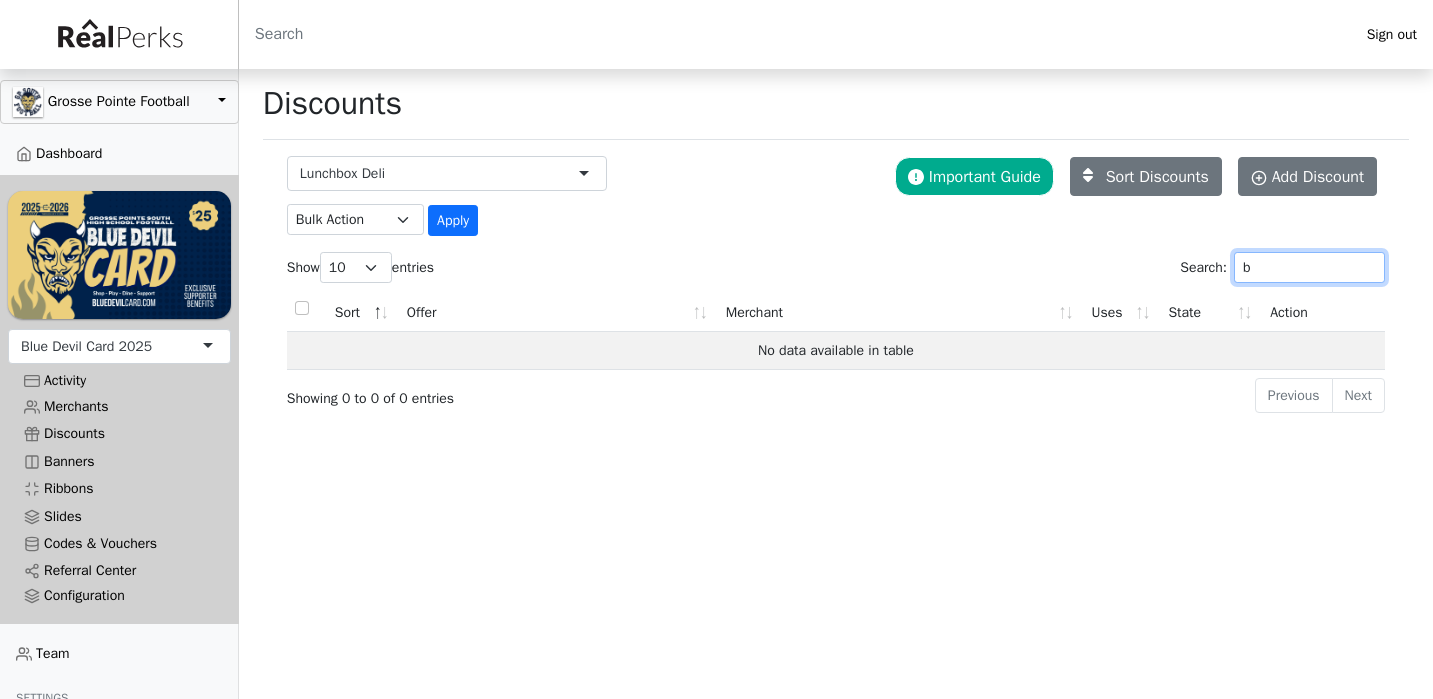type 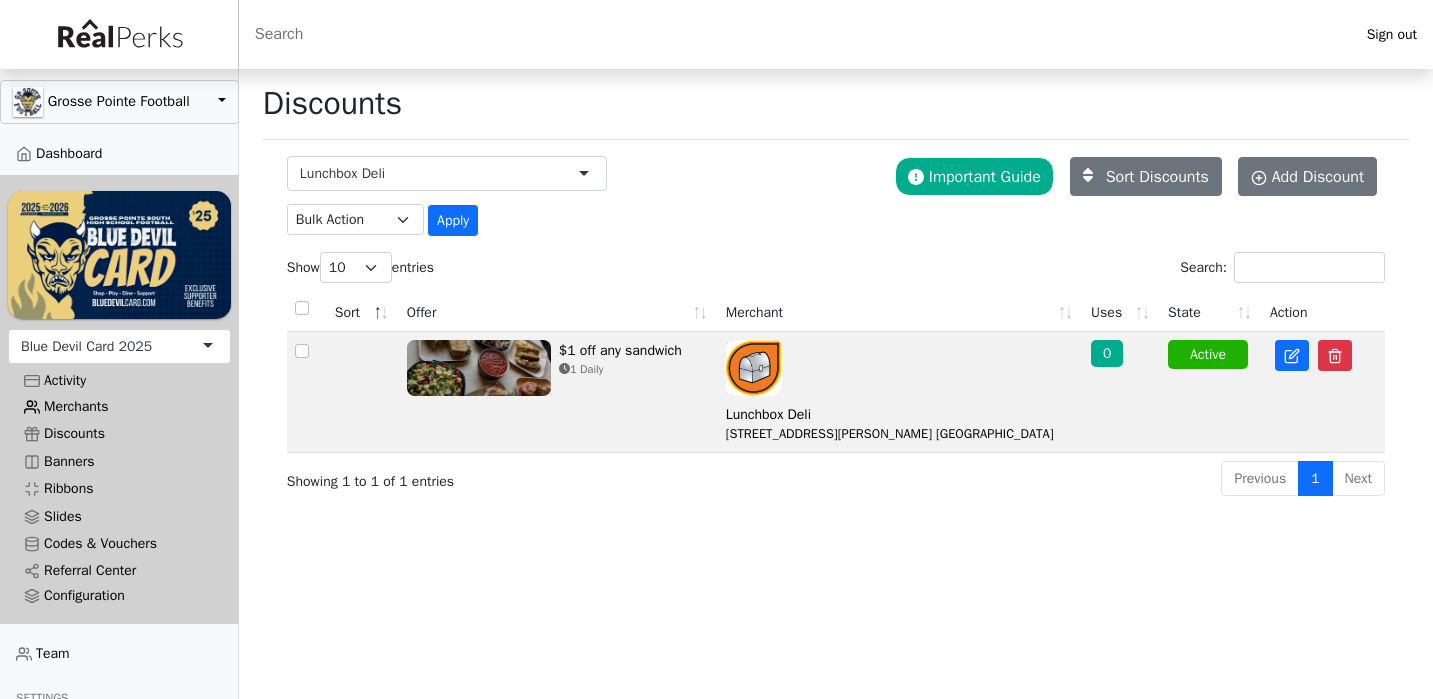 click on "Merchants" at bounding box center (119, 406) 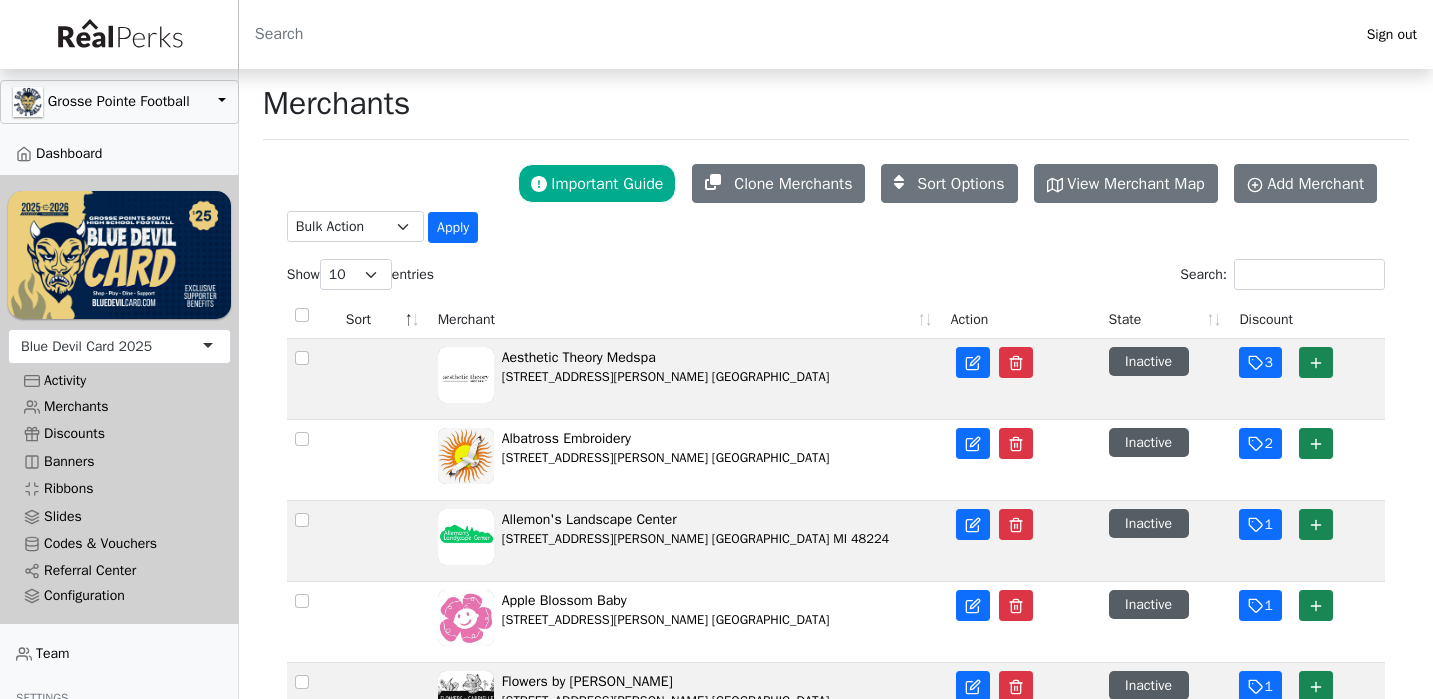 scroll, scrollTop: 0, scrollLeft: 0, axis: both 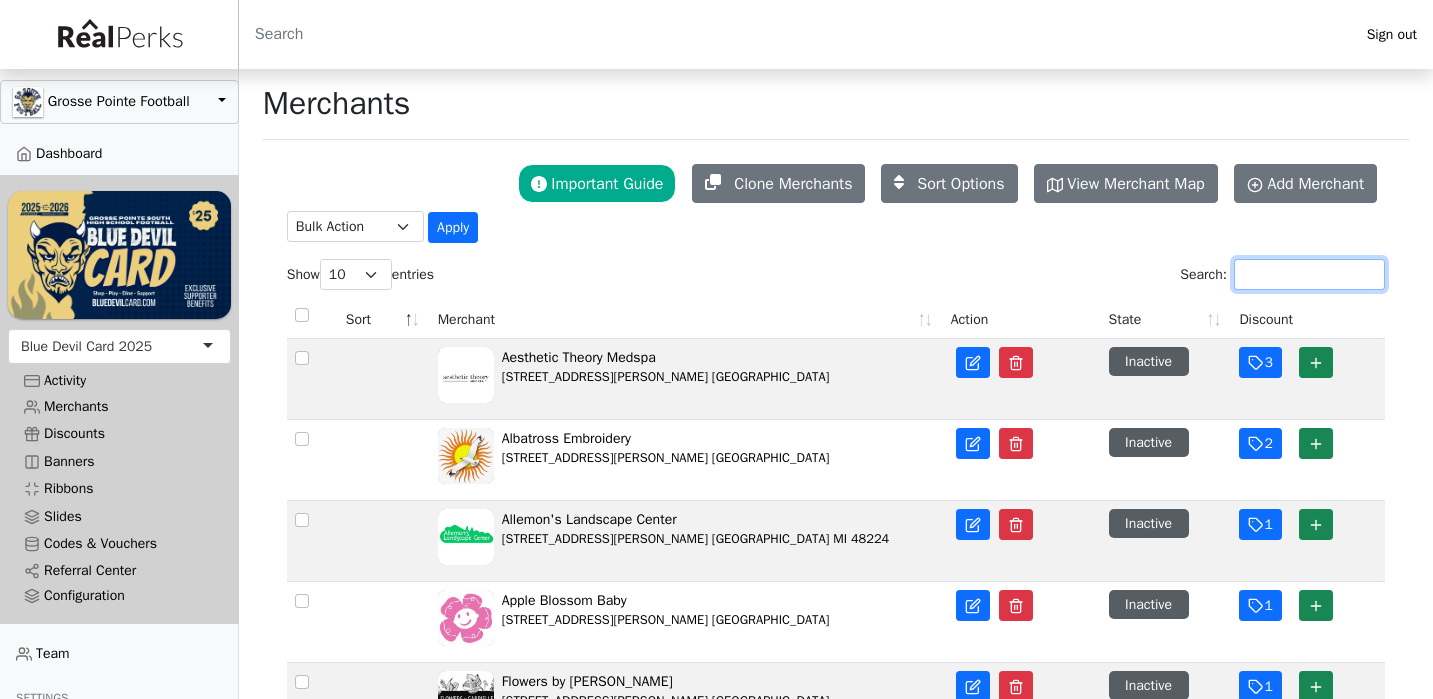 click on "Search:" at bounding box center [1309, 274] 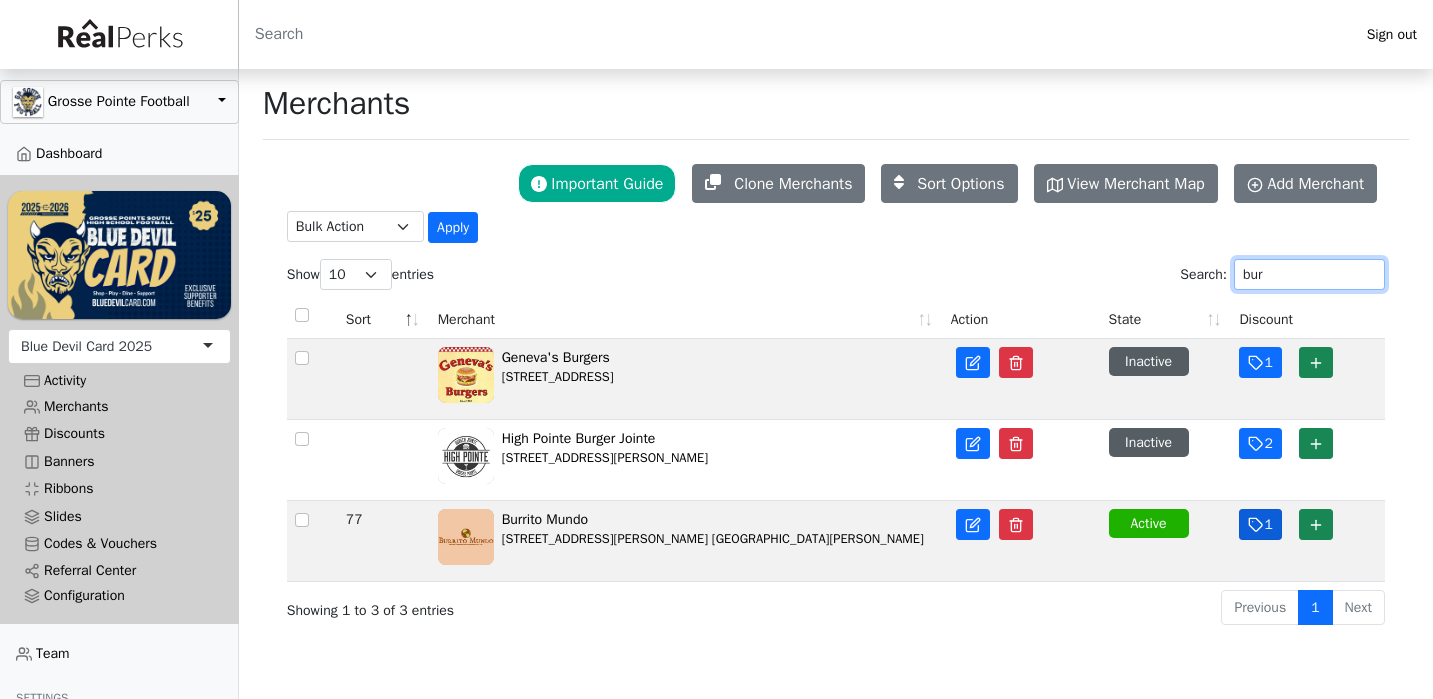 type on "bur" 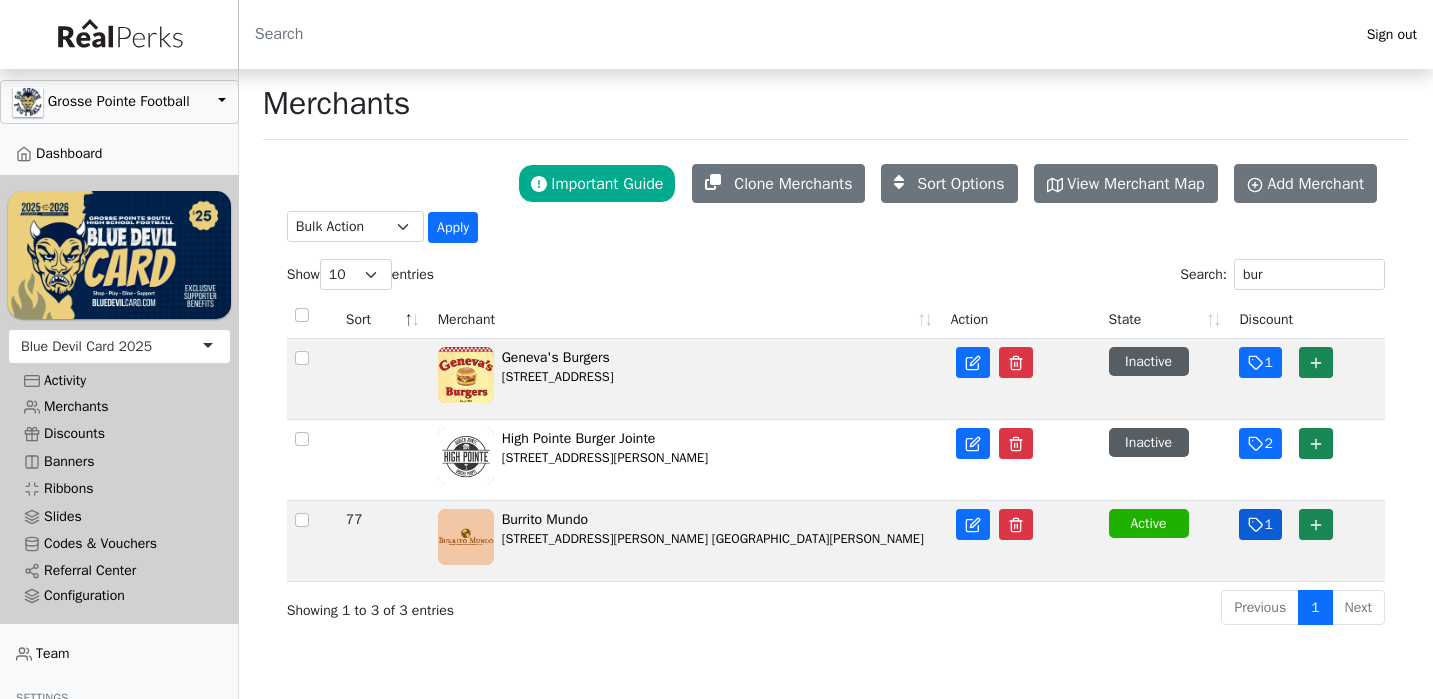 click on "1" at bounding box center (1260, 524) 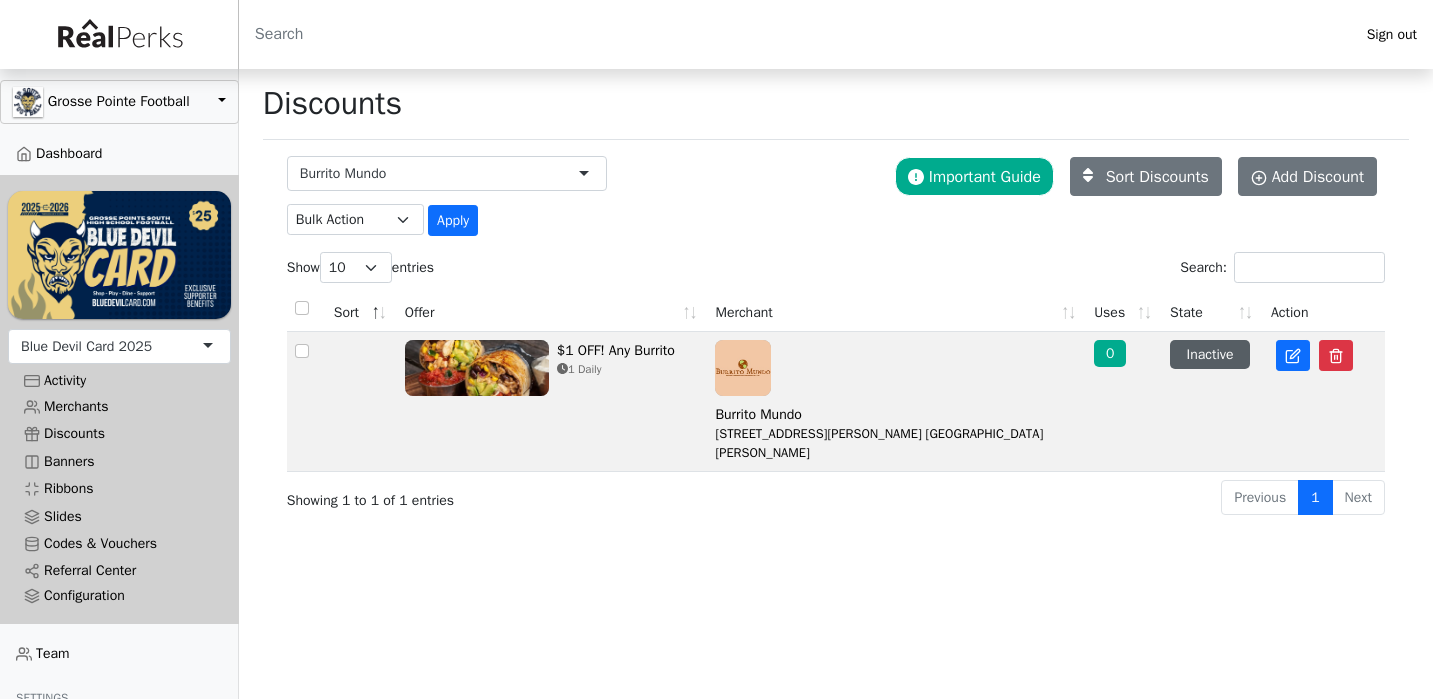scroll, scrollTop: 0, scrollLeft: 0, axis: both 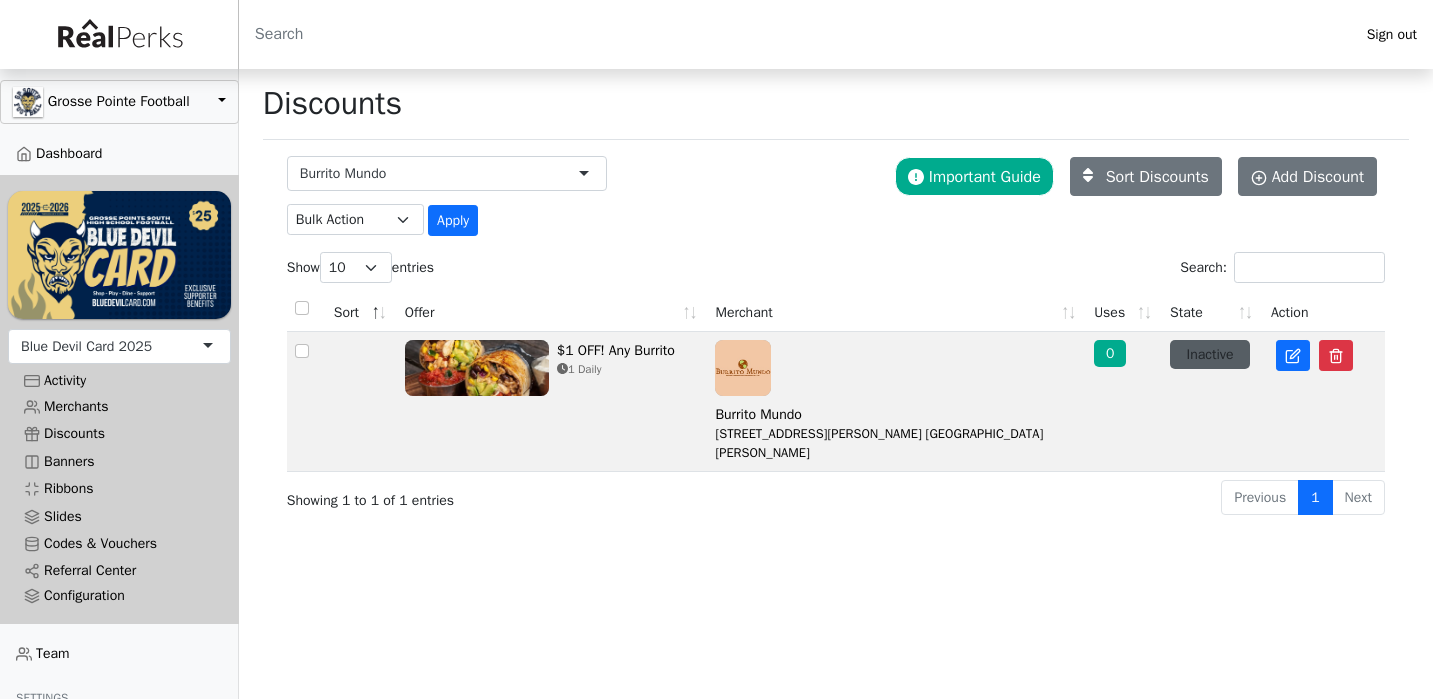 click on "Inactive" at bounding box center [1210, 354] 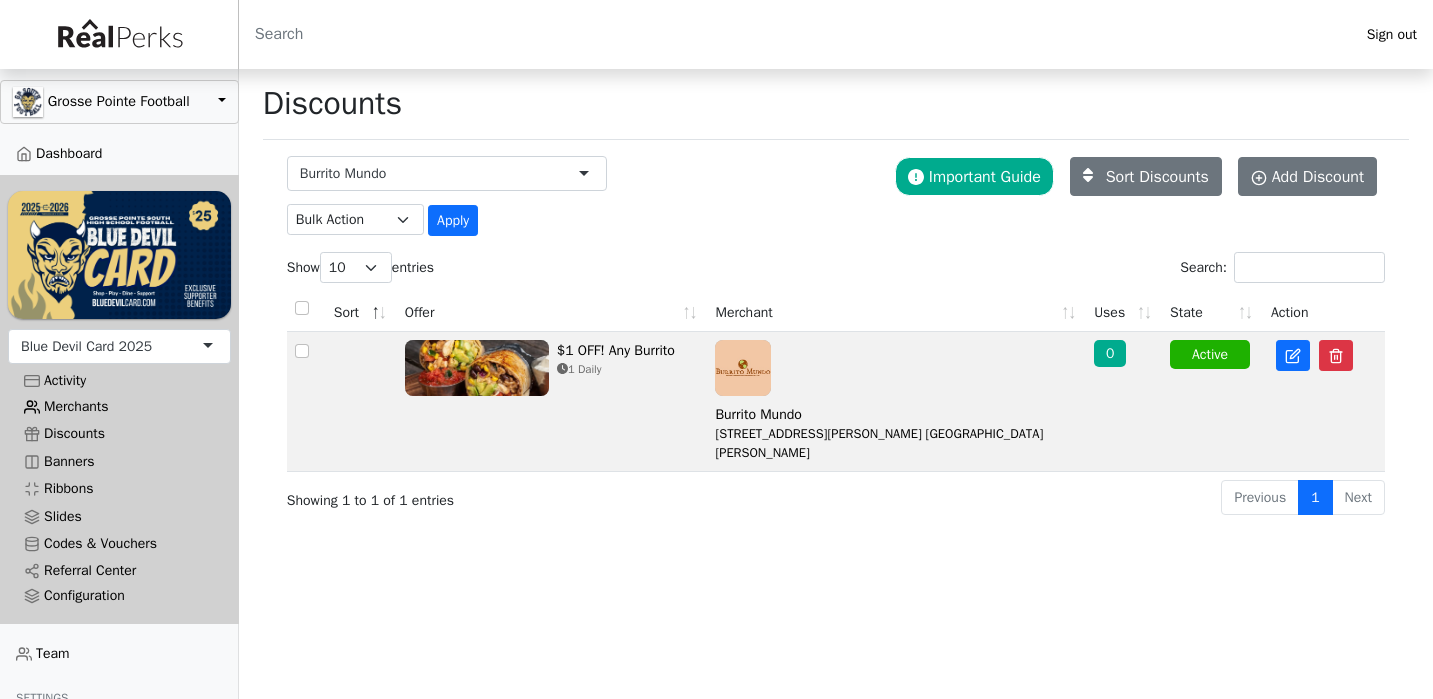 click on "Merchants" at bounding box center [119, 406] 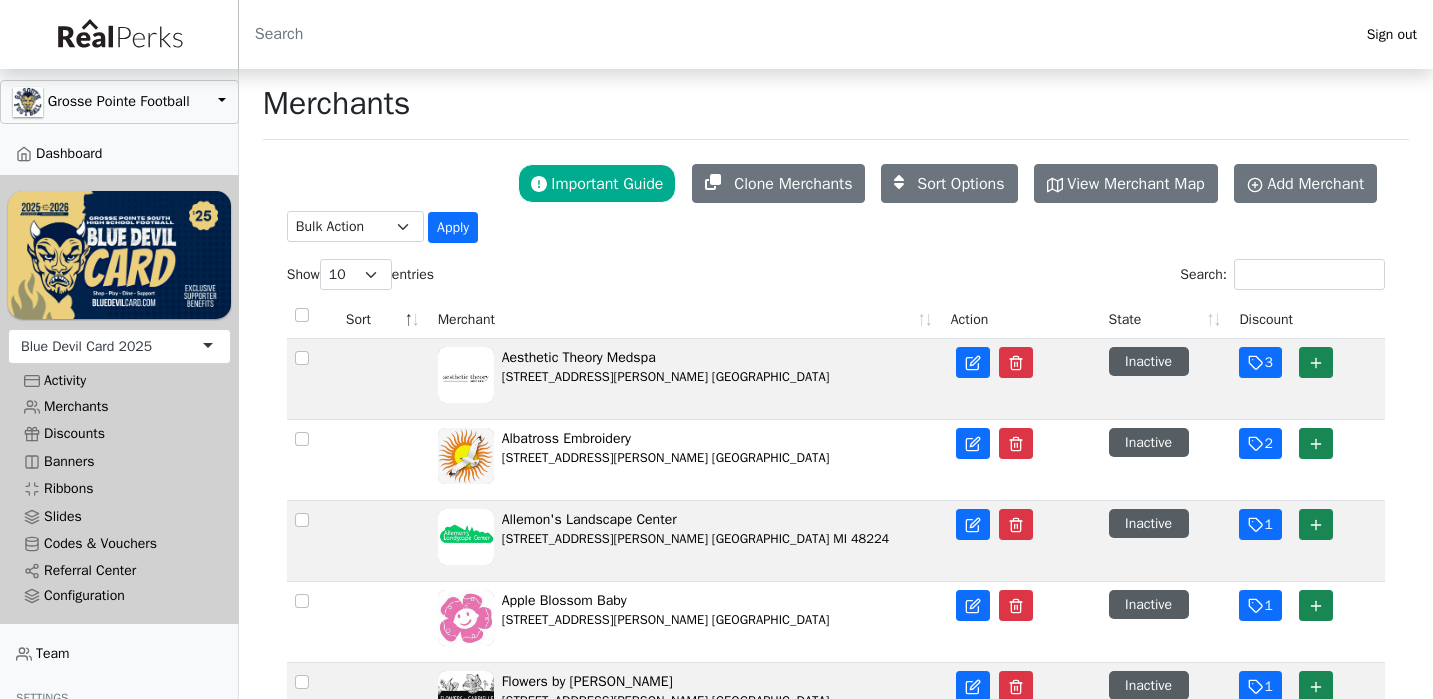 scroll, scrollTop: 1, scrollLeft: 0, axis: vertical 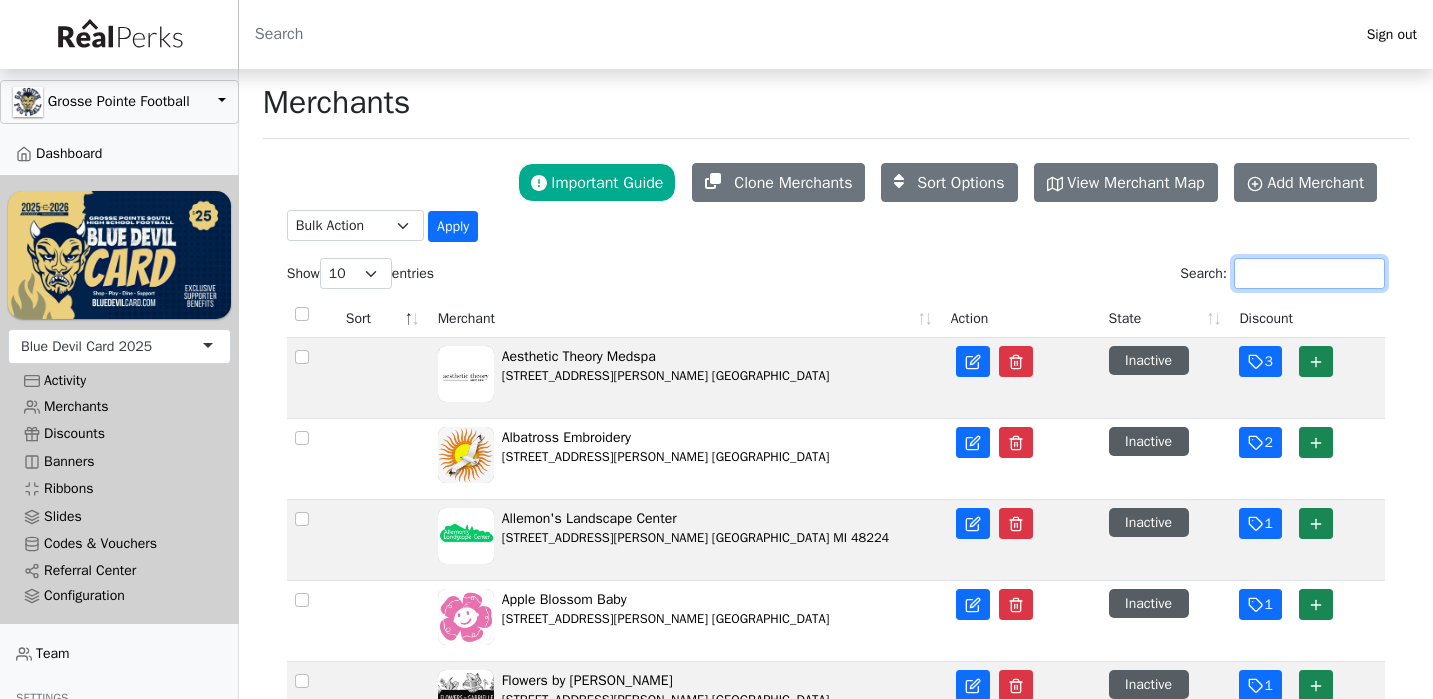 click on "Search:" at bounding box center [1309, 273] 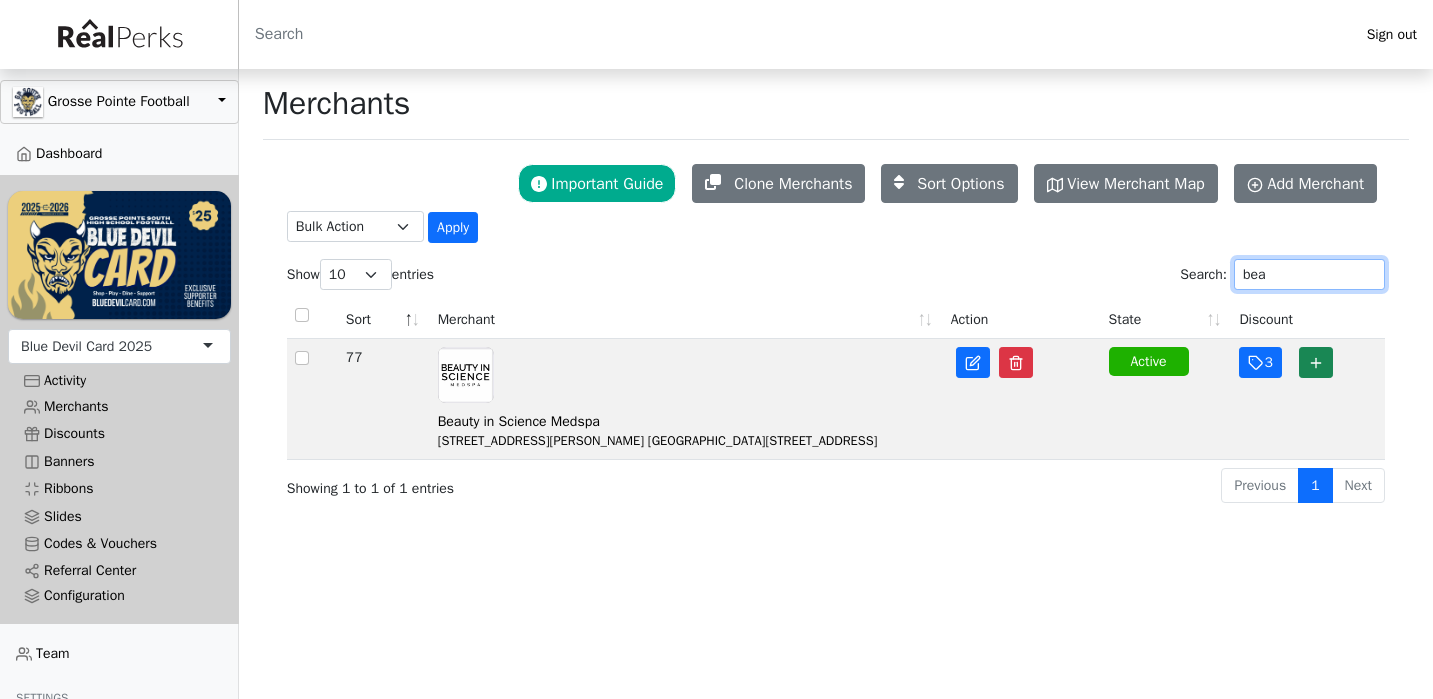 scroll, scrollTop: 0, scrollLeft: 0, axis: both 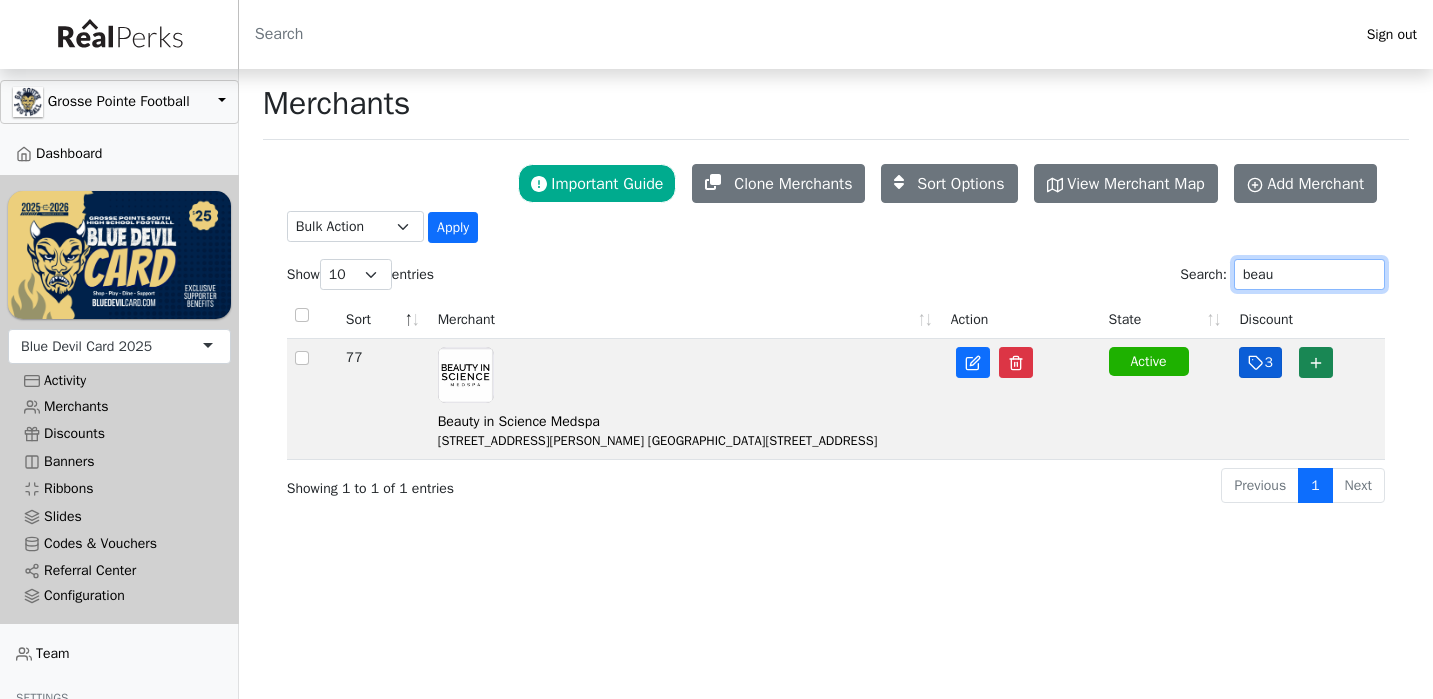 type on "beau" 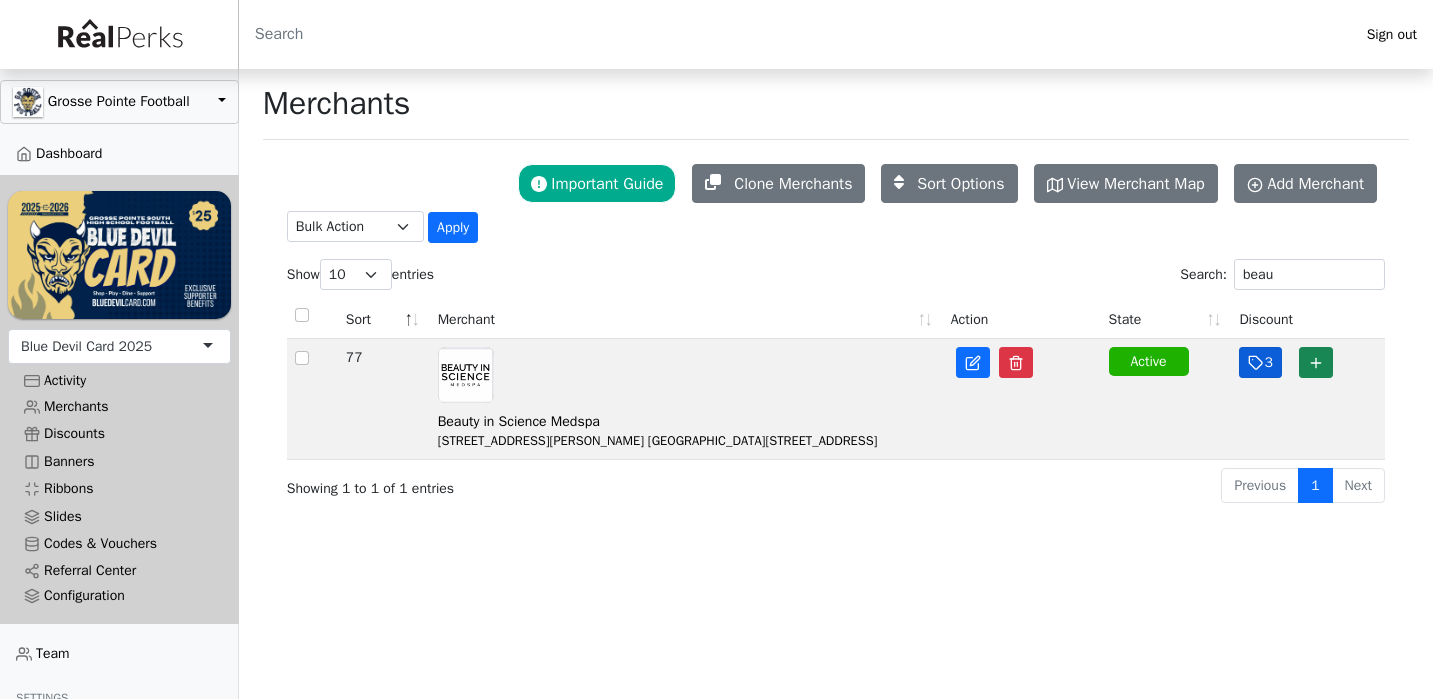 click on "3" at bounding box center (1260, 362) 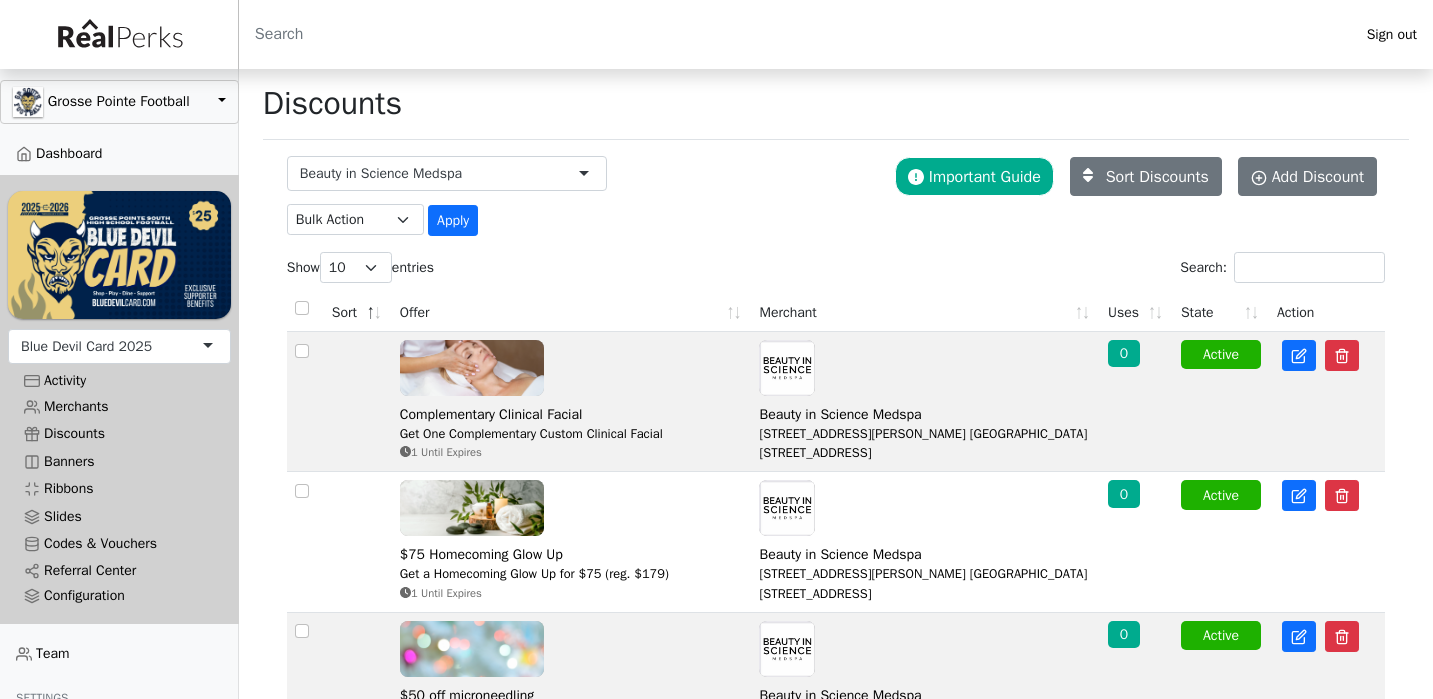 scroll, scrollTop: 0, scrollLeft: 0, axis: both 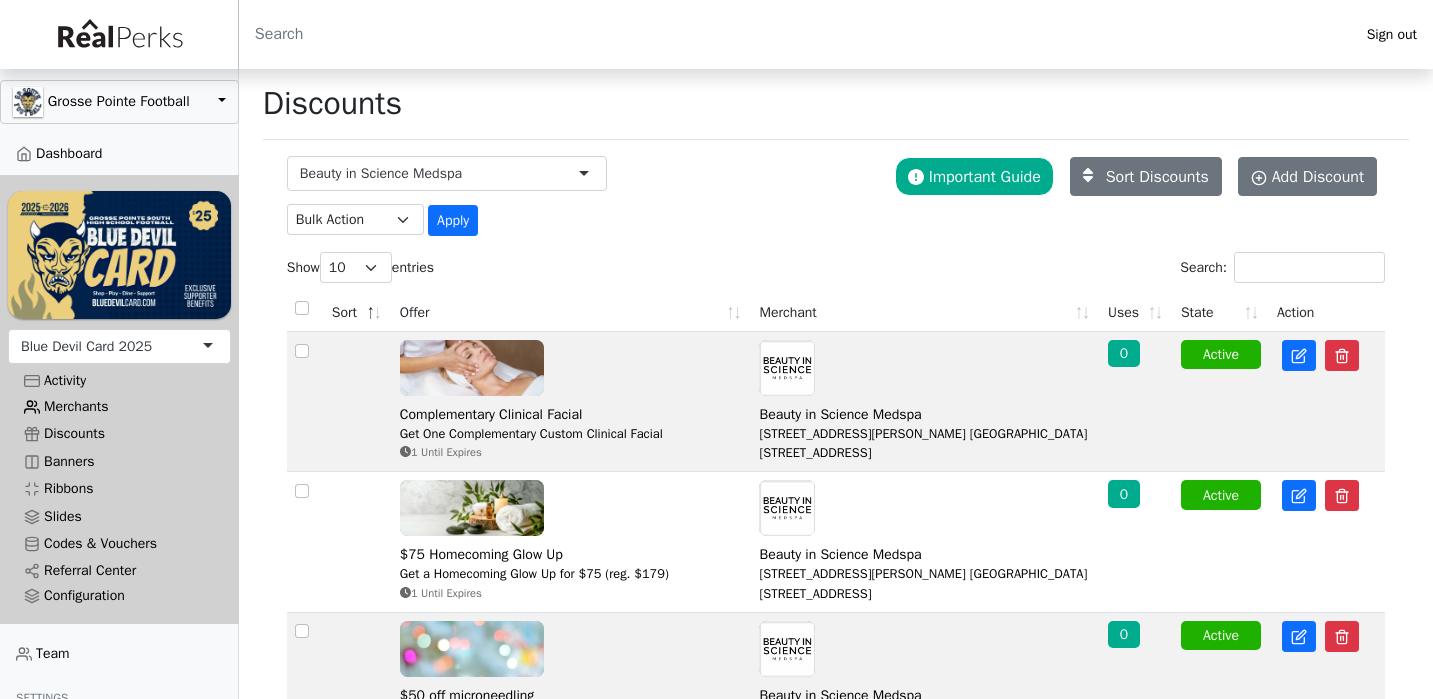 click on "Merchants" at bounding box center [119, 406] 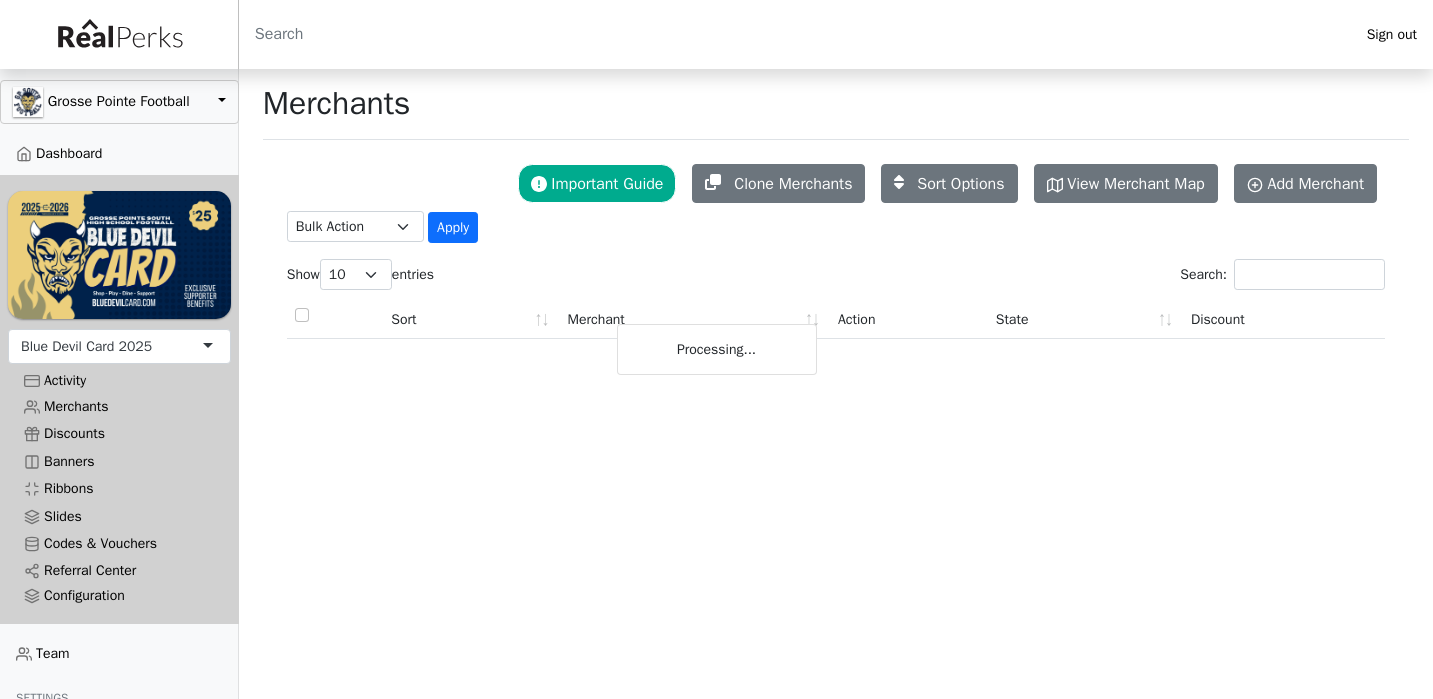 scroll, scrollTop: 0, scrollLeft: 0, axis: both 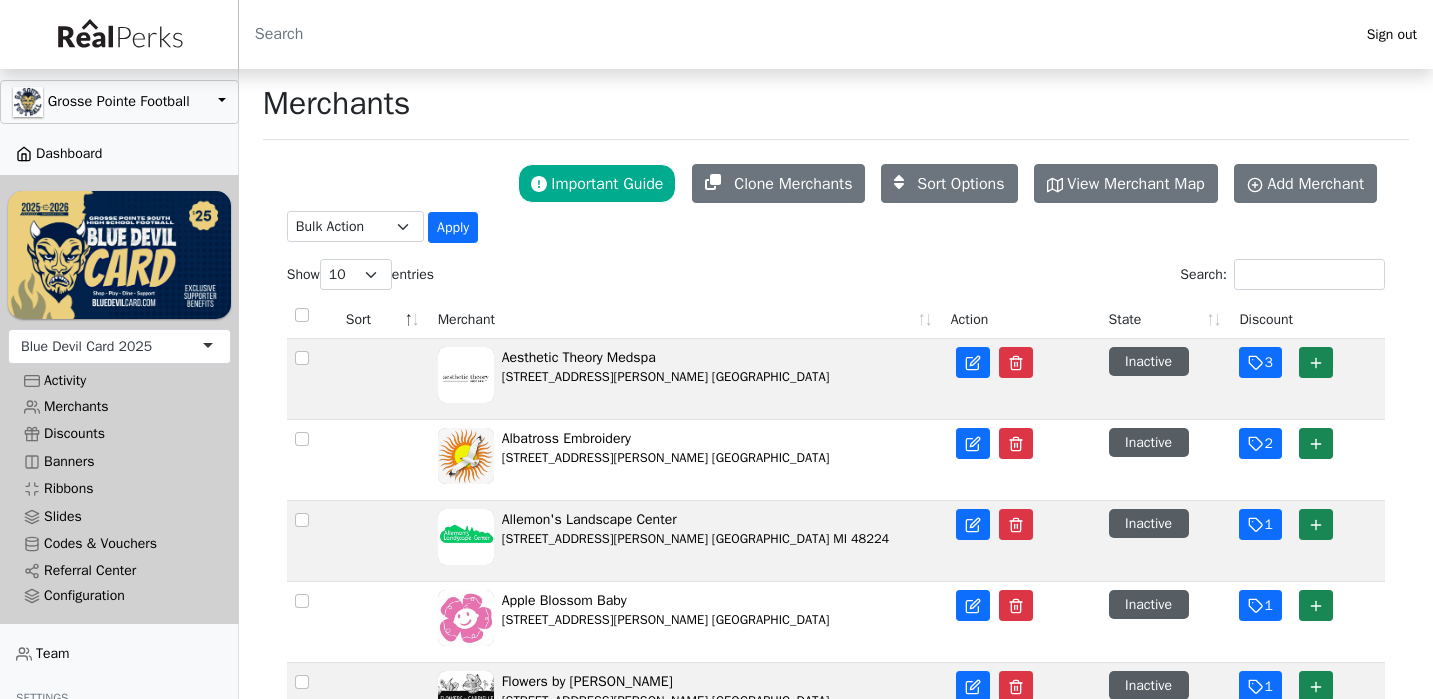 click on "Dashboard" at bounding box center (119, 153) 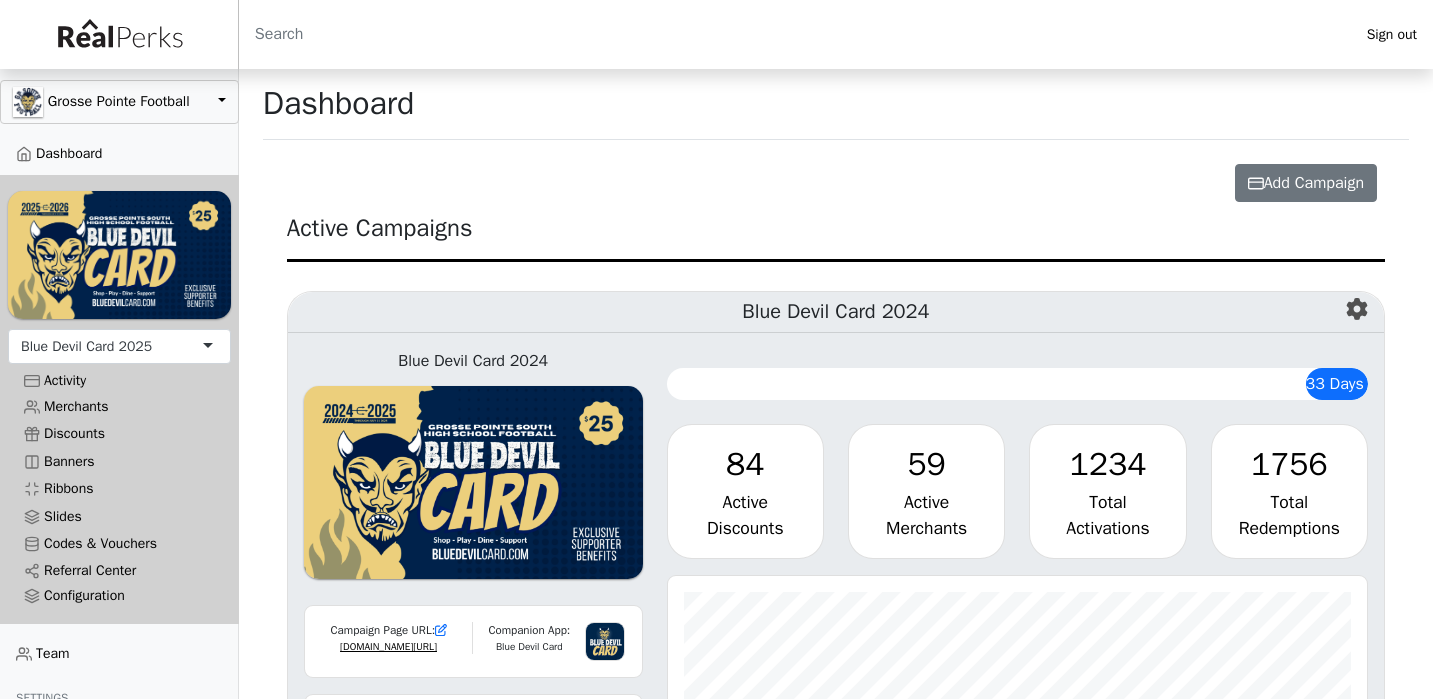 scroll, scrollTop: 0, scrollLeft: 0, axis: both 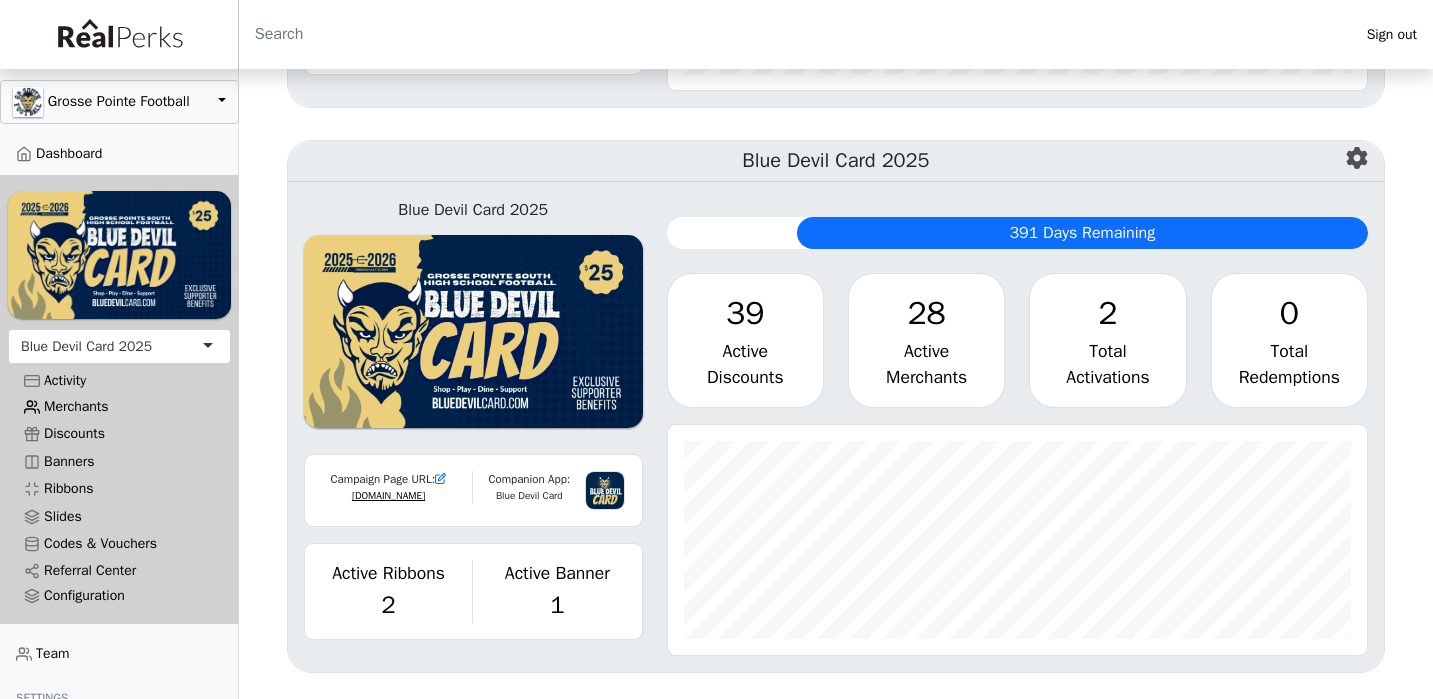 click on "Merchants" at bounding box center (119, 406) 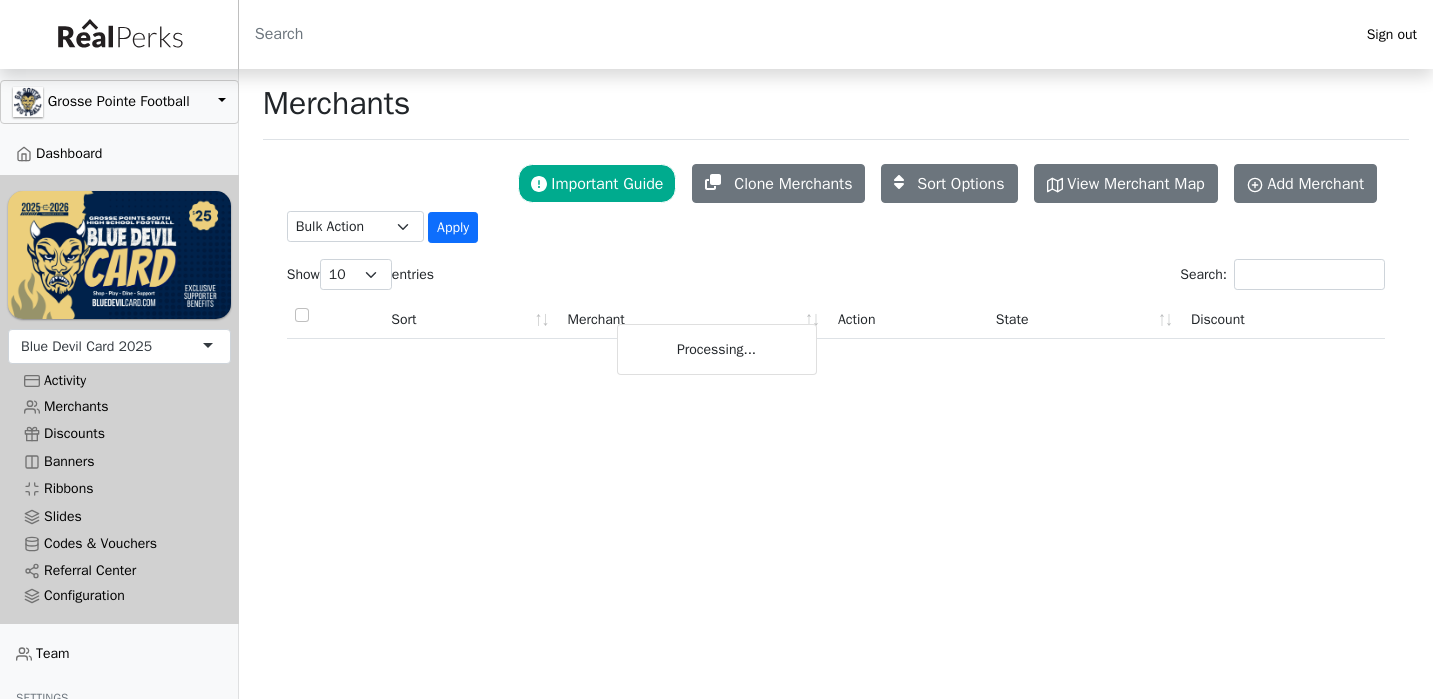 scroll, scrollTop: 0, scrollLeft: 0, axis: both 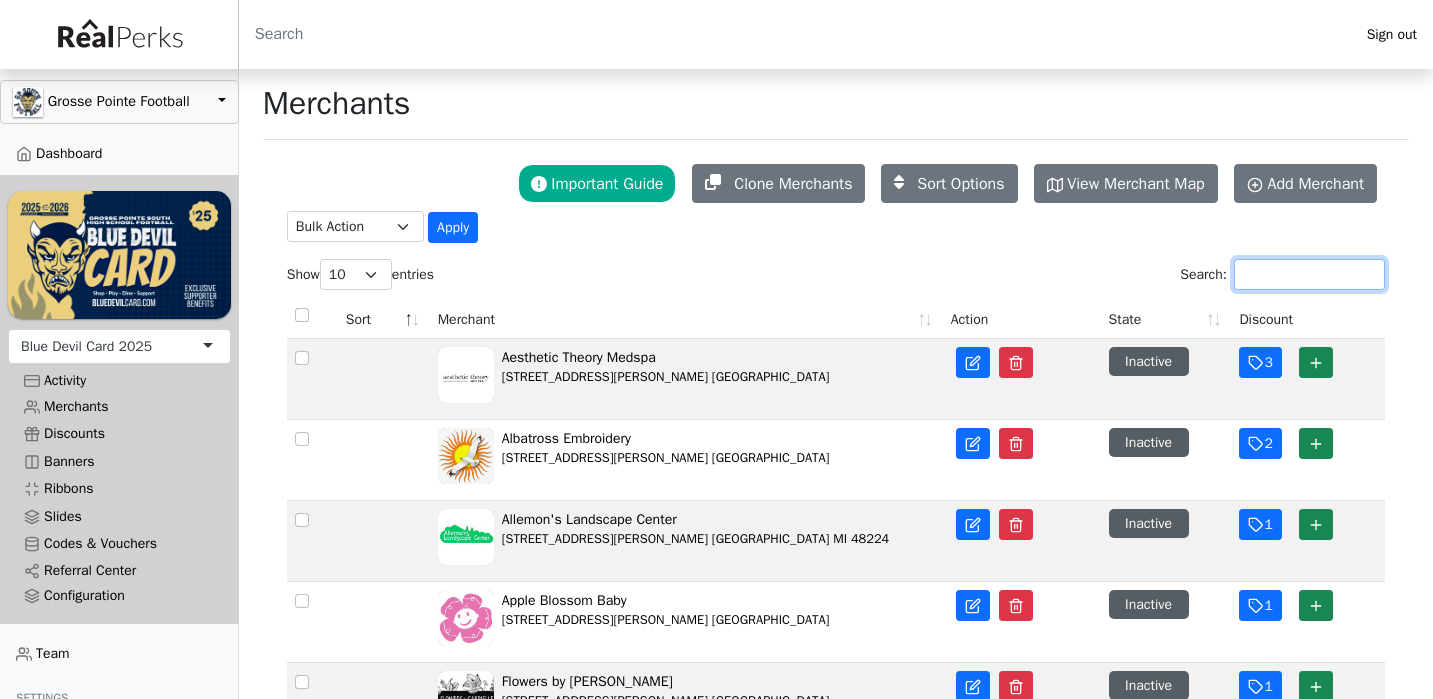 click on "Search:" at bounding box center [1309, 274] 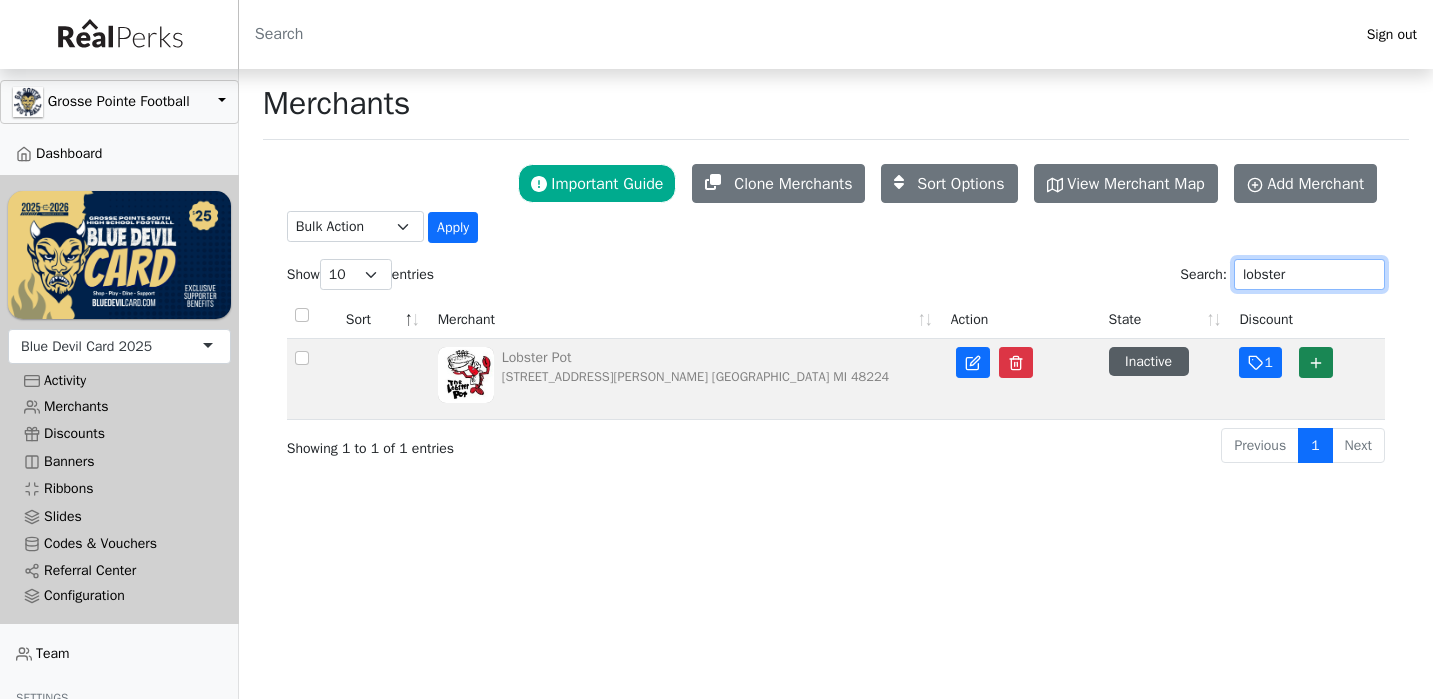 type on "lobster" 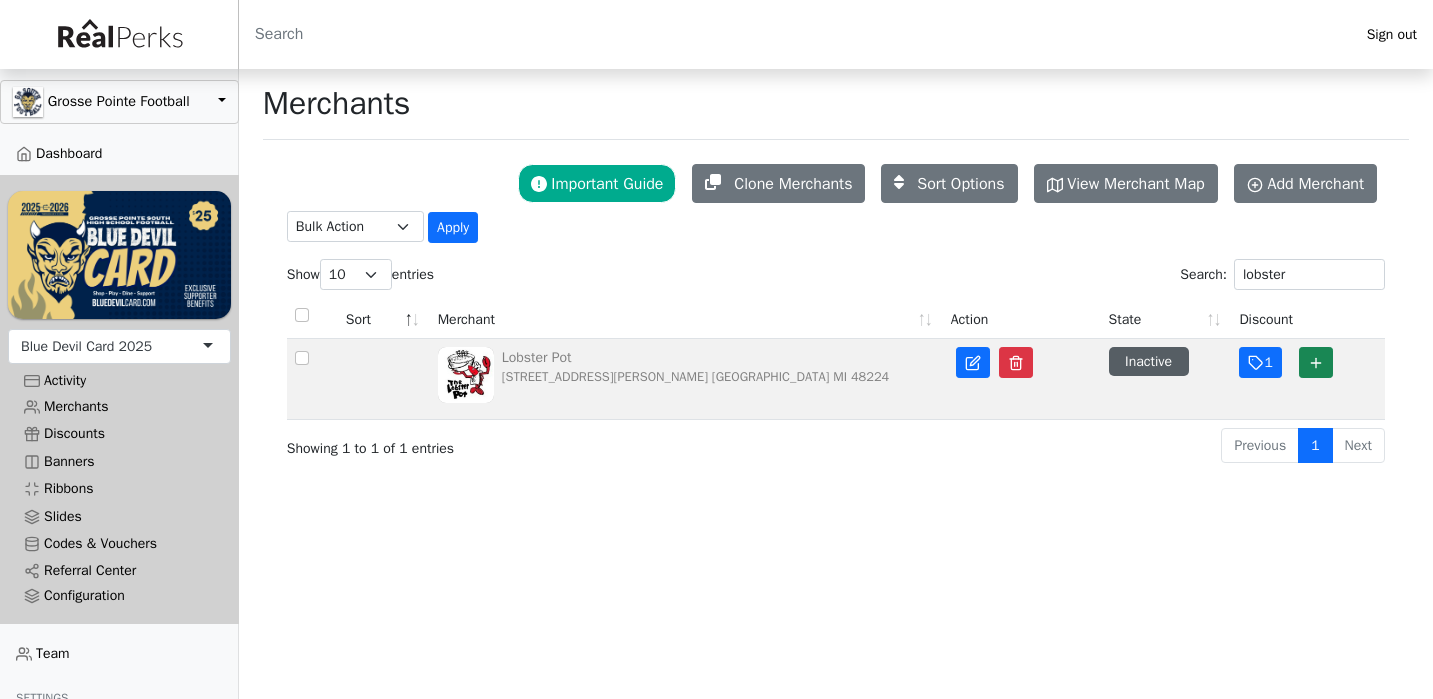 click on "Lobster Pot" at bounding box center (696, 357) 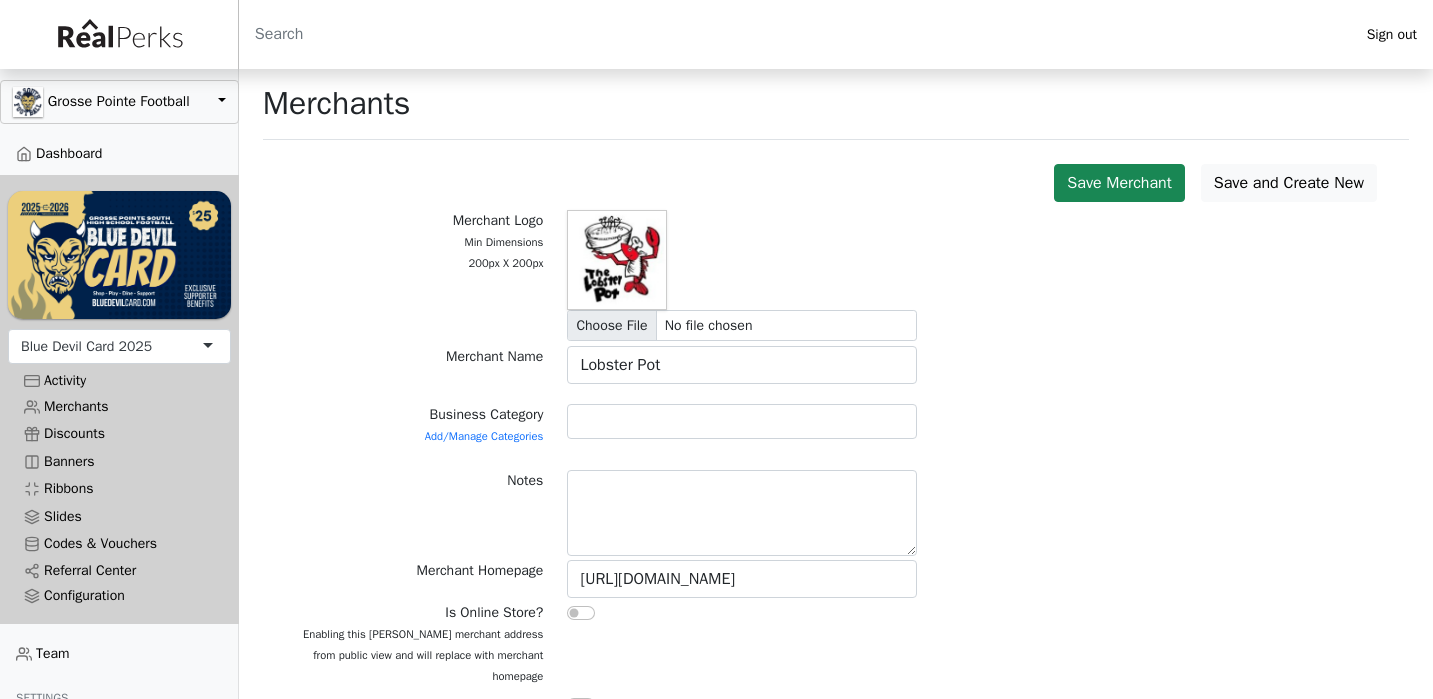 scroll, scrollTop: 0, scrollLeft: 0, axis: both 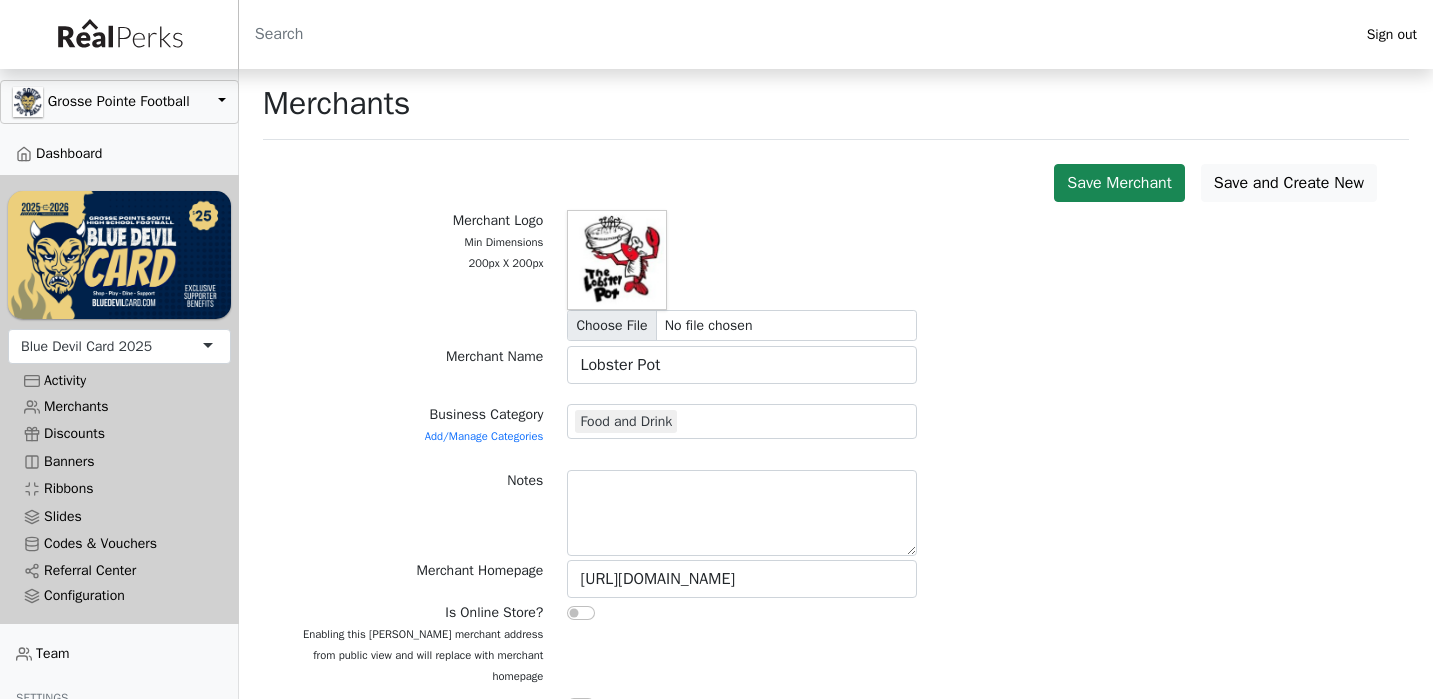 click on "Notes" at bounding box center [836, 515] 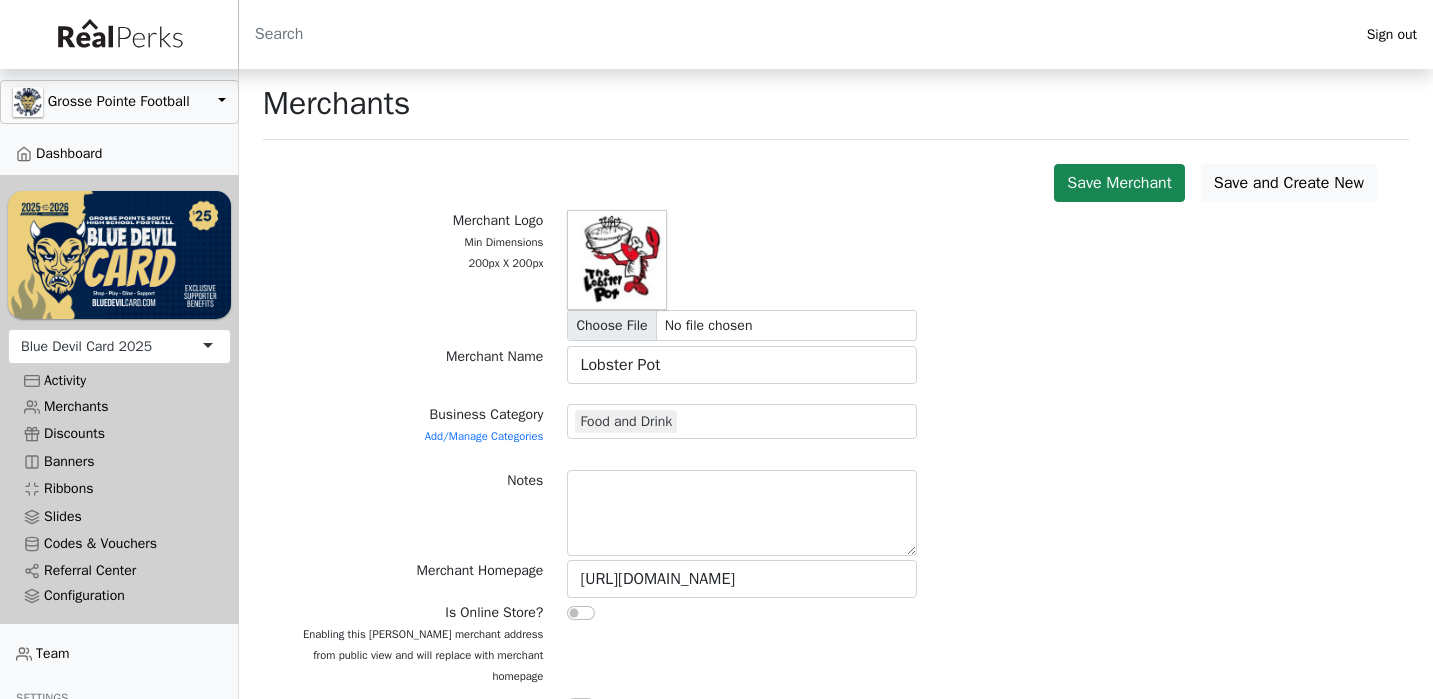 scroll, scrollTop: 59, scrollLeft: 0, axis: vertical 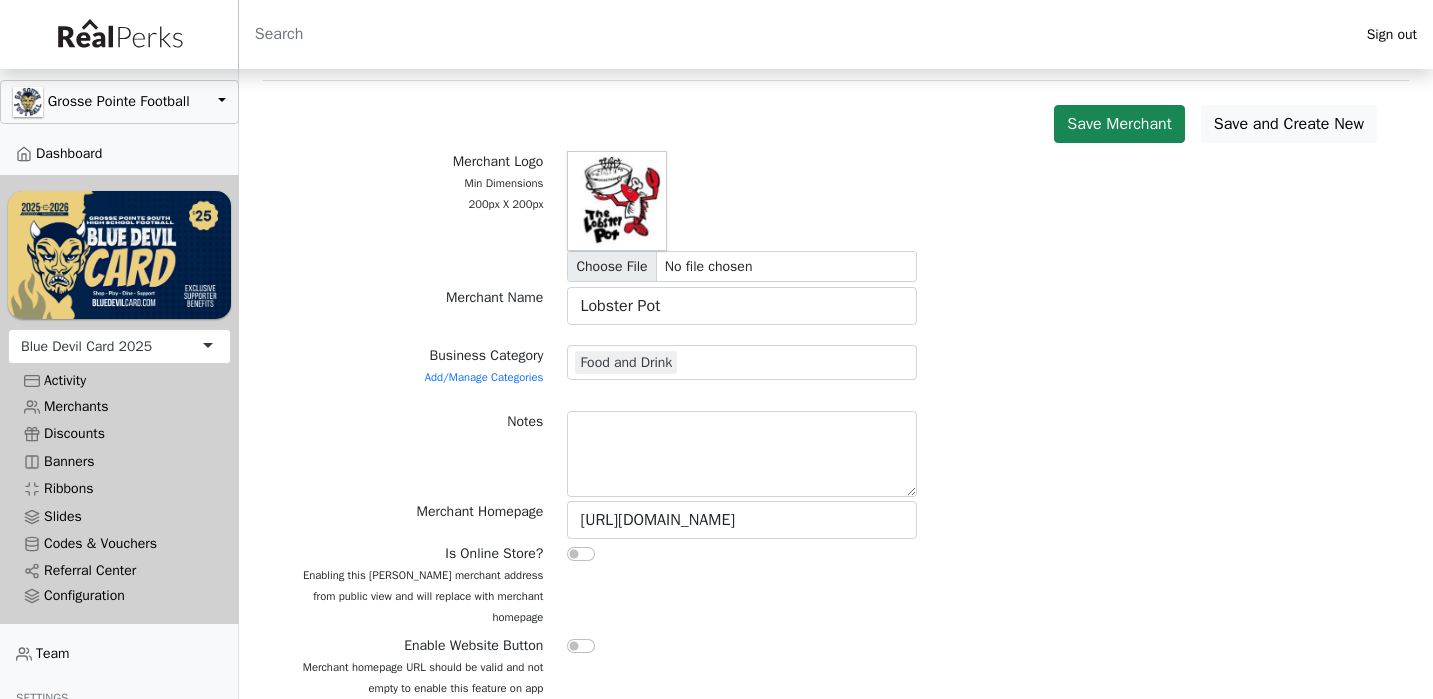click at bounding box center [581, 646] 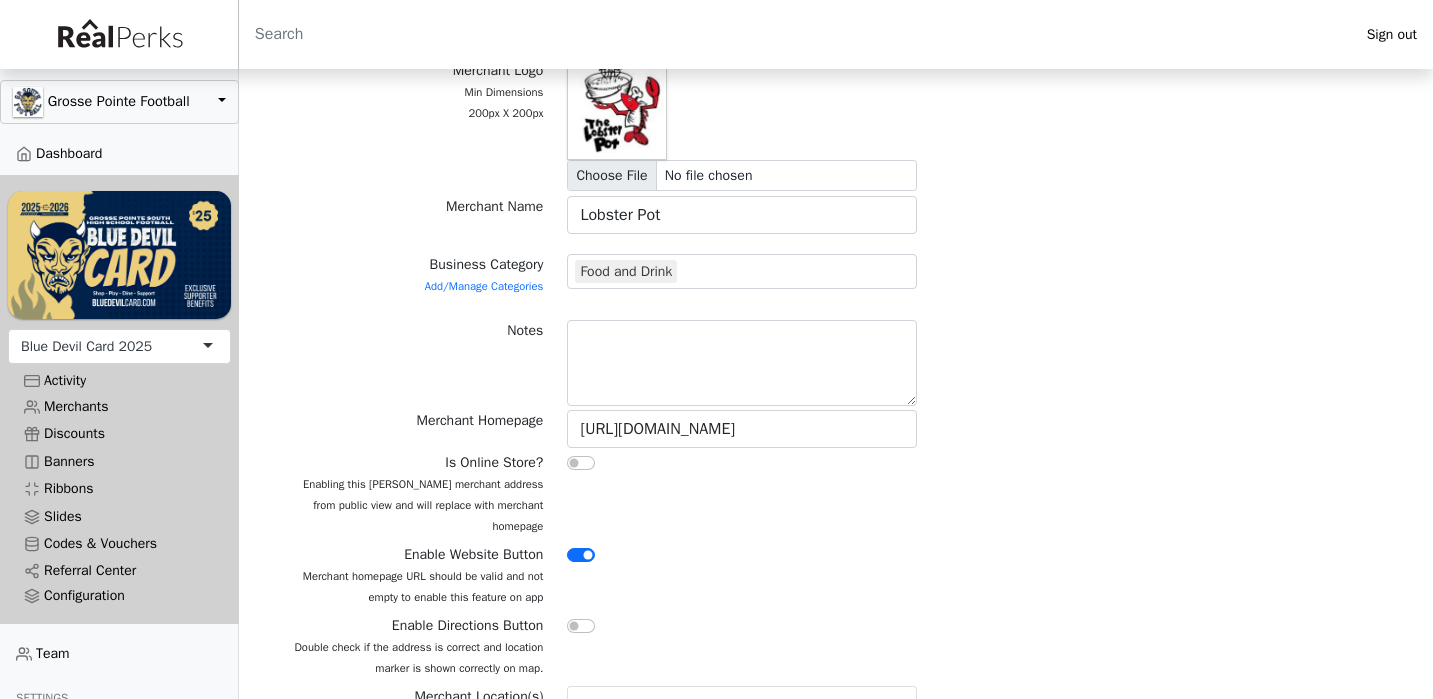 scroll, scrollTop: 194, scrollLeft: 0, axis: vertical 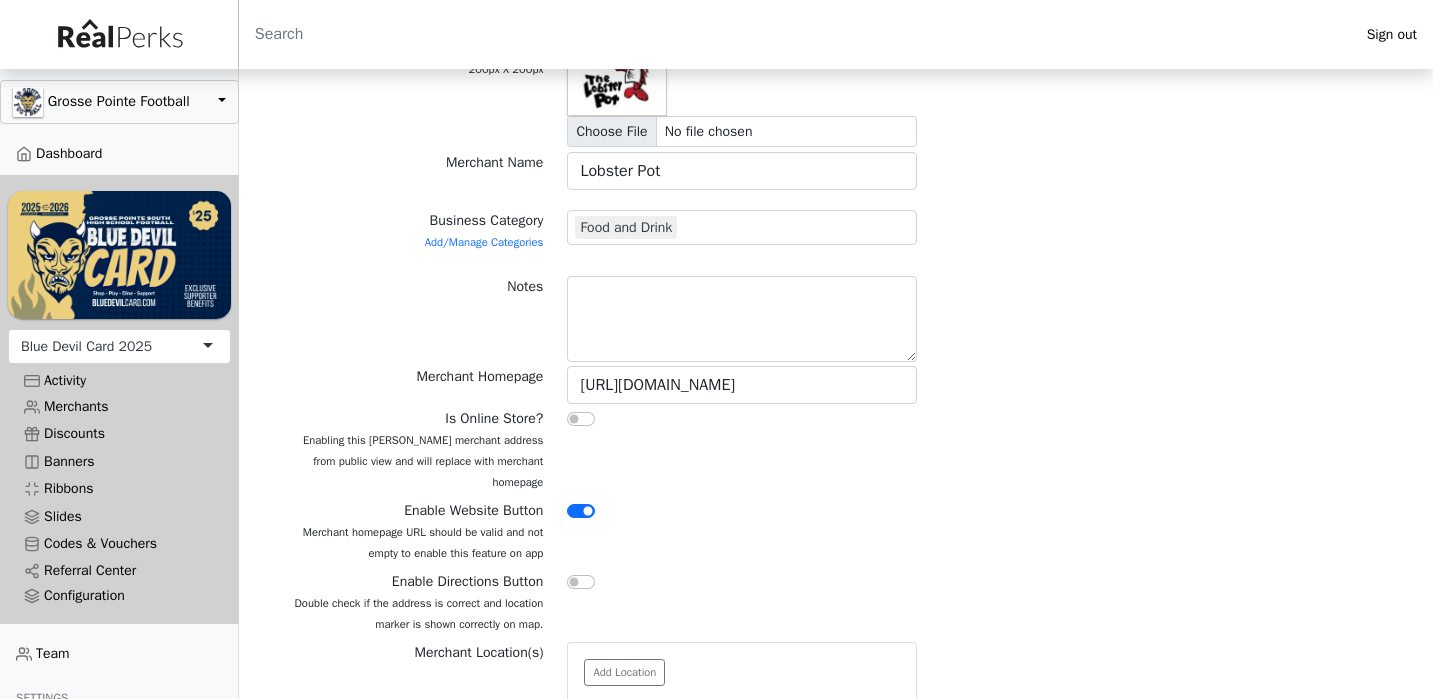 click at bounding box center [581, 582] 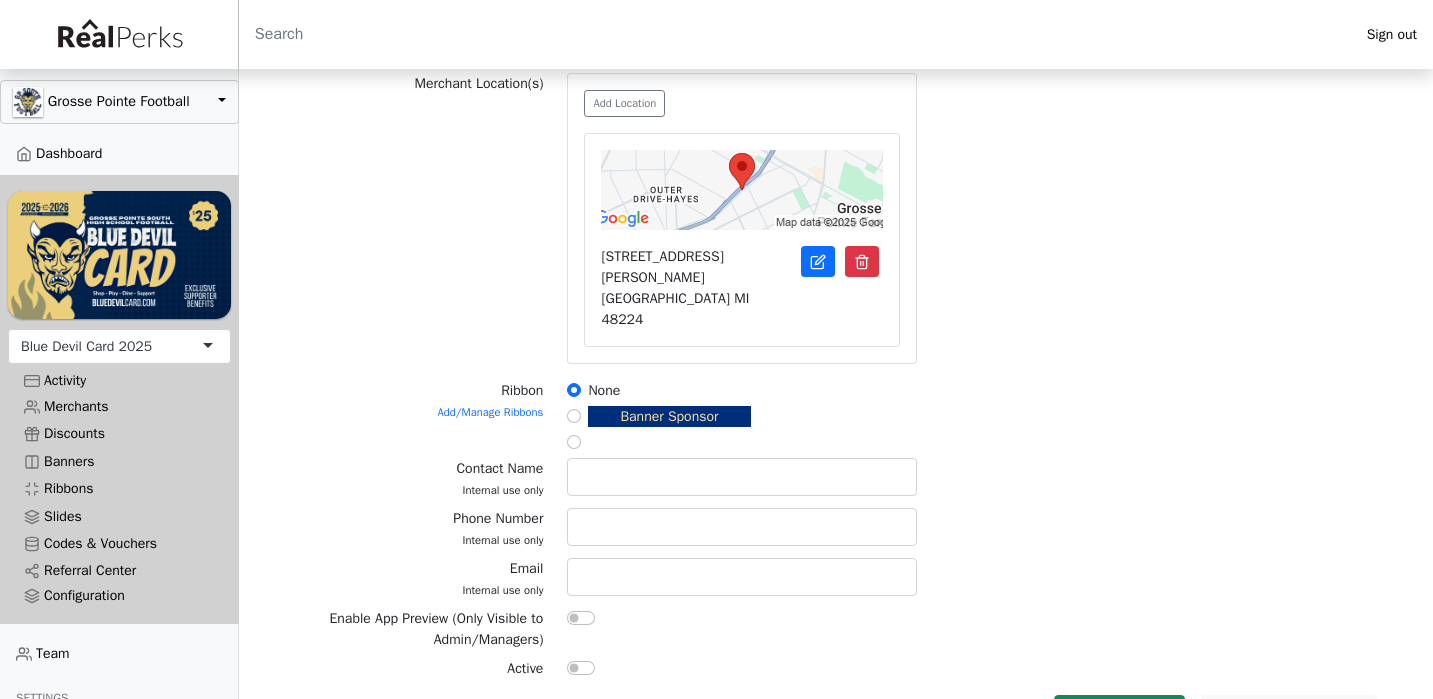 scroll, scrollTop: 762, scrollLeft: 0, axis: vertical 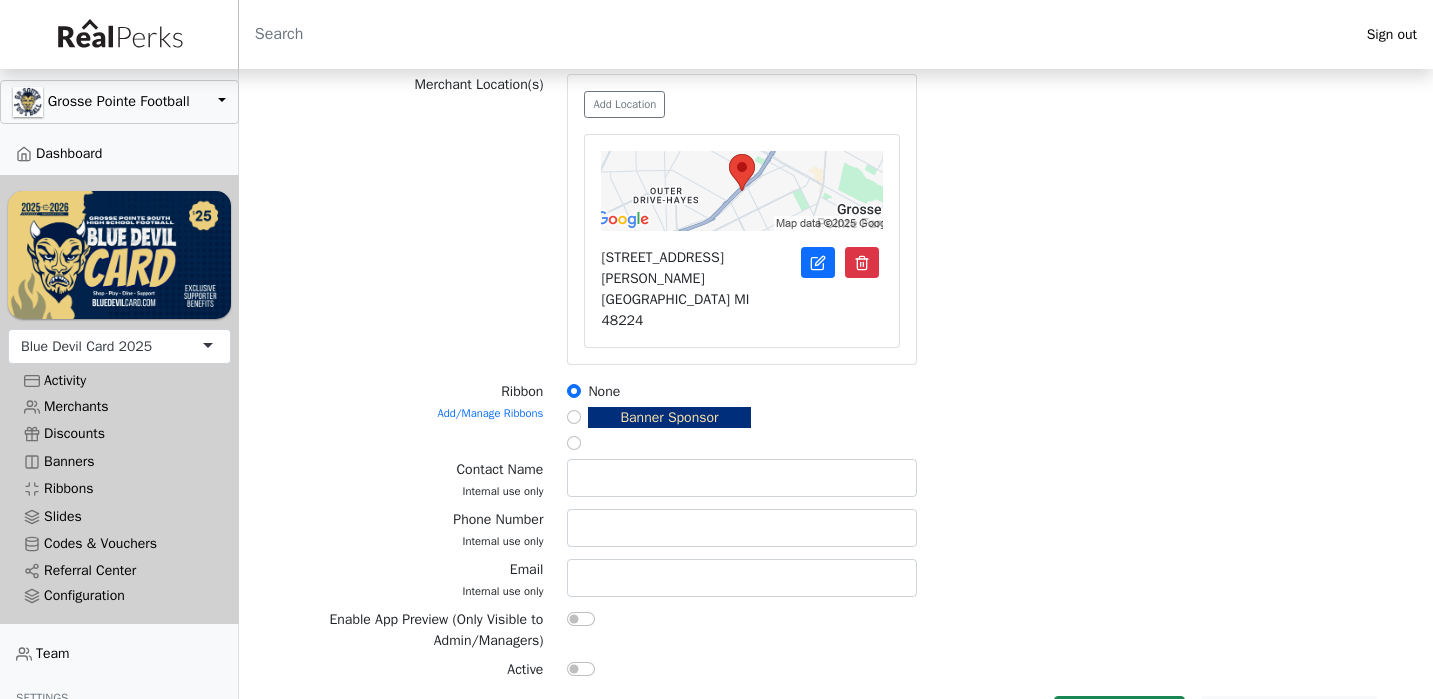 click at bounding box center (581, 669) 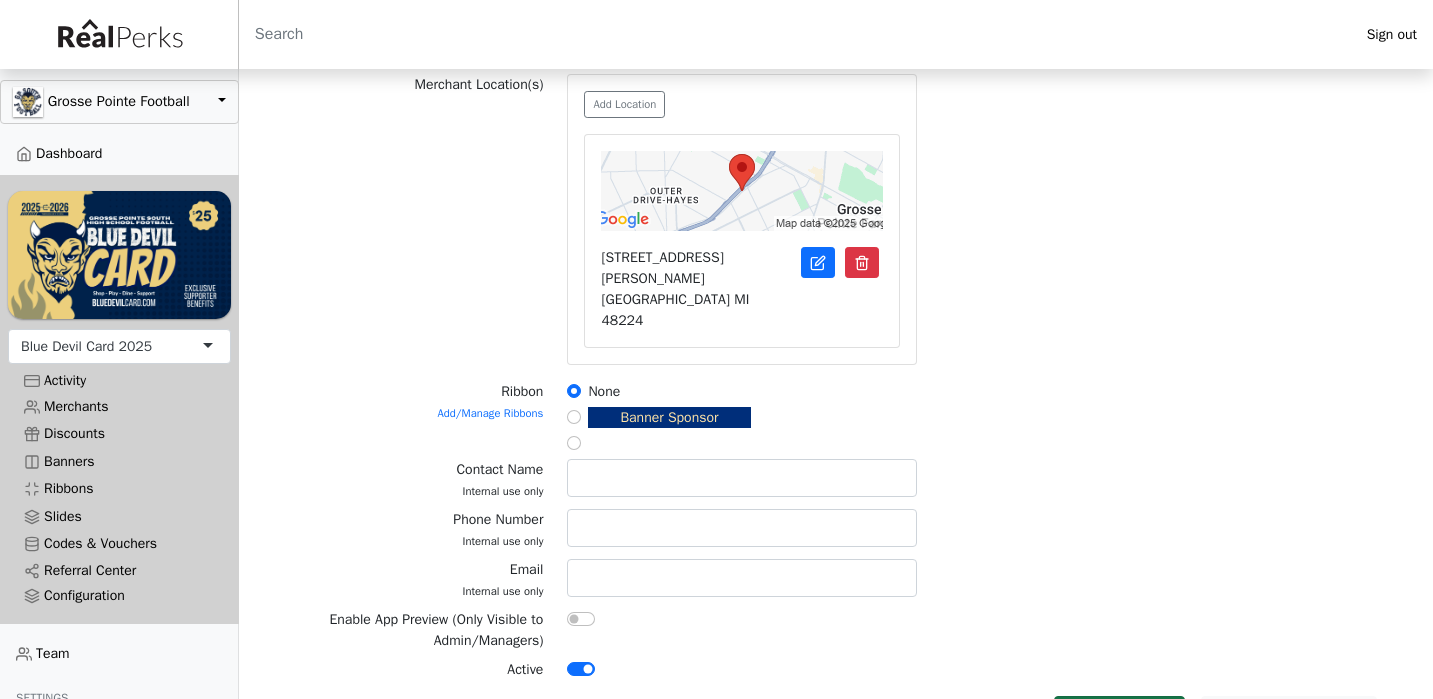 click on "Save Merchant" at bounding box center (1119, 715) 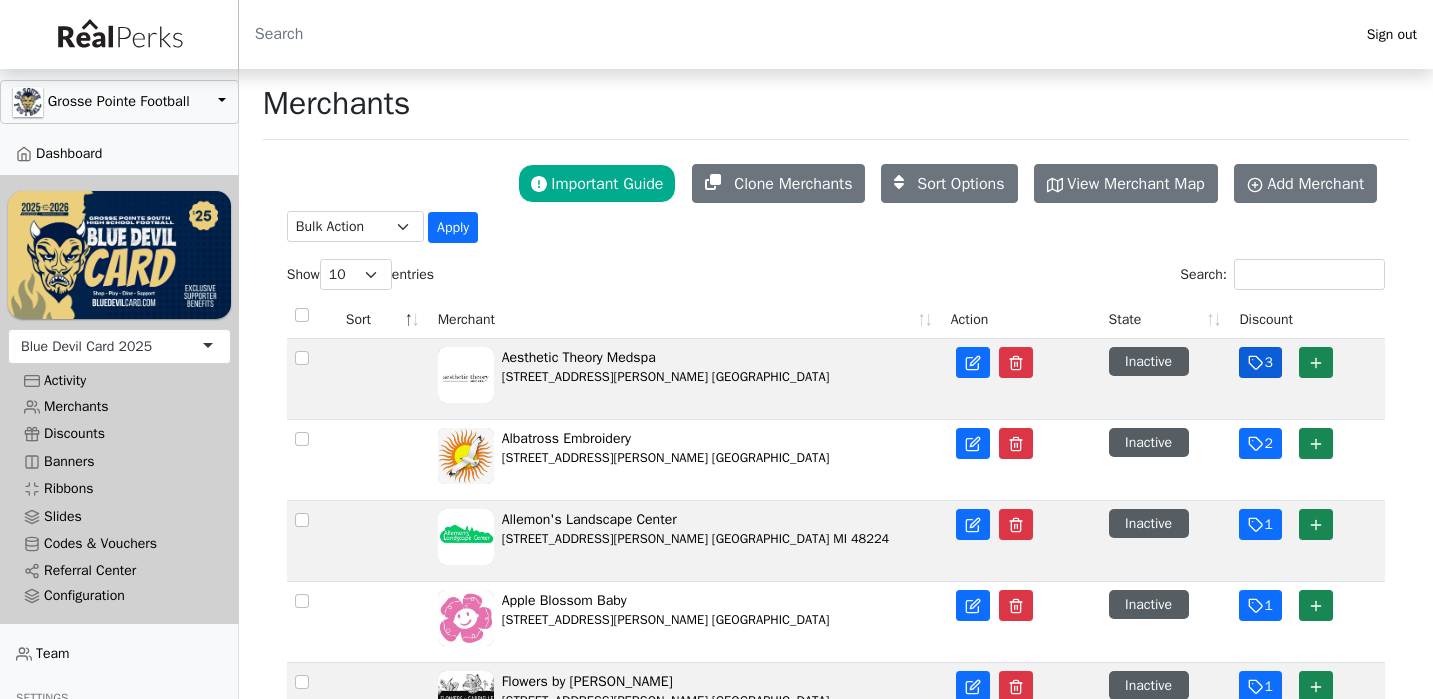 scroll, scrollTop: 0, scrollLeft: 0, axis: both 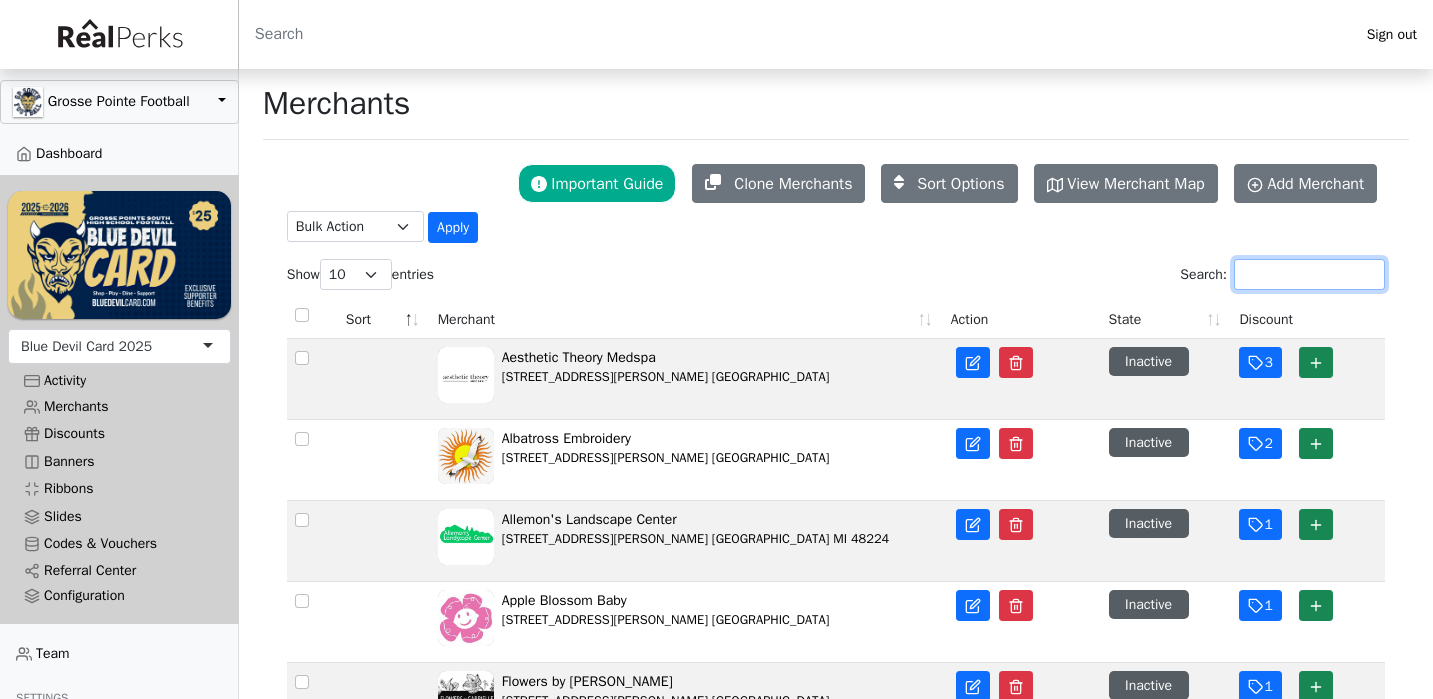 click on "Search:" at bounding box center [1309, 274] 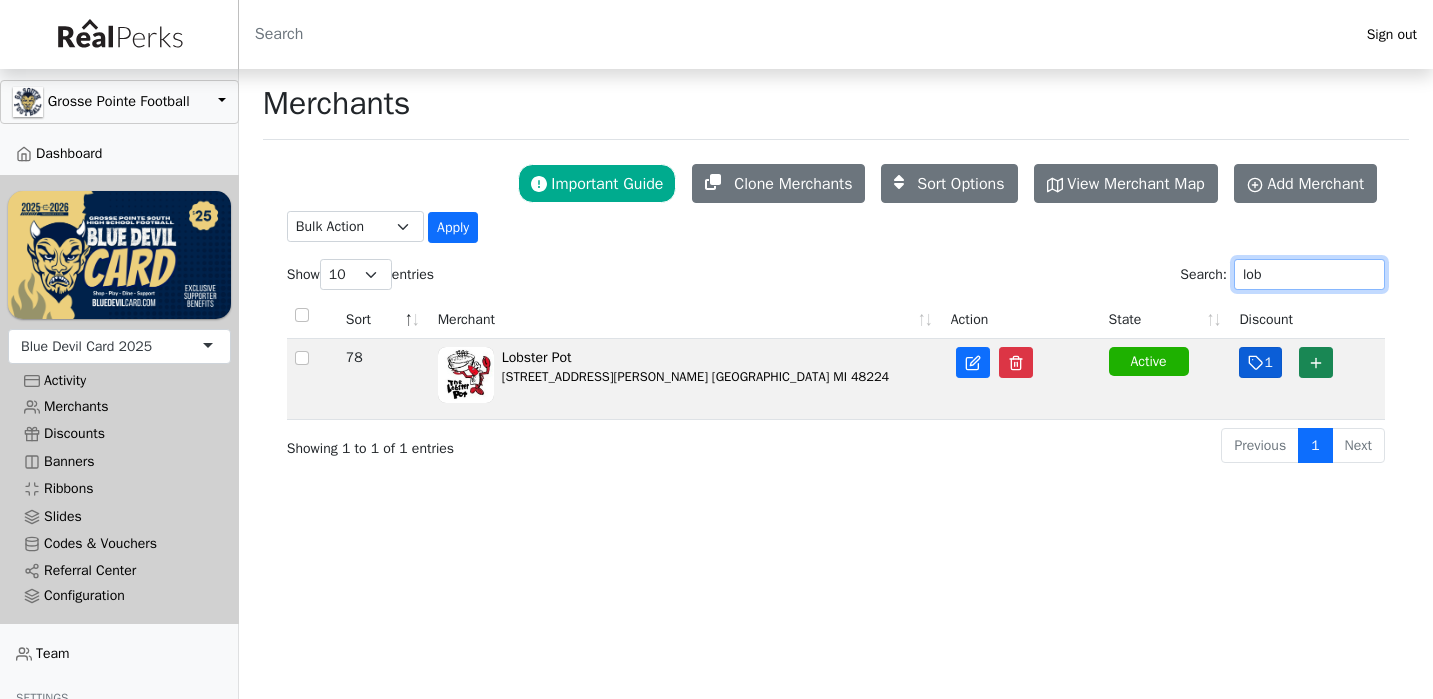 type on "lob" 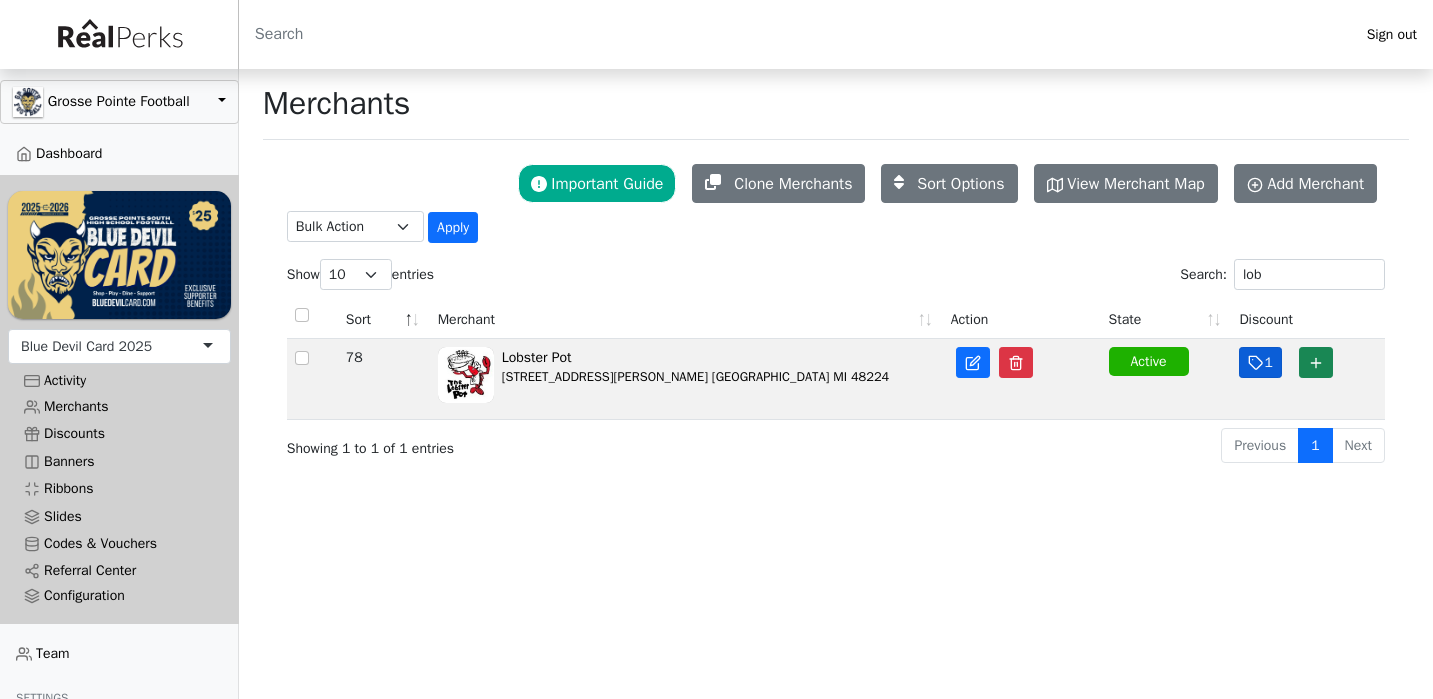 click on "1" at bounding box center [1260, 362] 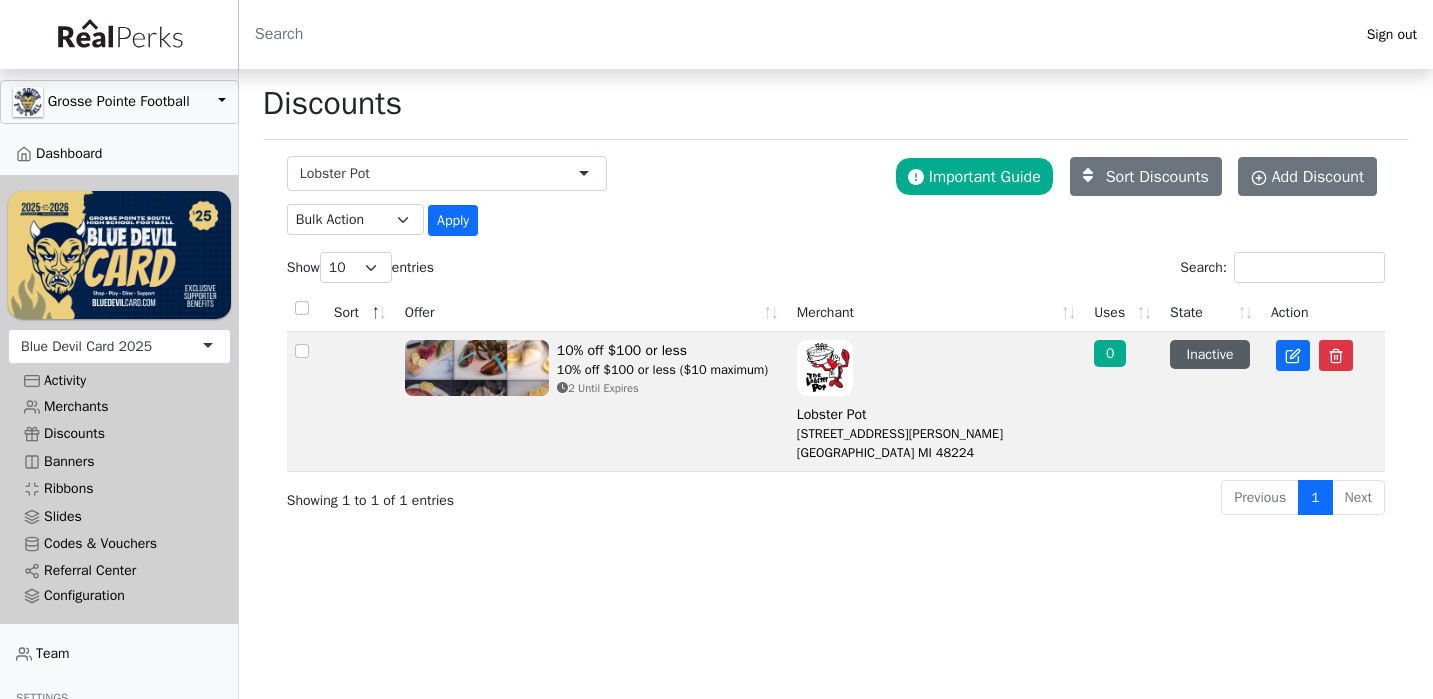 scroll, scrollTop: 0, scrollLeft: 0, axis: both 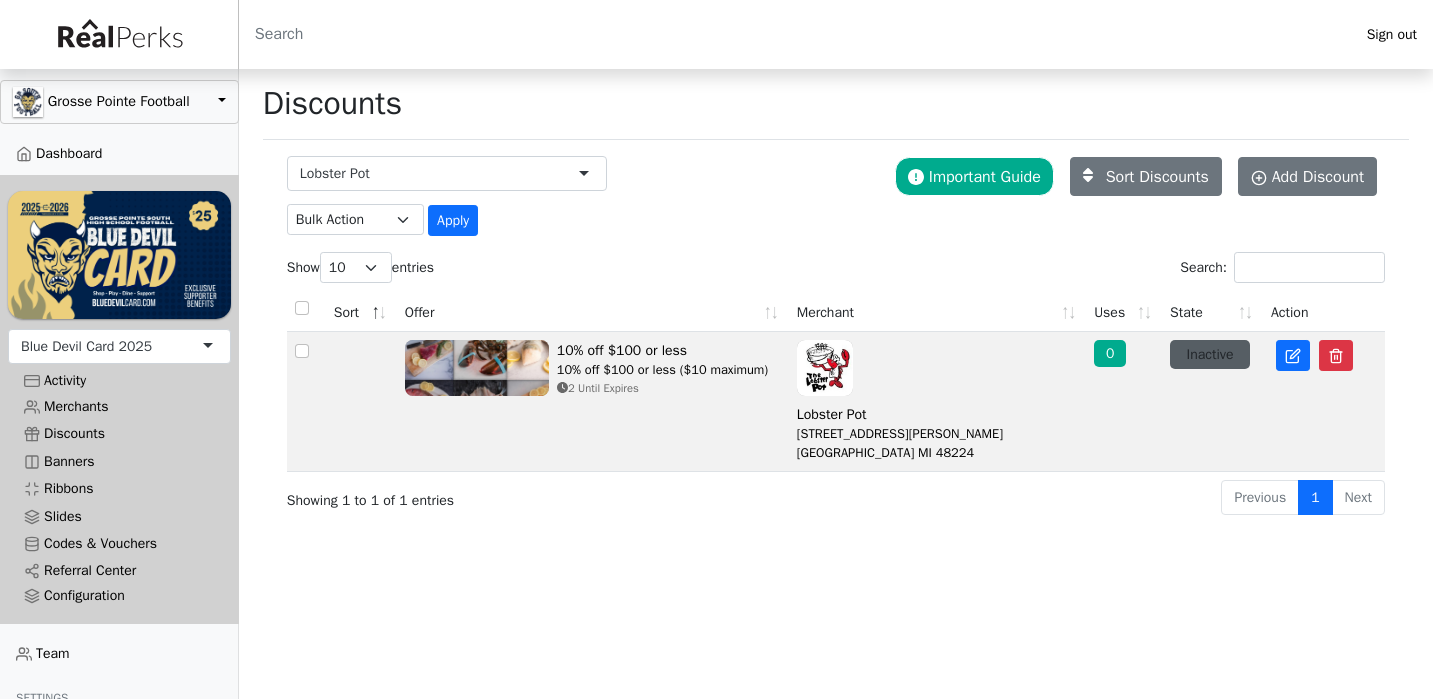 click on "Inactive" at bounding box center [1210, 354] 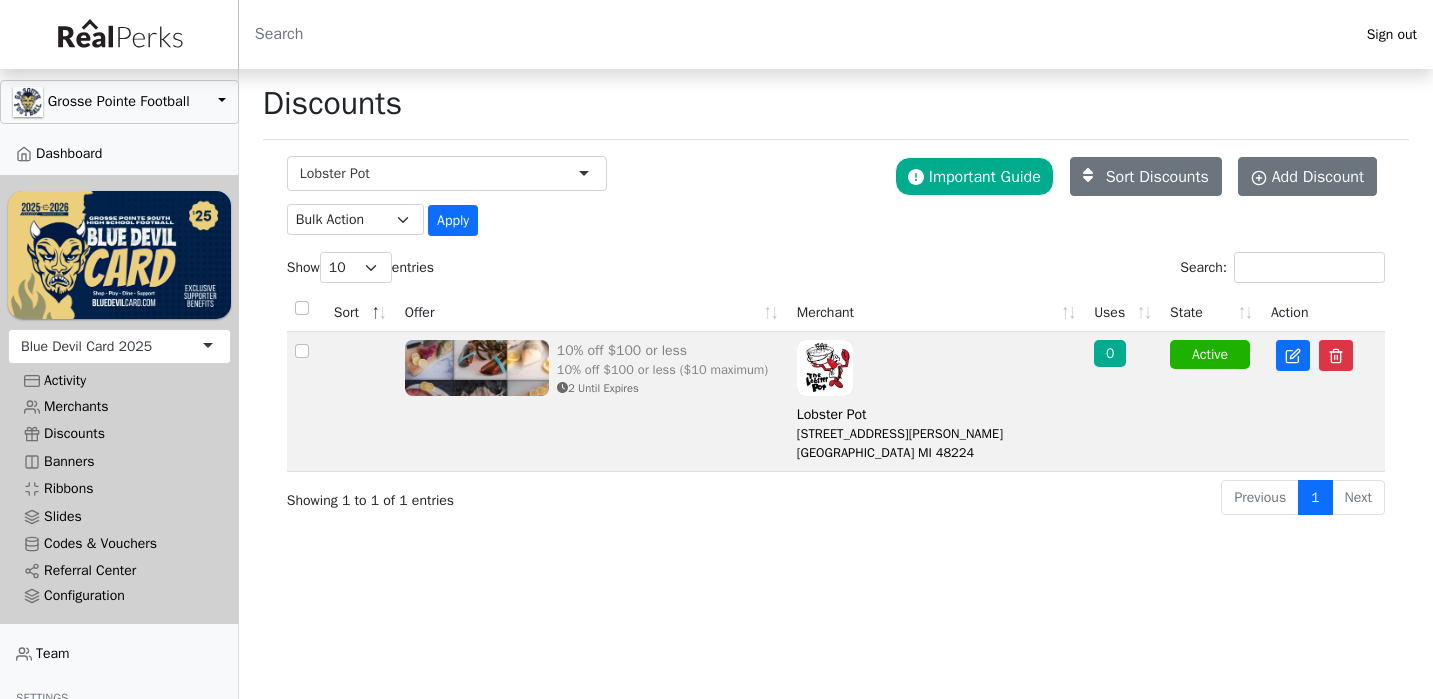 click on "10% off $100 or less" at bounding box center (662, 350) 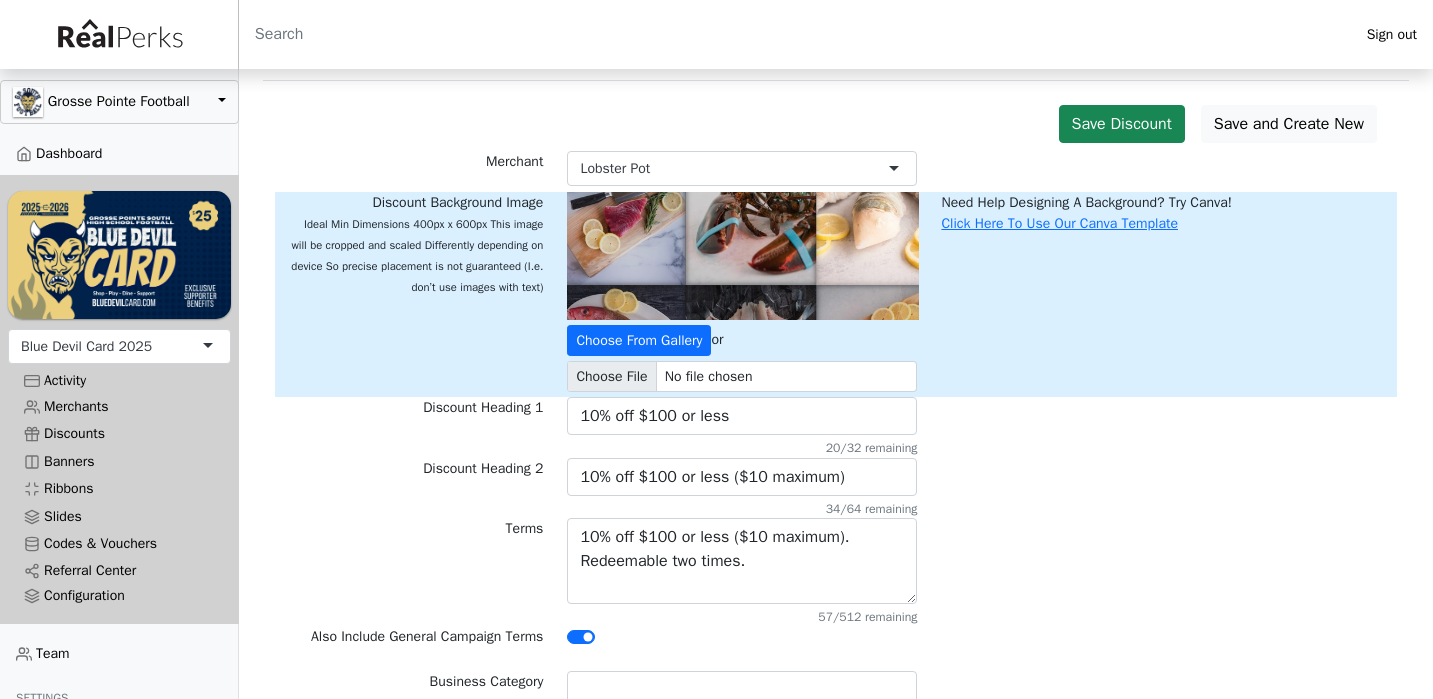 scroll, scrollTop: 69, scrollLeft: 0, axis: vertical 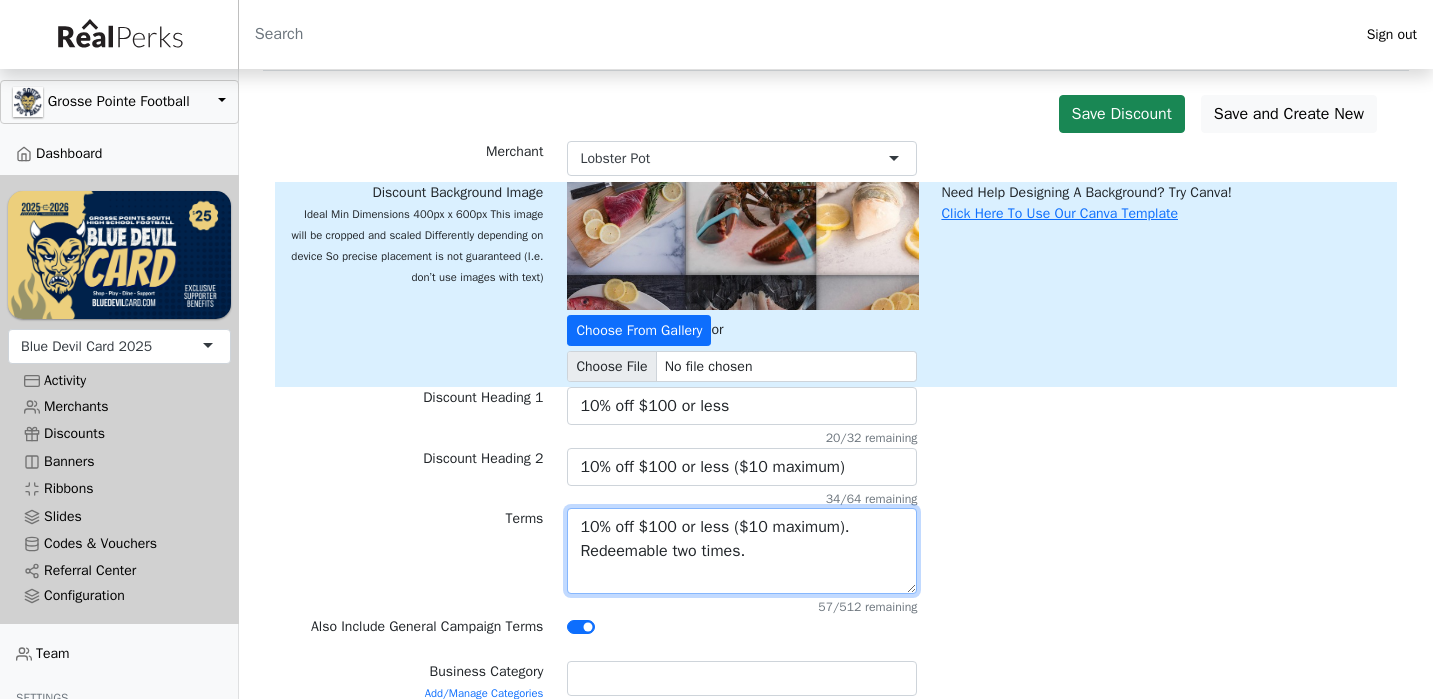 click on "10% off $100 or less ($10 maximum). Redeemable two times." at bounding box center (742, 551) 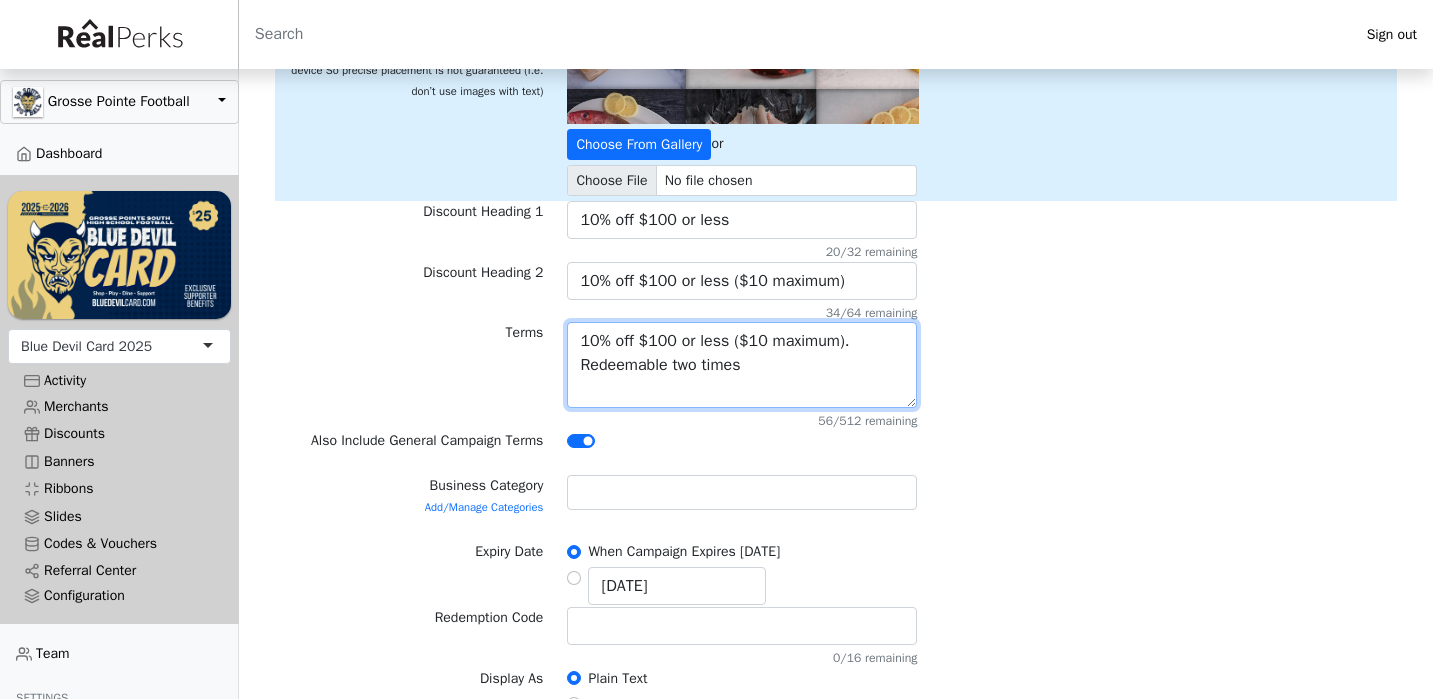 scroll, scrollTop: 285, scrollLeft: 0, axis: vertical 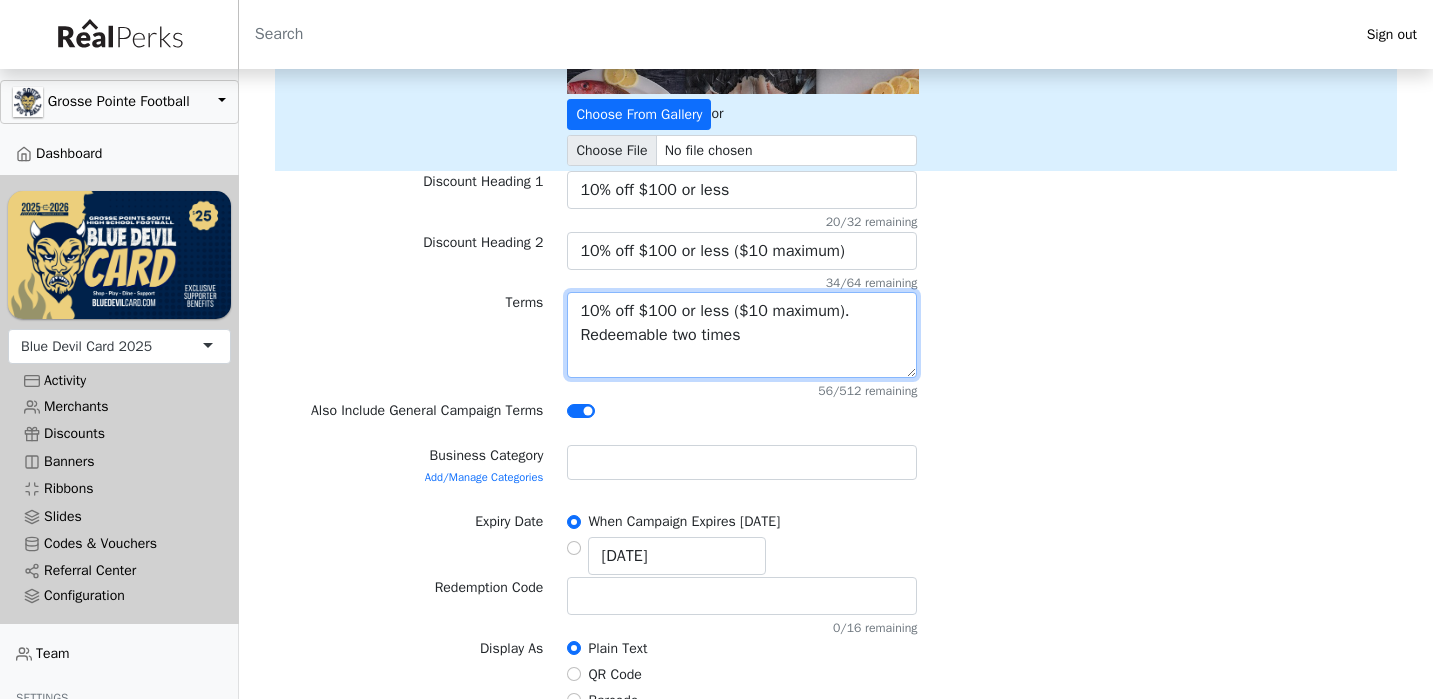 type on "10% off $100 or less ($10 maximum). Redeemable two times" 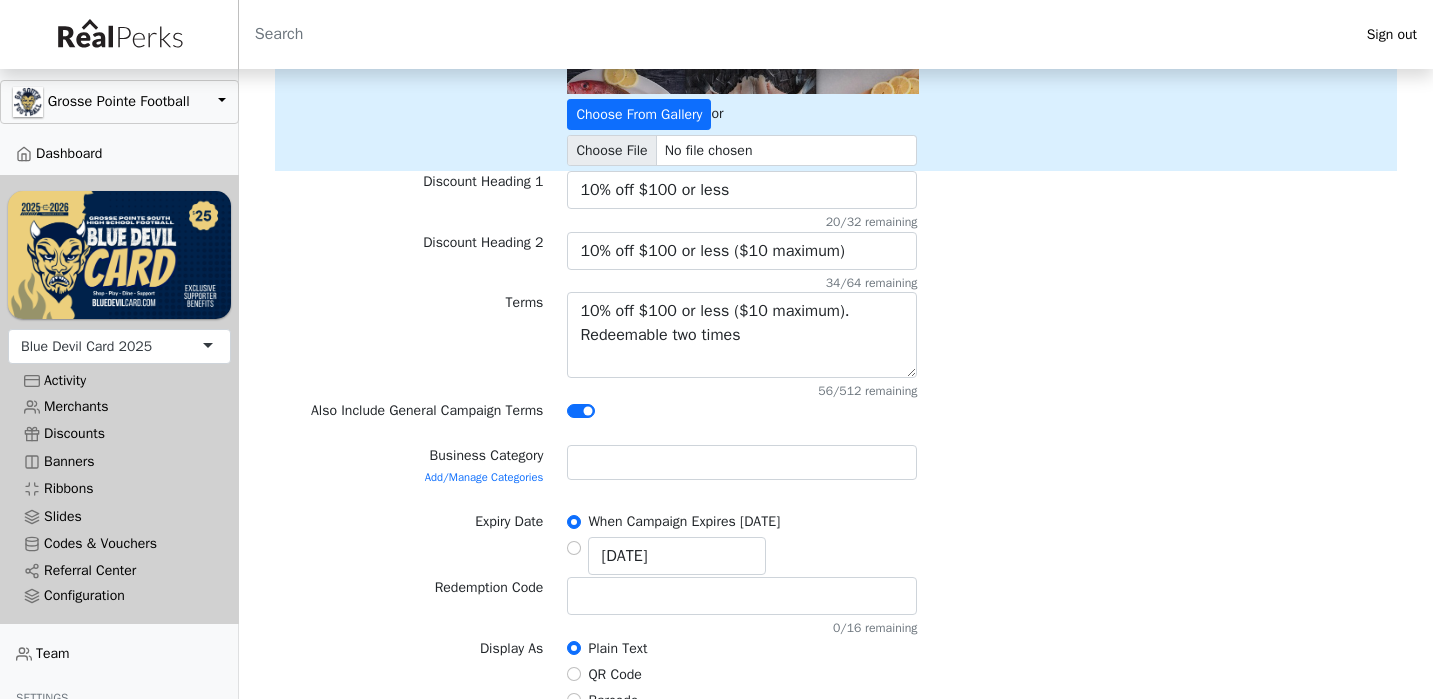 click at bounding box center [742, 462] 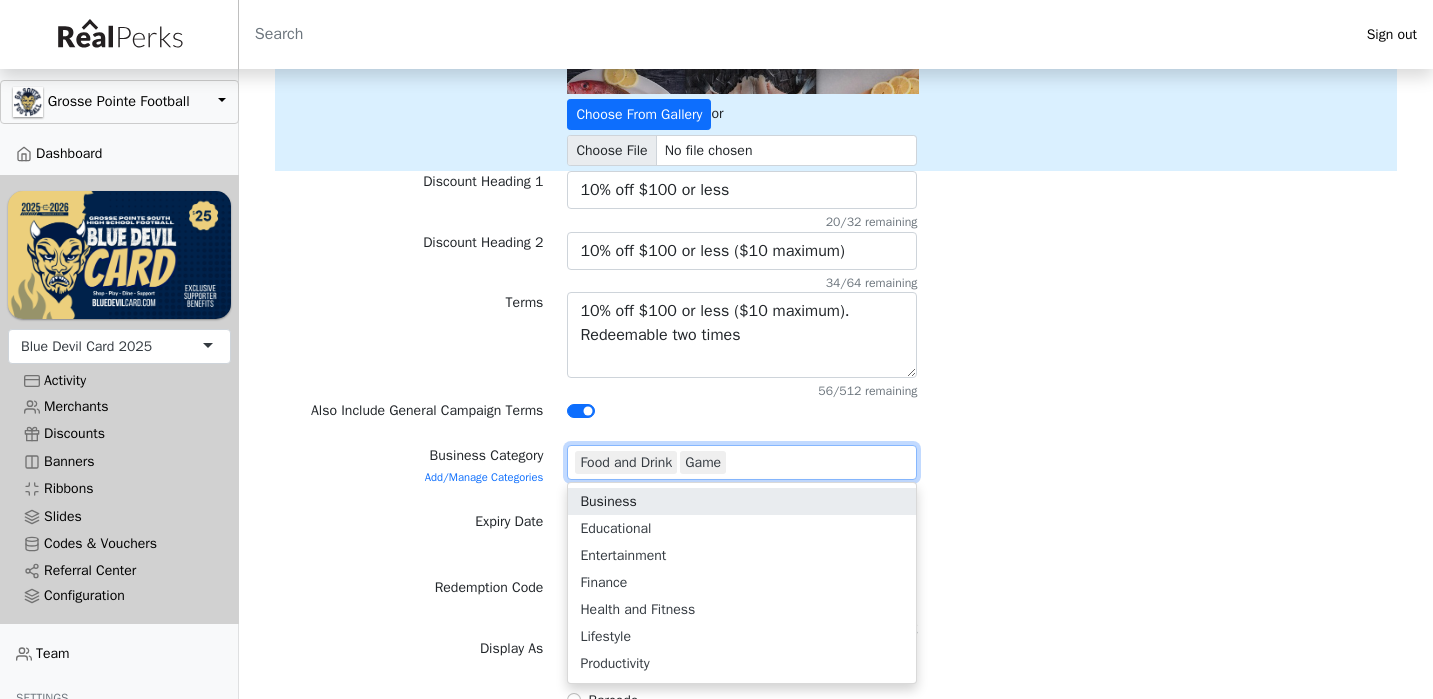 click on "Food and Drink Game" at bounding box center (742, 462) 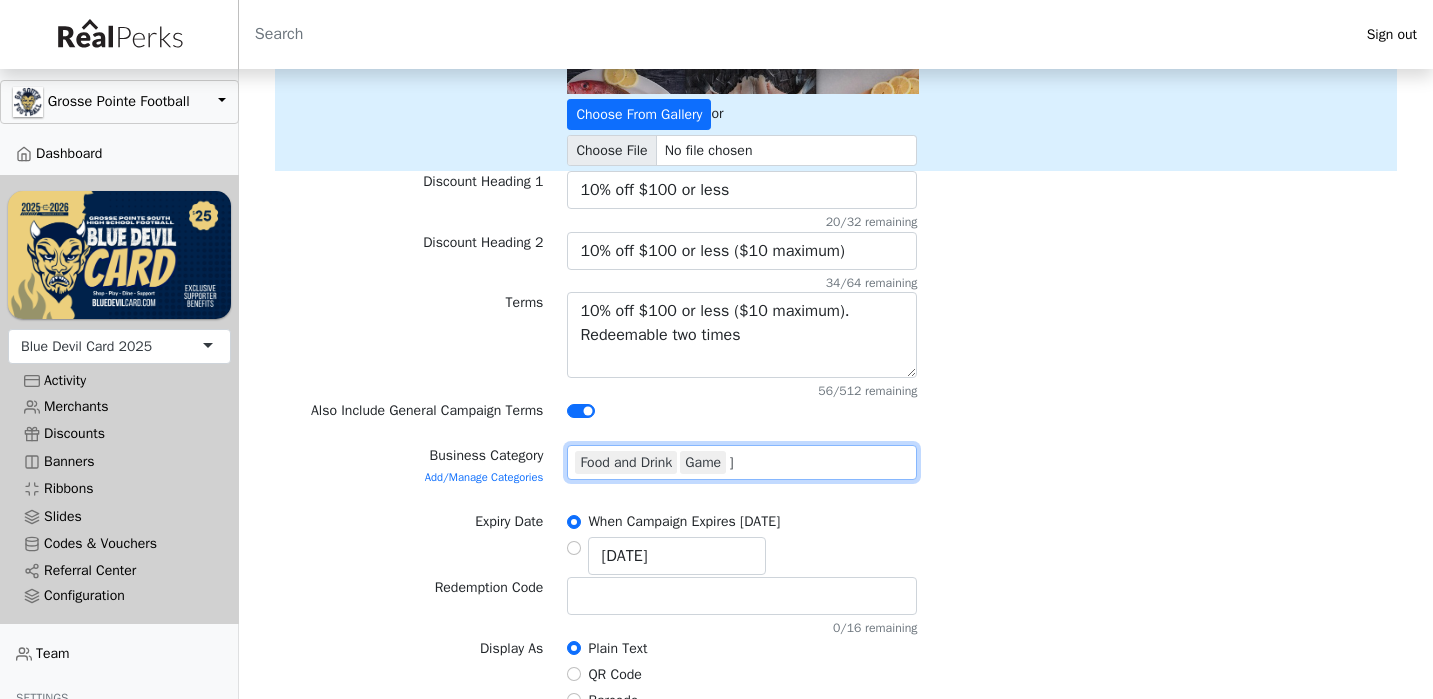 type 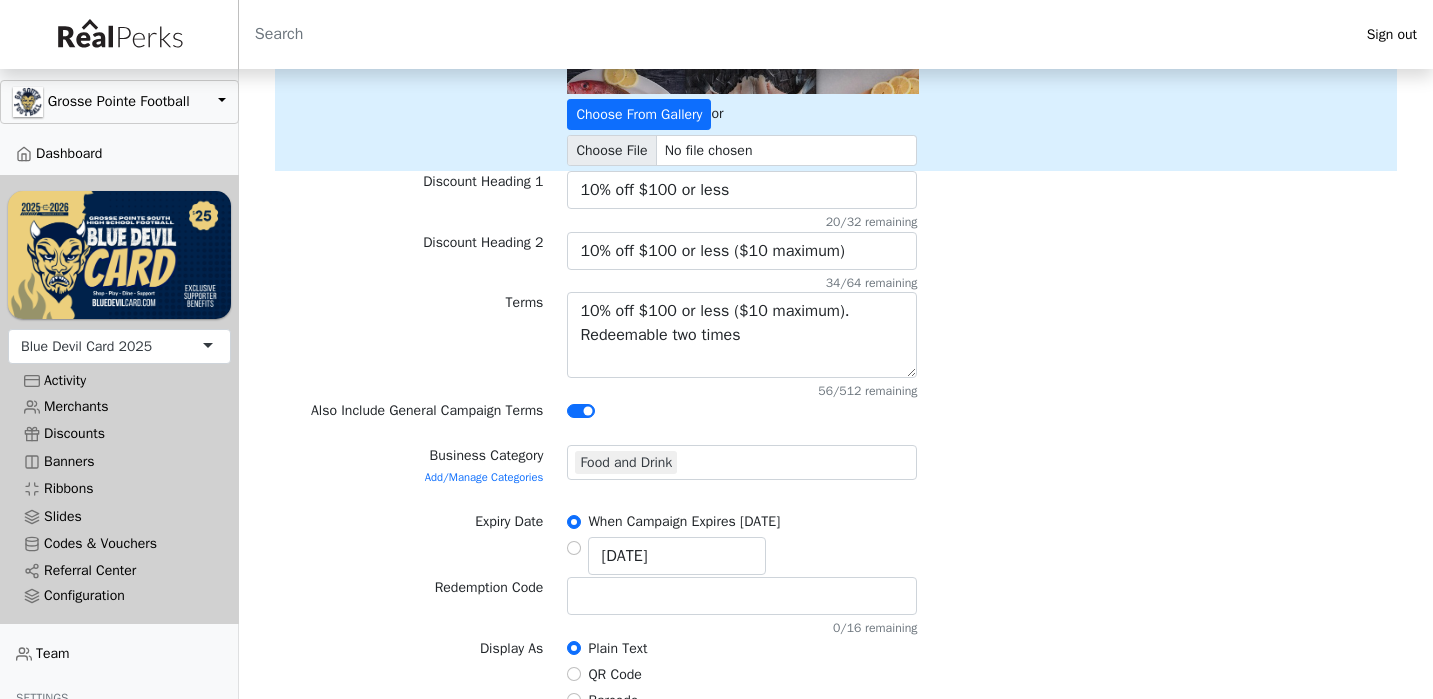 click on "Also Include General Campaign Terms" at bounding box center (836, 414) 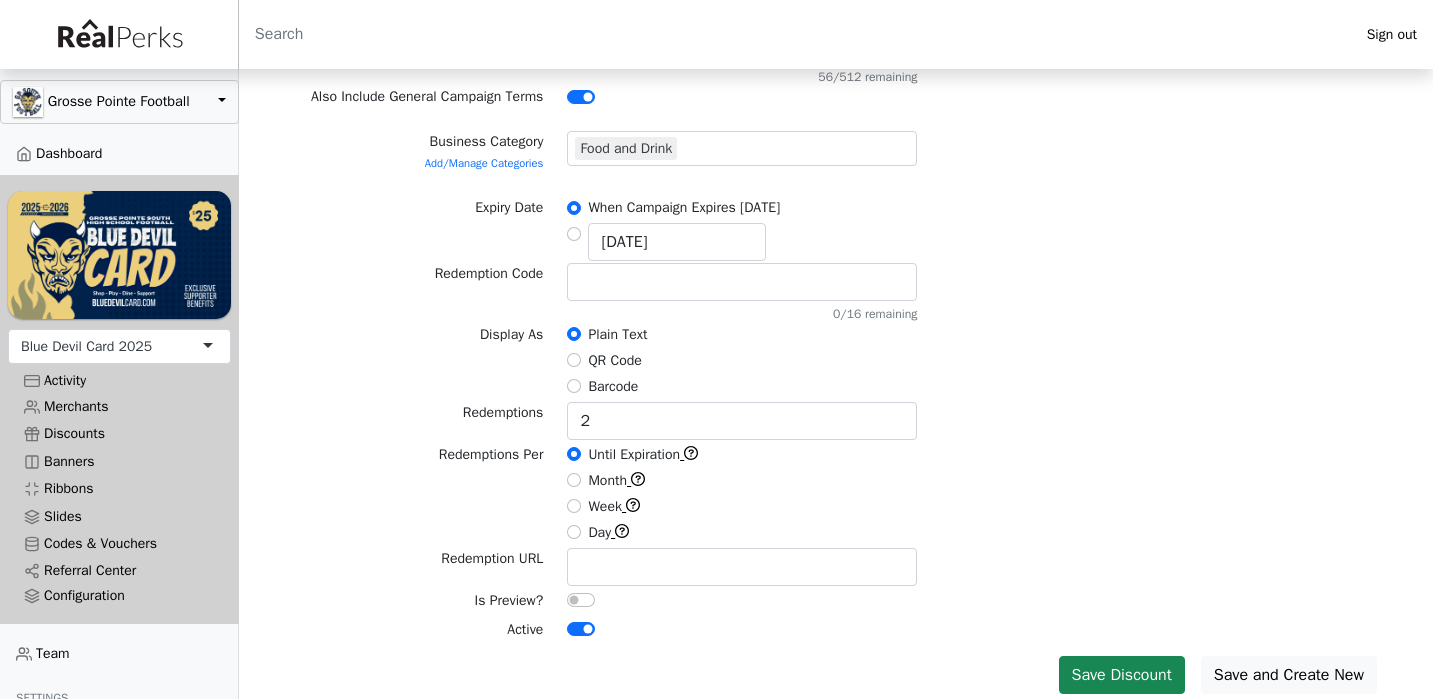 scroll, scrollTop: 597, scrollLeft: 0, axis: vertical 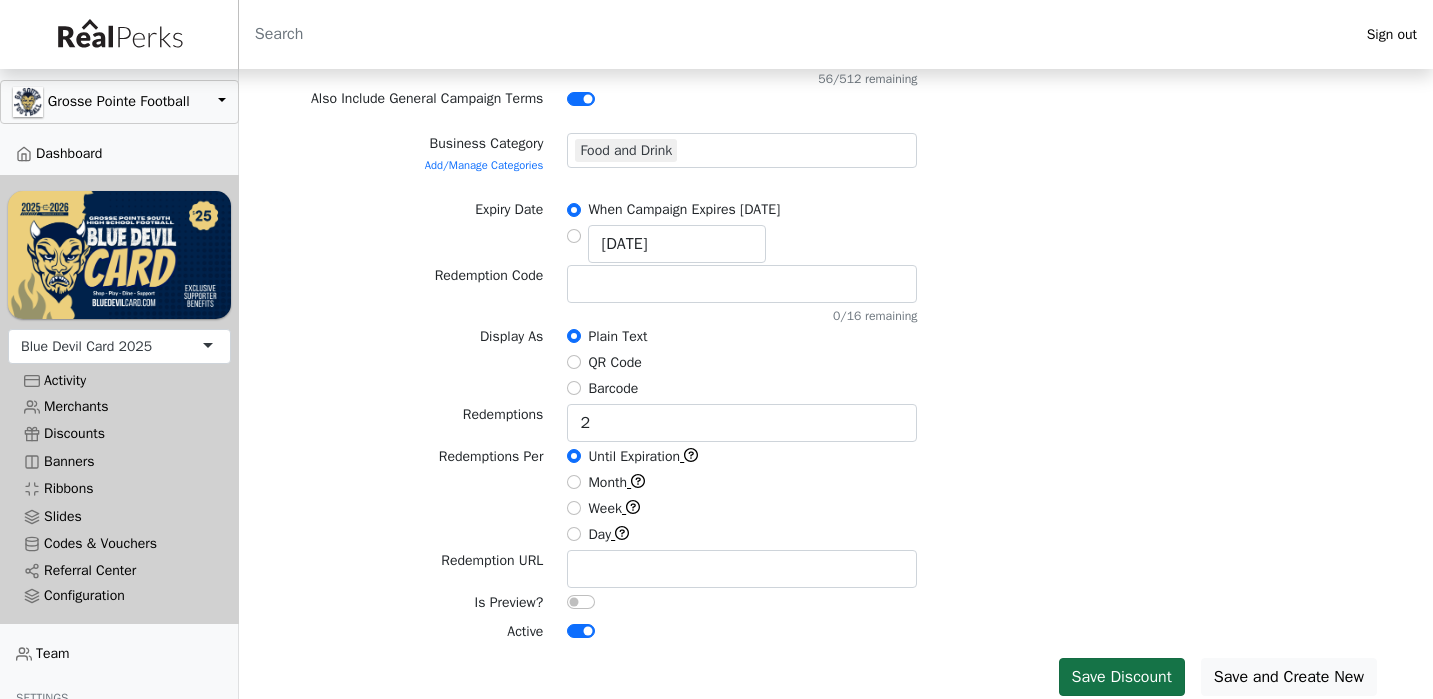 click on "Save Discount" at bounding box center (1122, 677) 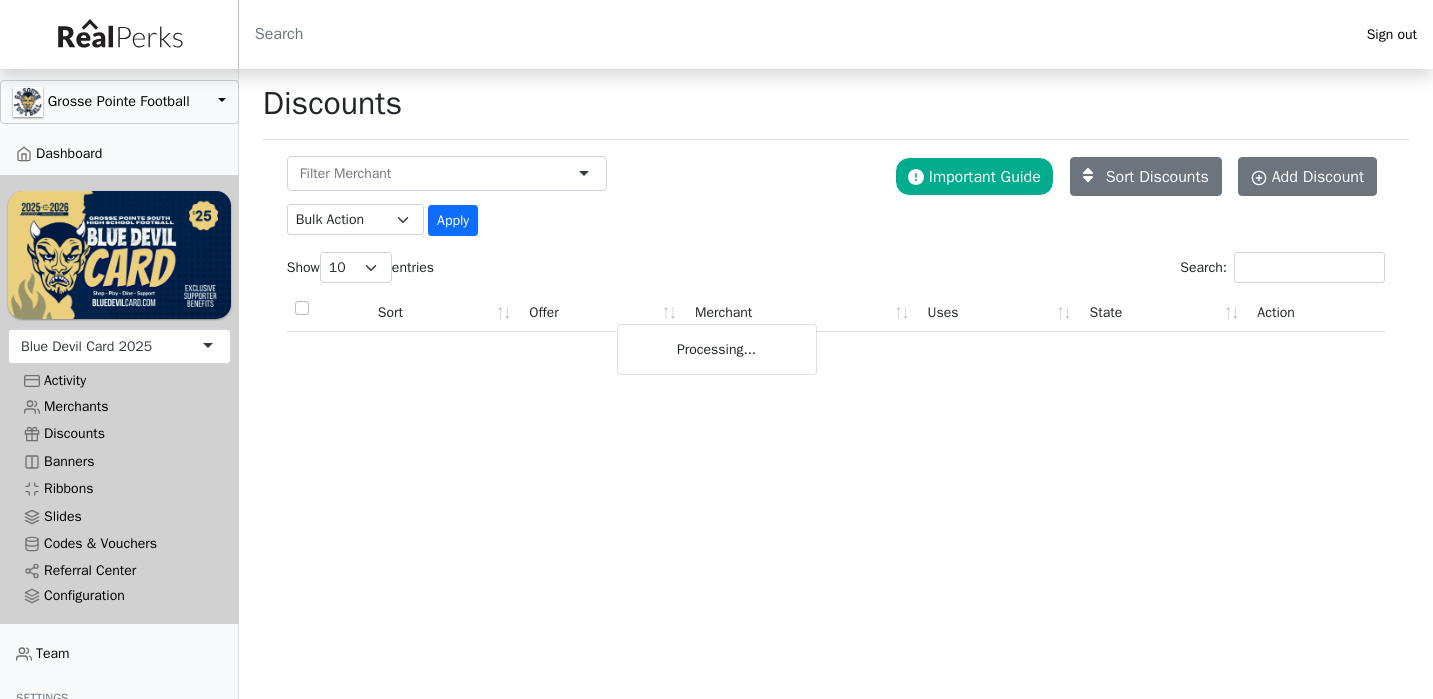 scroll, scrollTop: 0, scrollLeft: 0, axis: both 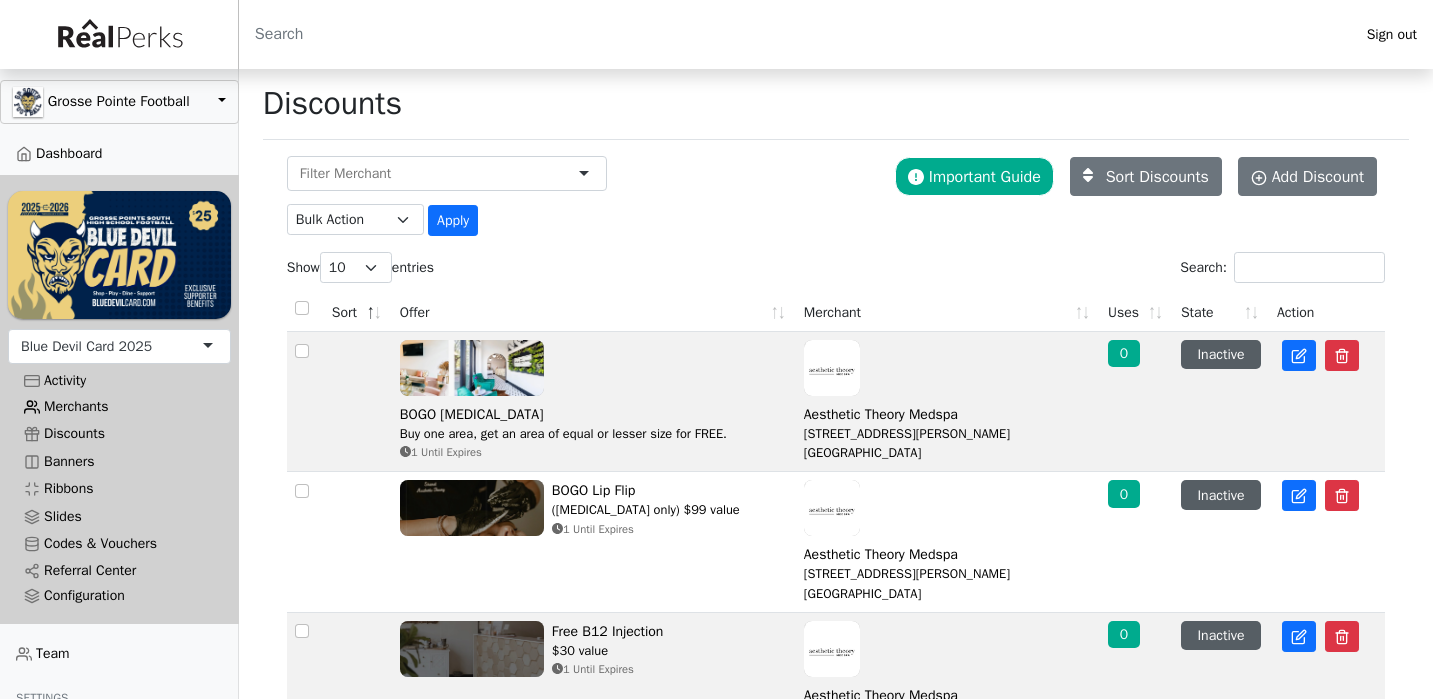 click on "Merchants" at bounding box center [119, 406] 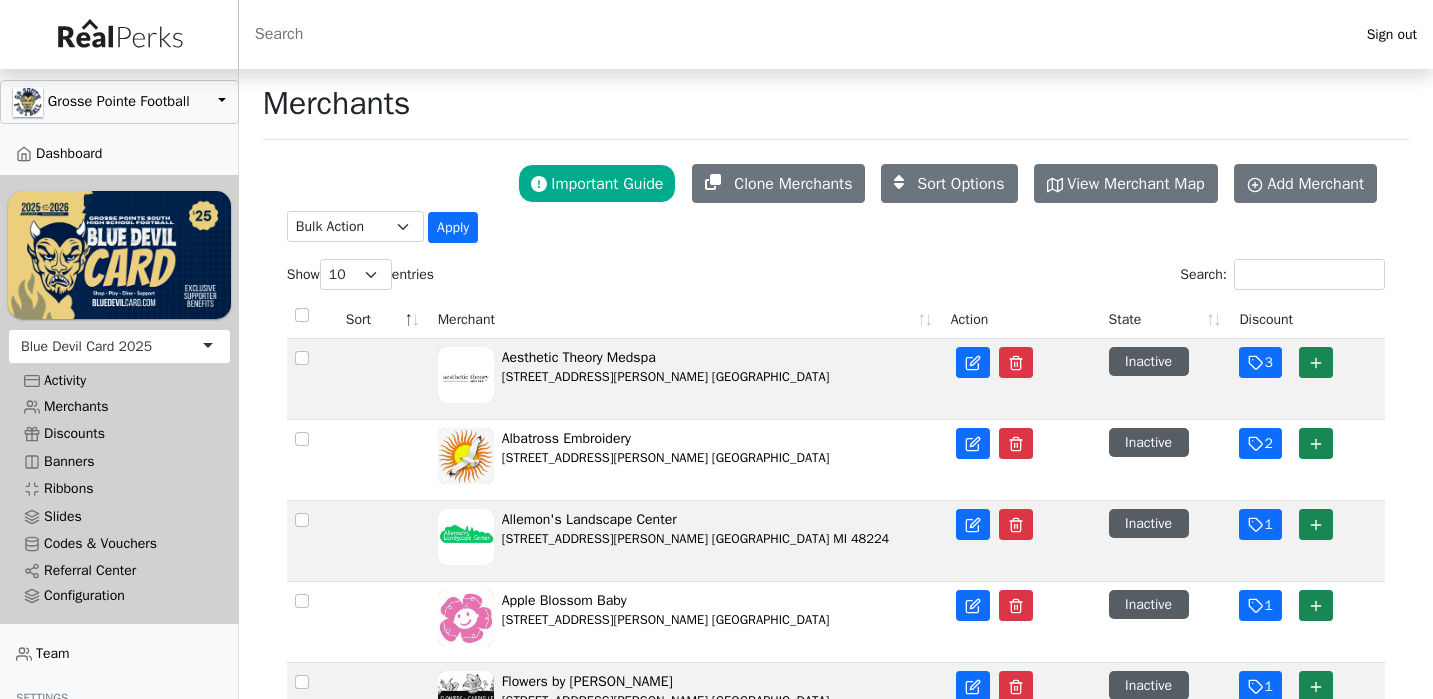 scroll, scrollTop: 0, scrollLeft: 0, axis: both 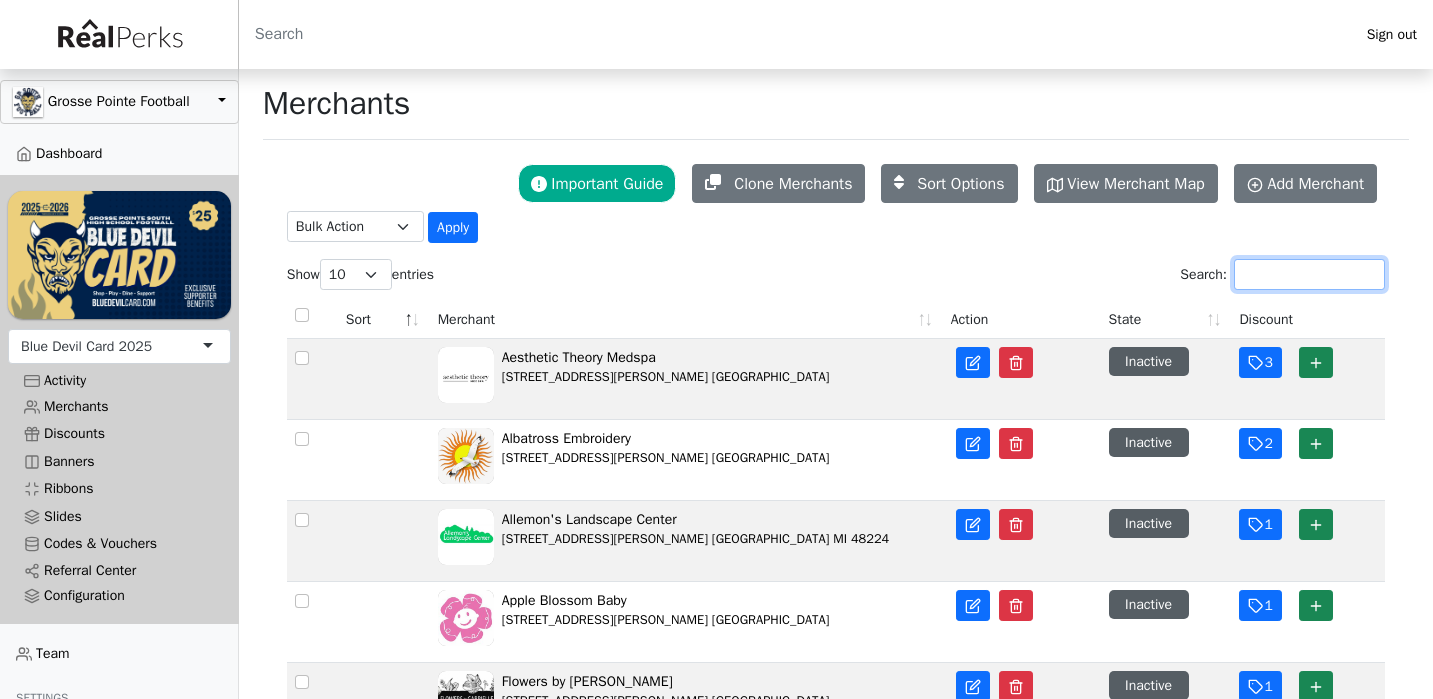 click on "Search:" at bounding box center (1309, 274) 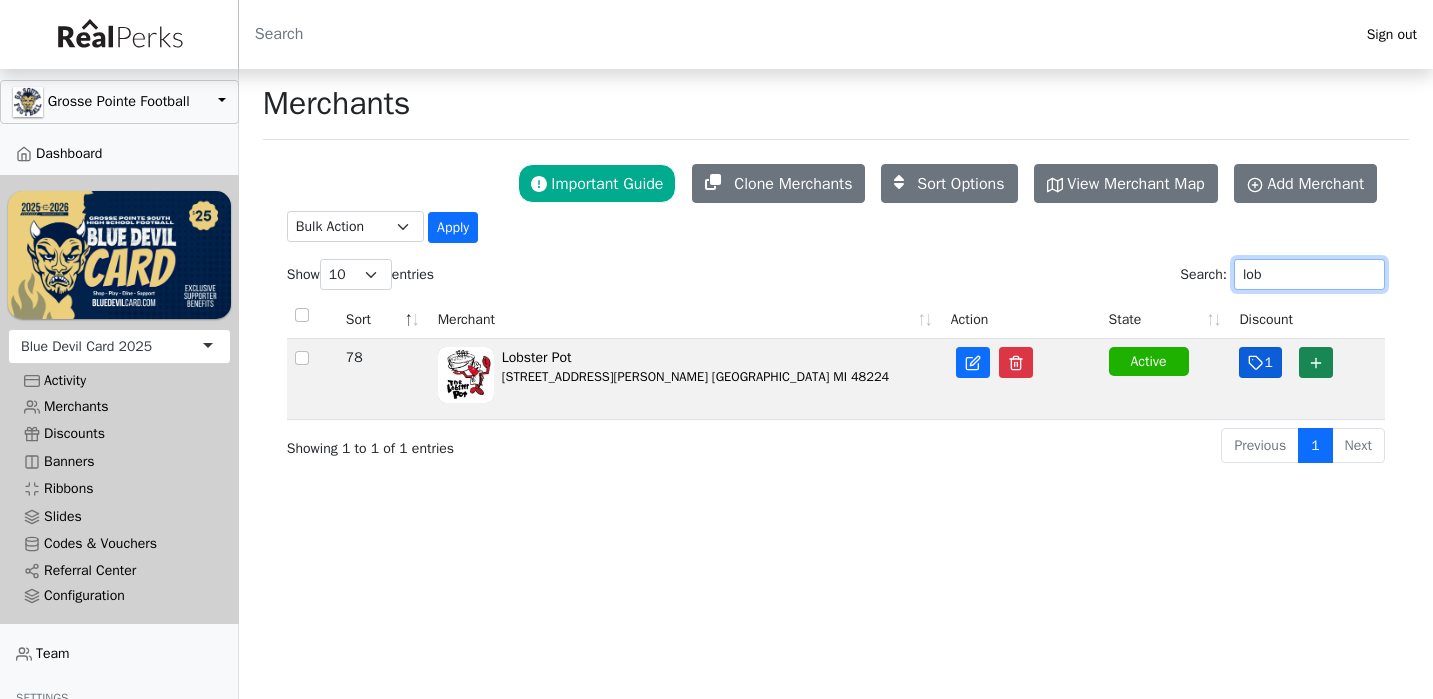 type on "lob" 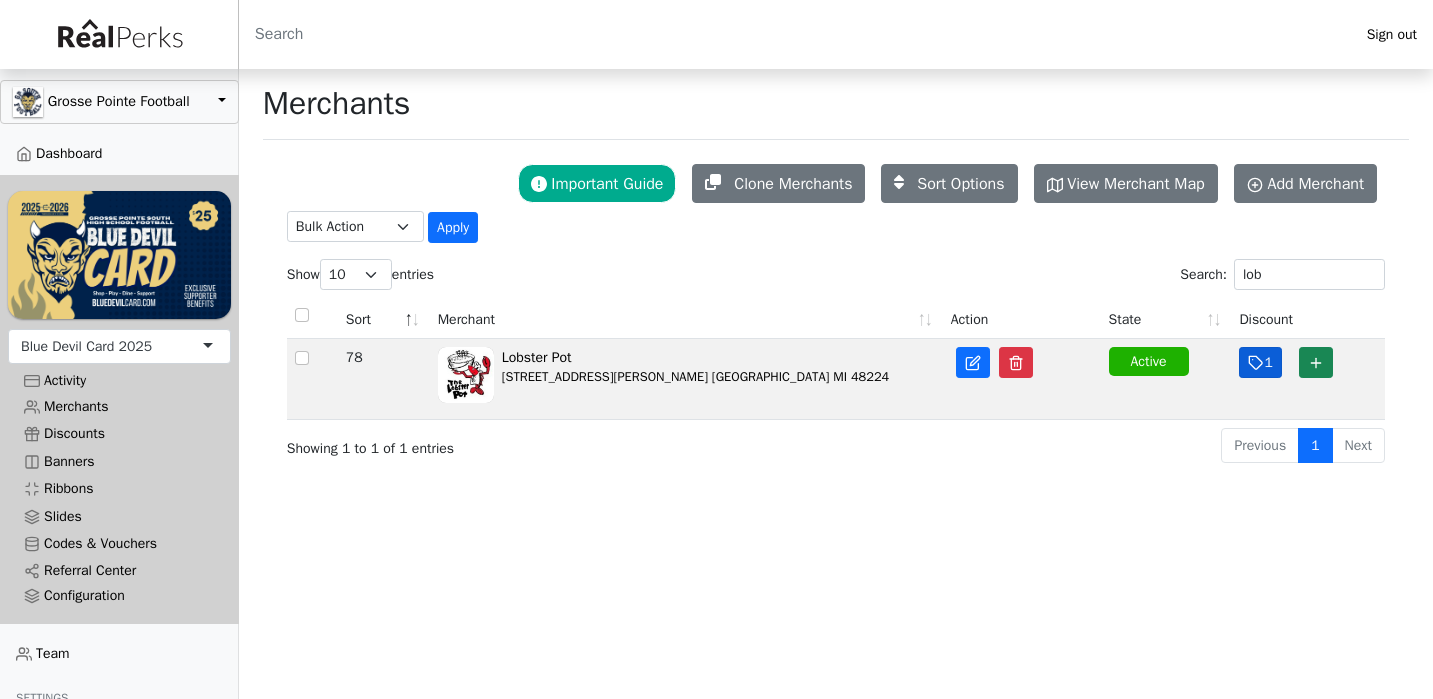 click 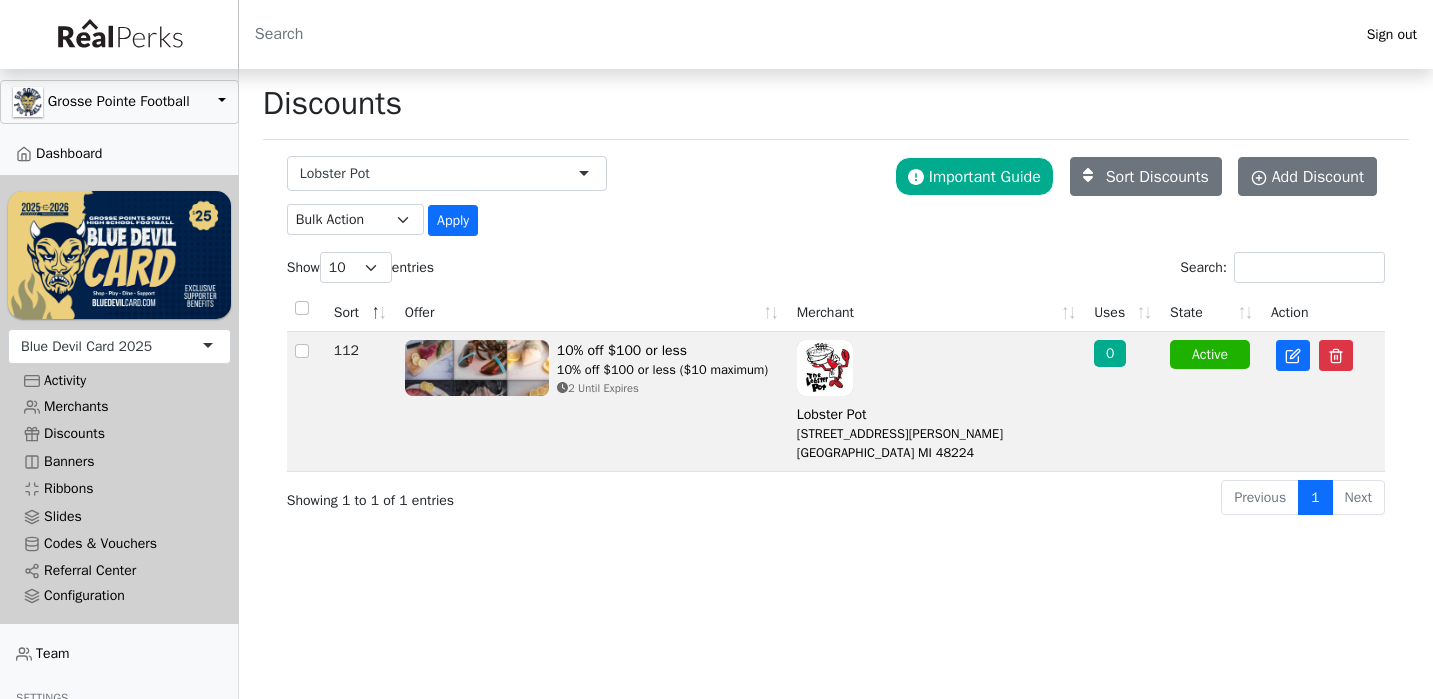 scroll, scrollTop: 0, scrollLeft: 0, axis: both 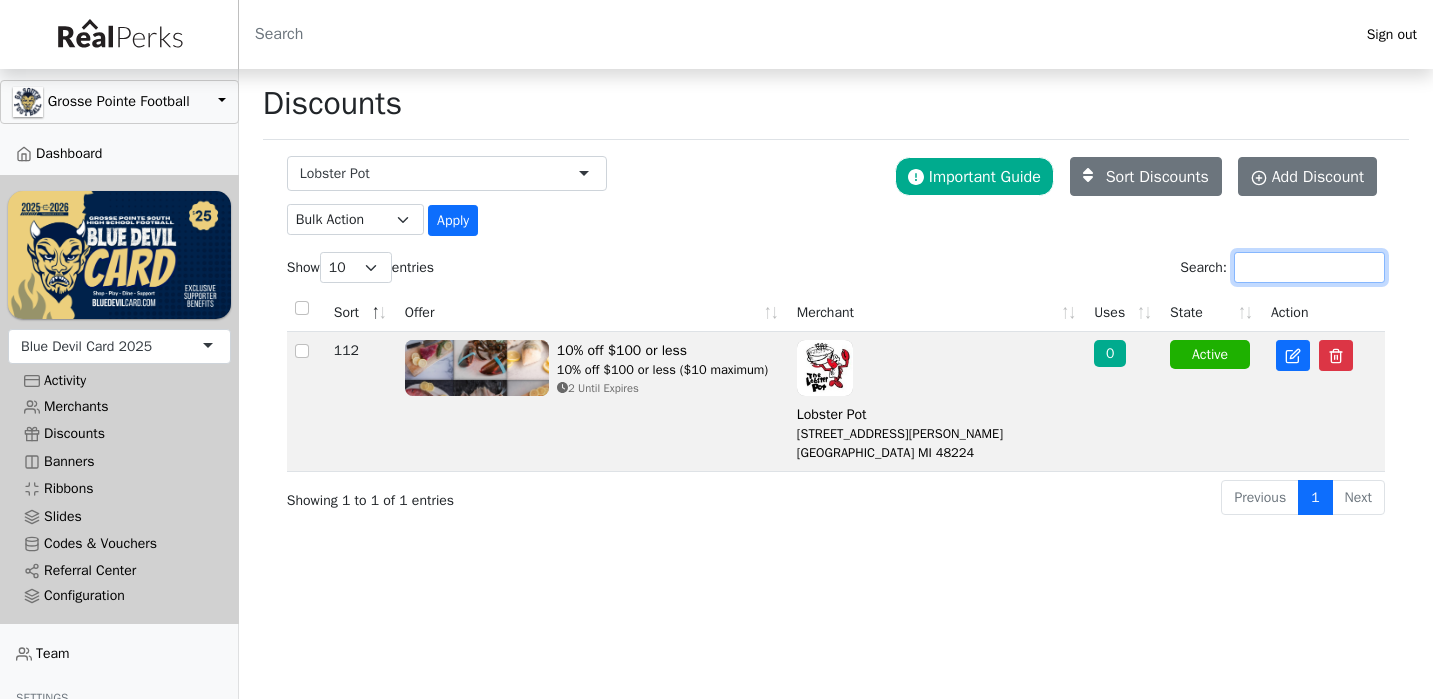 click on "Search:" at bounding box center [1309, 267] 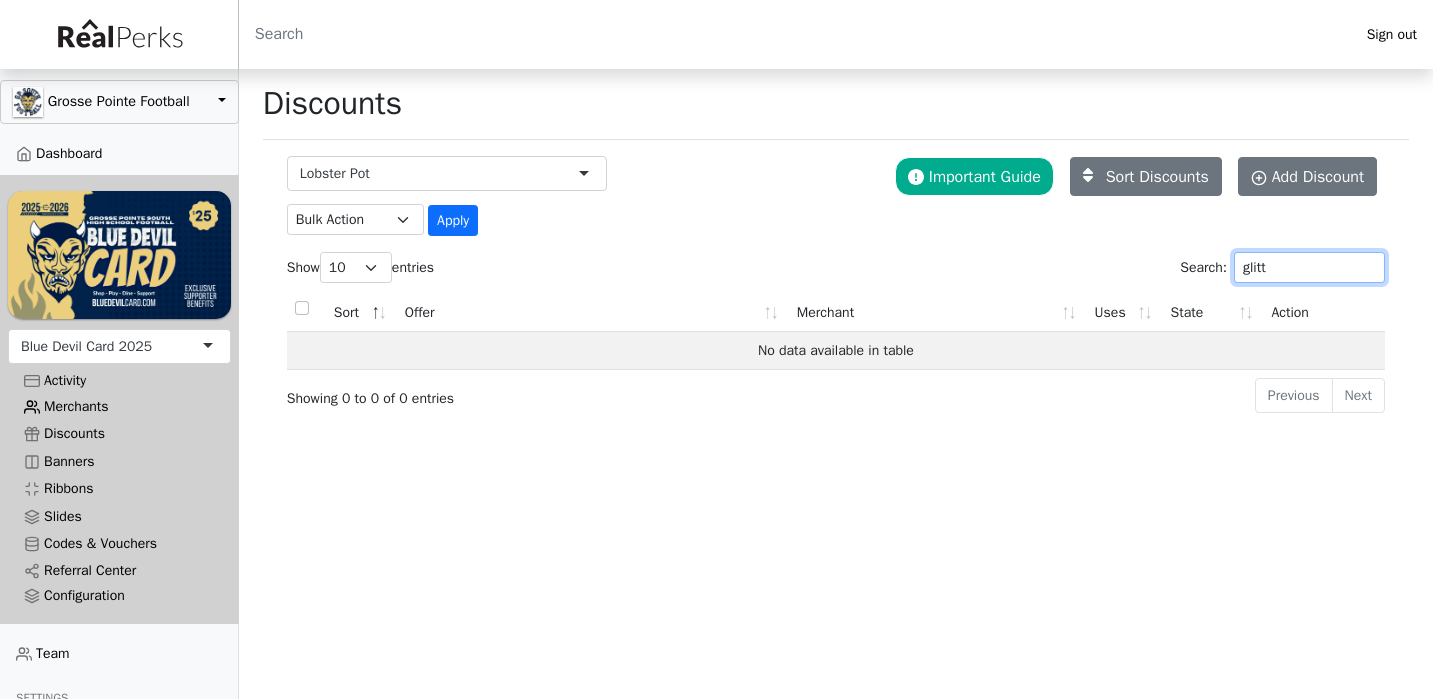 type on "glitt" 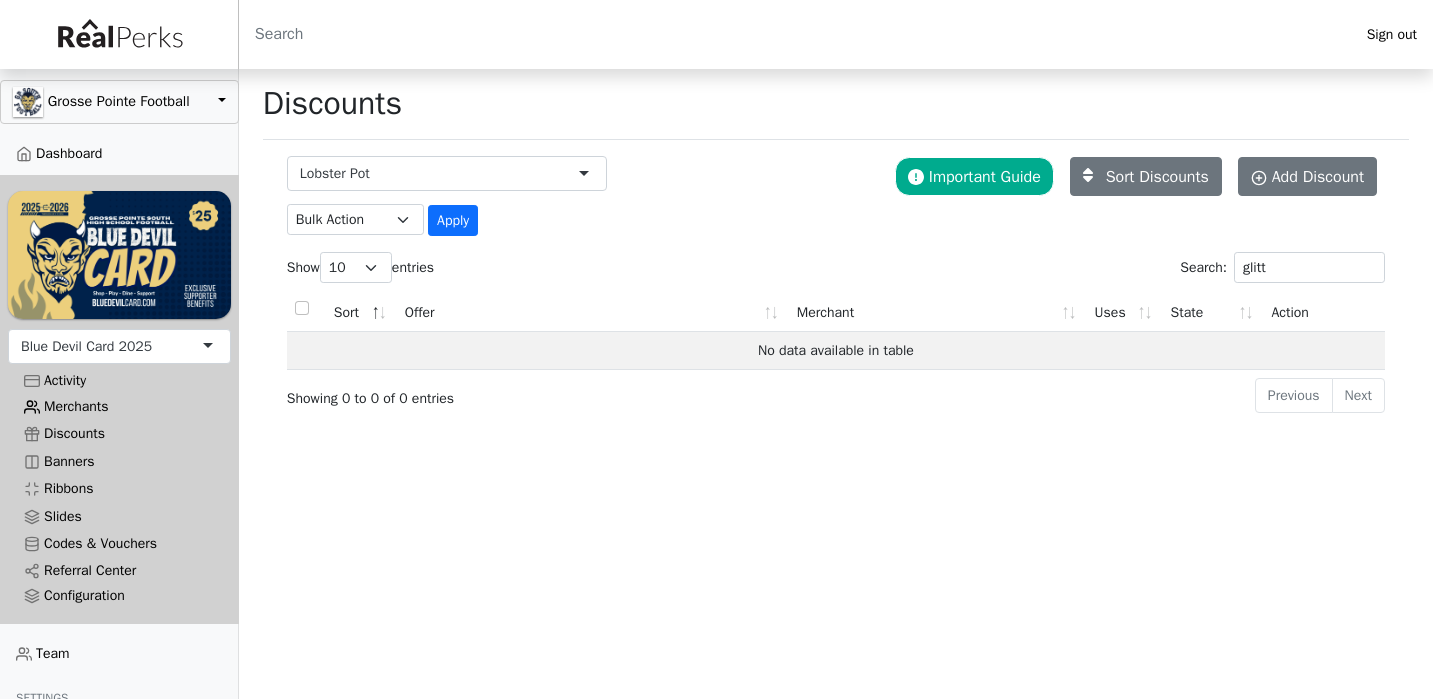 click on "Merchants" at bounding box center (119, 406) 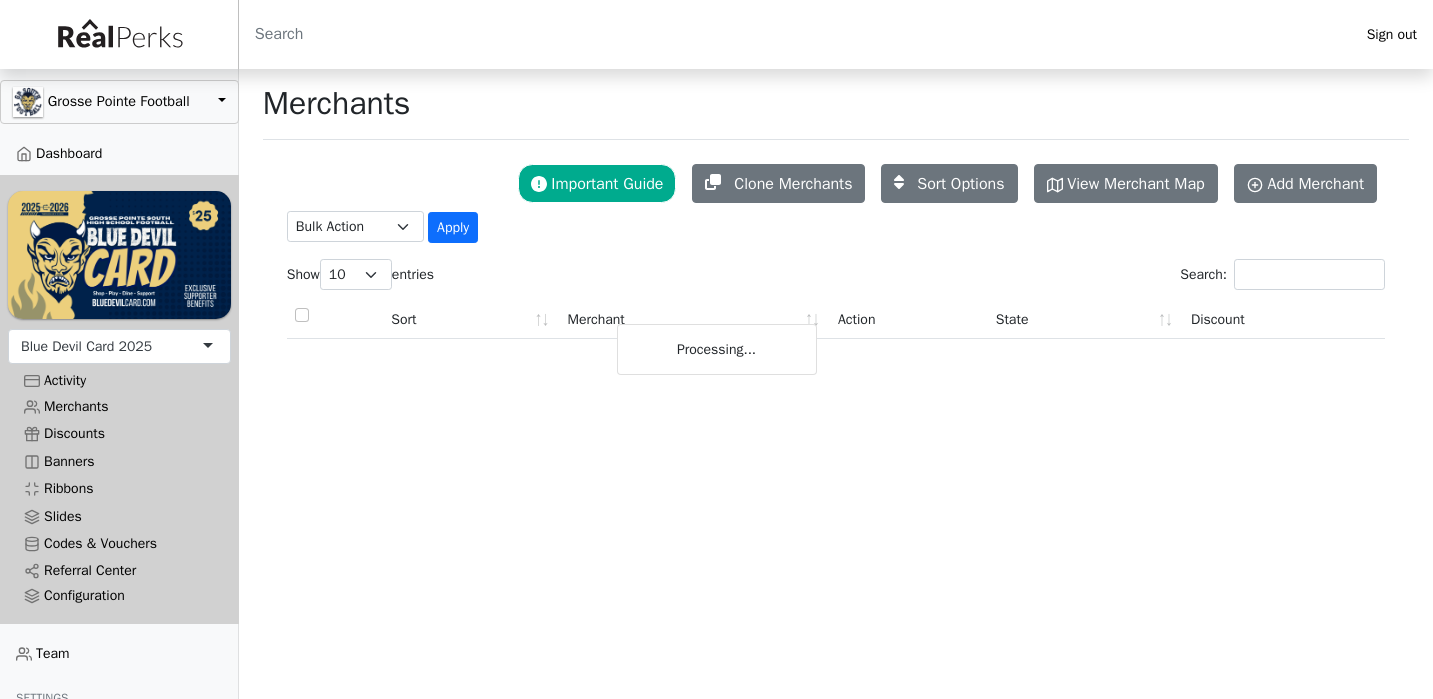 scroll, scrollTop: 0, scrollLeft: 0, axis: both 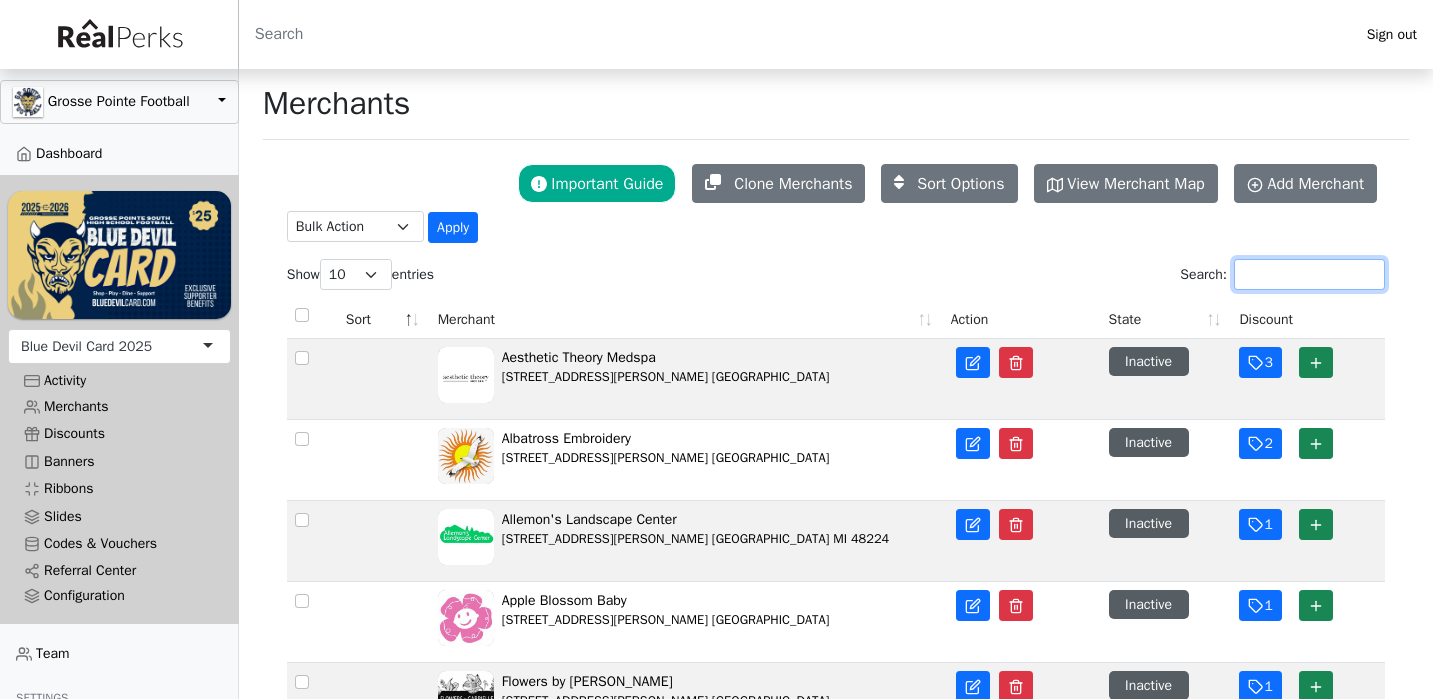 click on "Search:" at bounding box center (1309, 274) 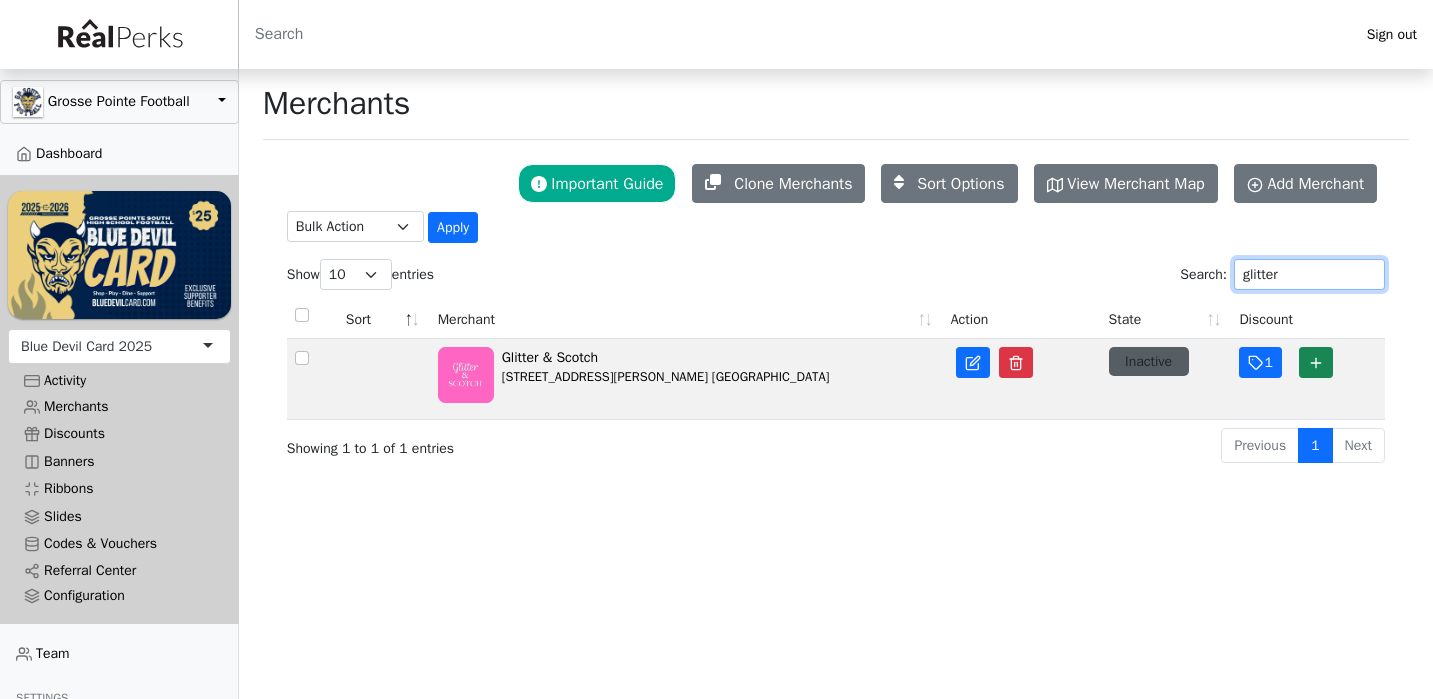 type on "glitter" 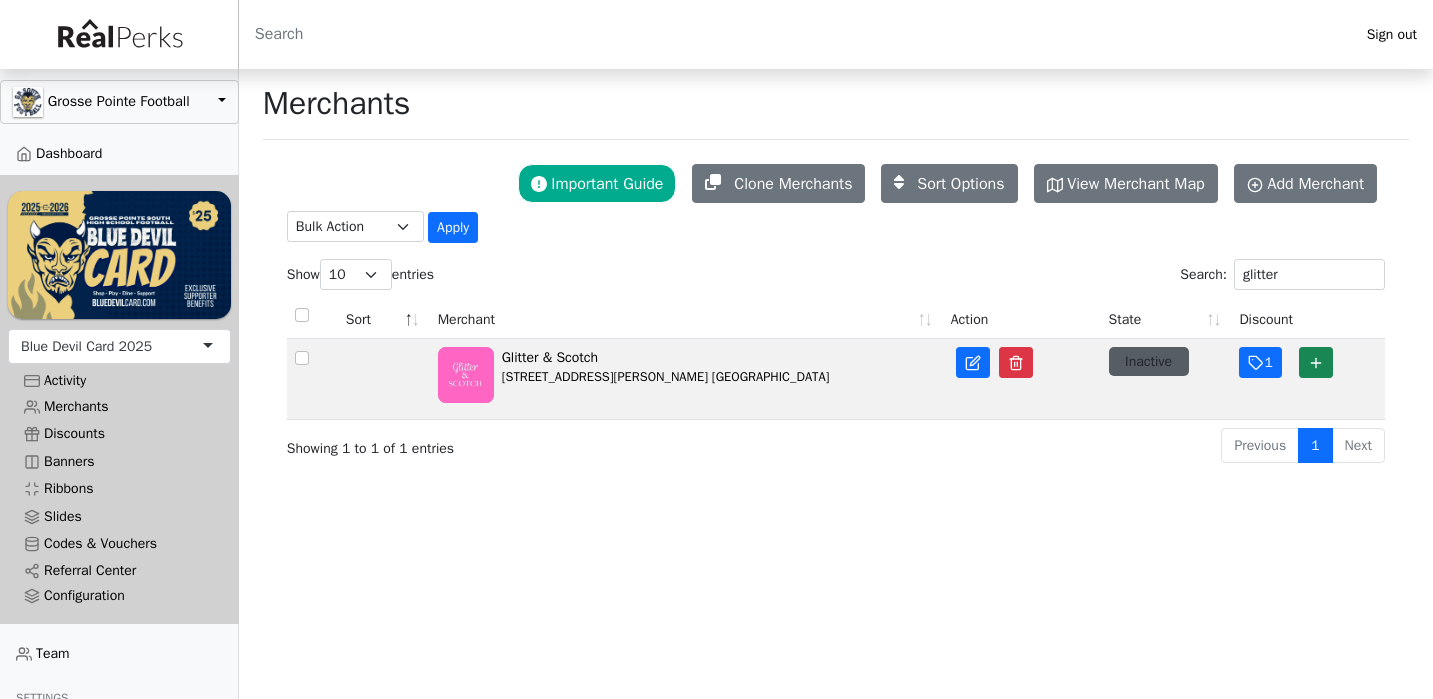click on "Inactive" at bounding box center (1149, 361) 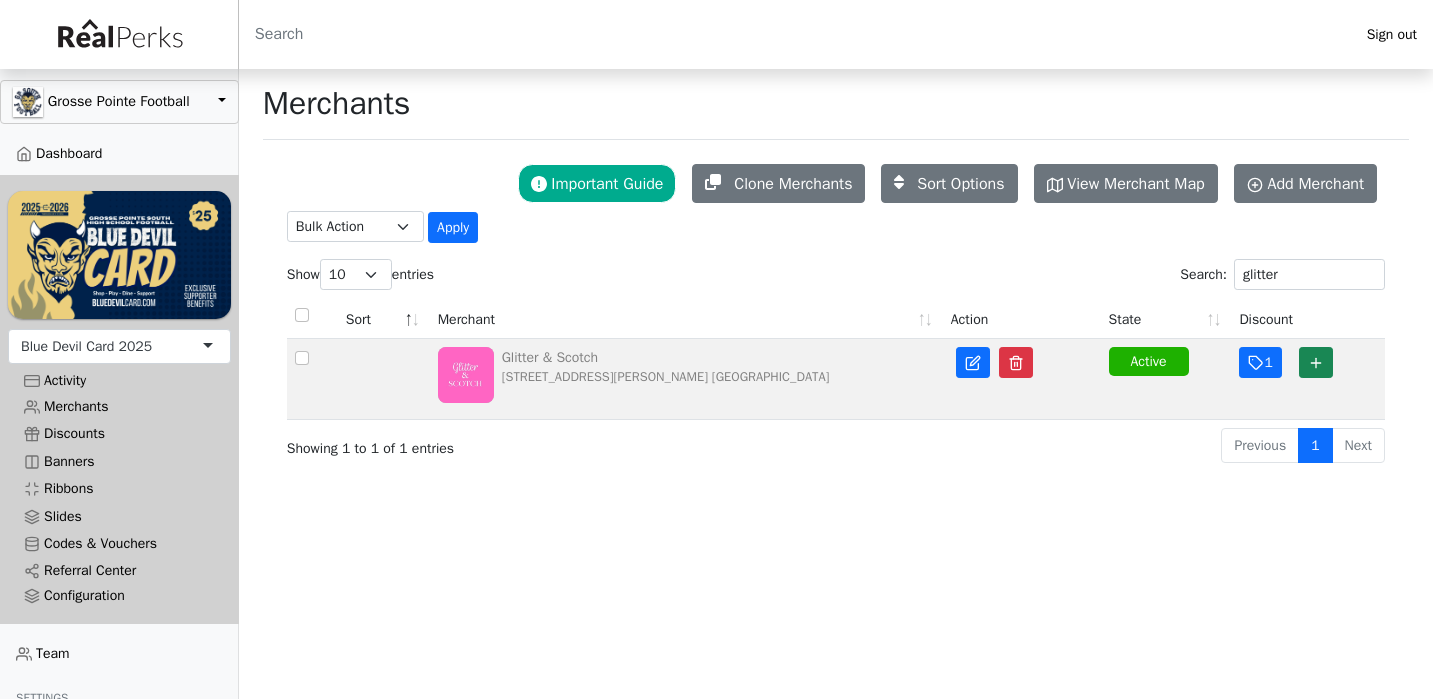 click on "Glitter & Scotch" at bounding box center [666, 357] 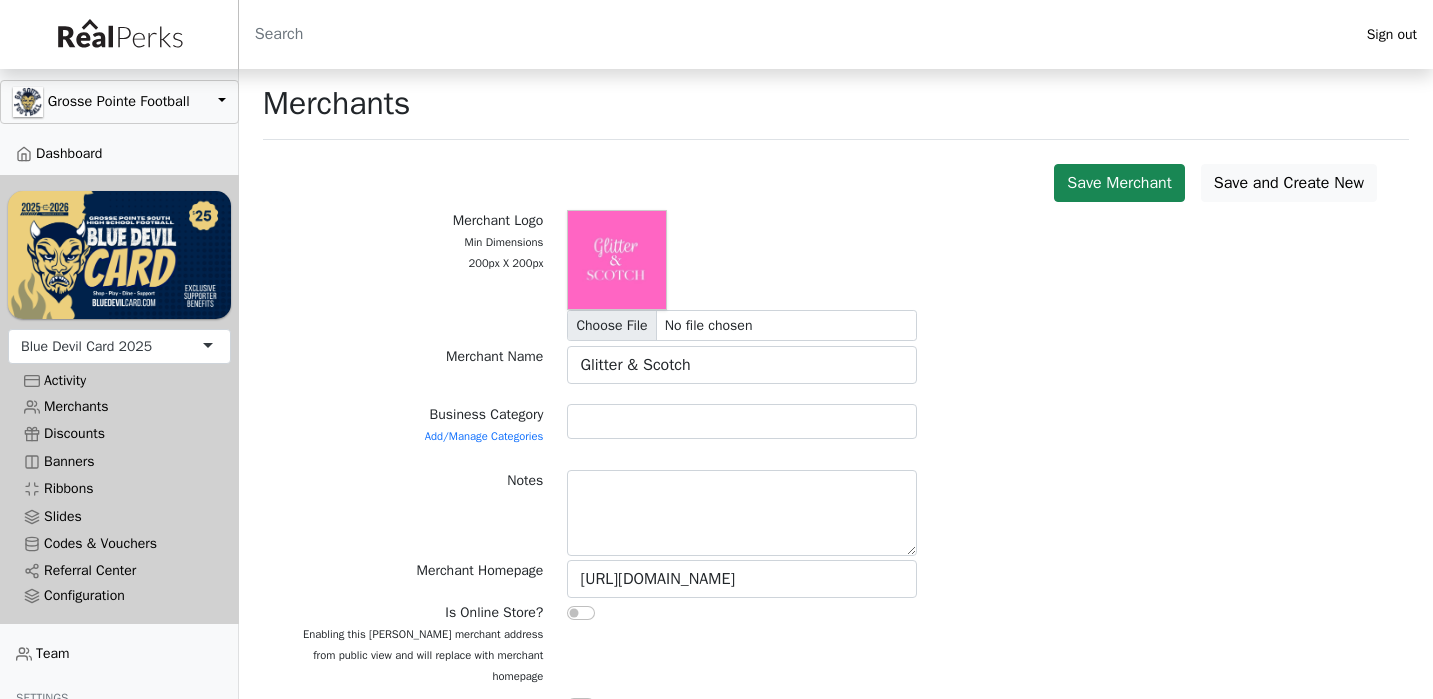 scroll, scrollTop: 0, scrollLeft: 0, axis: both 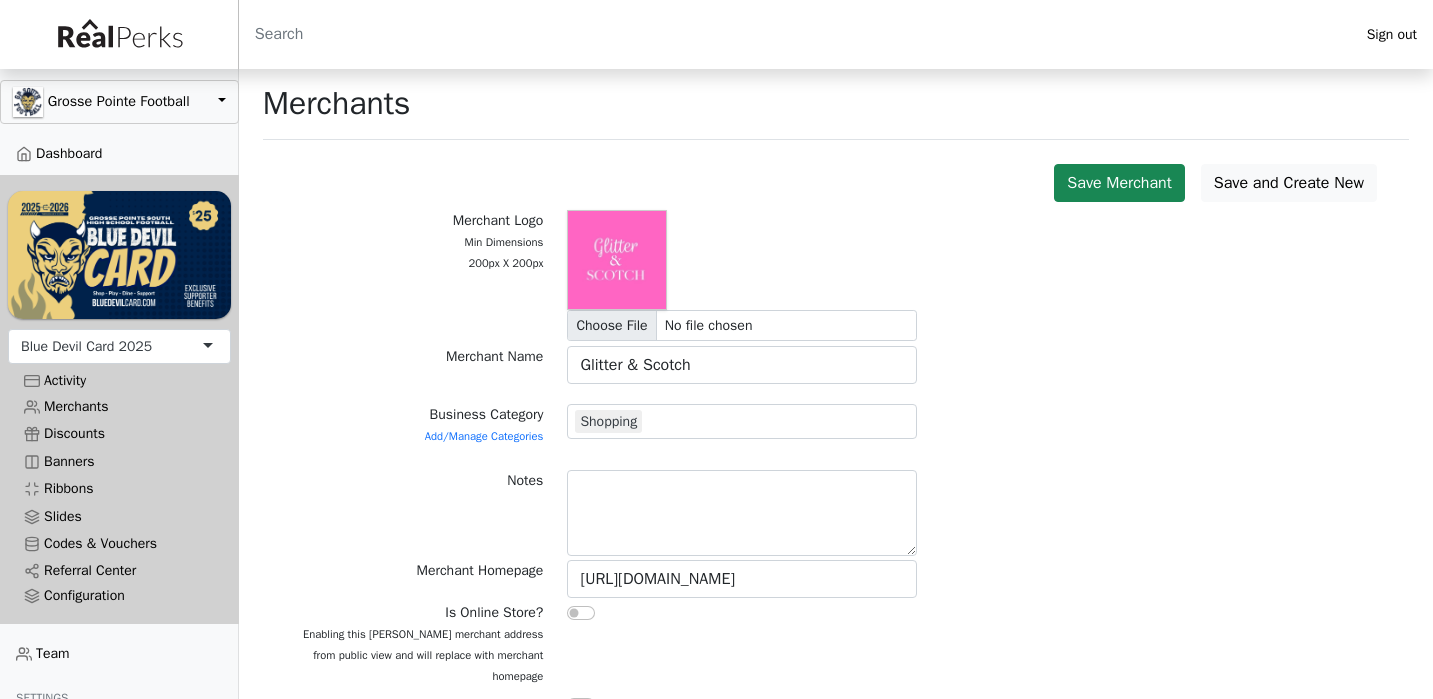 click on "Notes" at bounding box center (836, 515) 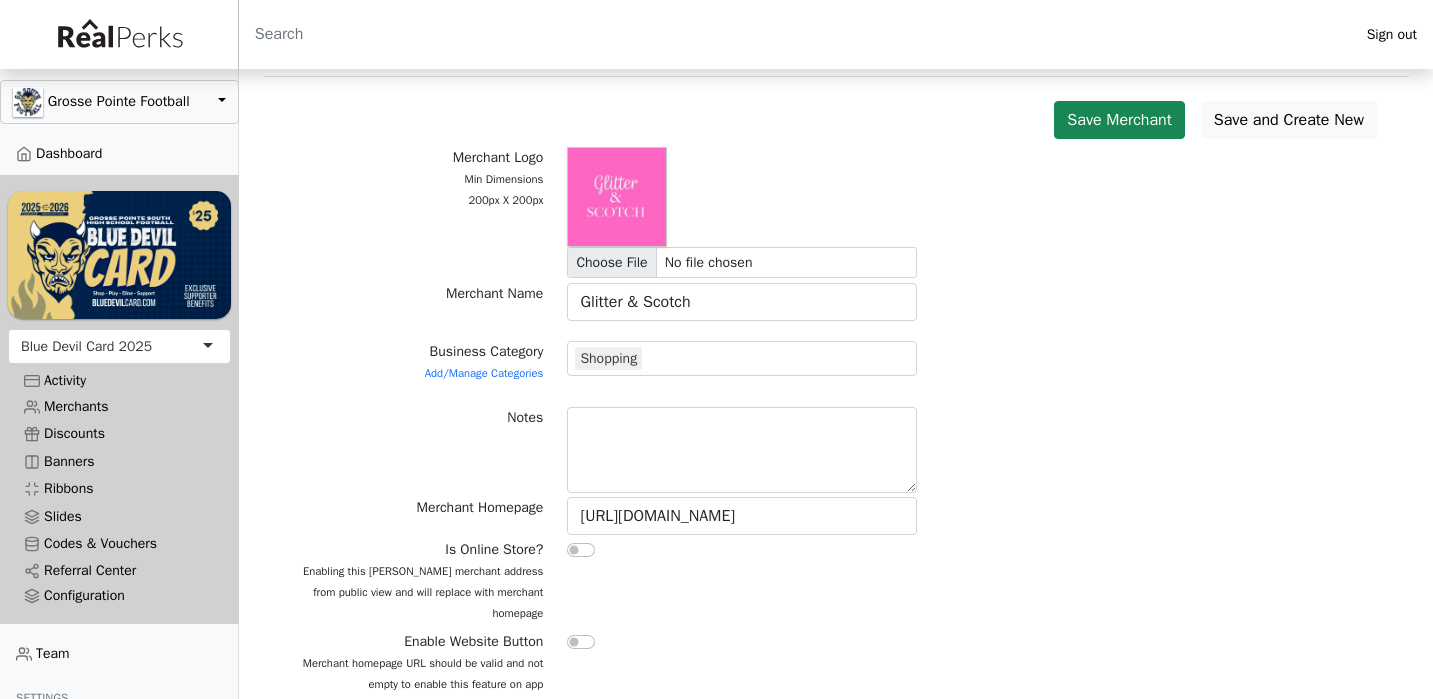 scroll, scrollTop: 135, scrollLeft: 0, axis: vertical 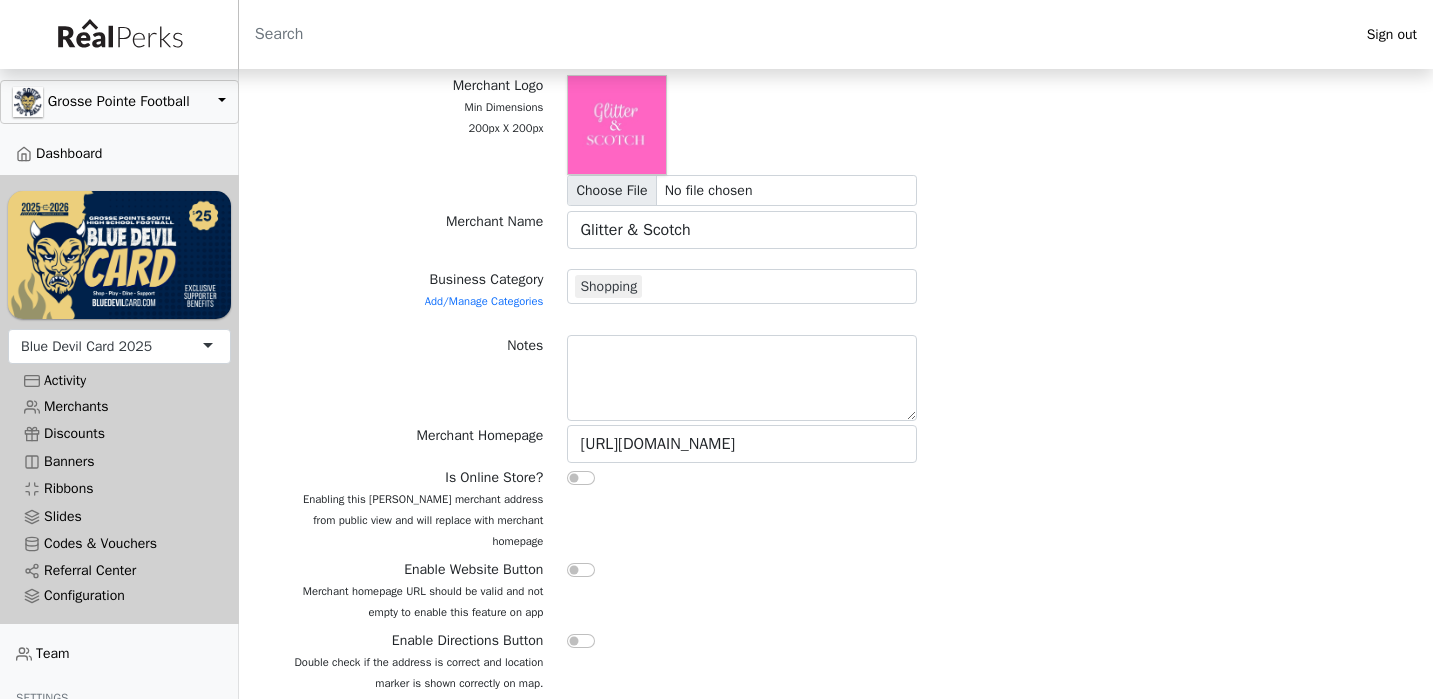 click at bounding box center [581, 570] 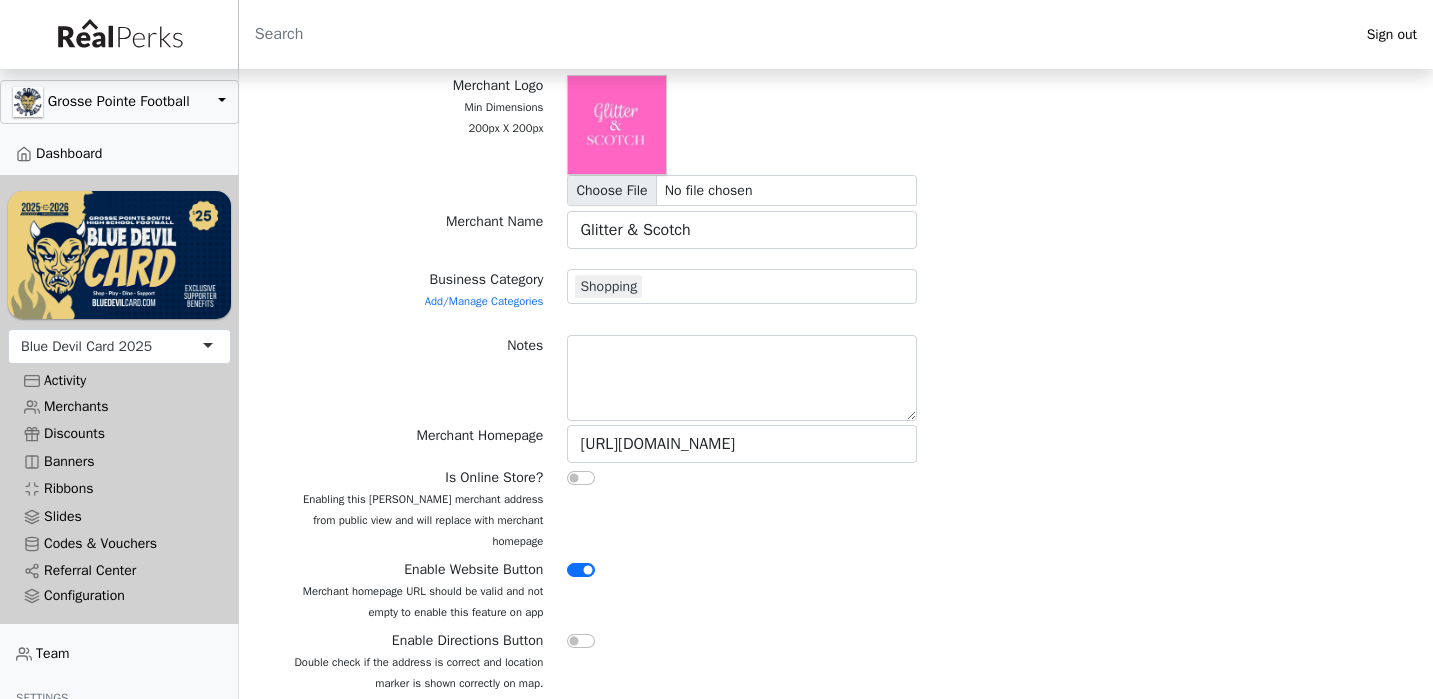click at bounding box center [581, 641] 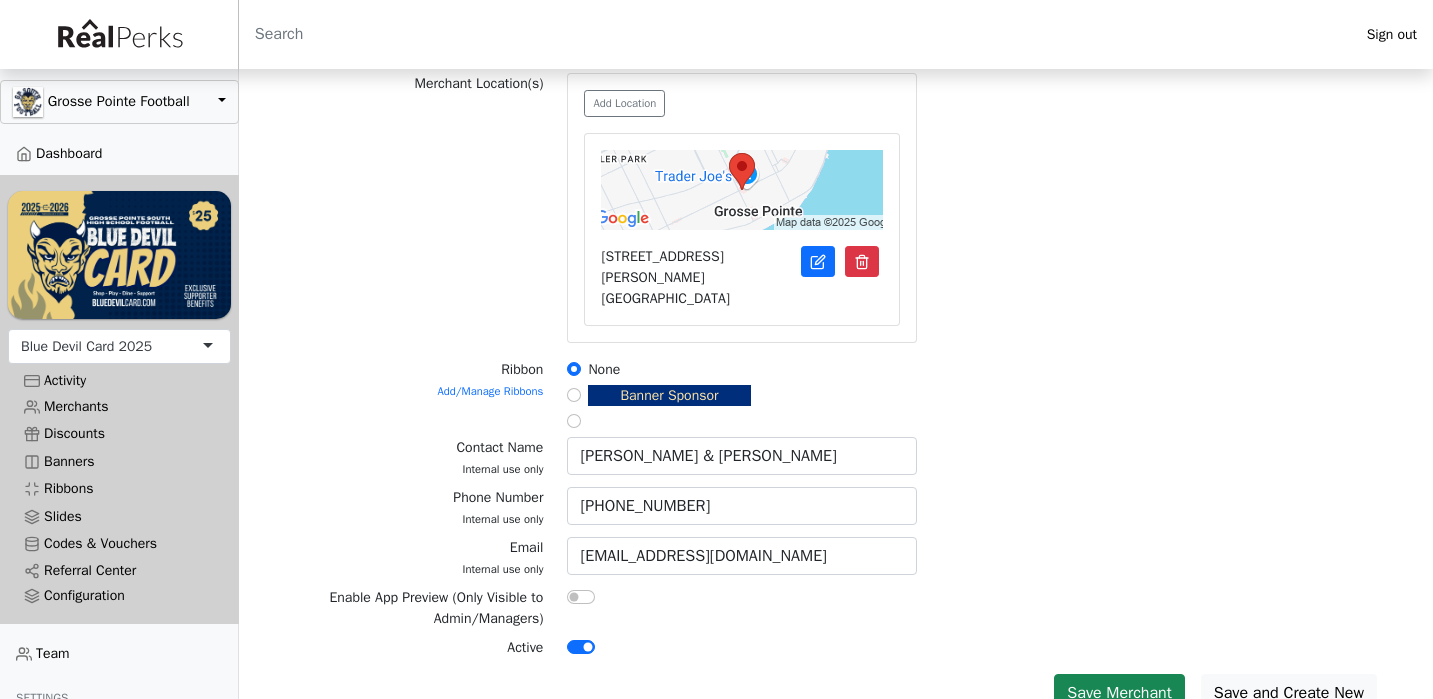 scroll, scrollTop: 762, scrollLeft: 0, axis: vertical 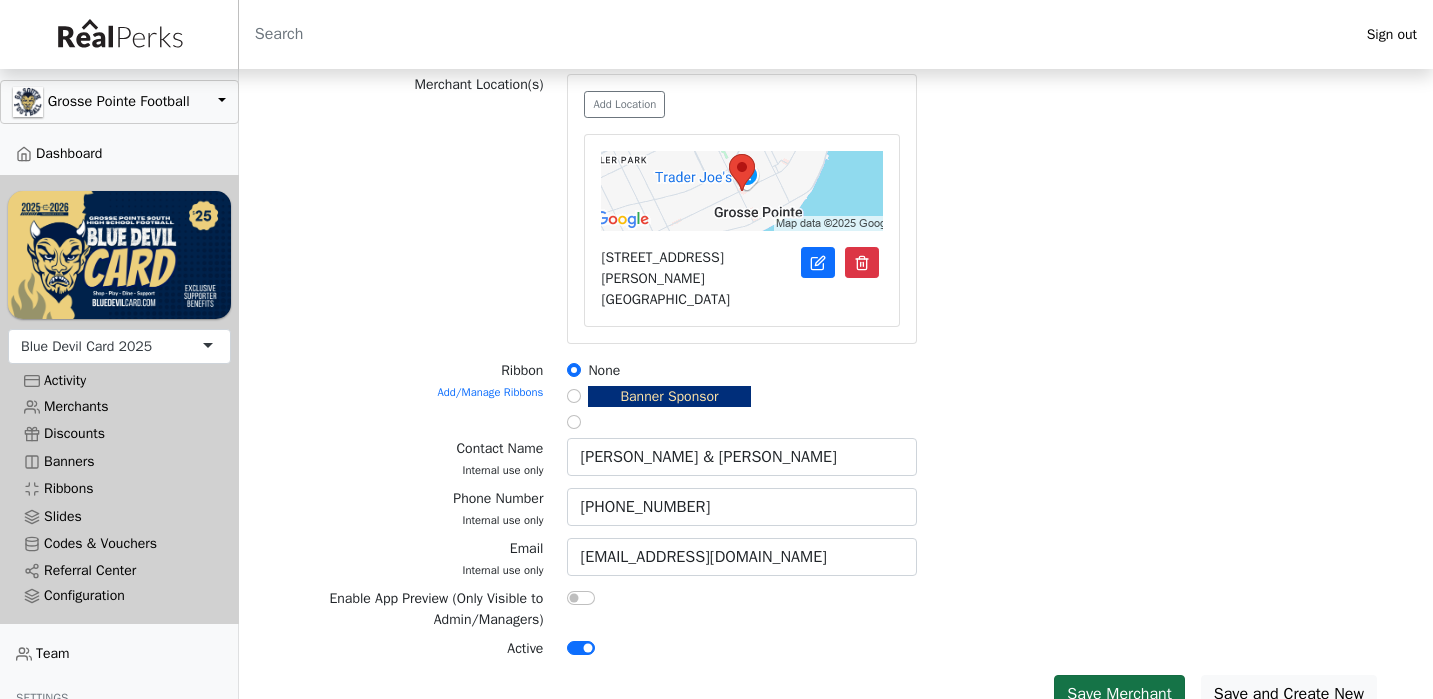 click on "Save Merchant" at bounding box center (1119, 694) 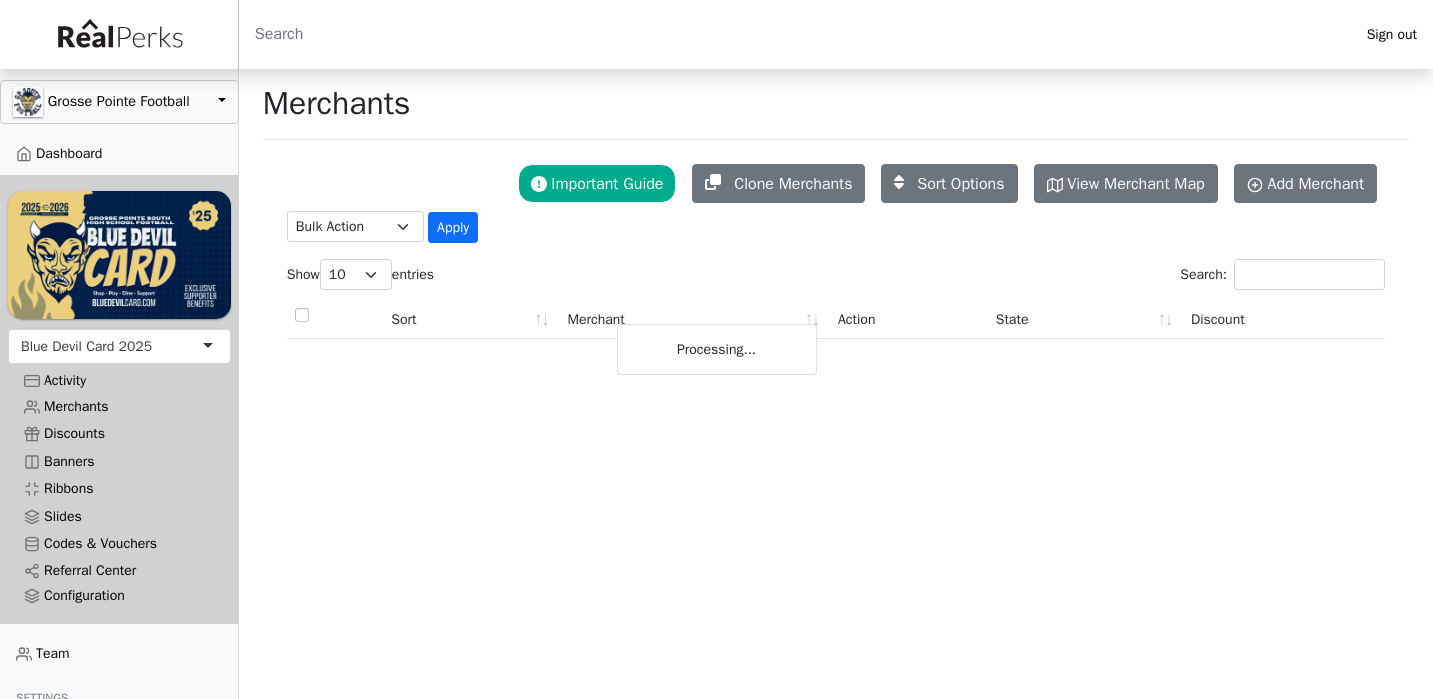 scroll, scrollTop: 0, scrollLeft: 0, axis: both 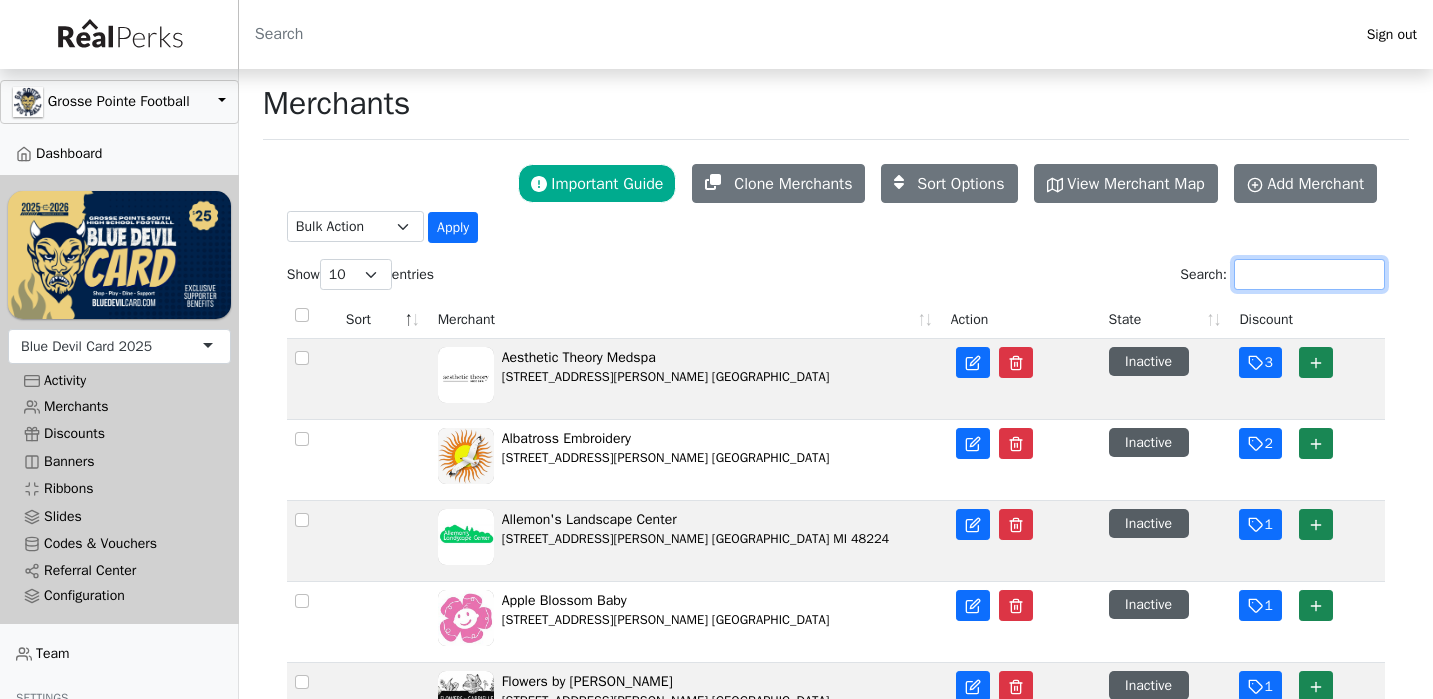 click on "Search:" at bounding box center (1309, 274) 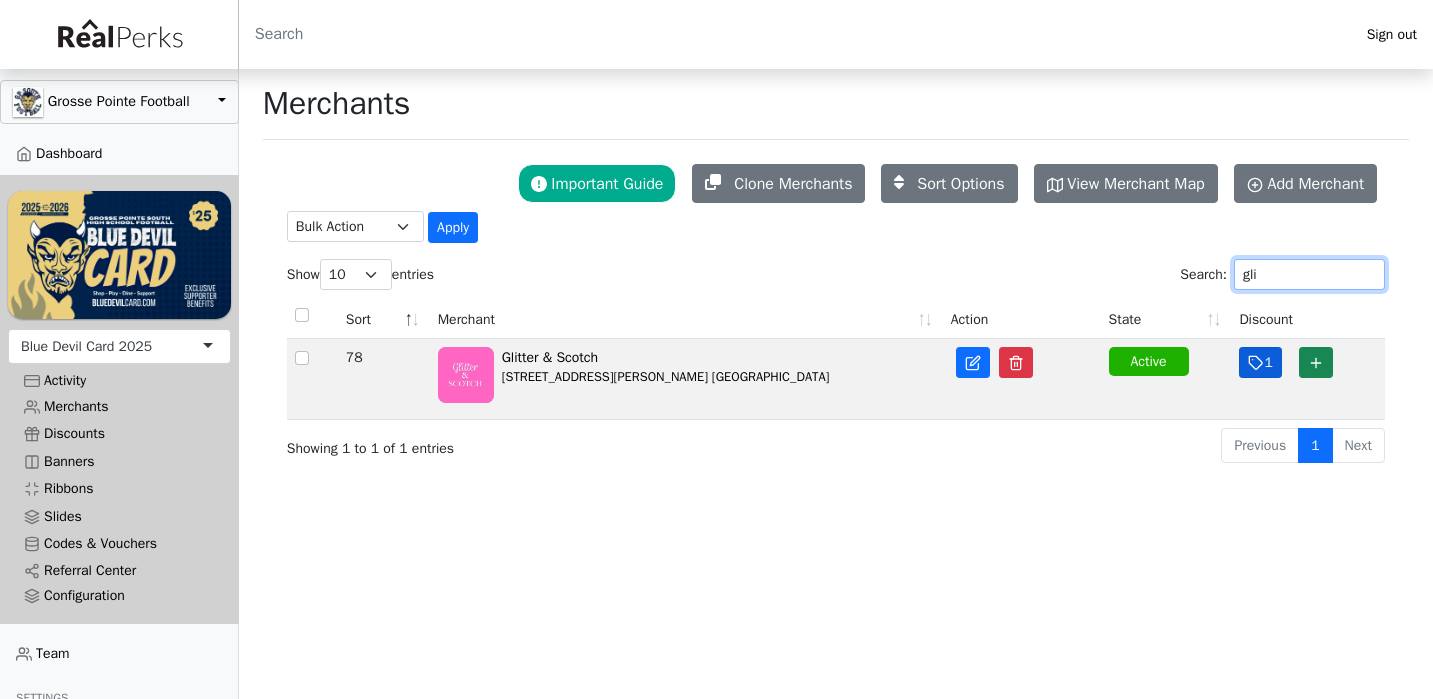 type on "gli" 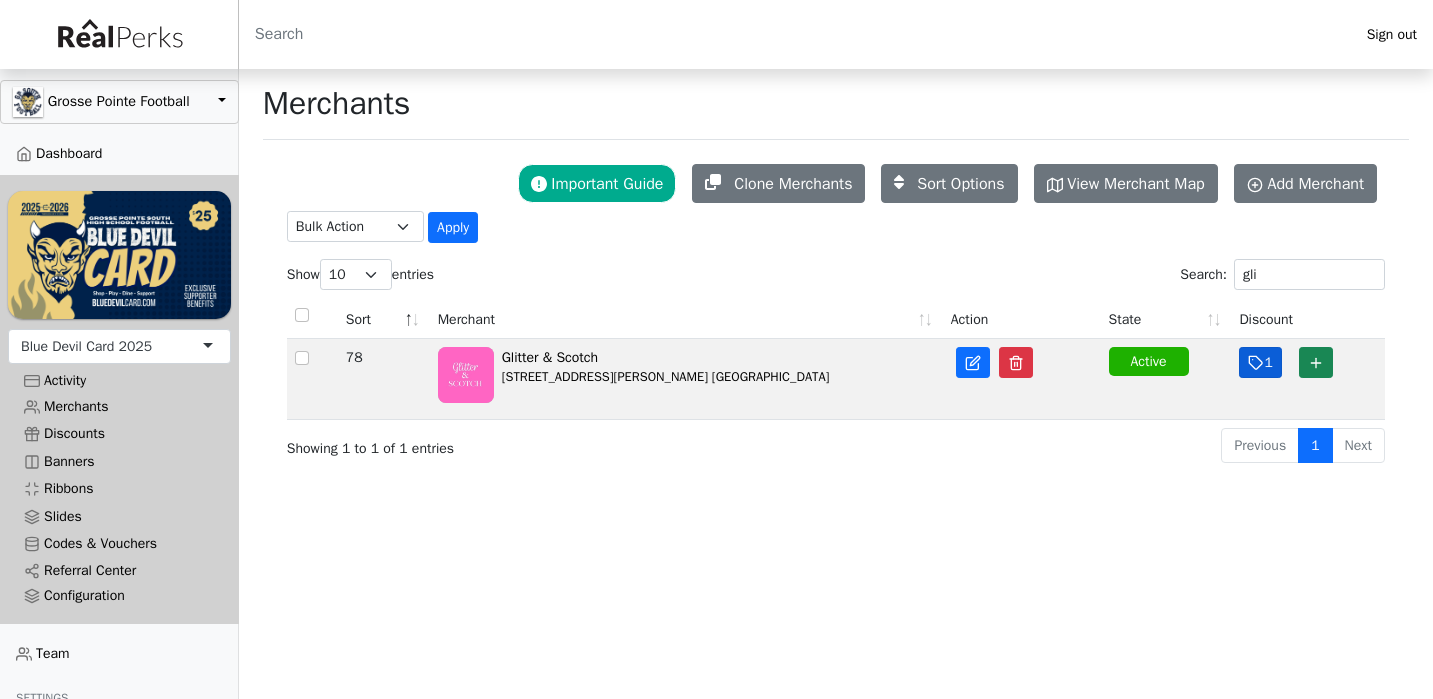 click 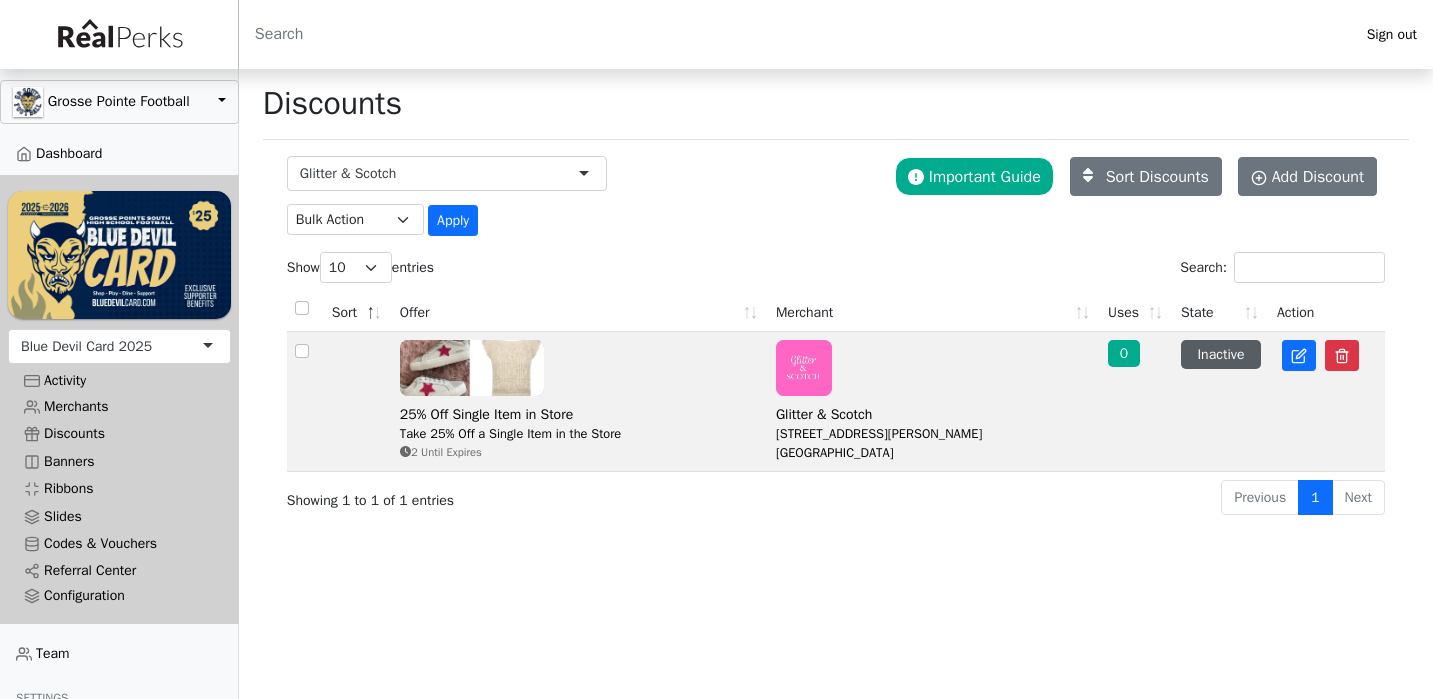 scroll, scrollTop: 0, scrollLeft: 0, axis: both 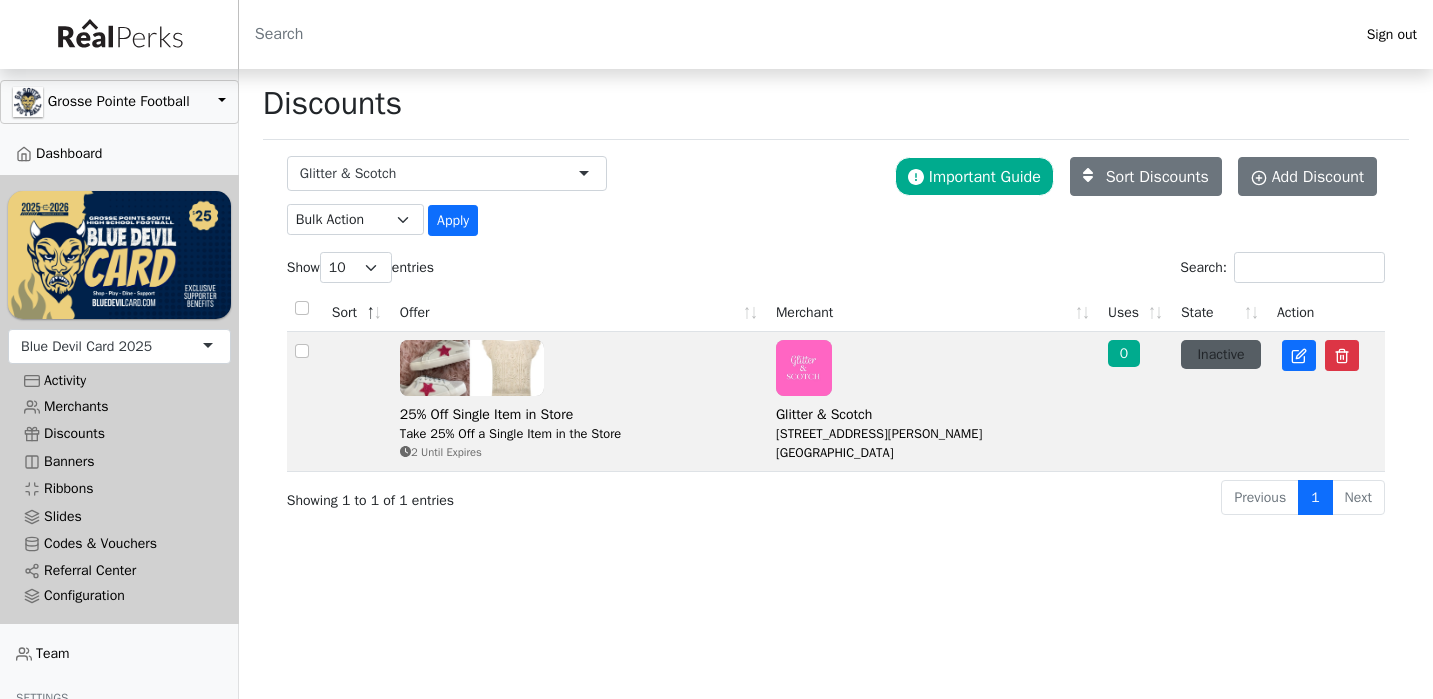 click on "Inactive" at bounding box center [1221, 354] 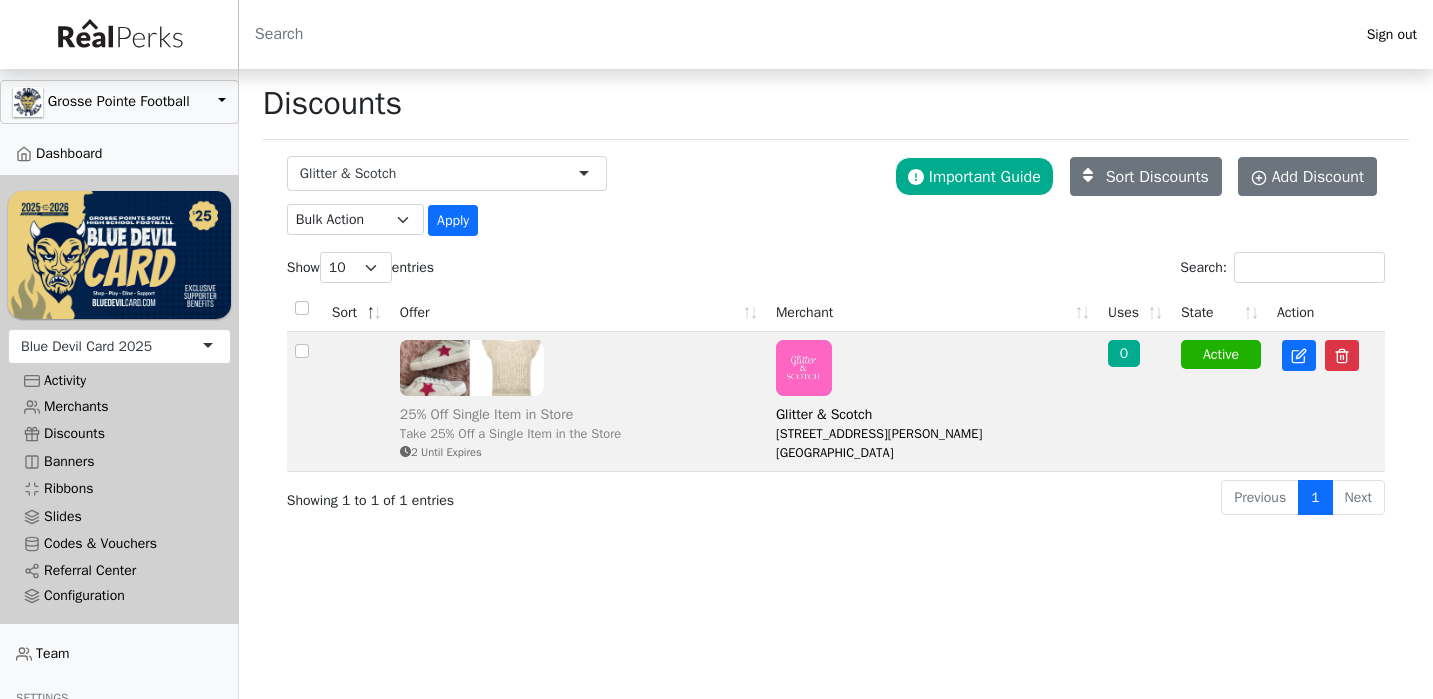 click on "25% Off Single Item in Store
Take 25% Off a Single Item in the Store
2 Until Expires" at bounding box center [580, 400] 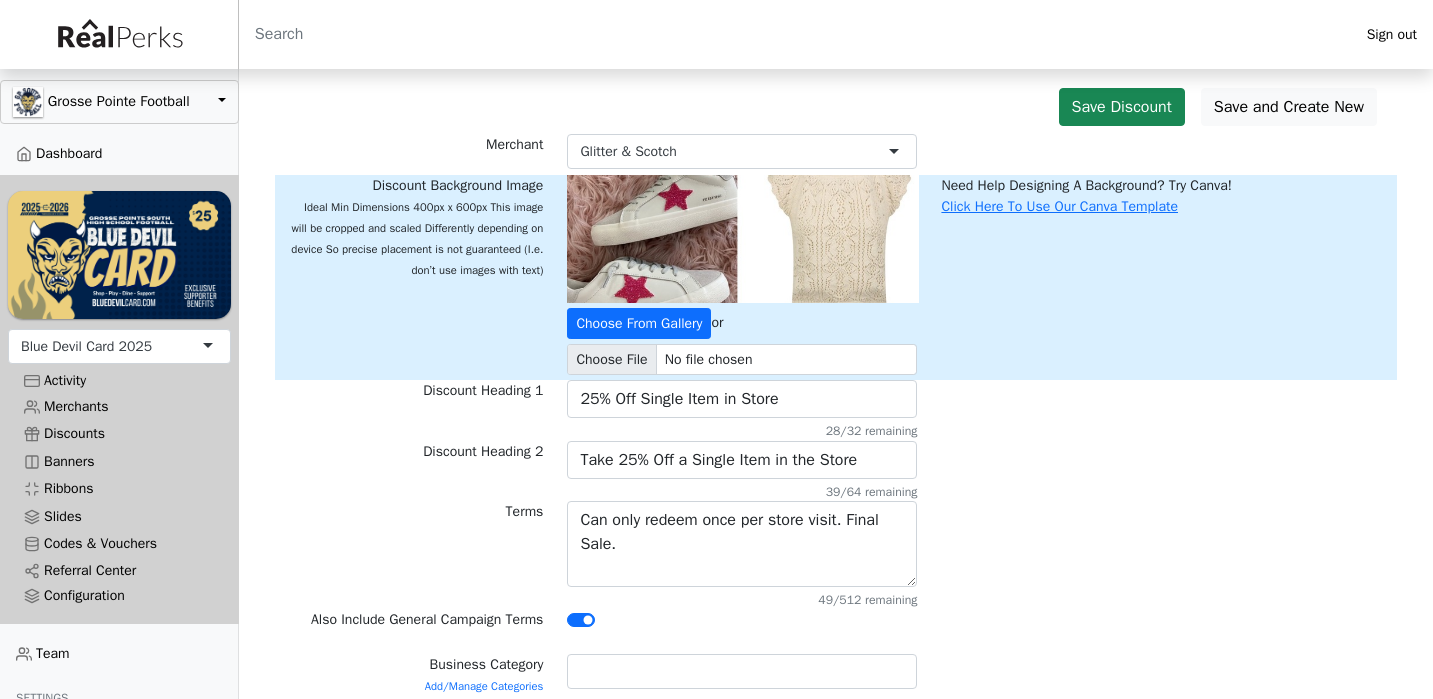 scroll, scrollTop: 81, scrollLeft: 0, axis: vertical 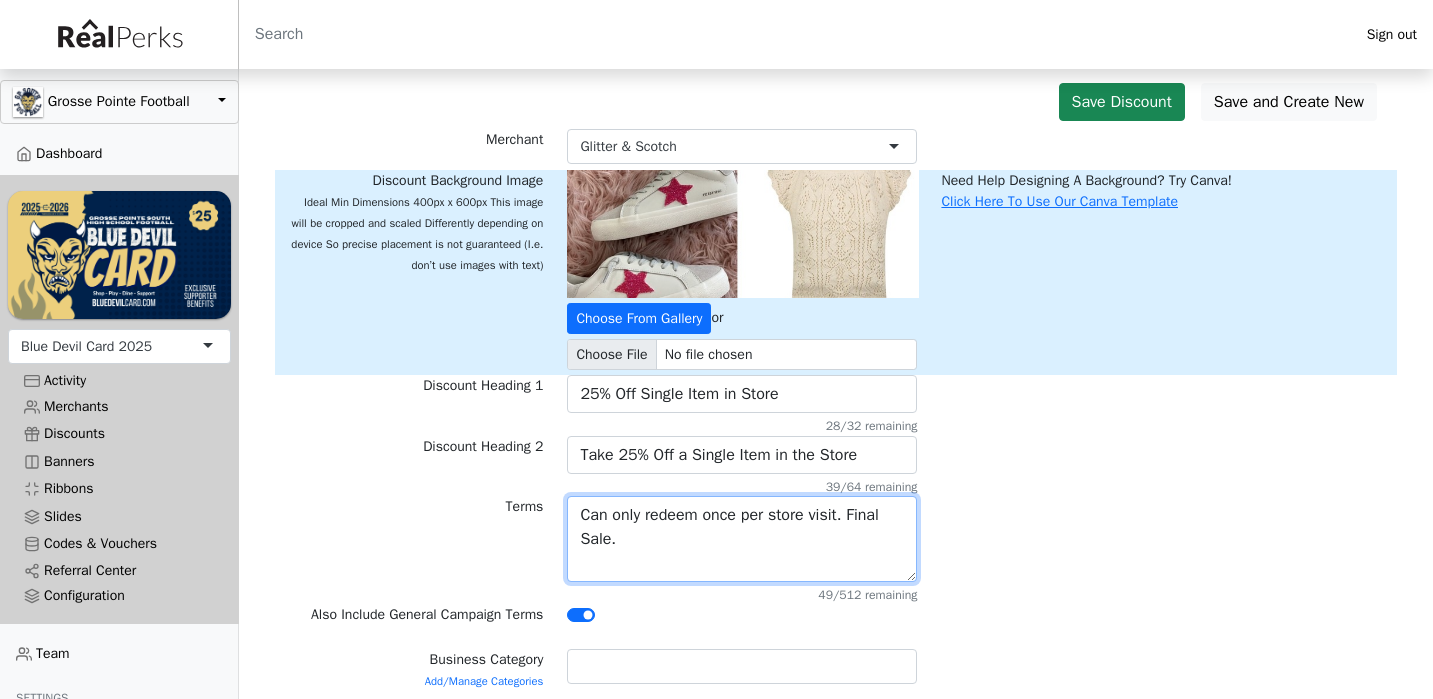 click on "Can only redeem once per store visit. Final Sale." at bounding box center (742, 539) 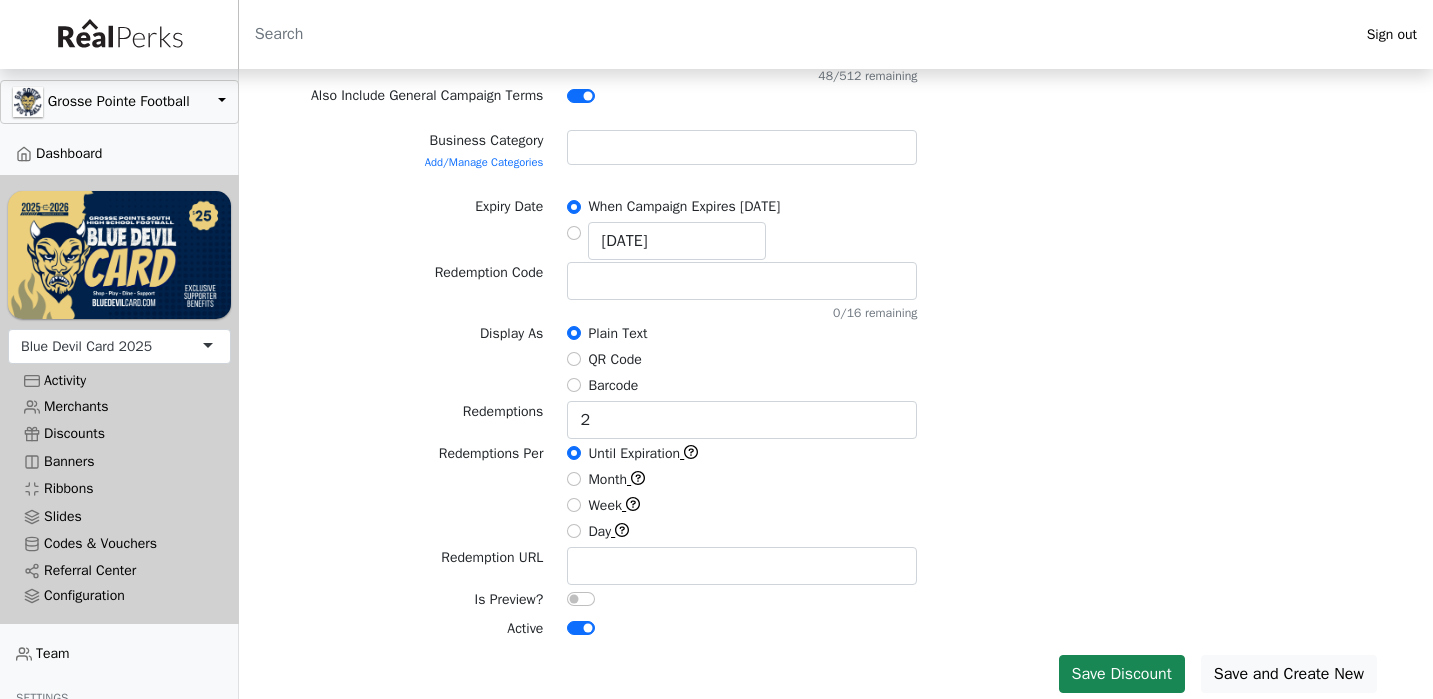 scroll, scrollTop: 599, scrollLeft: 0, axis: vertical 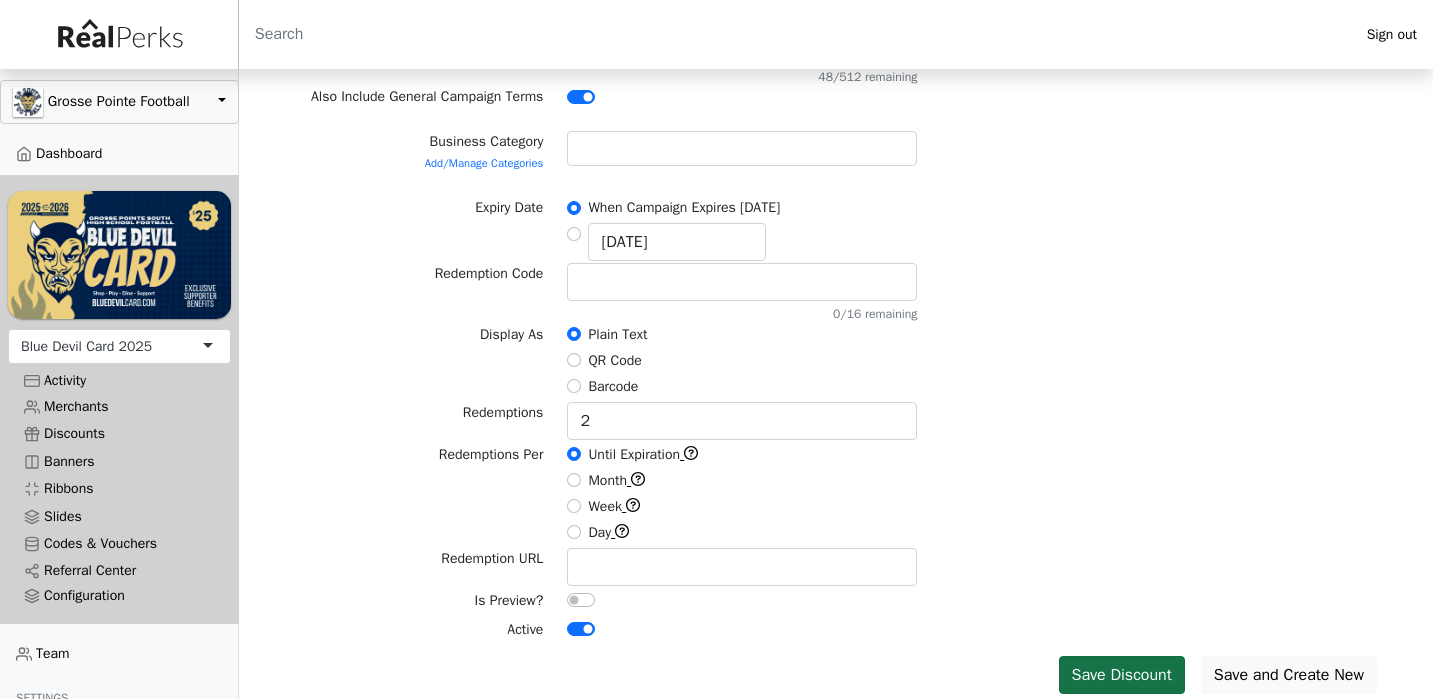 type on "Can only redeem once per store visit. Final Sale" 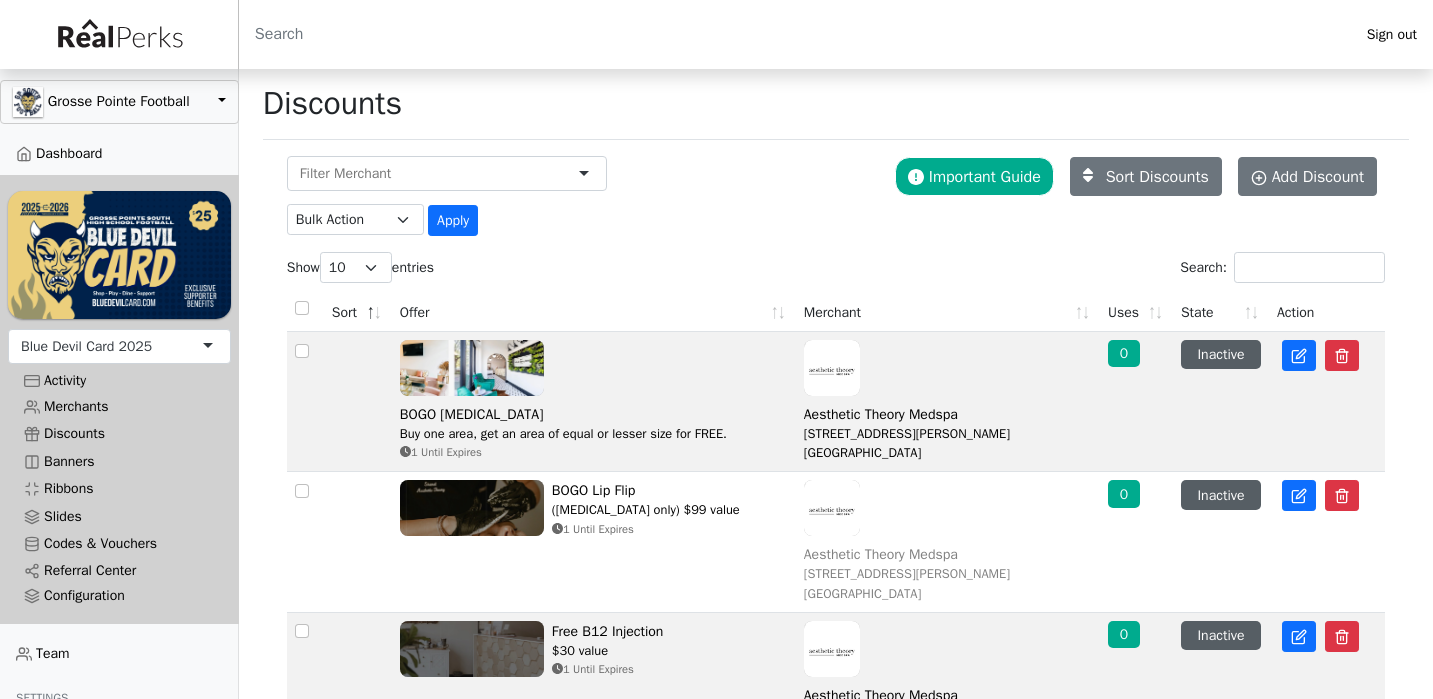 scroll, scrollTop: 0, scrollLeft: 0, axis: both 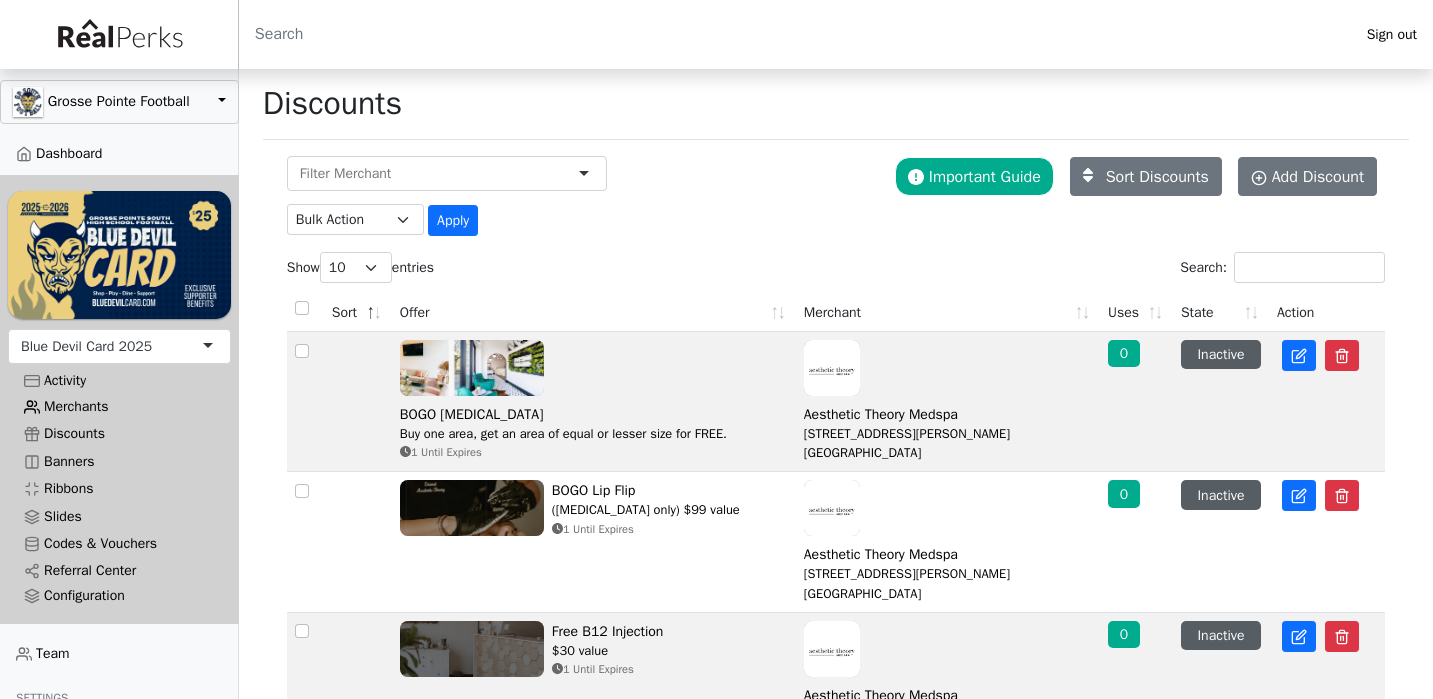 click on "Merchants" at bounding box center (119, 406) 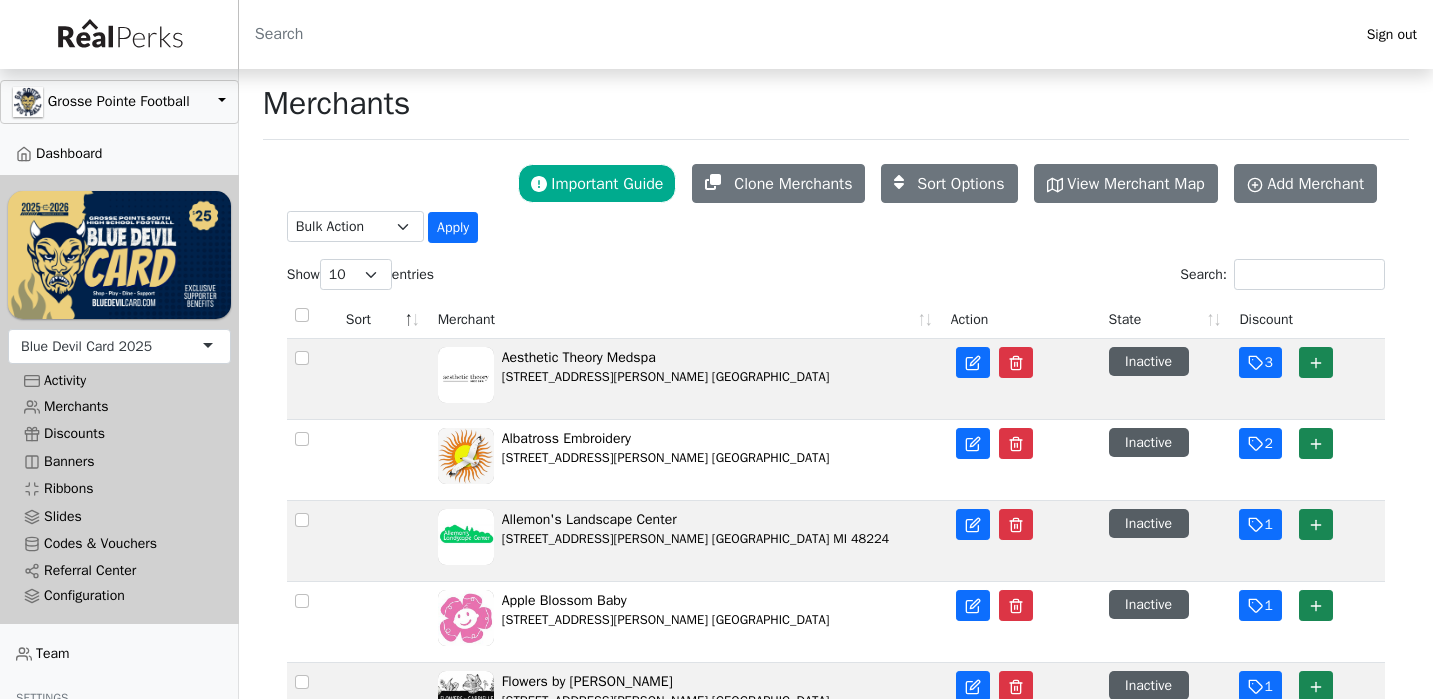 scroll, scrollTop: 0, scrollLeft: 0, axis: both 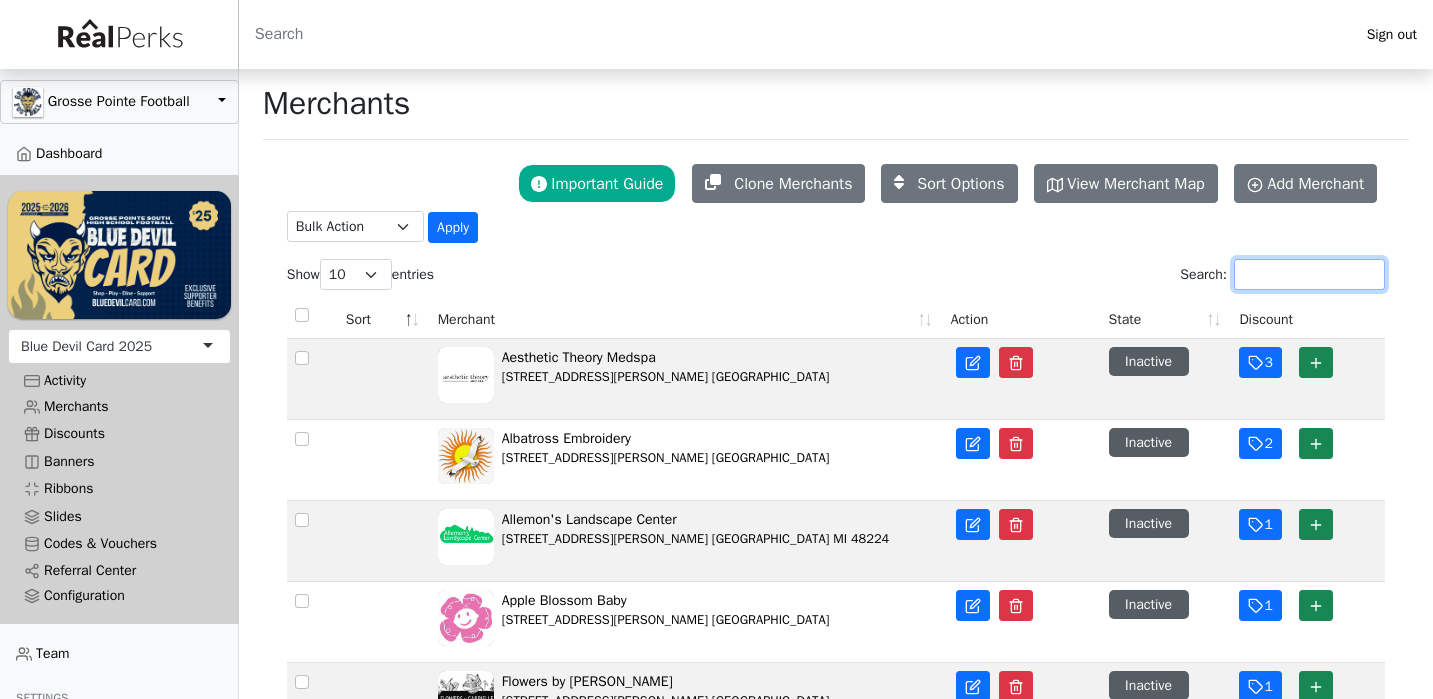 click on "Search:" at bounding box center [1309, 274] 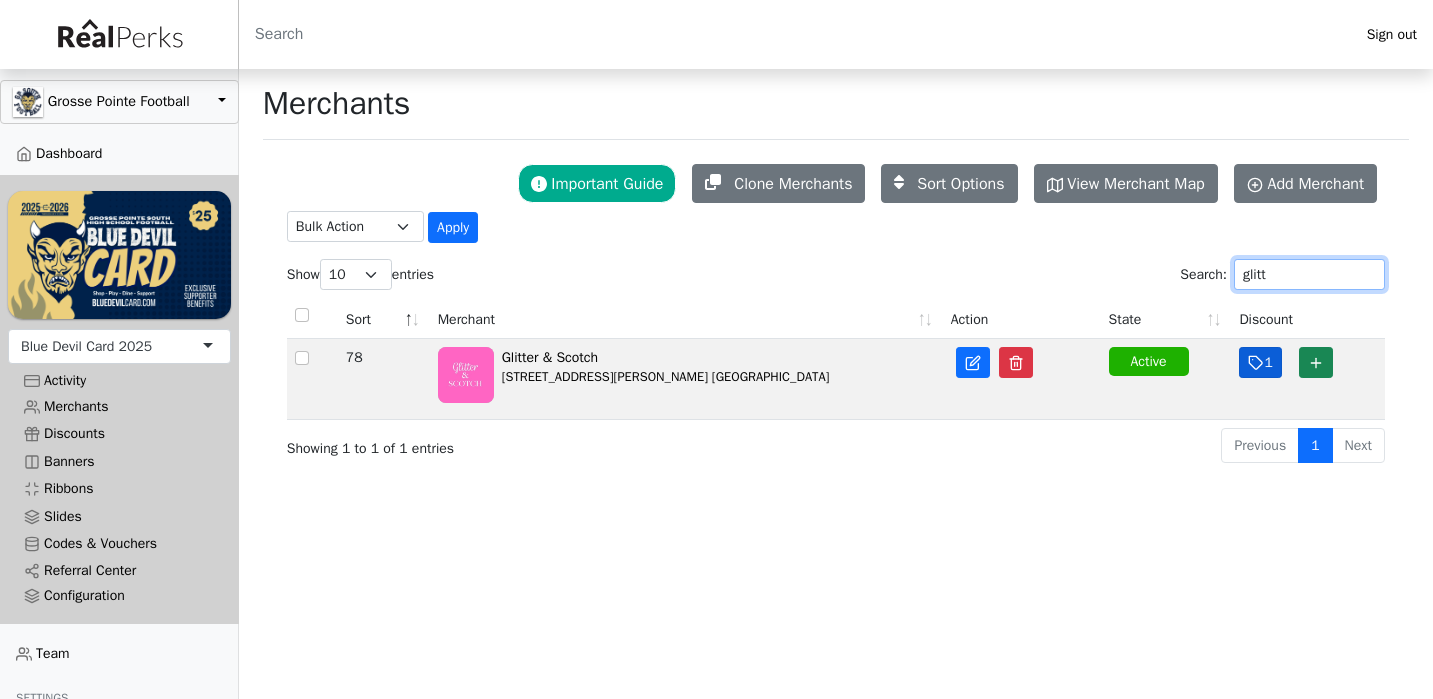 type on "glitt" 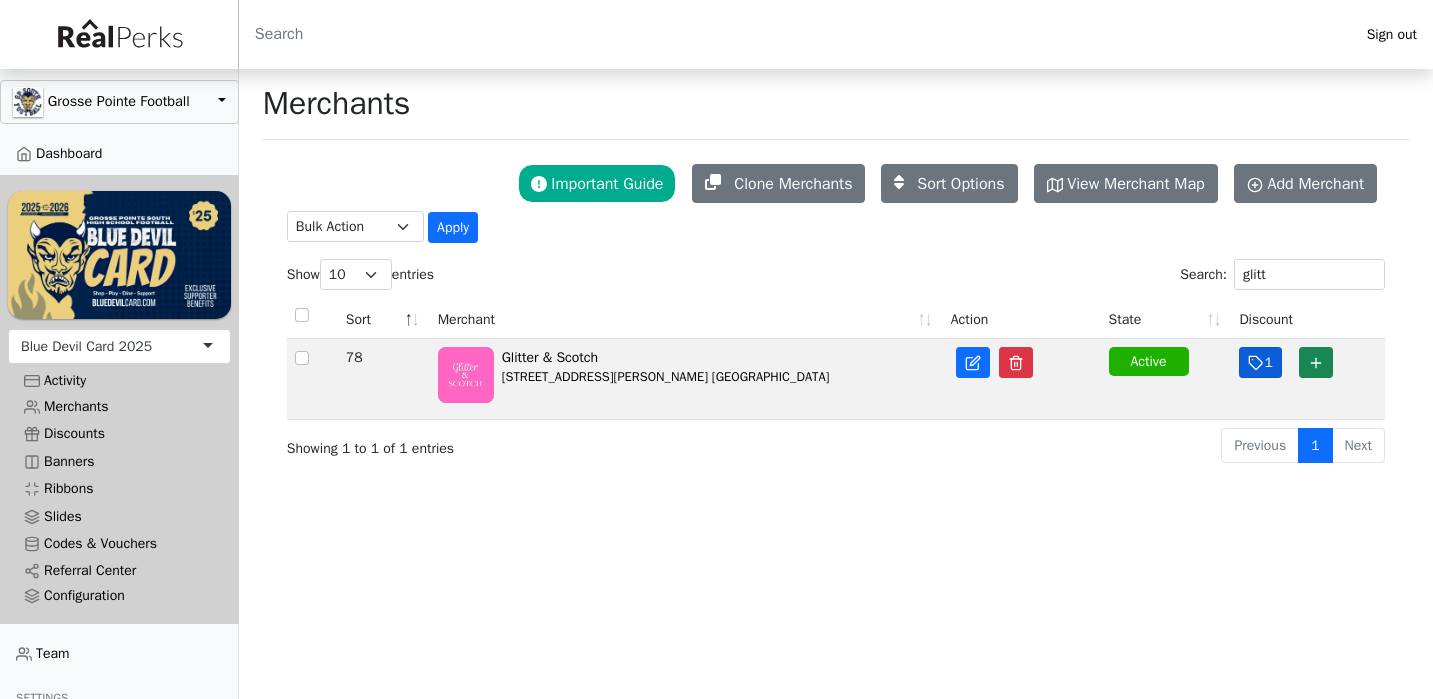 click 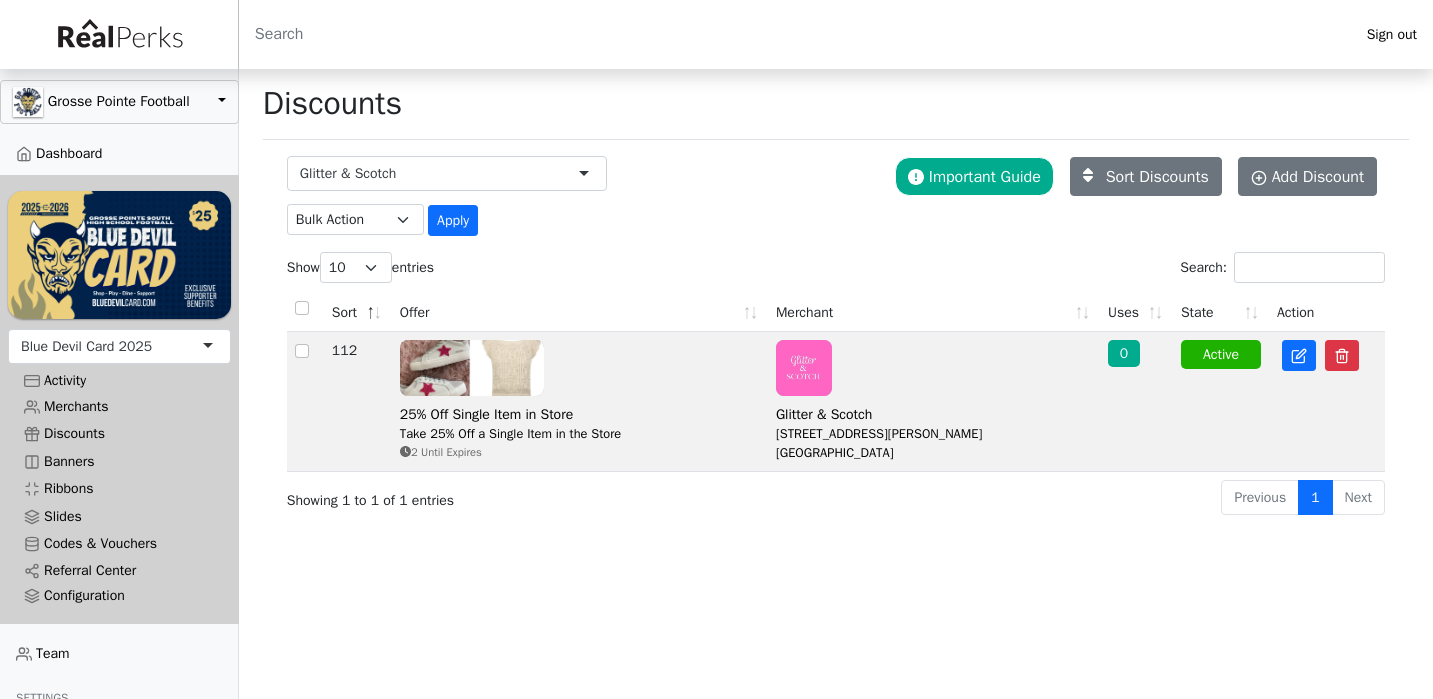 scroll, scrollTop: 0, scrollLeft: 0, axis: both 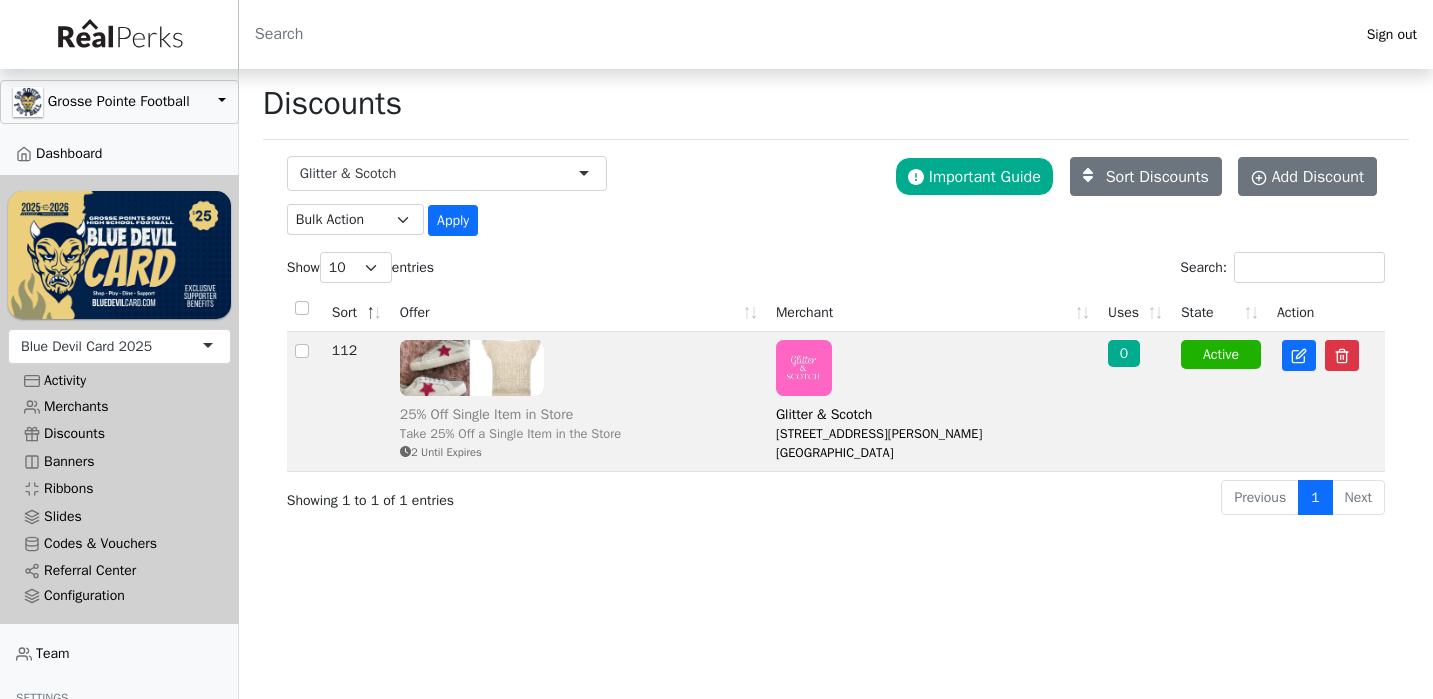 click on "25% Off Single Item in Store
Take 25% Off a Single Item in the Store
2 Until Expires" at bounding box center [580, 400] 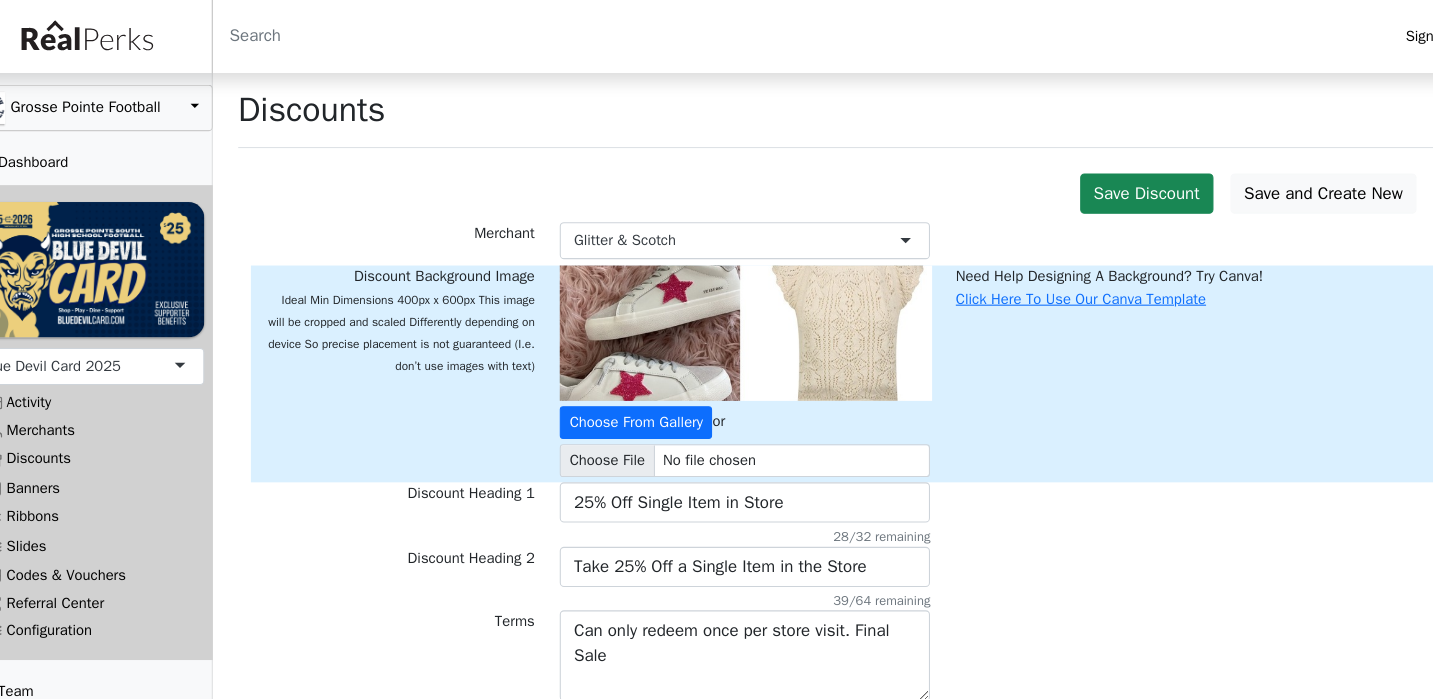 scroll, scrollTop: 0, scrollLeft: 0, axis: both 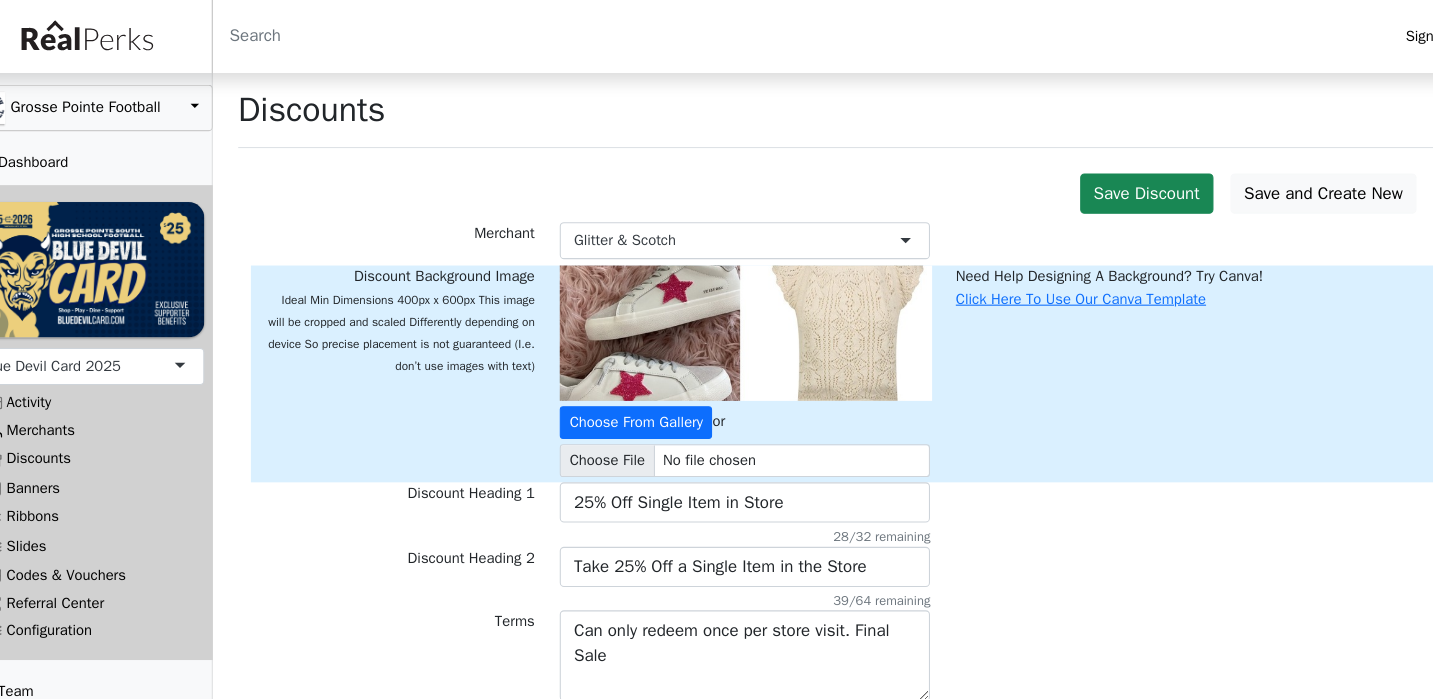 click on "Merchants" at bounding box center [119, 406] 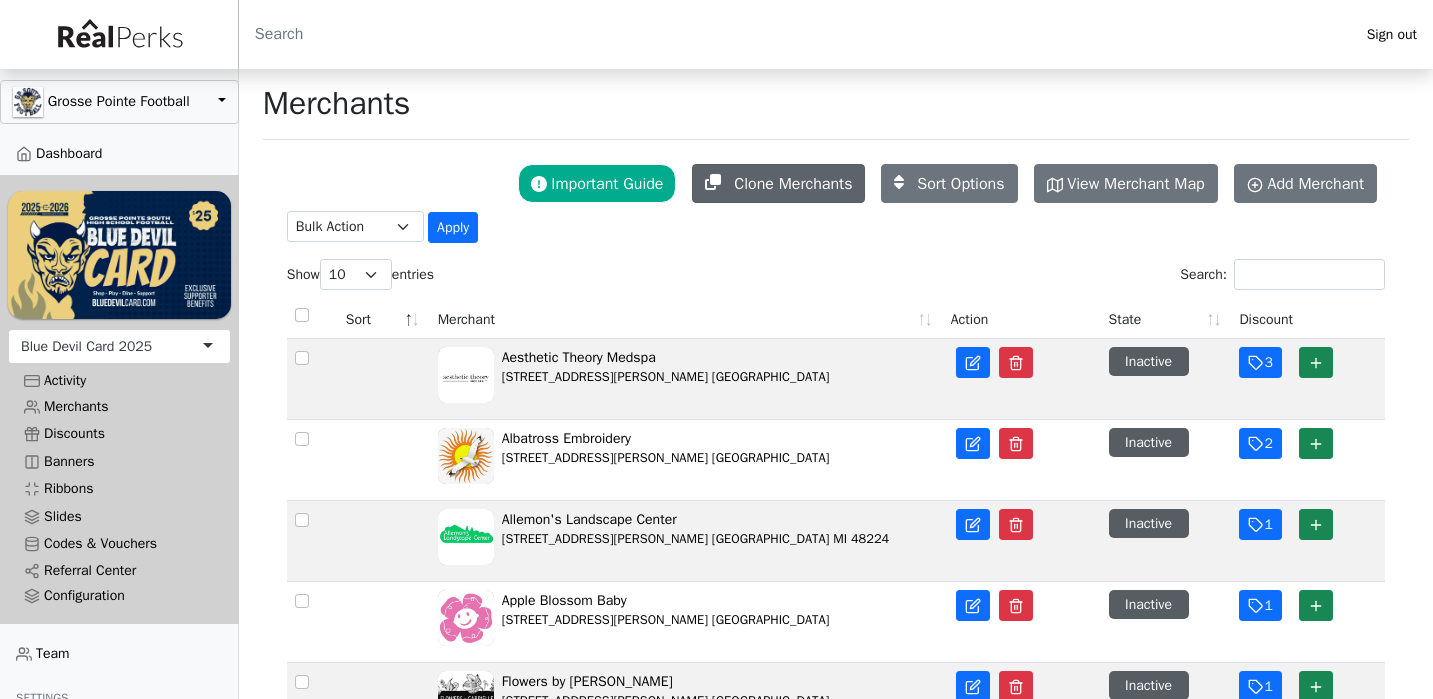 scroll, scrollTop: 0, scrollLeft: 0, axis: both 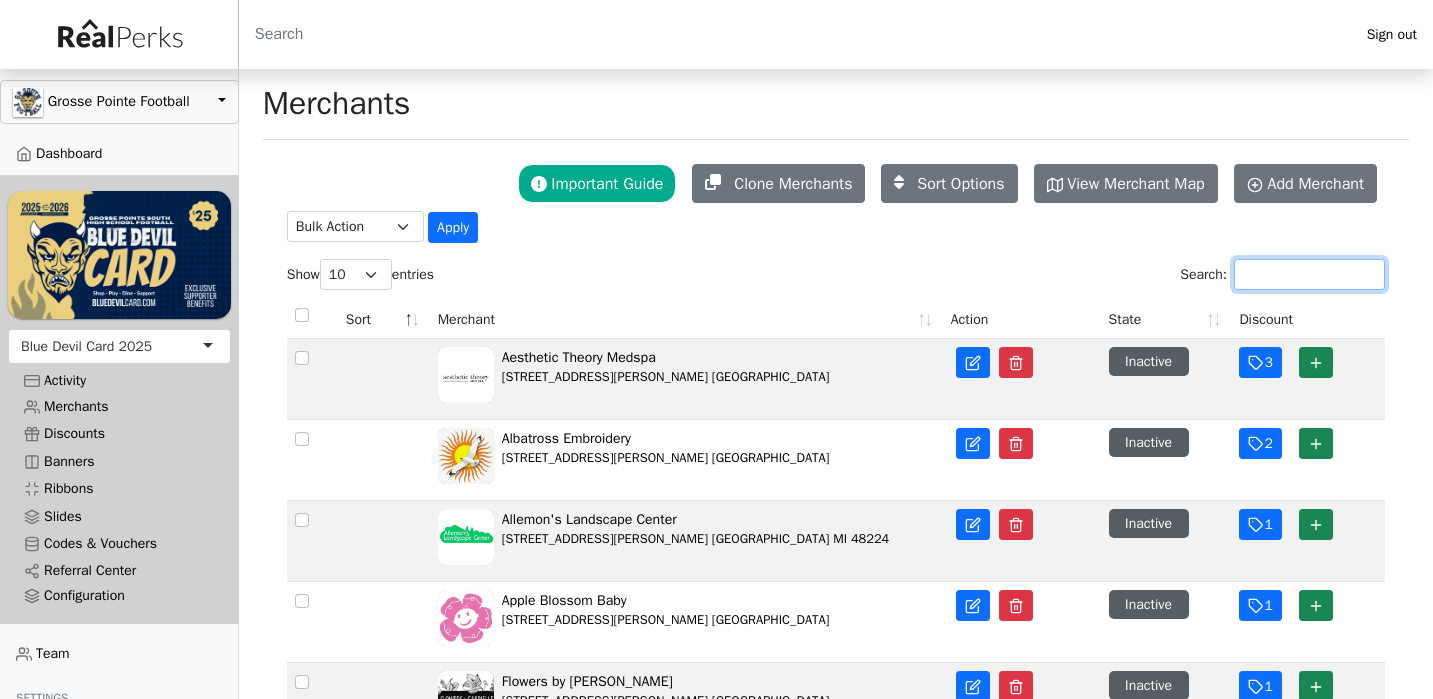 click on "Search:" at bounding box center [1309, 274] 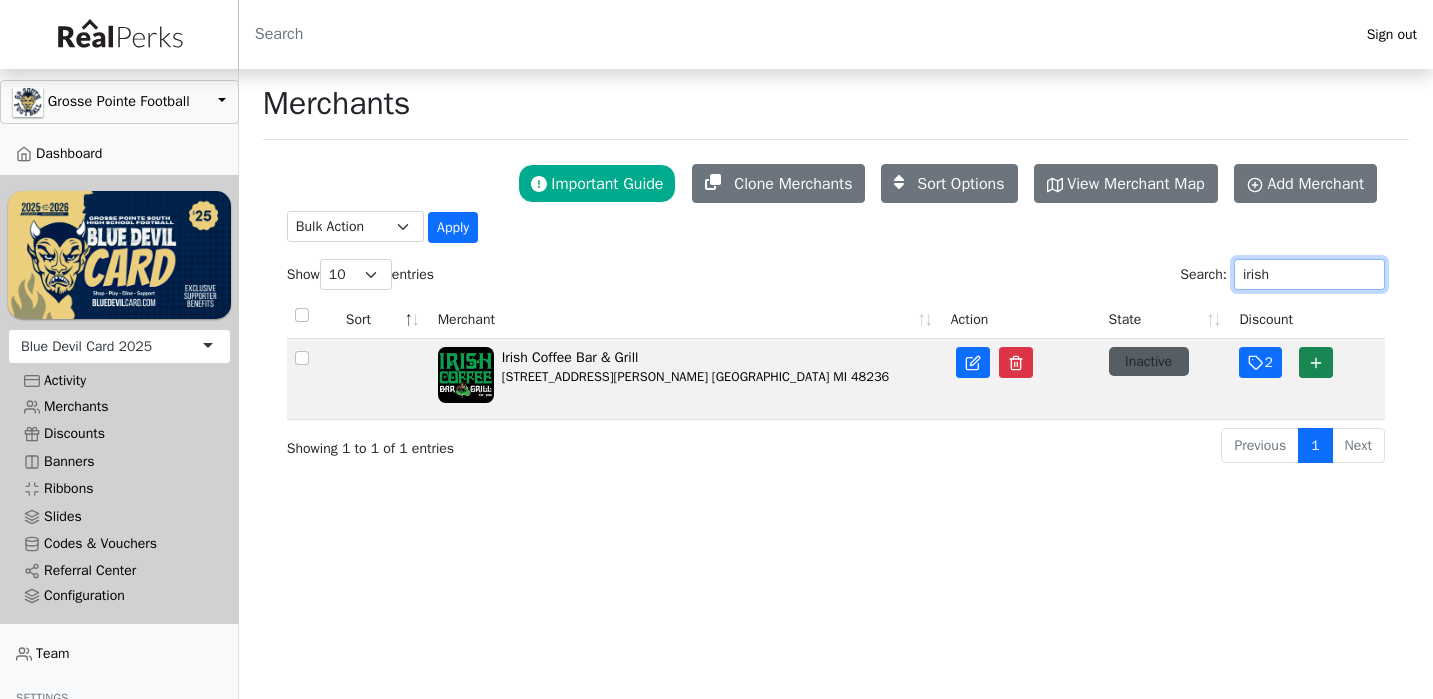 type on "irish" 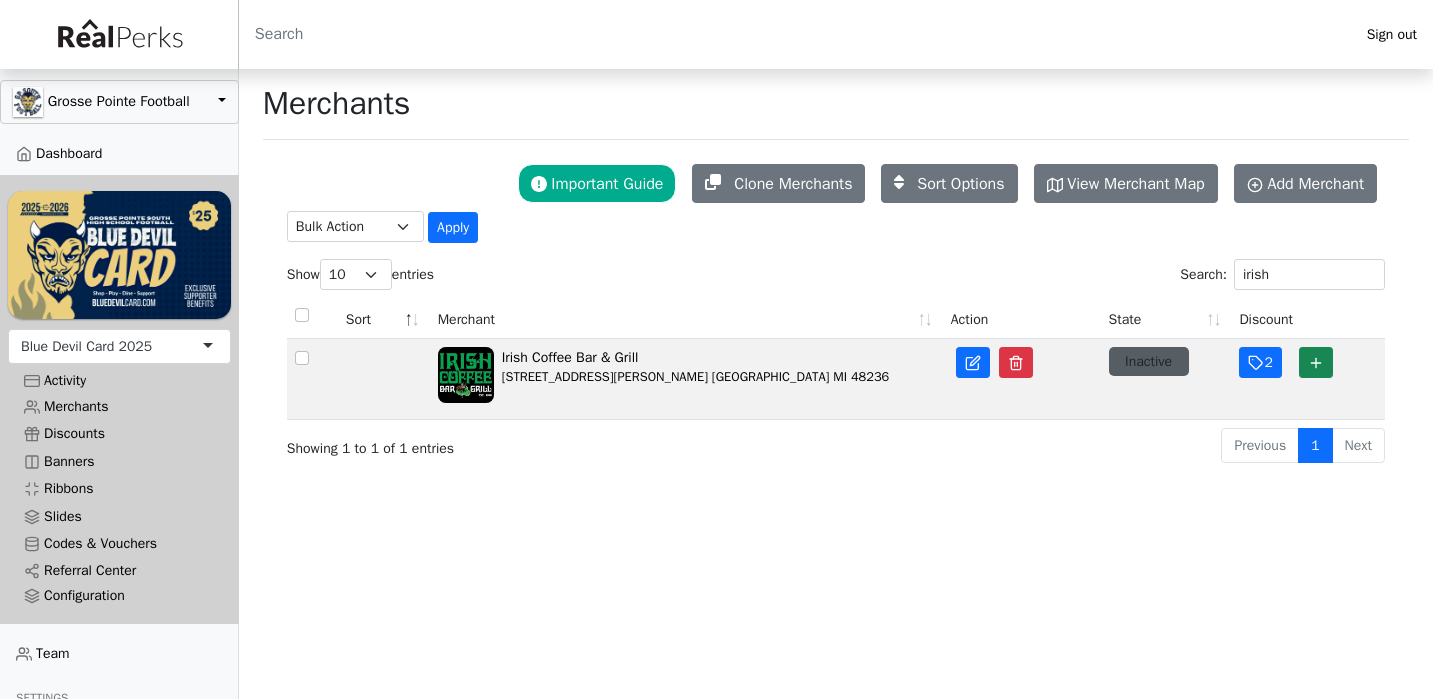 click on "Inactive" at bounding box center (1149, 361) 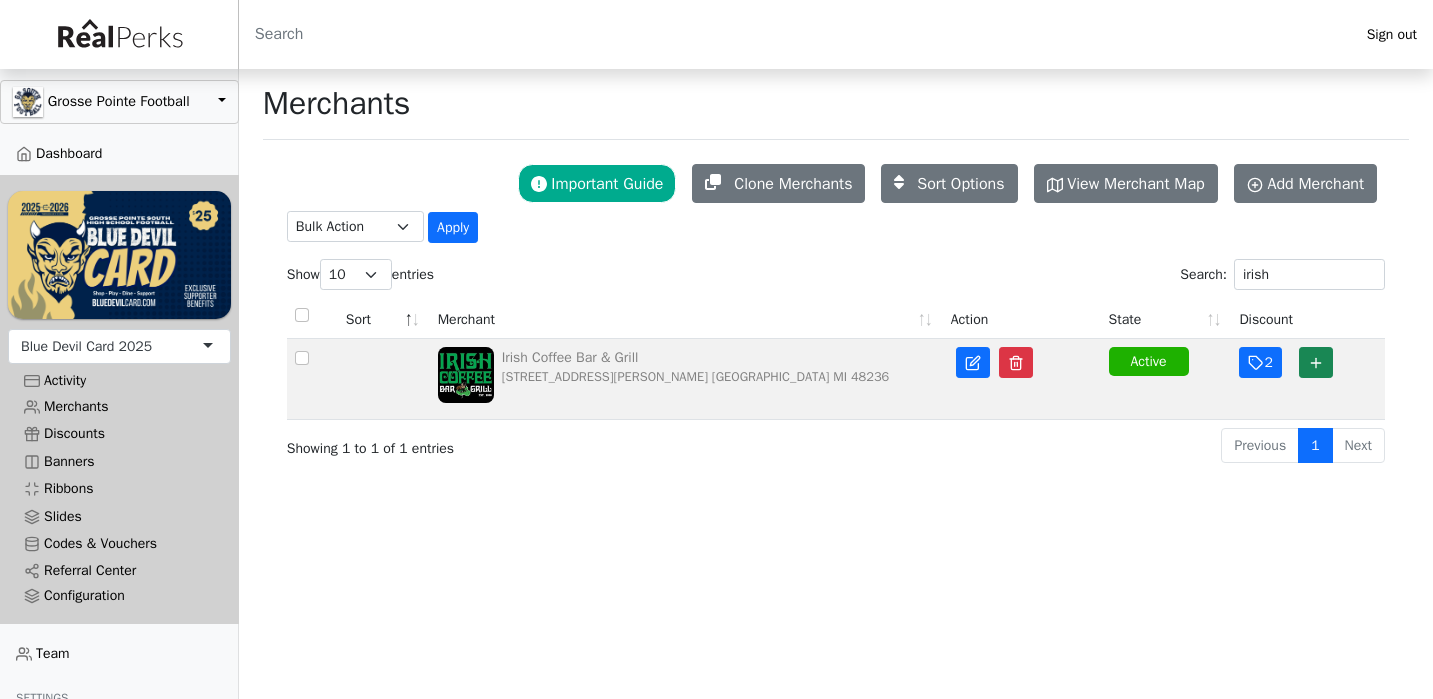 click on "Irish Coffee Bar & Grill" at bounding box center (696, 357) 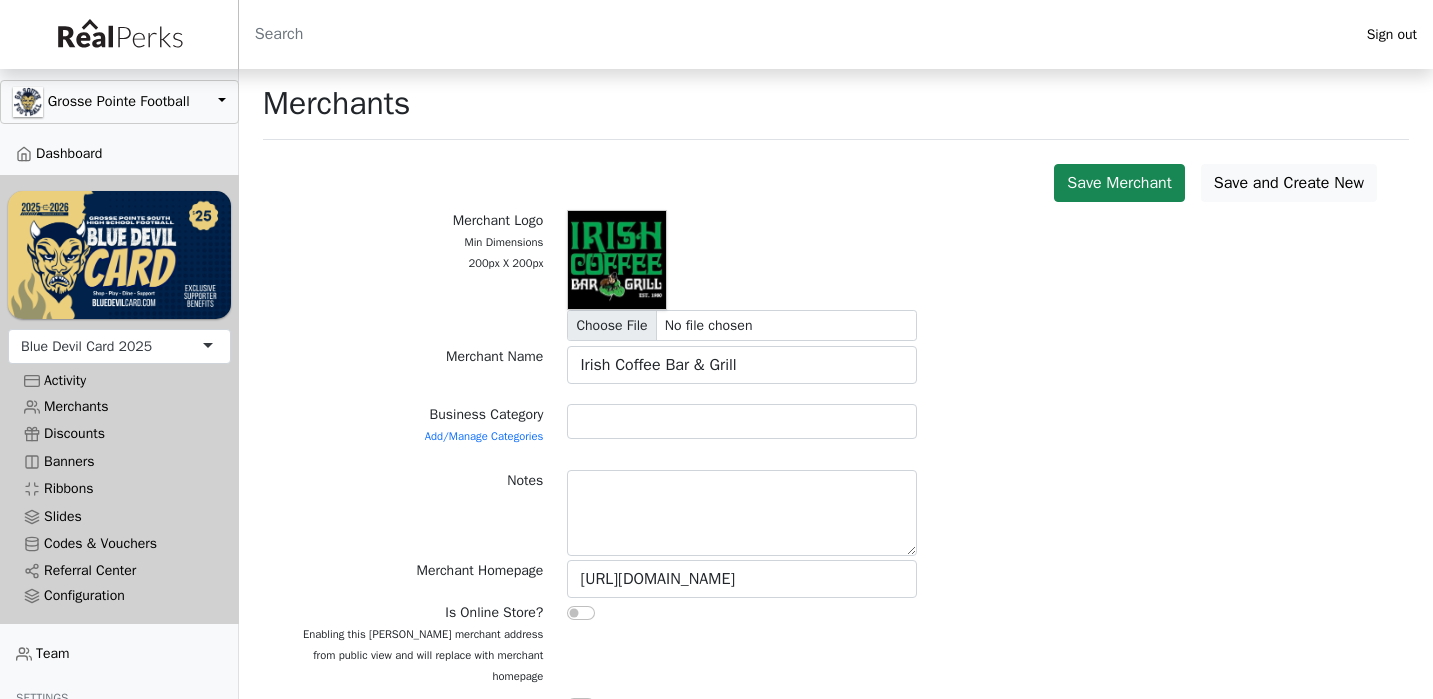 scroll, scrollTop: 0, scrollLeft: 0, axis: both 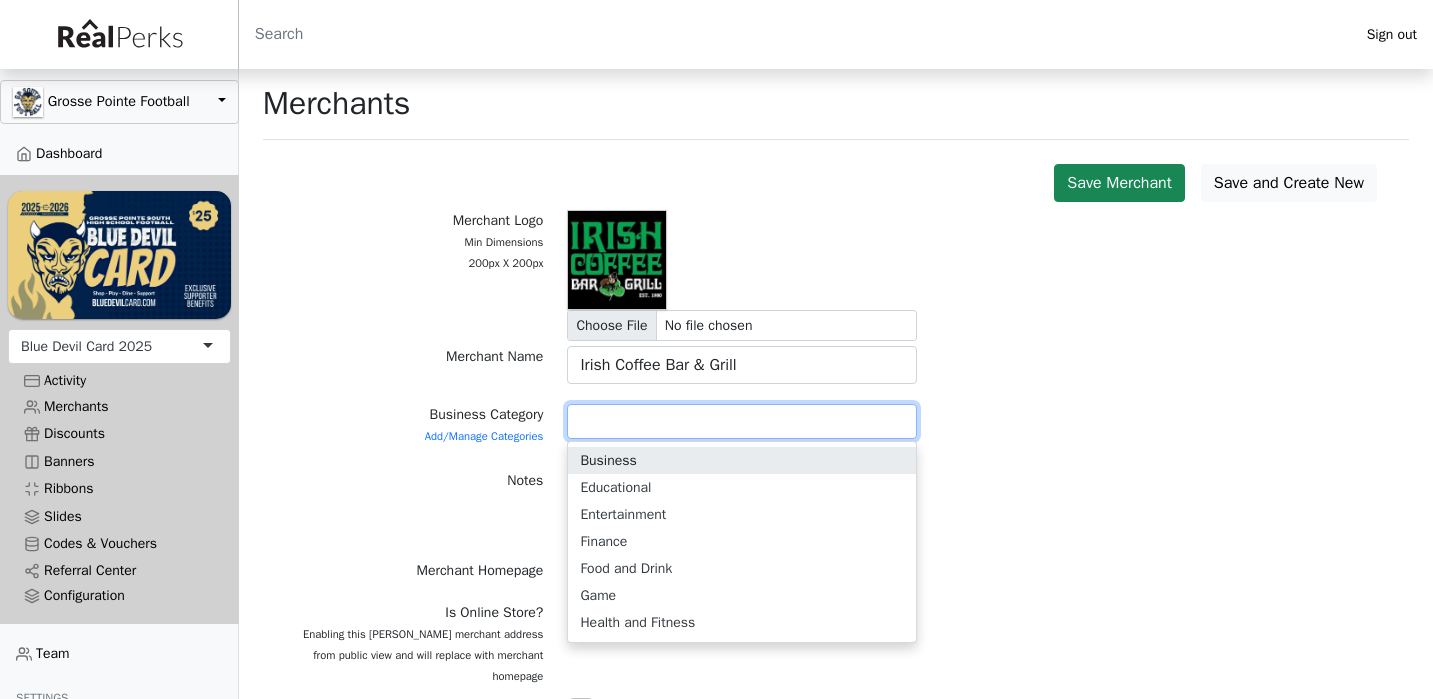 click at bounding box center (742, 421) 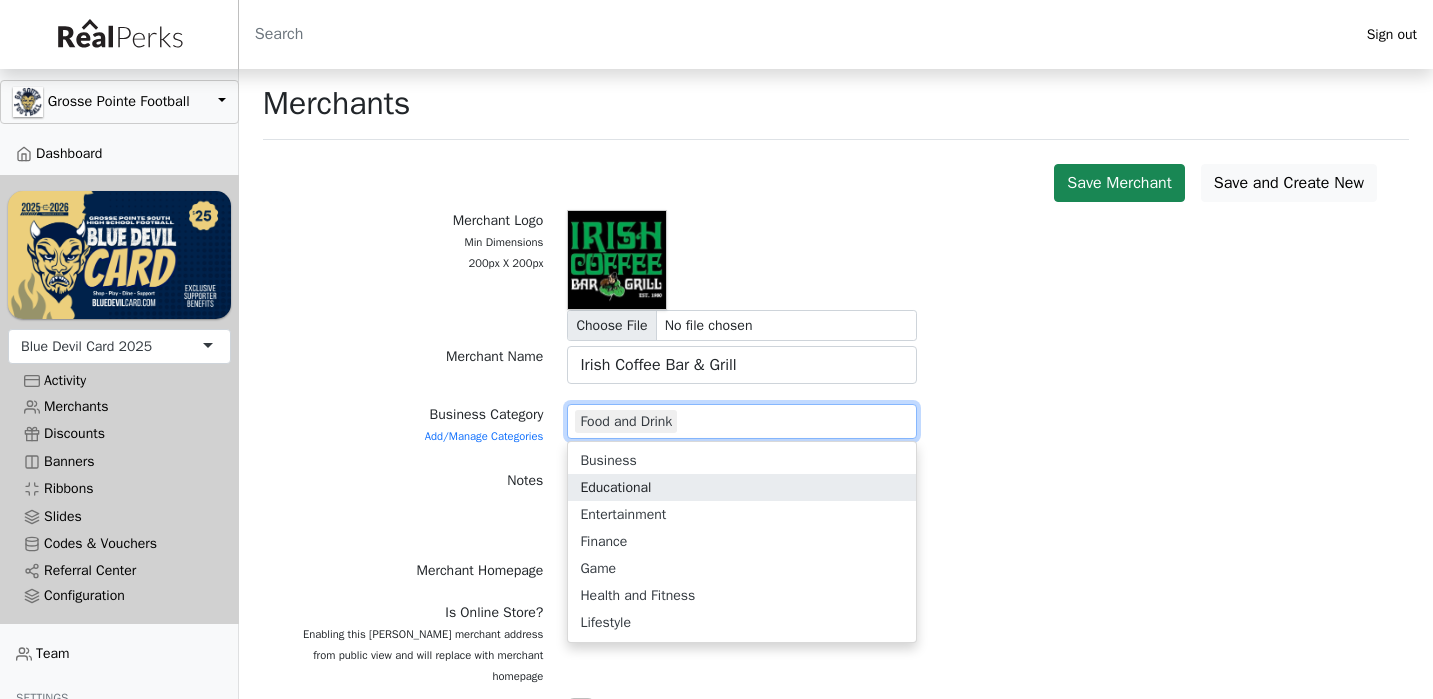 click on "Business Category
Add/Manage Categories
Food and Drink Food and Drink Business Educational Entertainment Finance Game Health and Fitness Lifestyle Productivity Shopping Travel Utility" at bounding box center (836, 429) 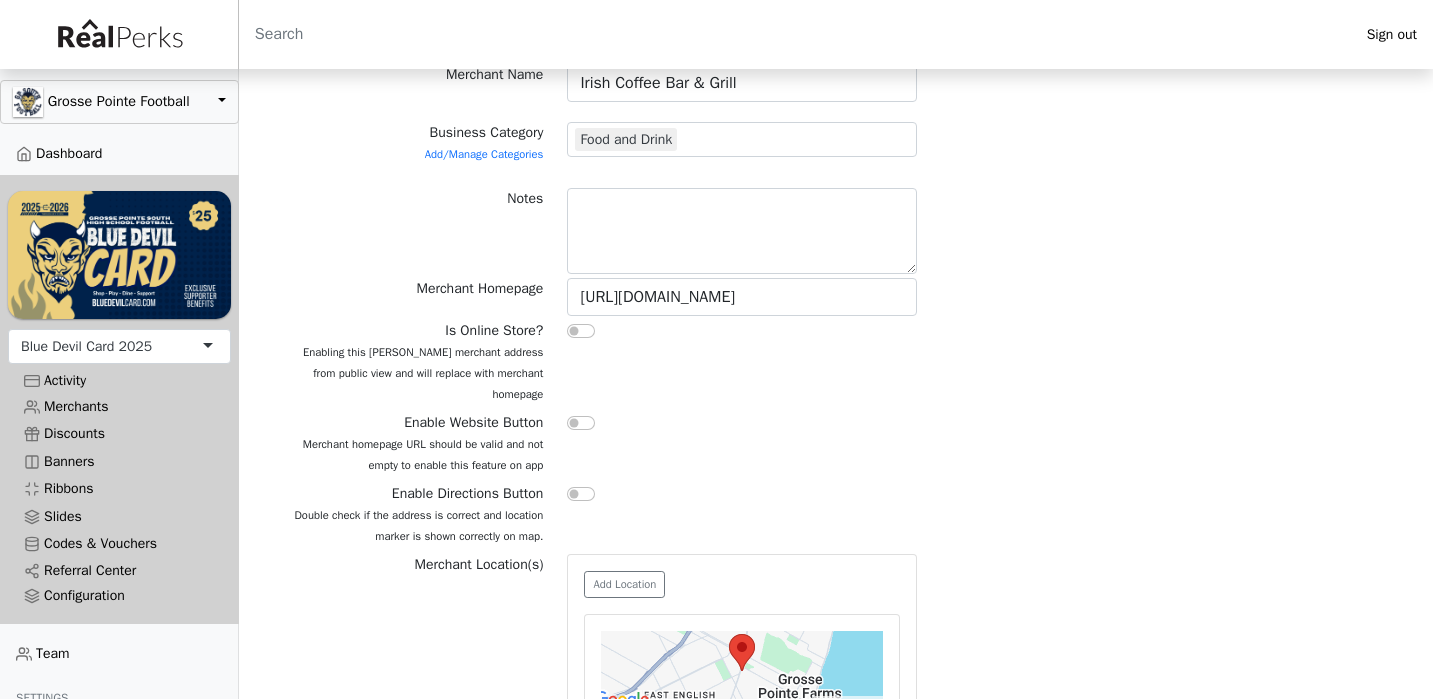 scroll, scrollTop: 304, scrollLeft: 0, axis: vertical 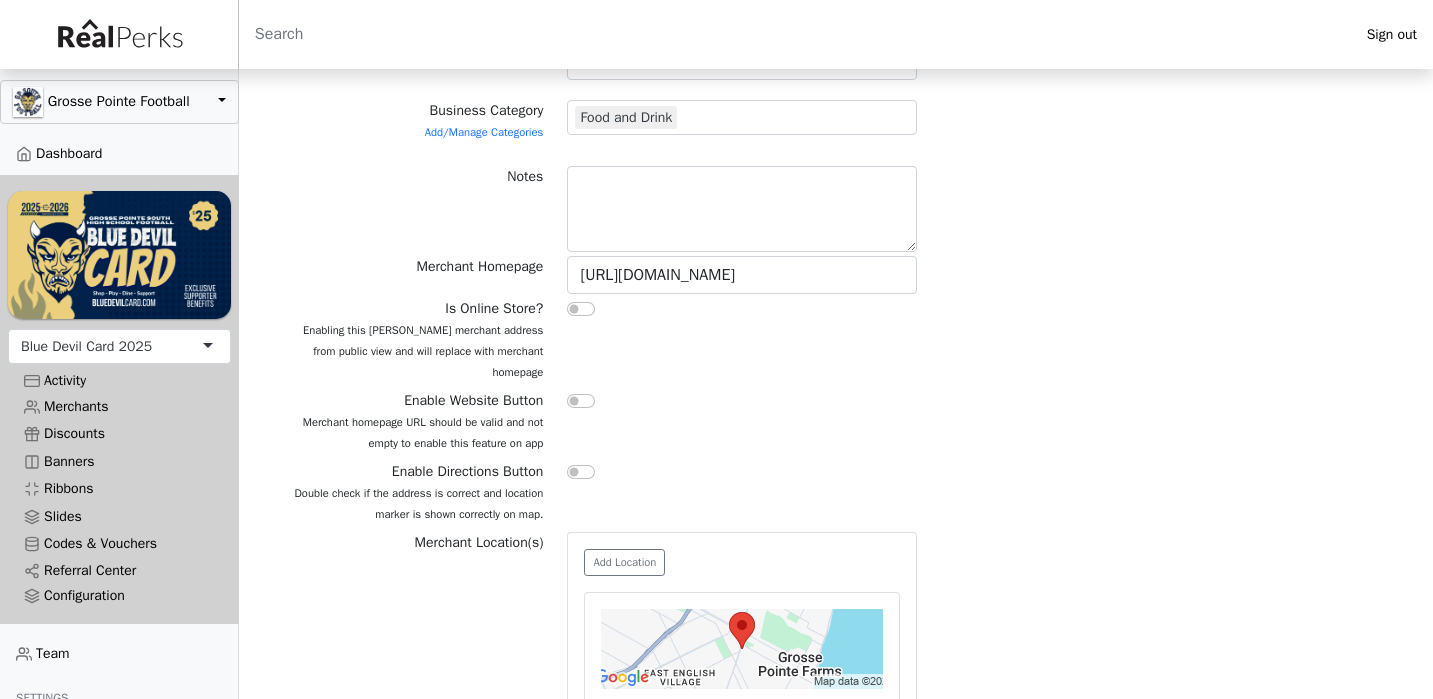click at bounding box center [581, 401] 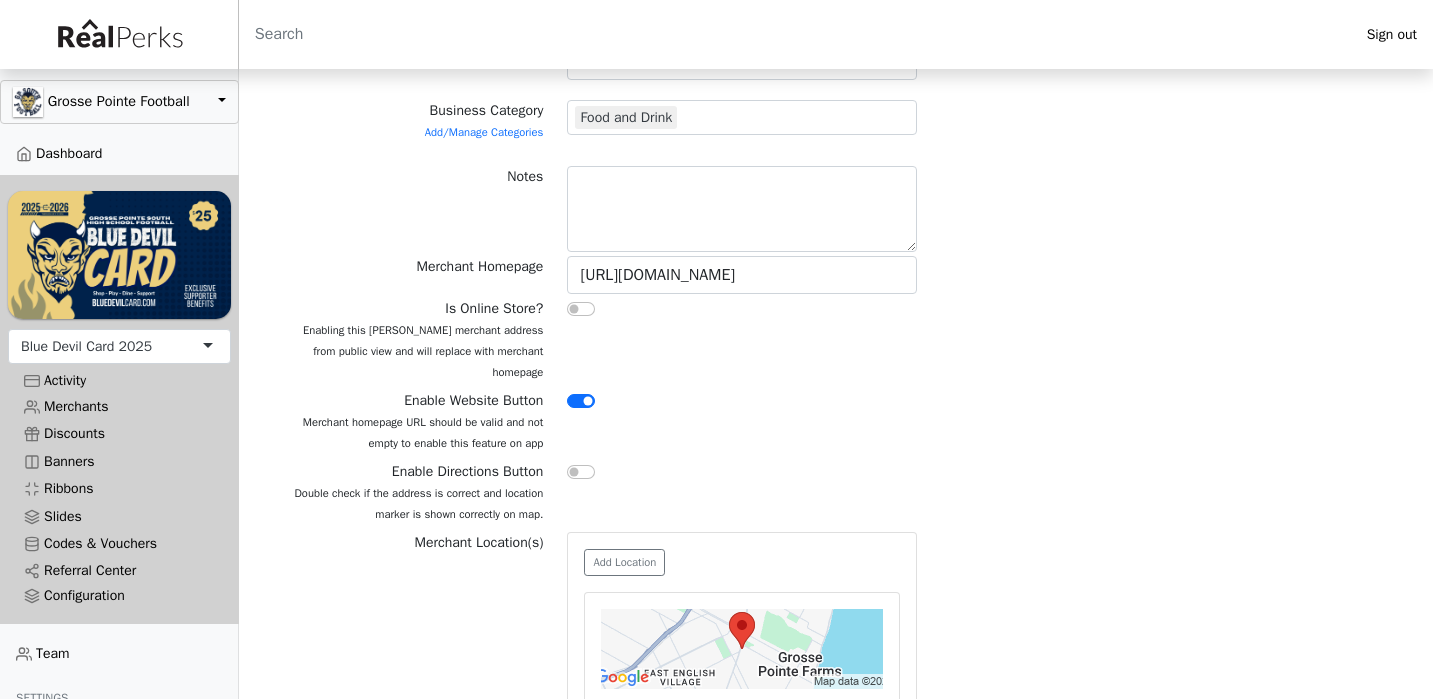 click at bounding box center (581, 472) 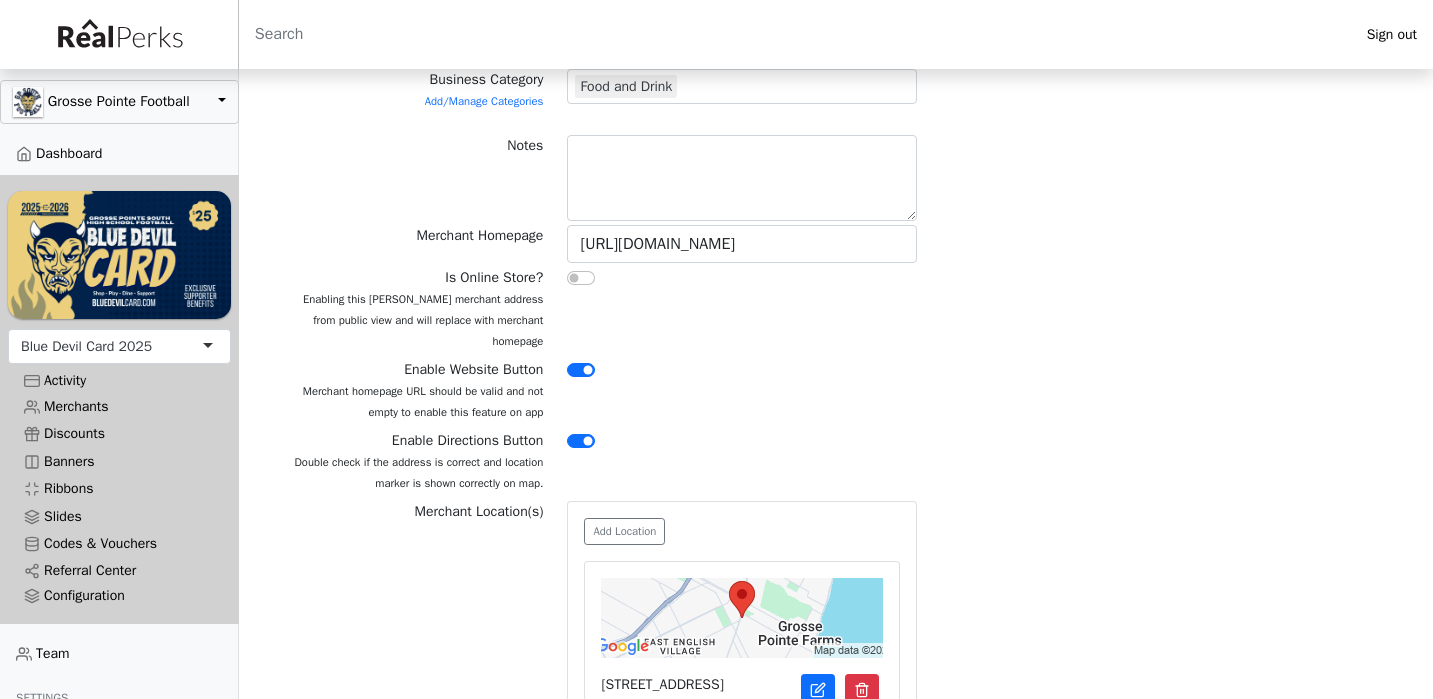scroll, scrollTop: 344, scrollLeft: 0, axis: vertical 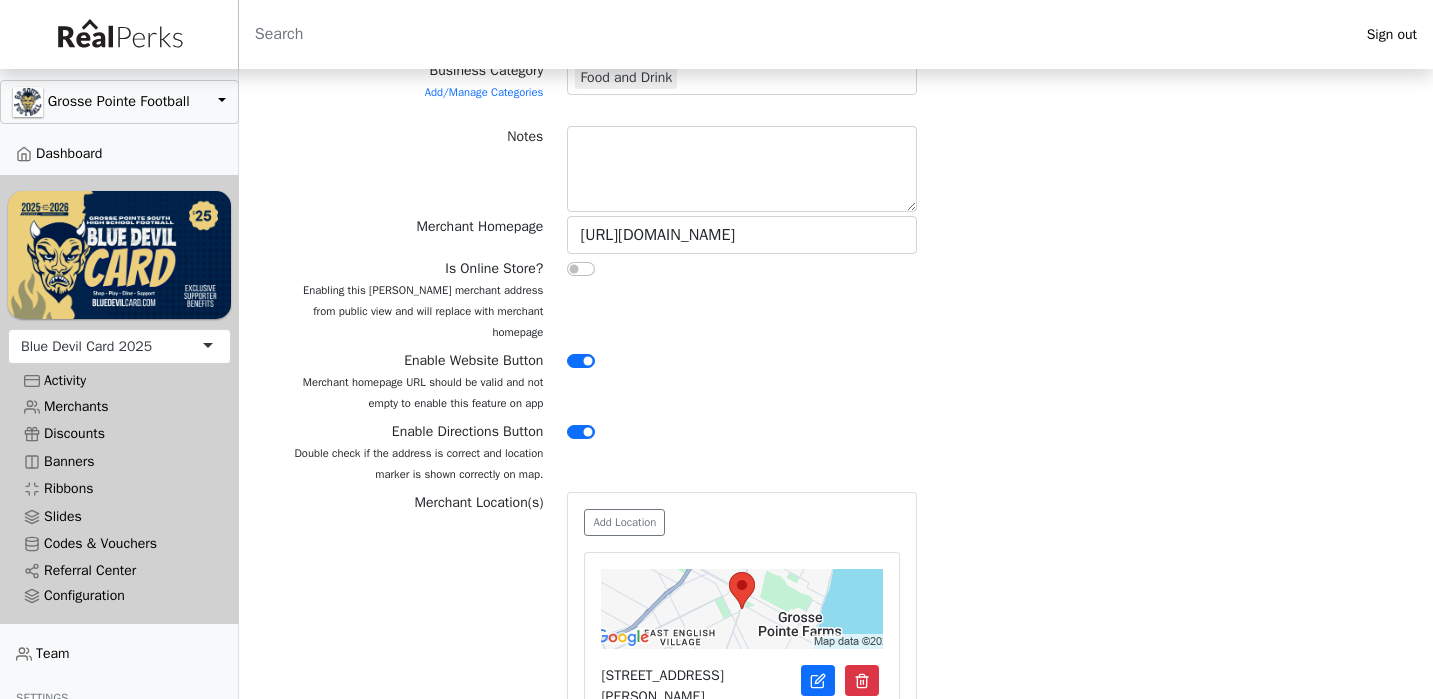 click at bounding box center [581, 361] 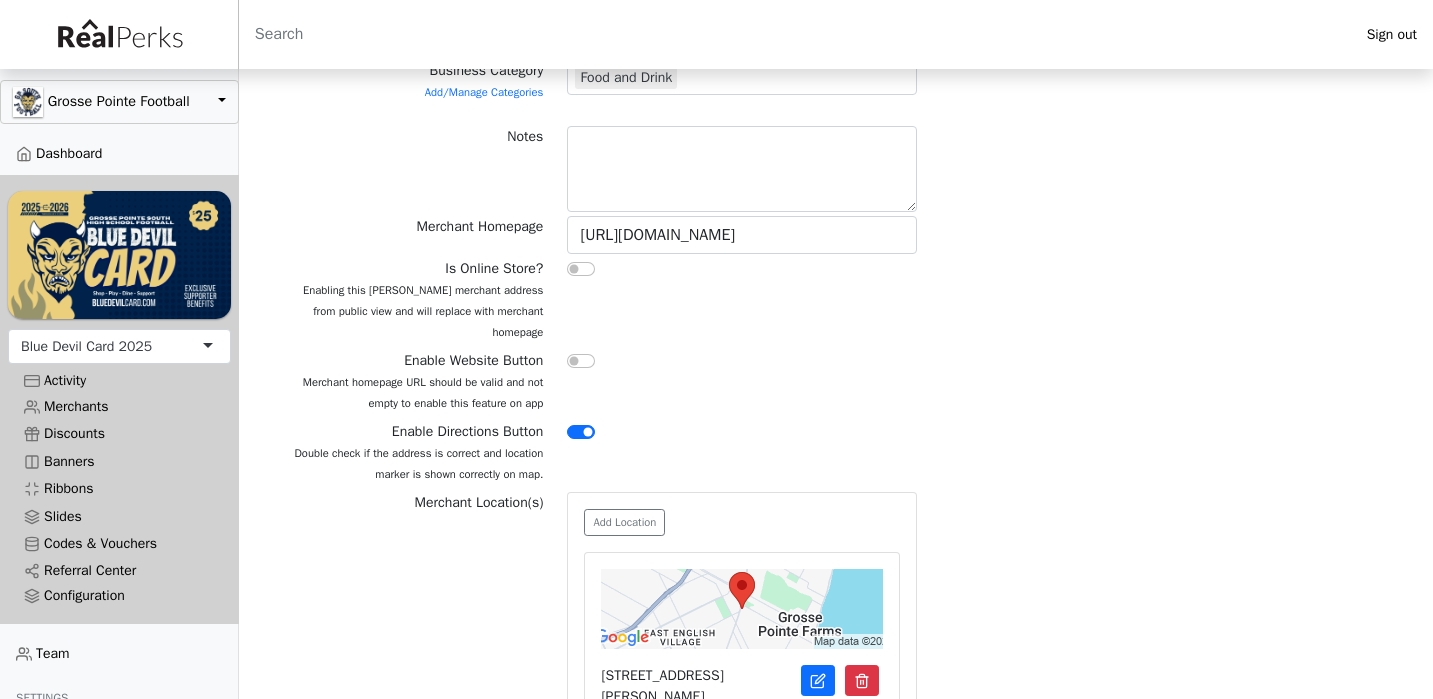 click at bounding box center [581, 361] 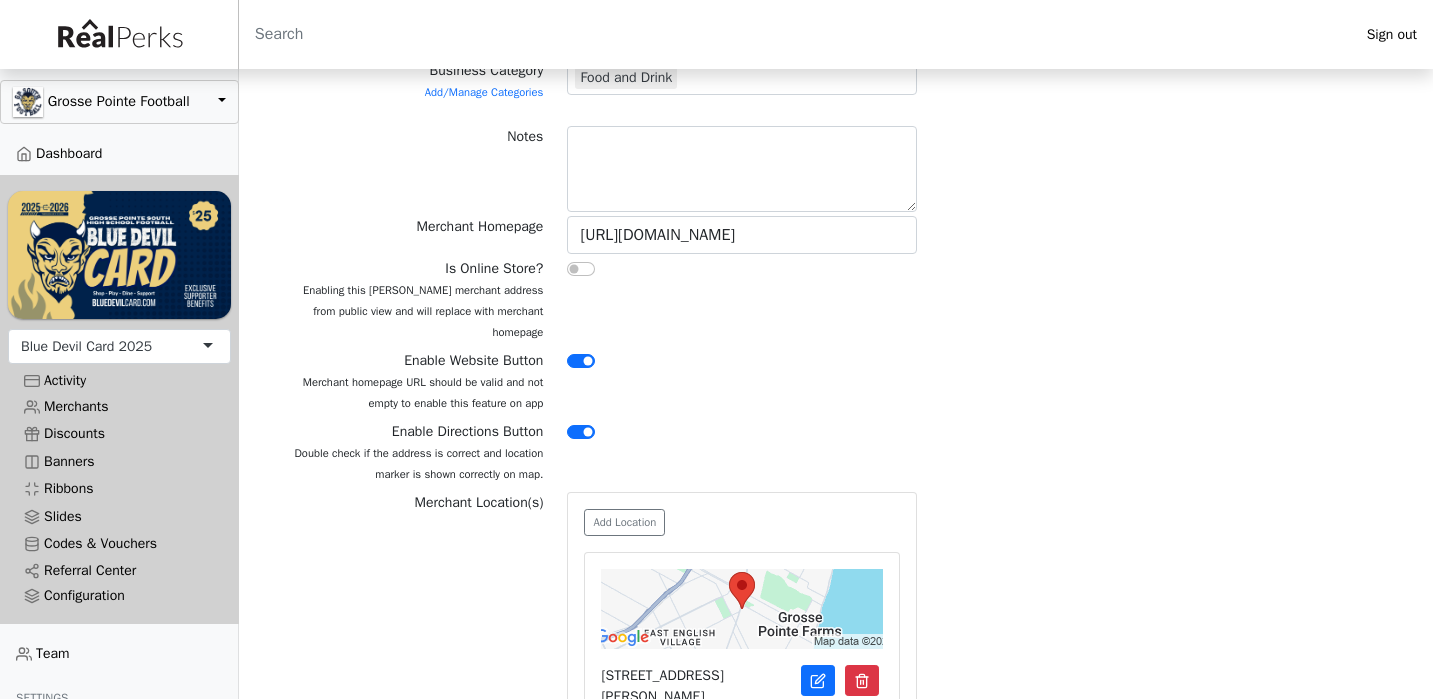 click at bounding box center [581, 361] 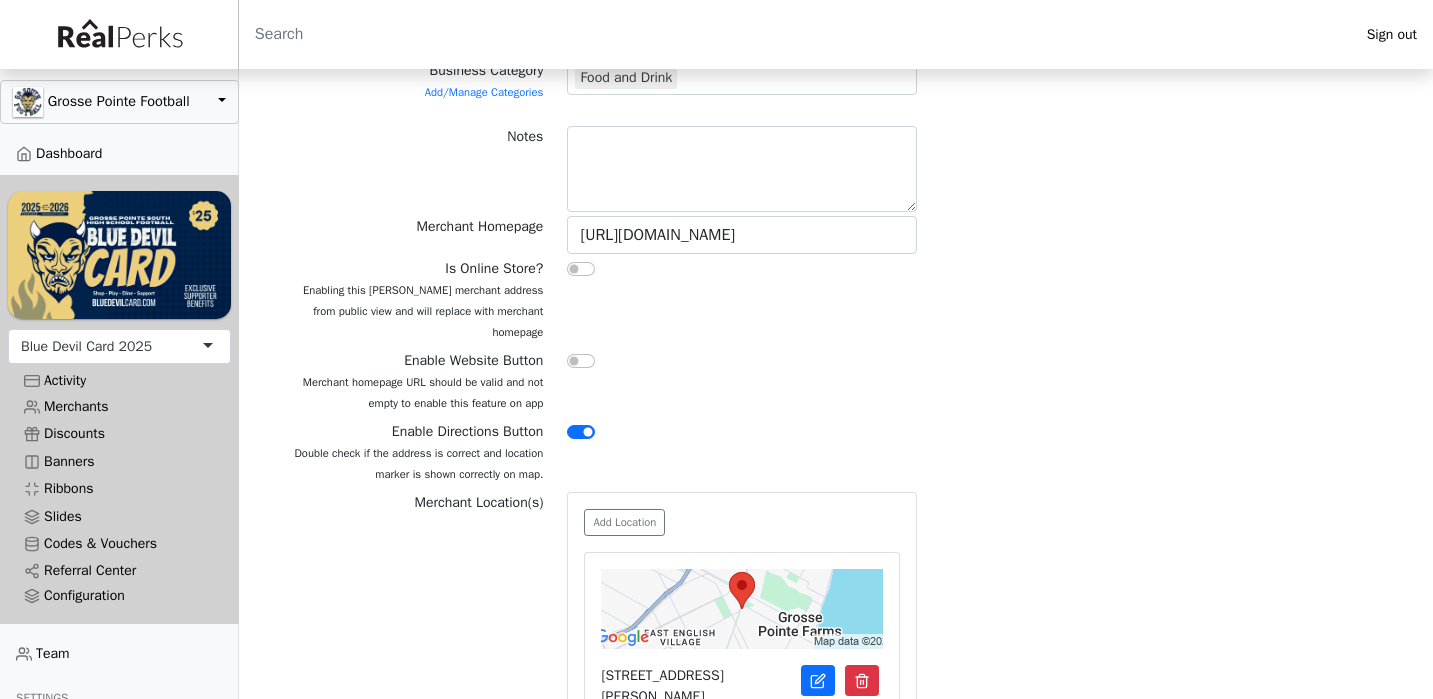 click at bounding box center [581, 361] 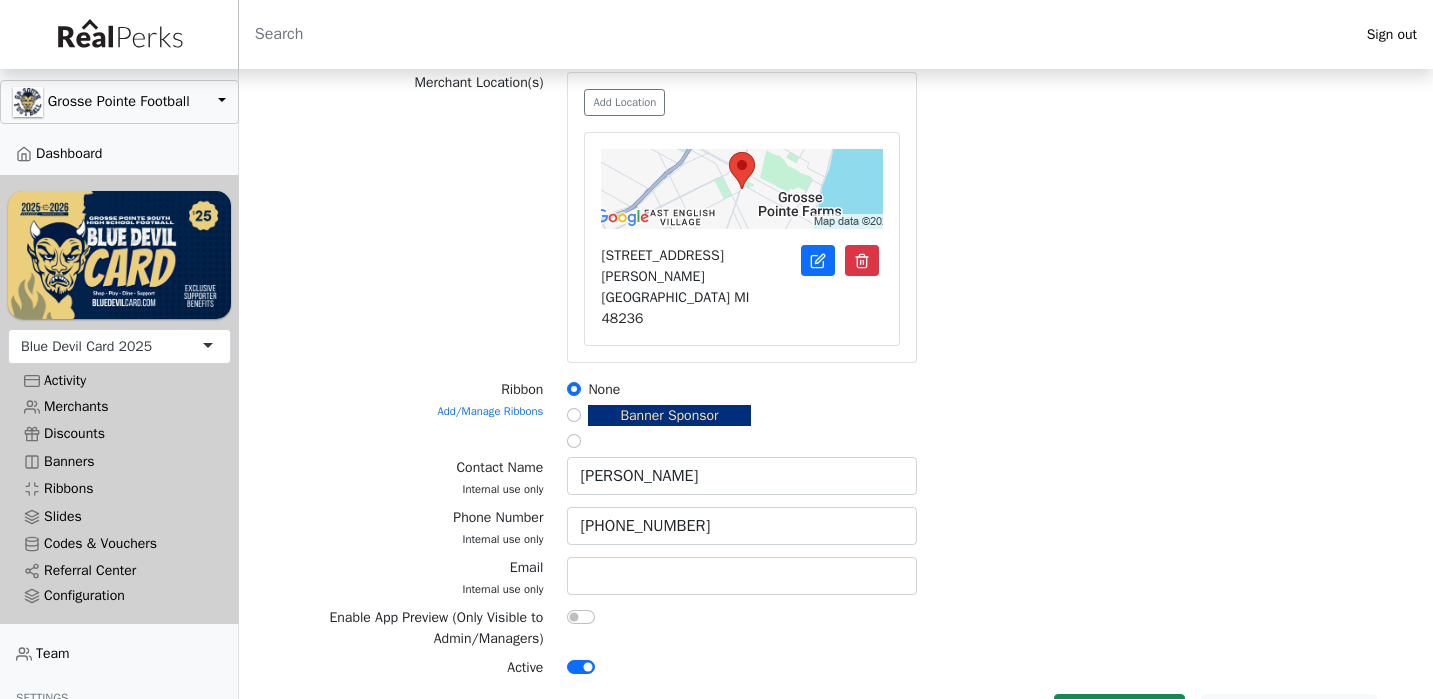 scroll, scrollTop: 762, scrollLeft: 0, axis: vertical 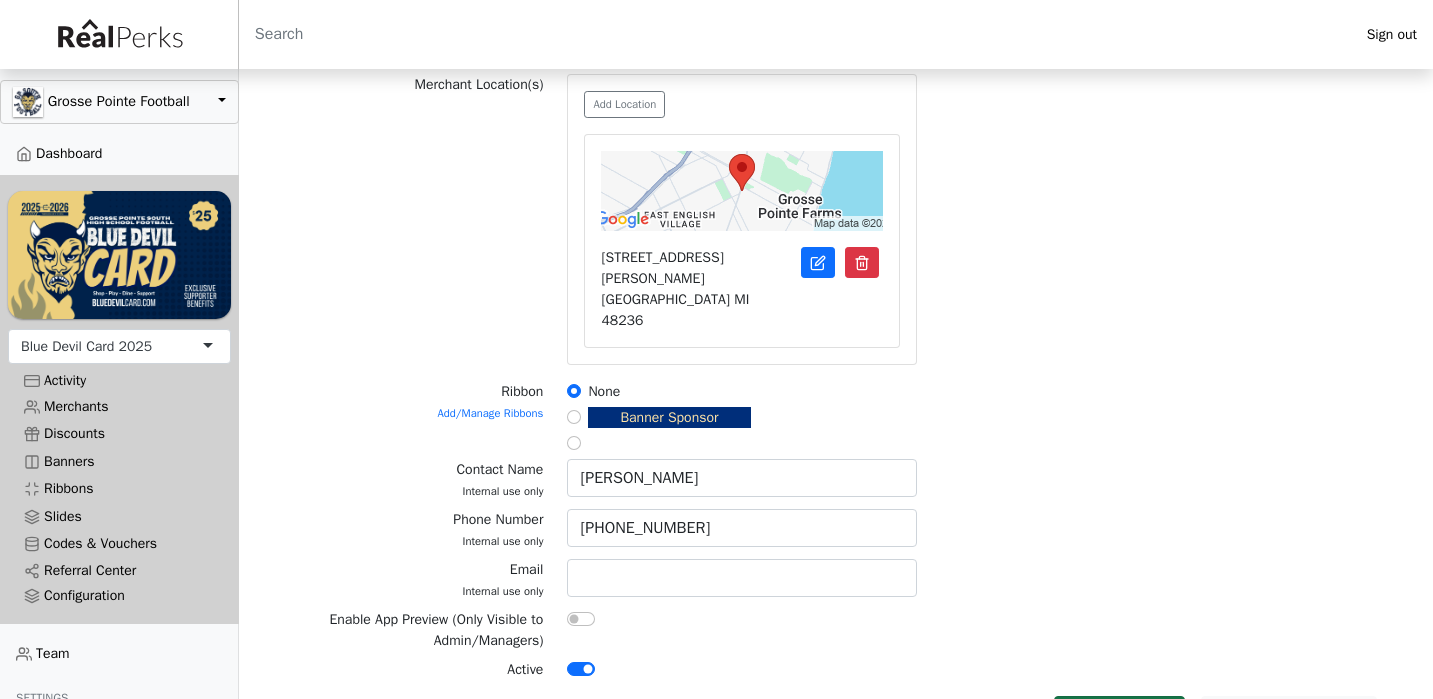 click on "Save Merchant" at bounding box center (1119, 715) 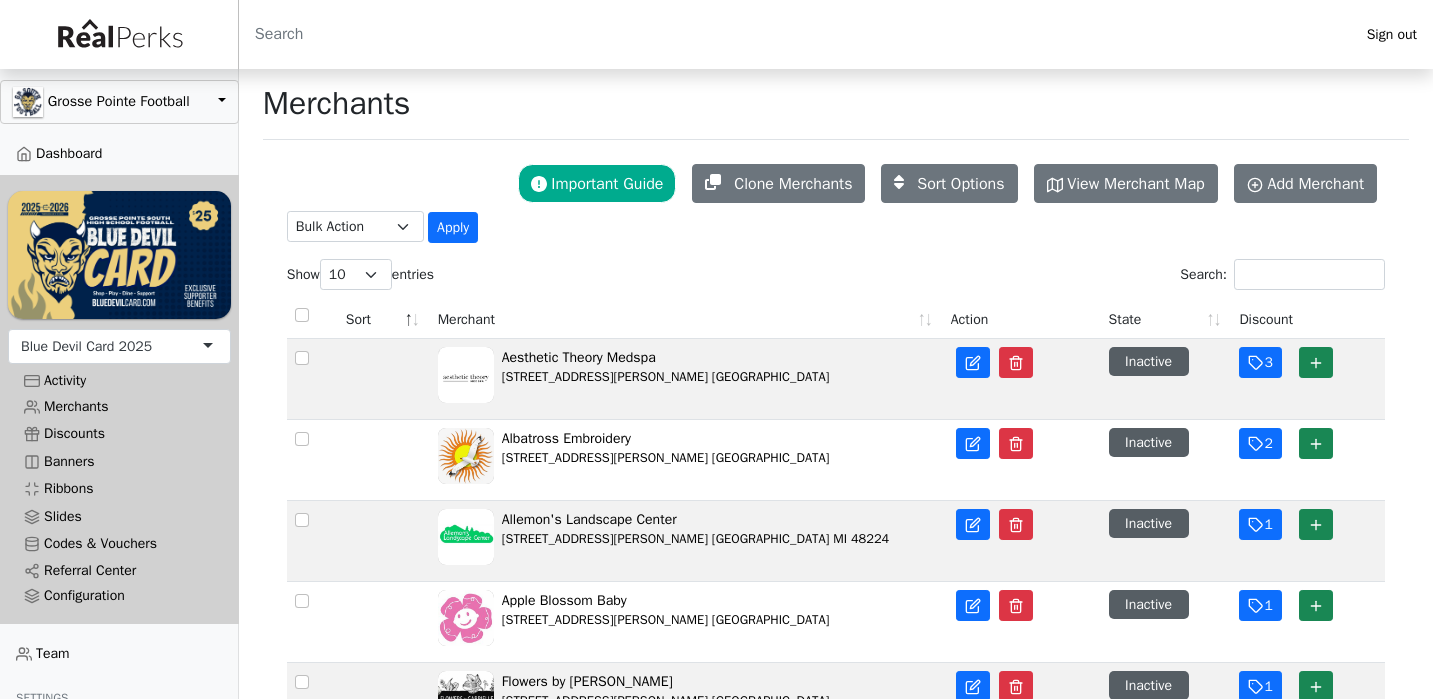 scroll, scrollTop: 0, scrollLeft: 0, axis: both 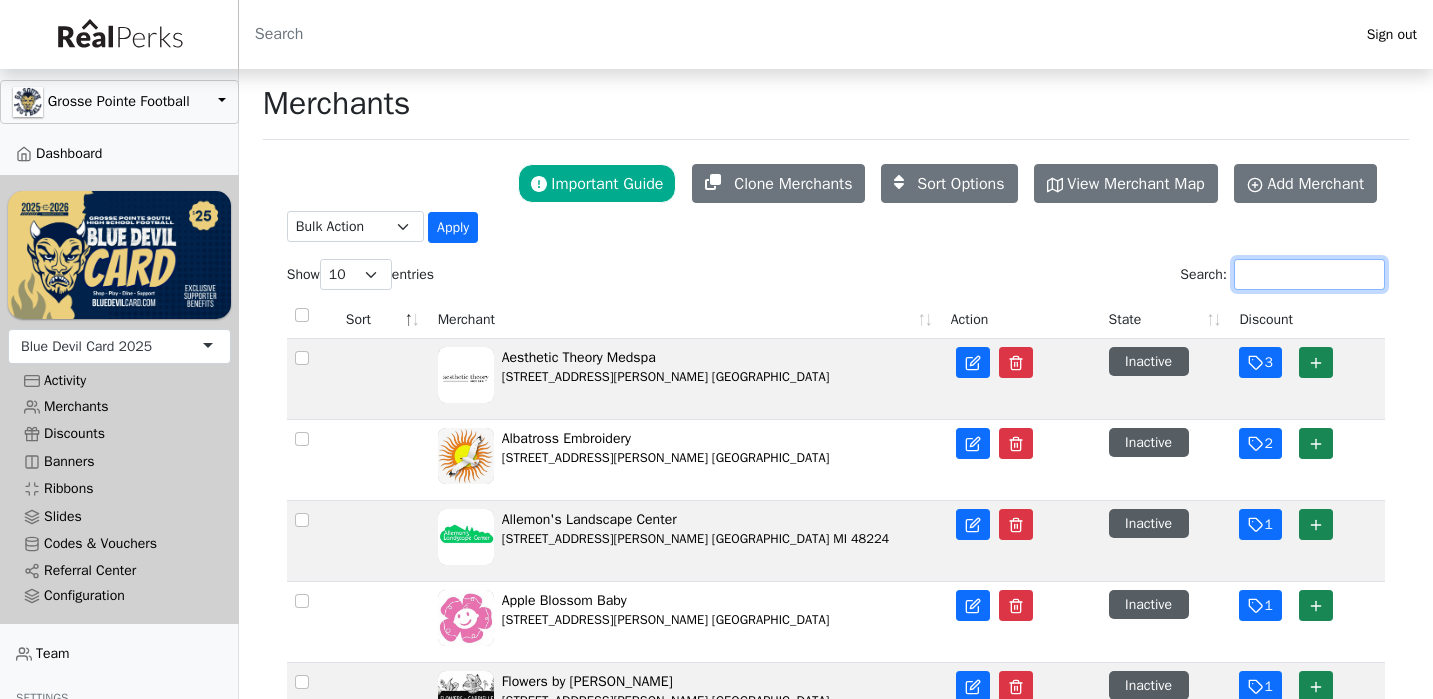 click on "Search:" at bounding box center [1309, 274] 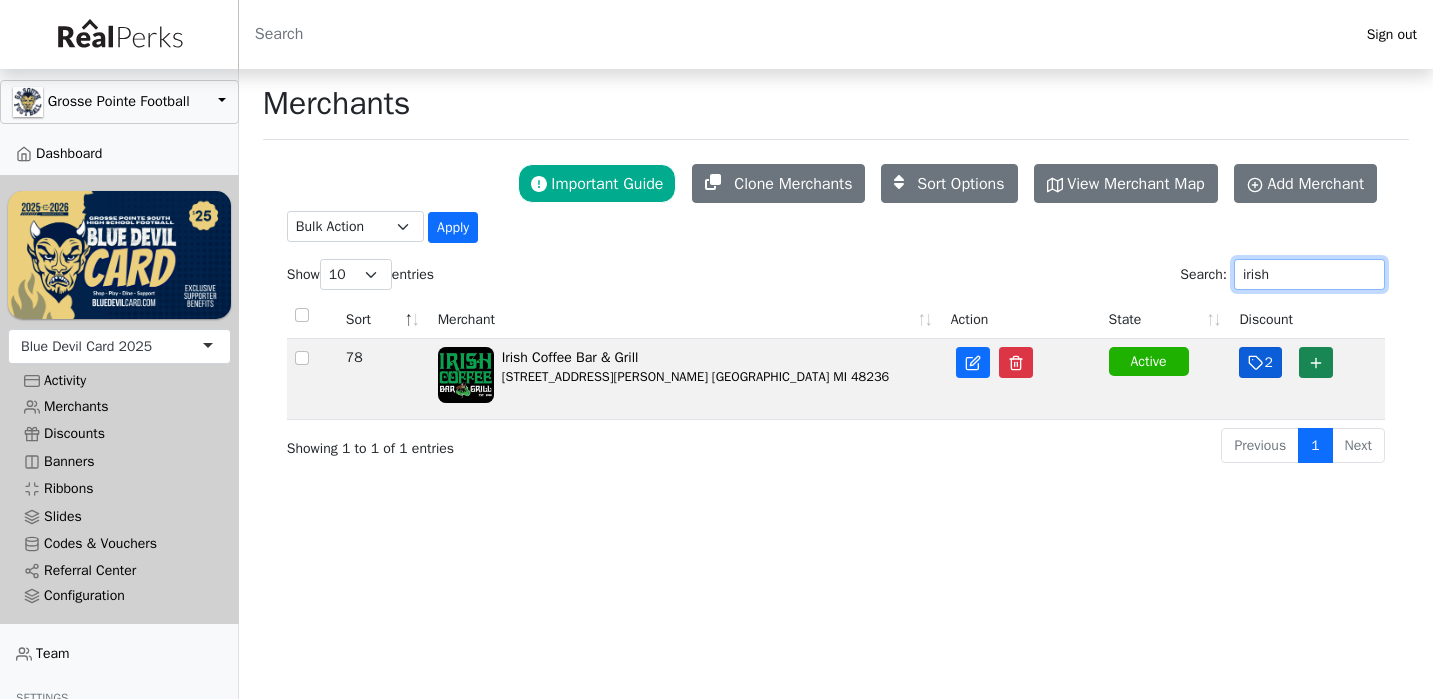 type on "irish" 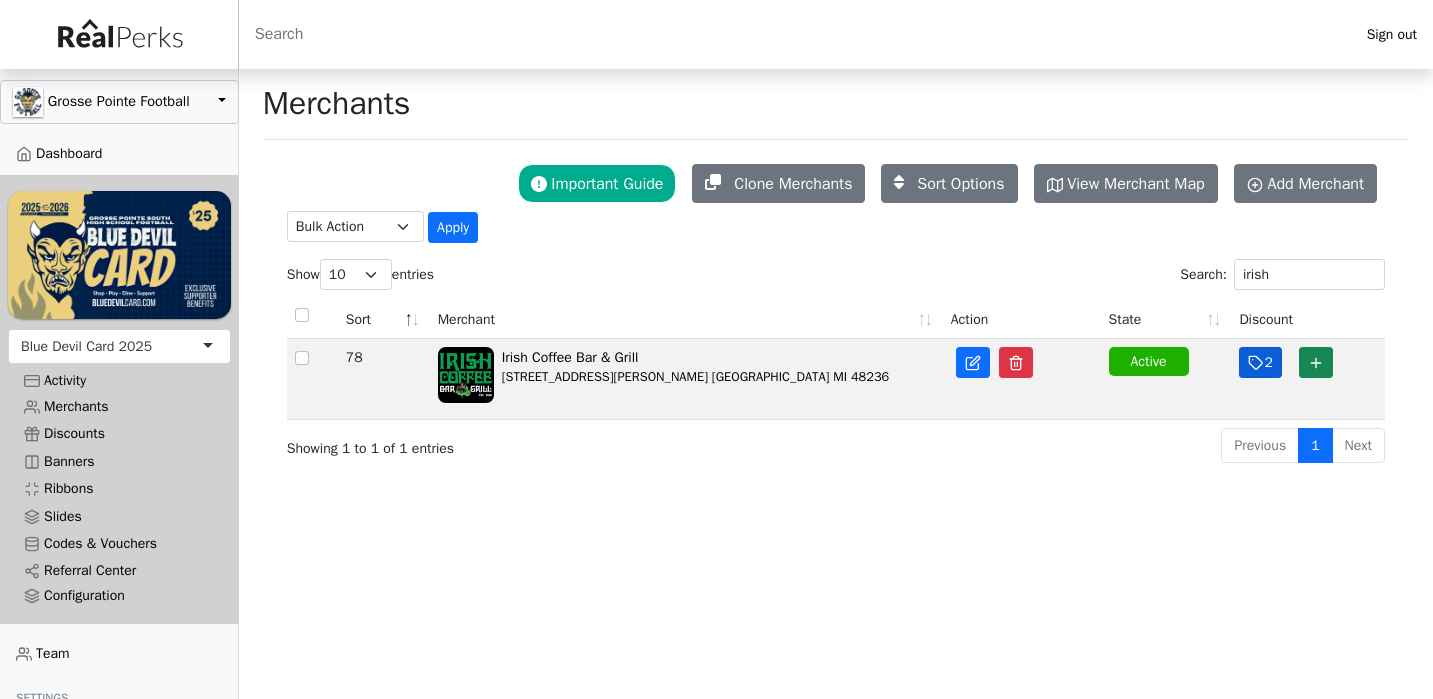 click on "2" at bounding box center (1260, 362) 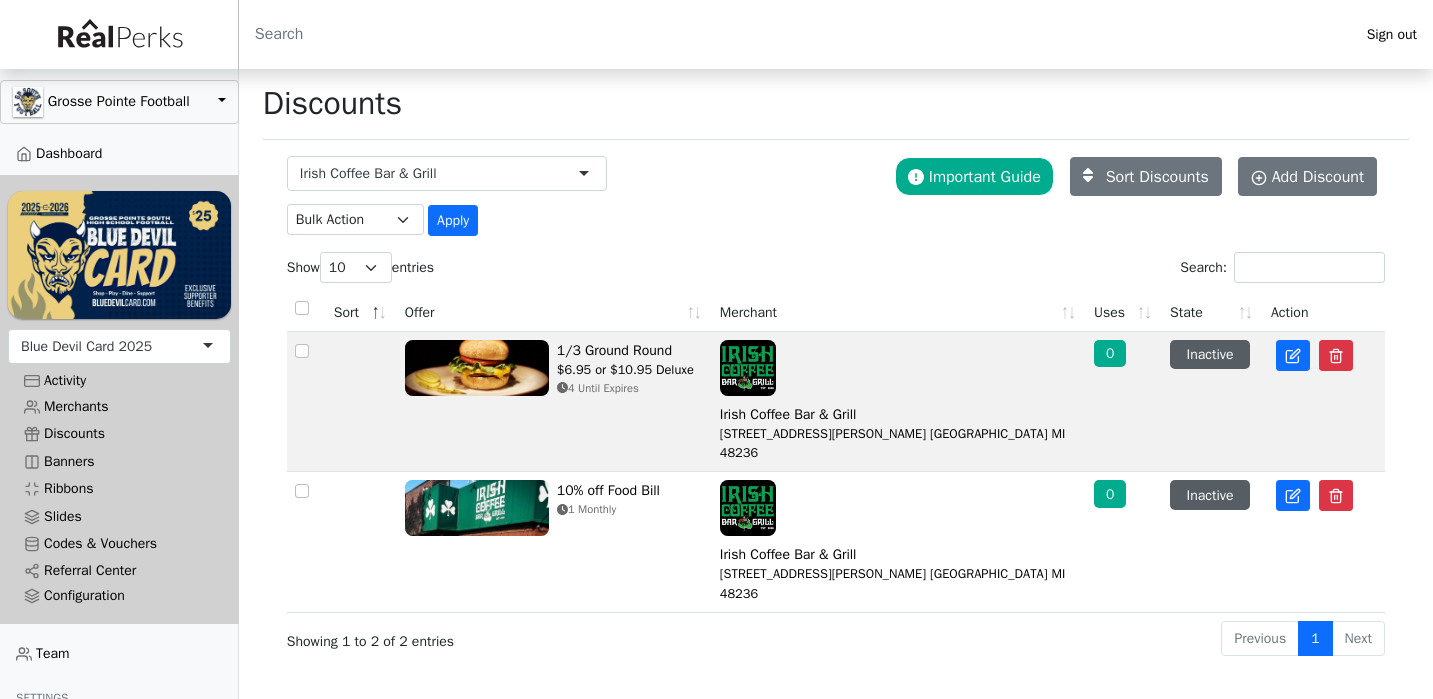 scroll, scrollTop: 0, scrollLeft: 0, axis: both 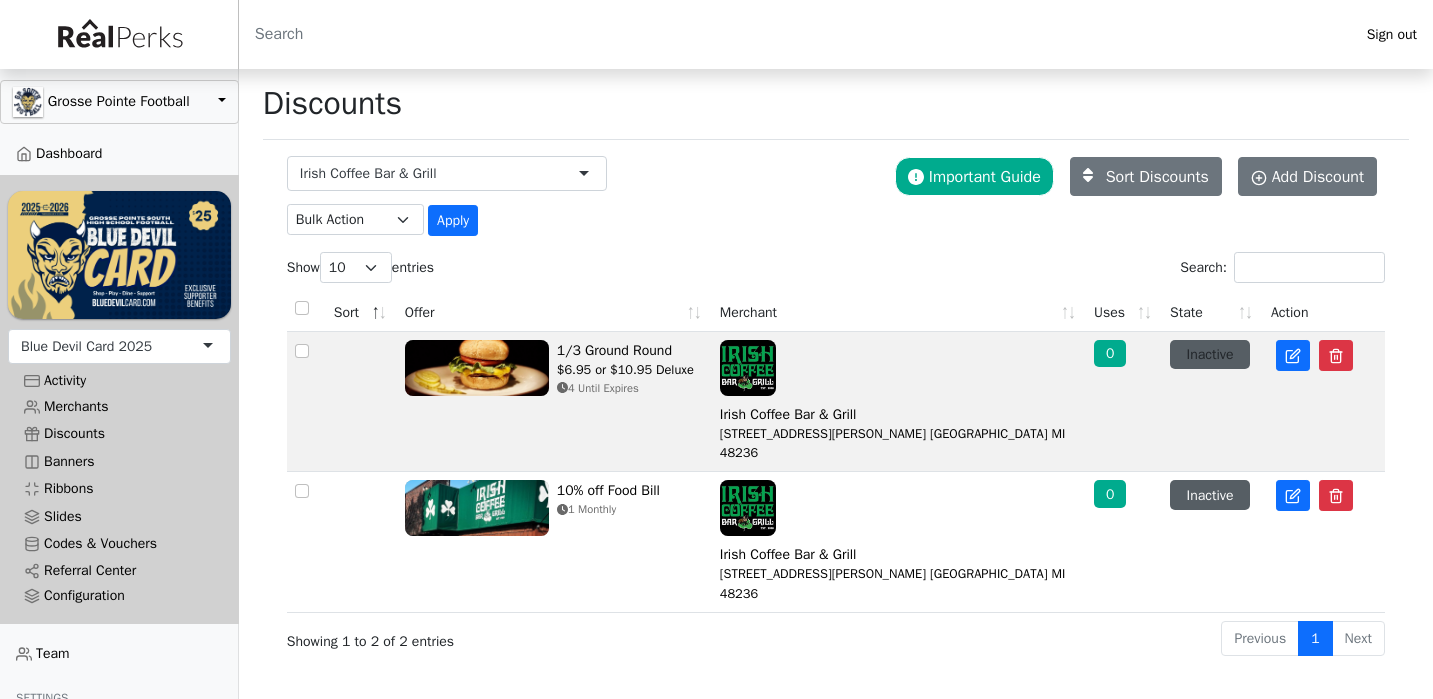 click on "Inactive" at bounding box center [1210, 354] 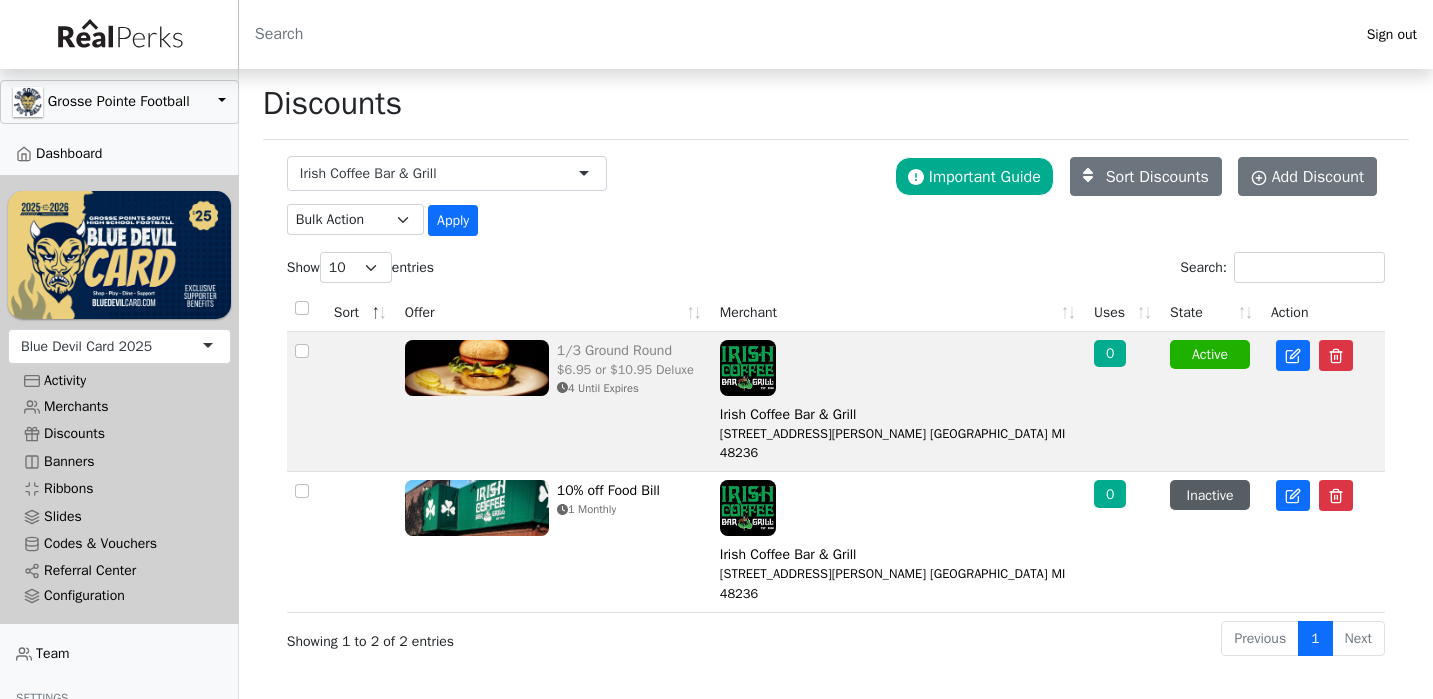 click on "$6.95 or $10.95 Deluxe" at bounding box center (625, 370) 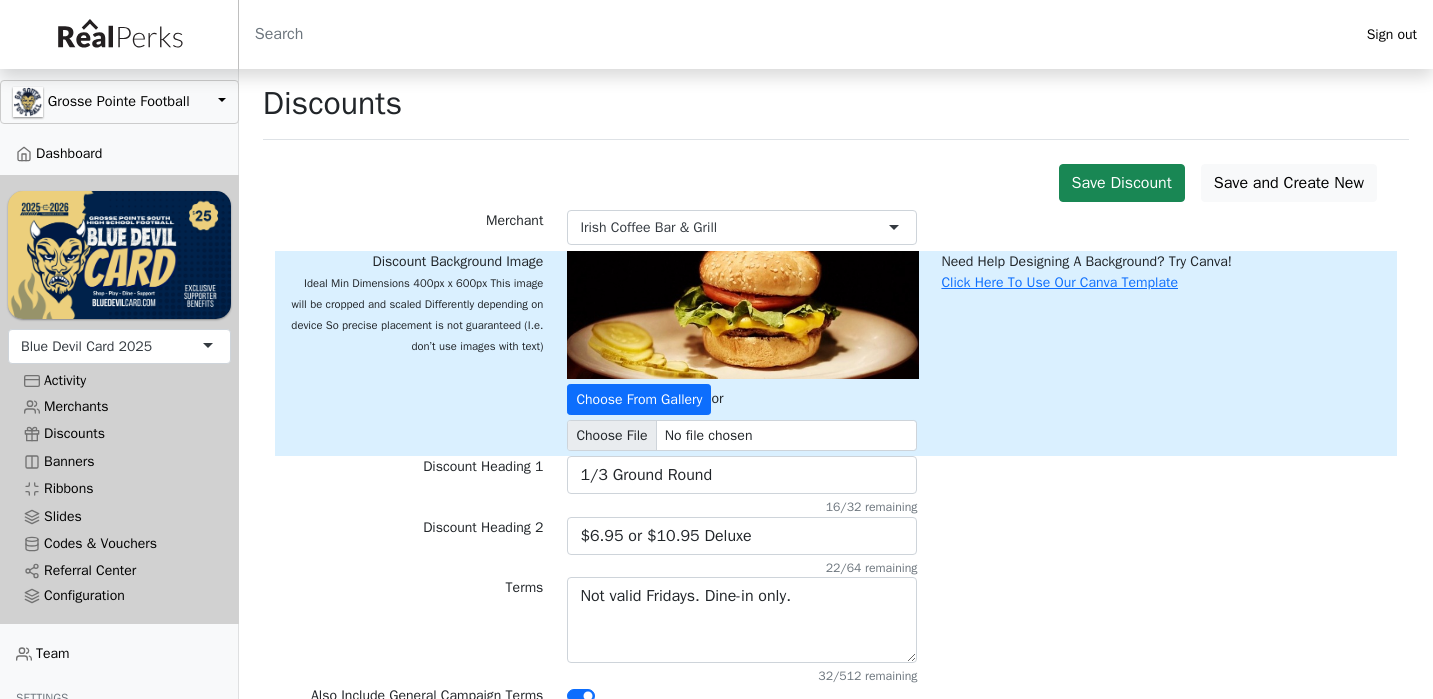 scroll, scrollTop: 0, scrollLeft: 0, axis: both 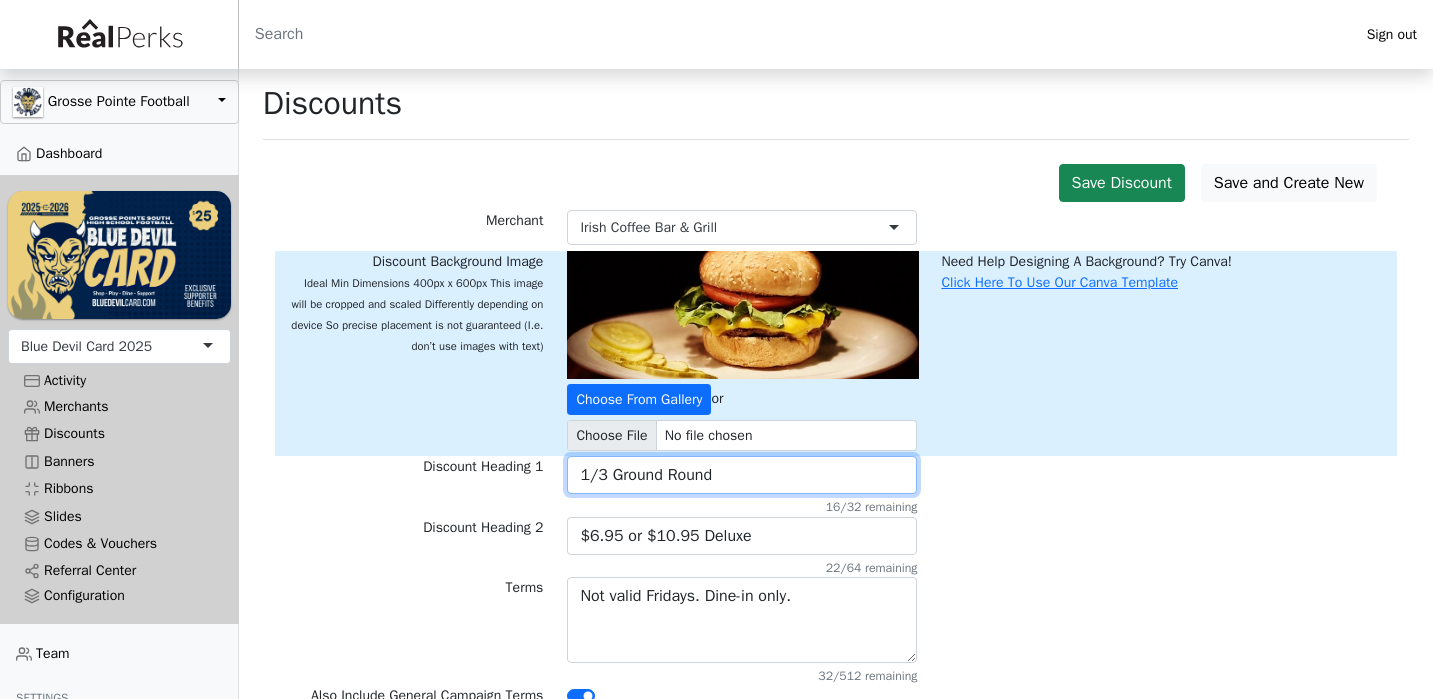 click on "1/3 Ground Round" at bounding box center (742, 475) 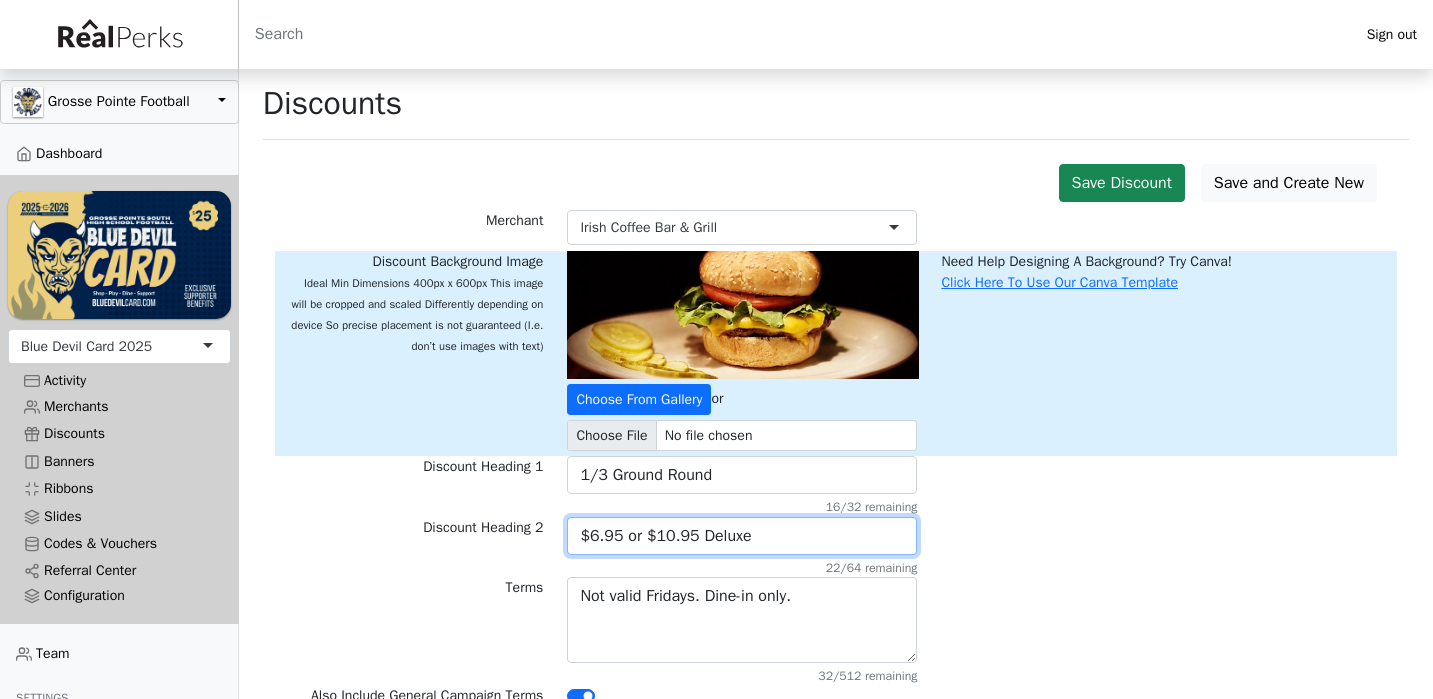 click on "$6.95 or $10.95 Deluxe" at bounding box center [742, 536] 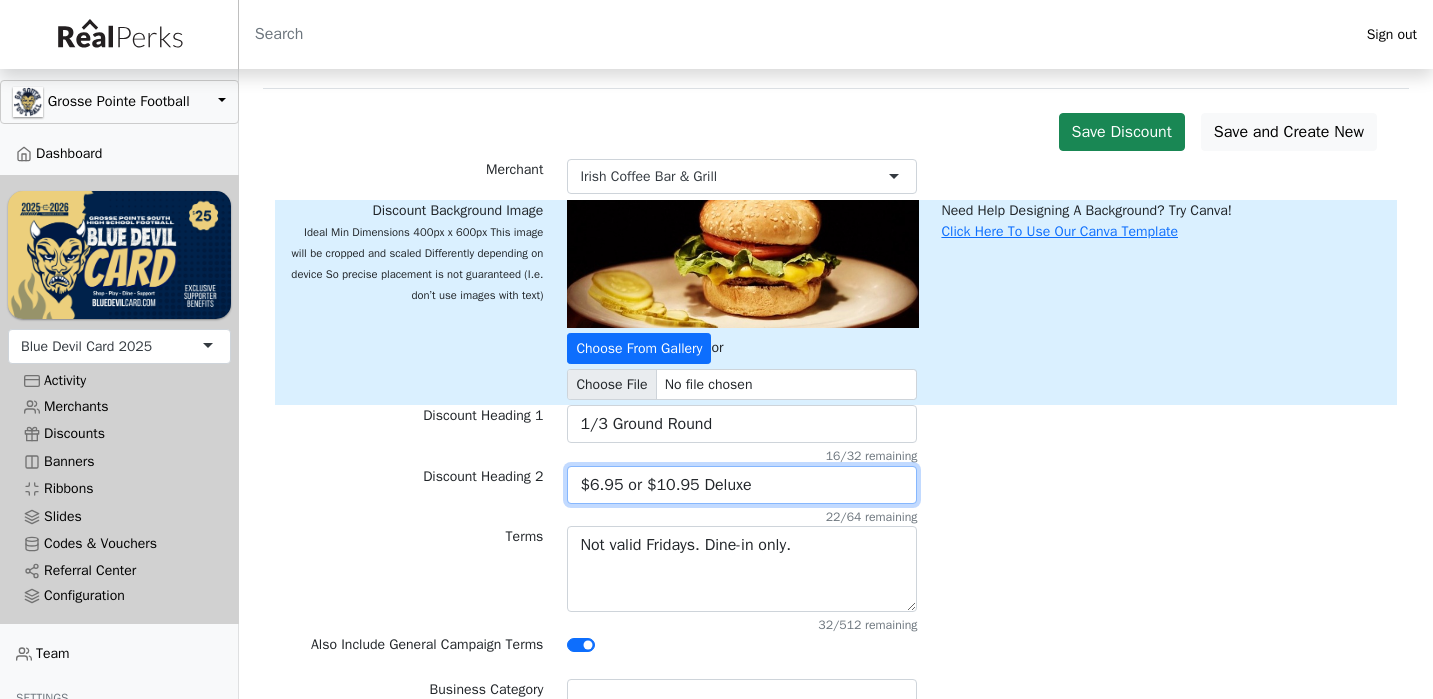 scroll, scrollTop: 53, scrollLeft: 0, axis: vertical 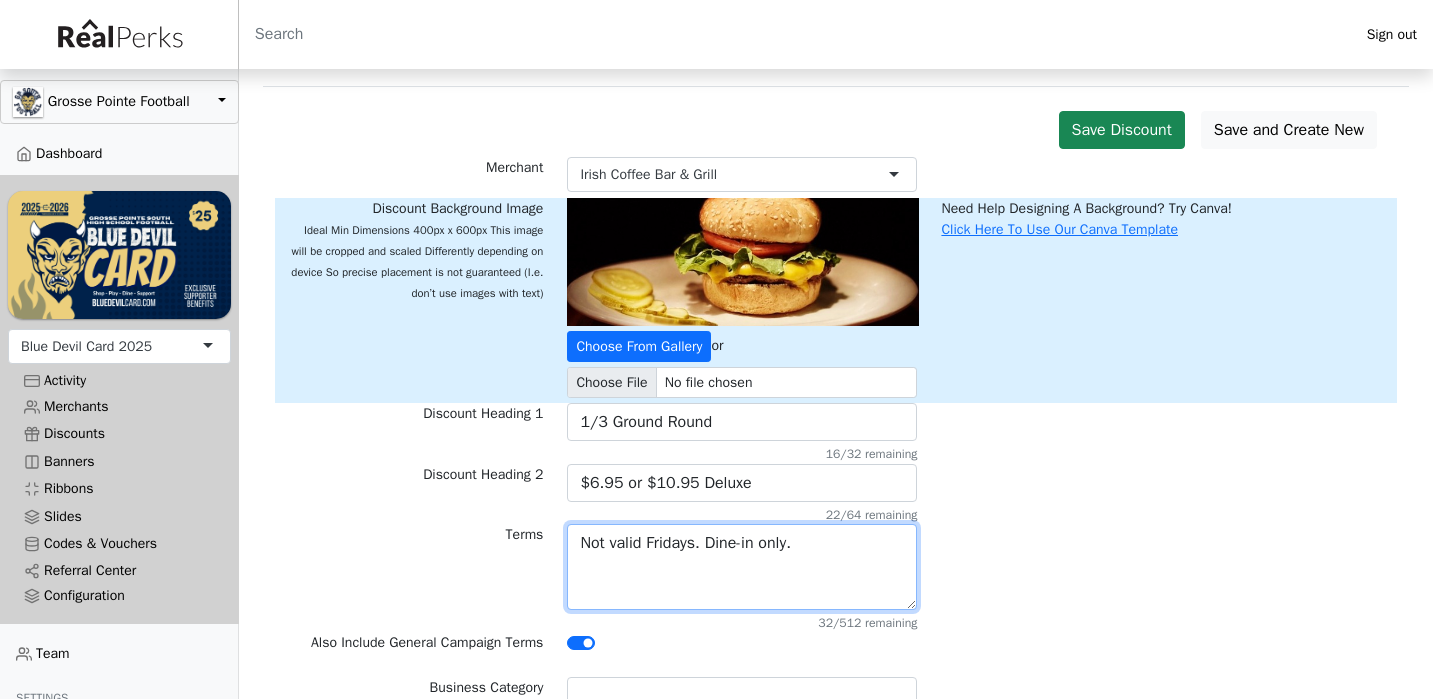 click on "Not valid Fridays. Dine-in only." at bounding box center [742, 567] 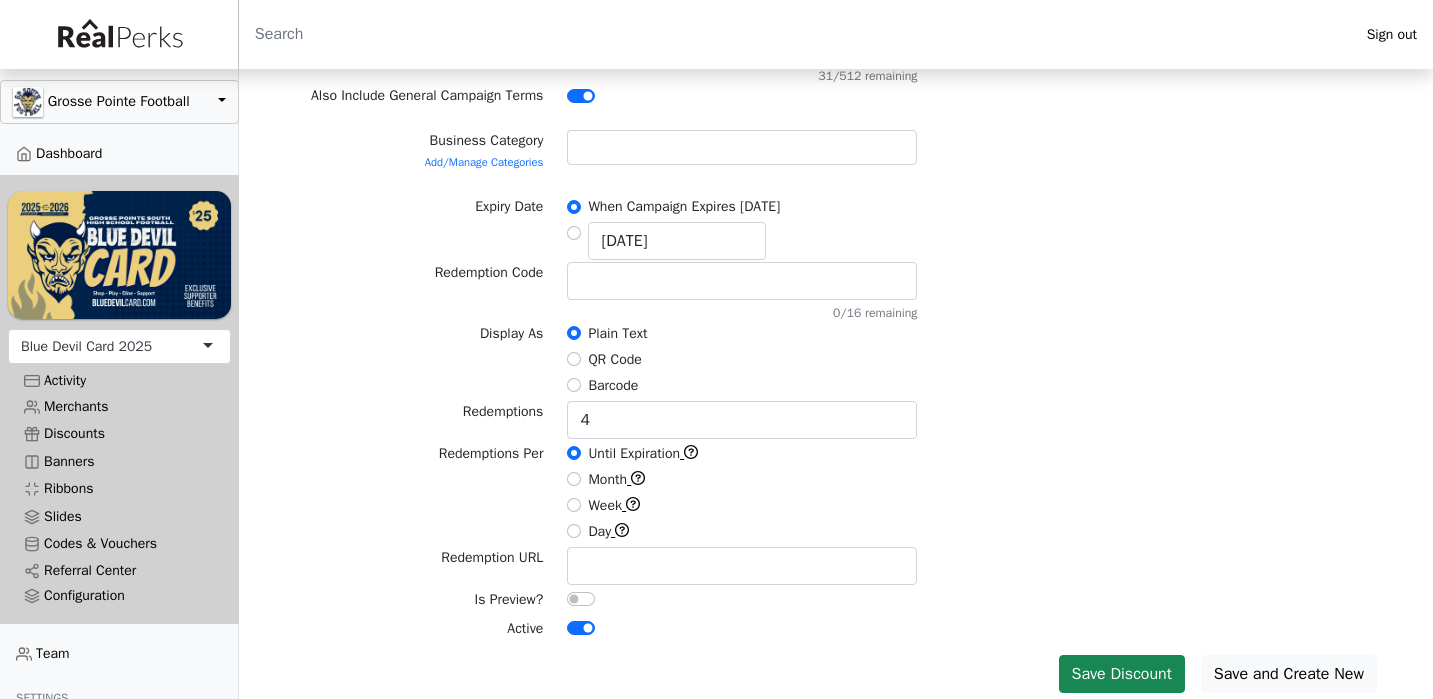 scroll, scrollTop: 599, scrollLeft: 0, axis: vertical 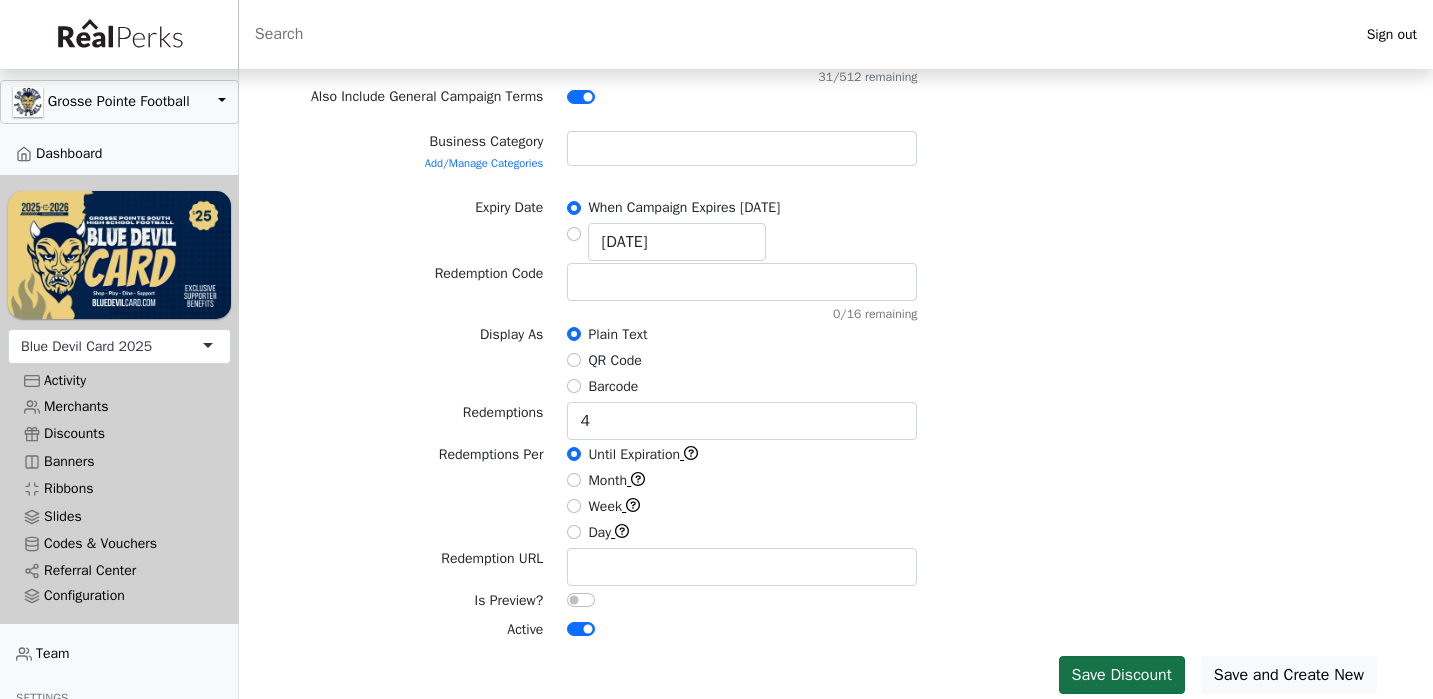 type on "Not valid Fridays. Dine-in only" 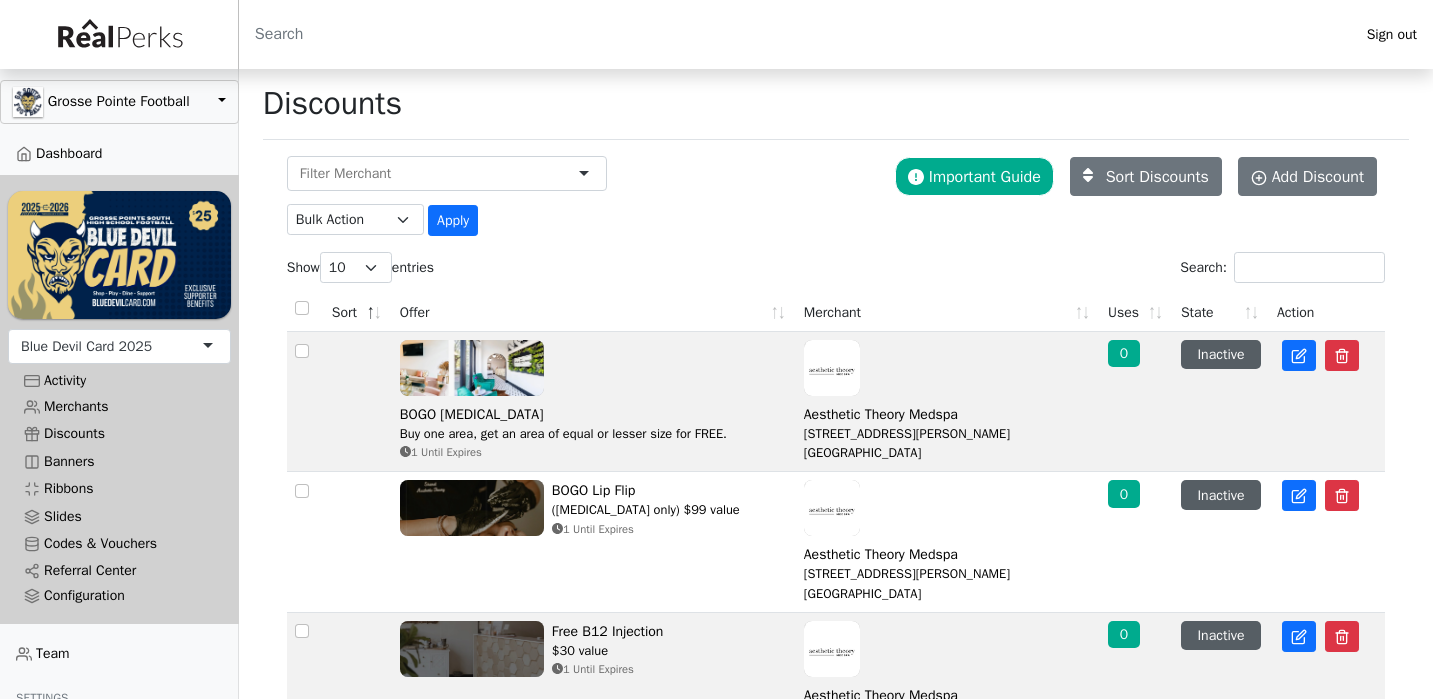 scroll, scrollTop: 0, scrollLeft: 0, axis: both 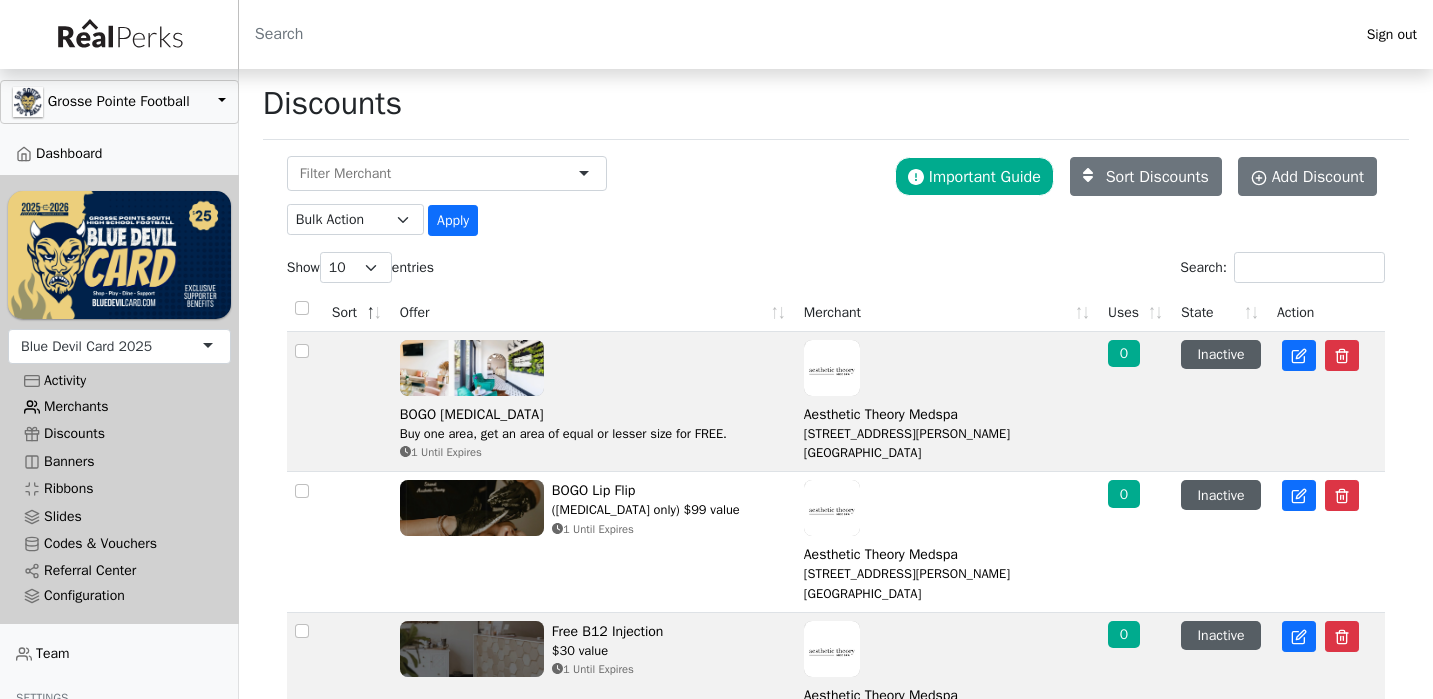 click on "Merchants" at bounding box center [119, 406] 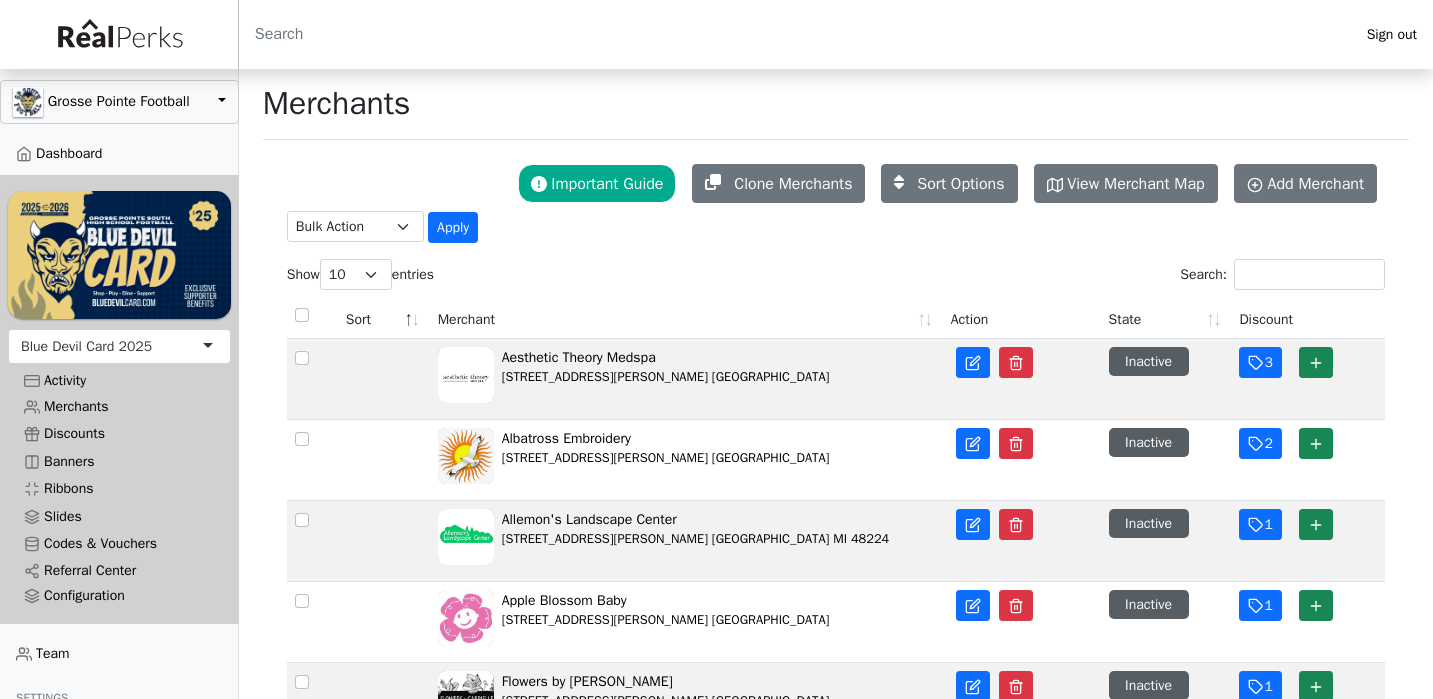 scroll, scrollTop: 0, scrollLeft: 0, axis: both 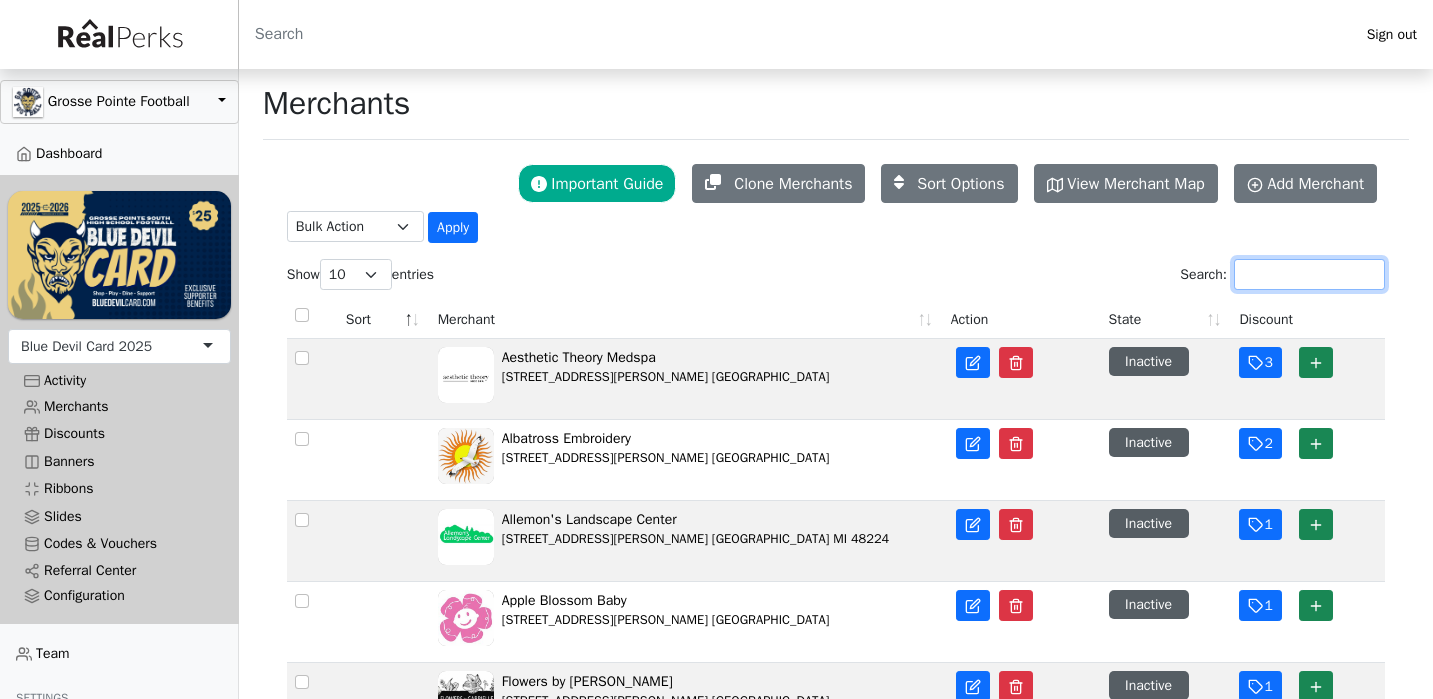 click on "Search:" at bounding box center (1309, 274) 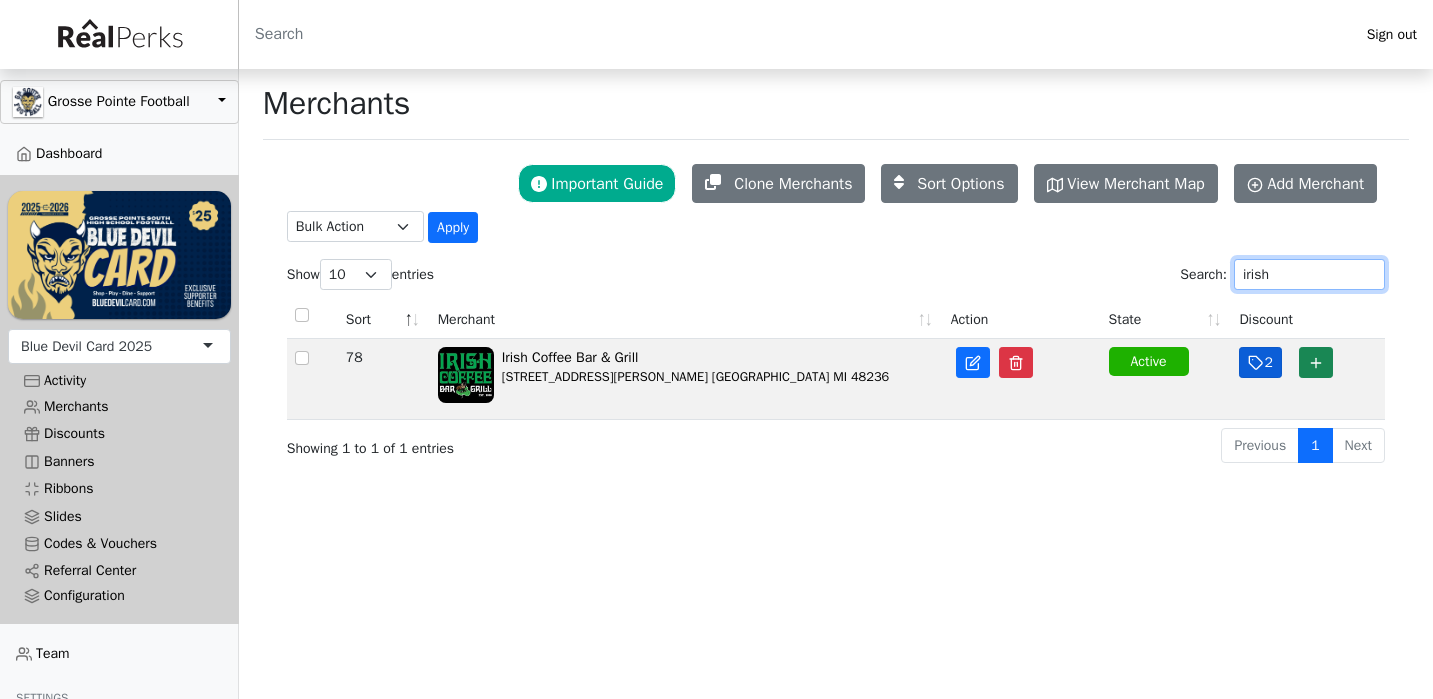 type on "irish" 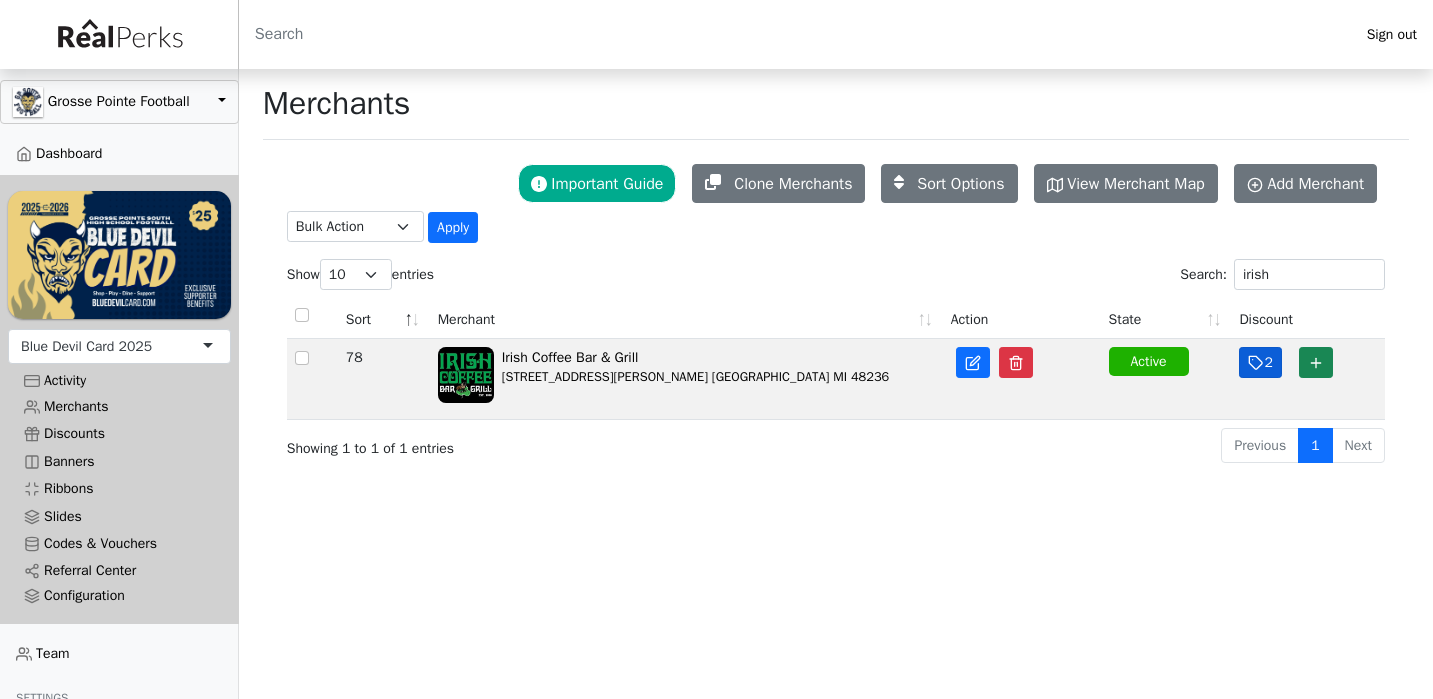 click on "2" at bounding box center [1260, 362] 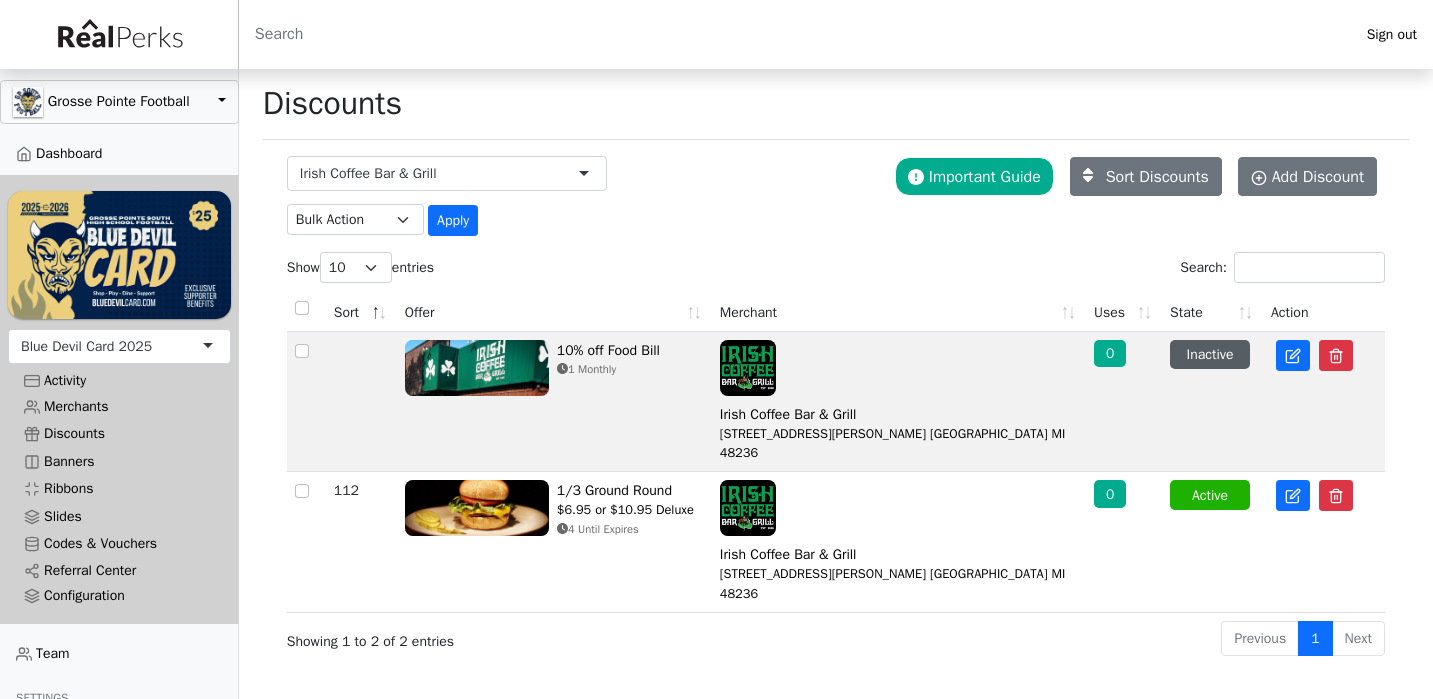scroll, scrollTop: 0, scrollLeft: 0, axis: both 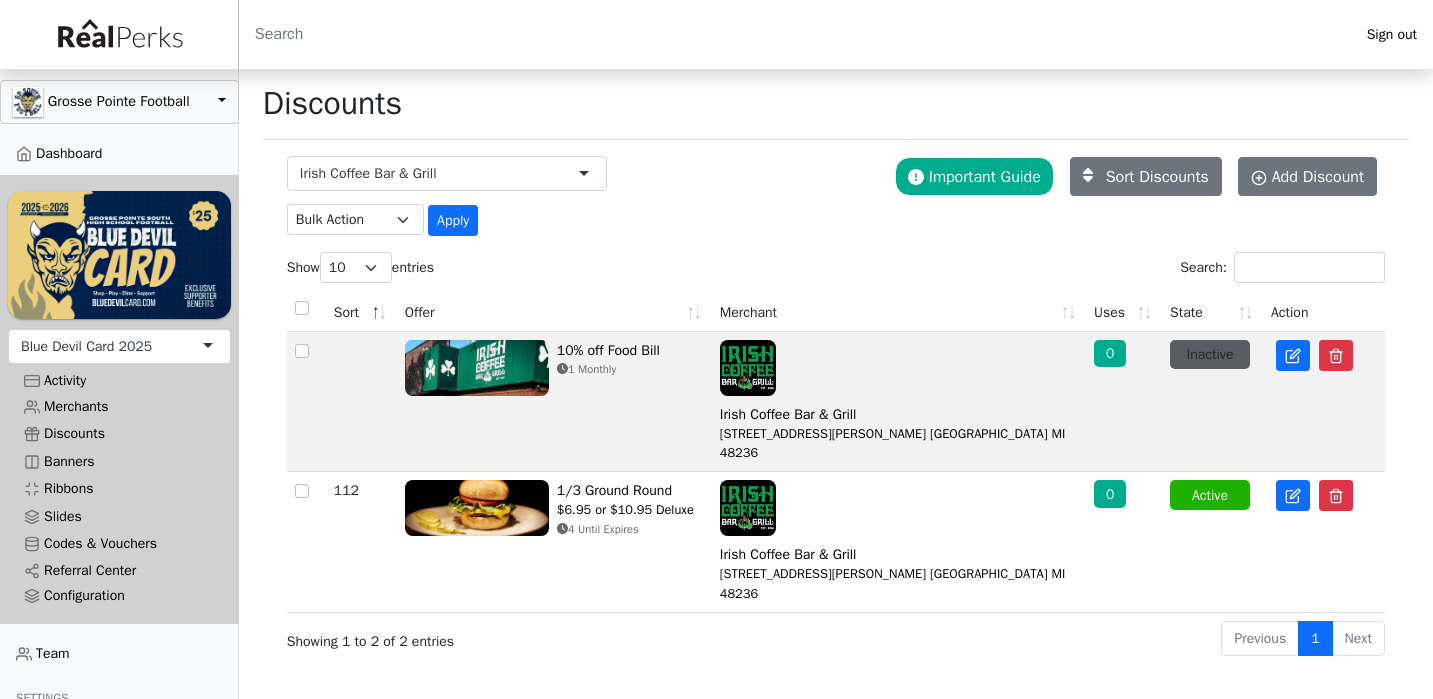 click on "Inactive" at bounding box center [1210, 354] 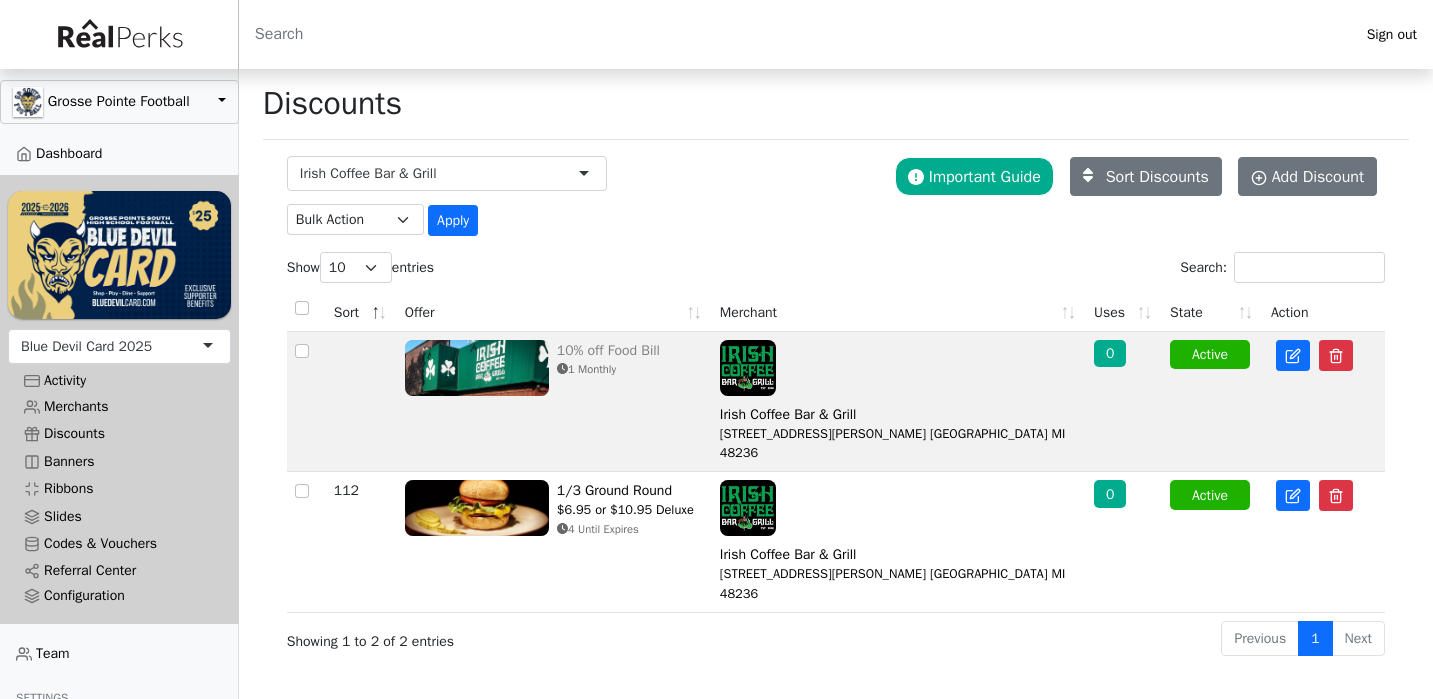 click on "10% off Food Bill
1 Monthly" at bounding box center [554, 372] 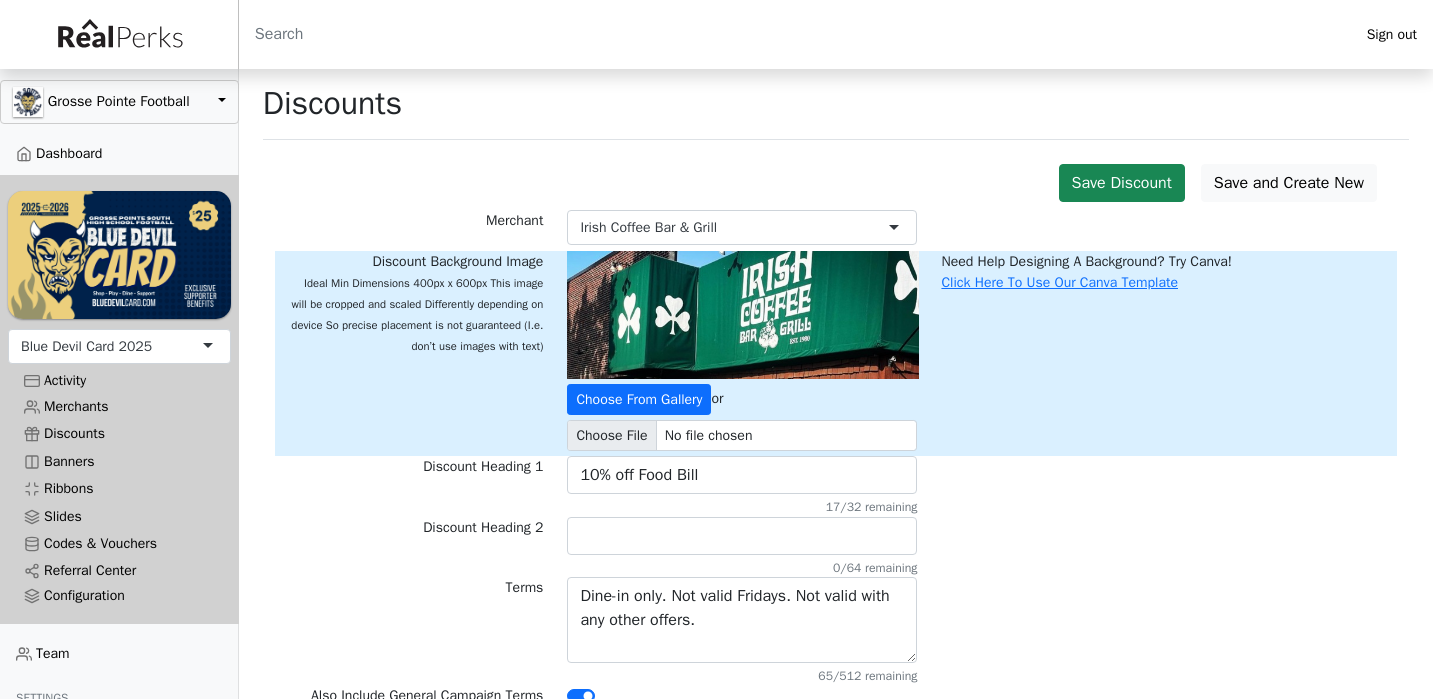 scroll, scrollTop: 0, scrollLeft: 0, axis: both 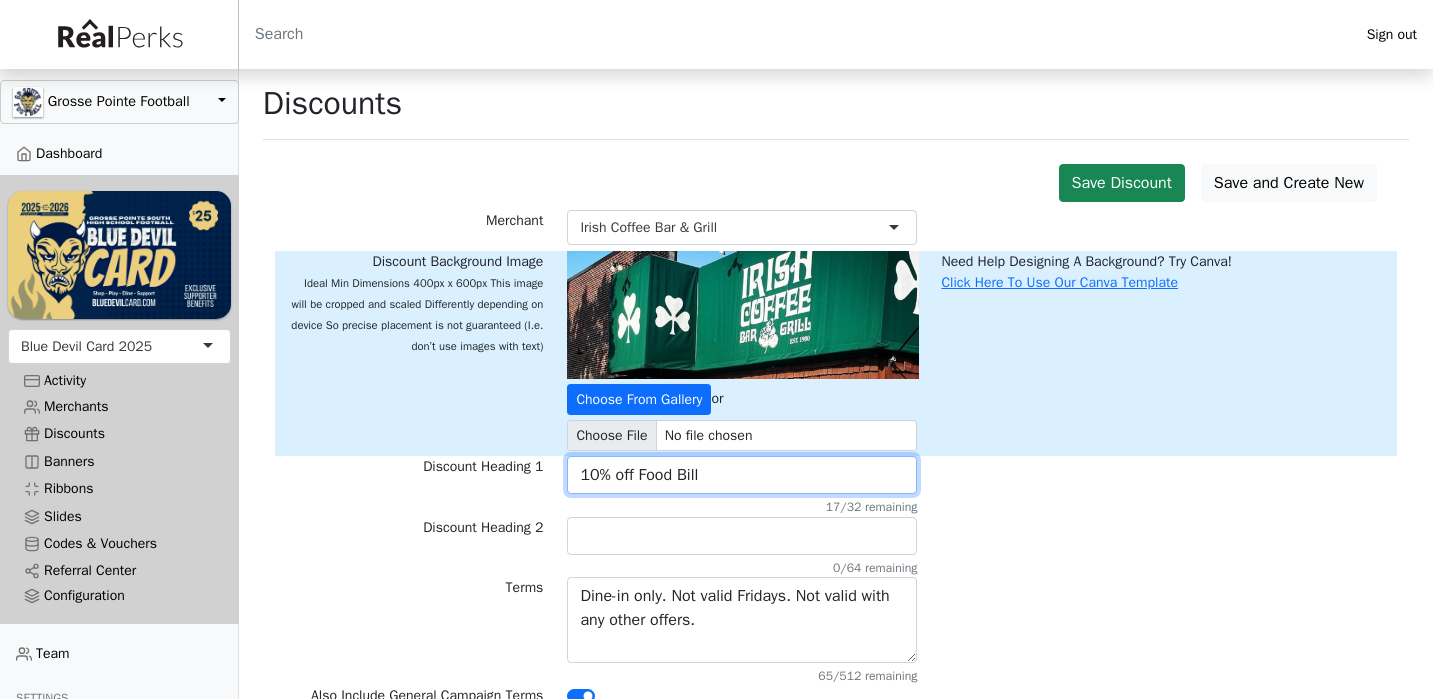click on "10% off Food Bill" at bounding box center (742, 475) 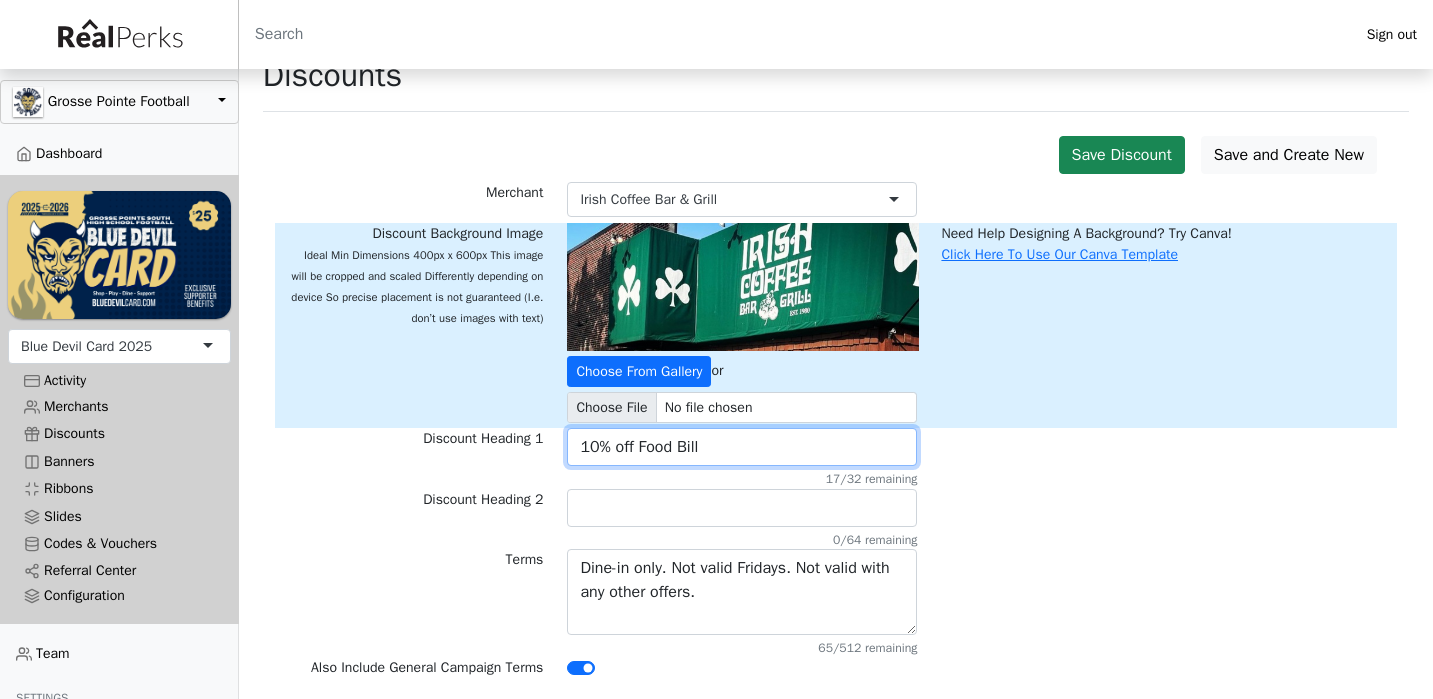 scroll, scrollTop: 35, scrollLeft: 0, axis: vertical 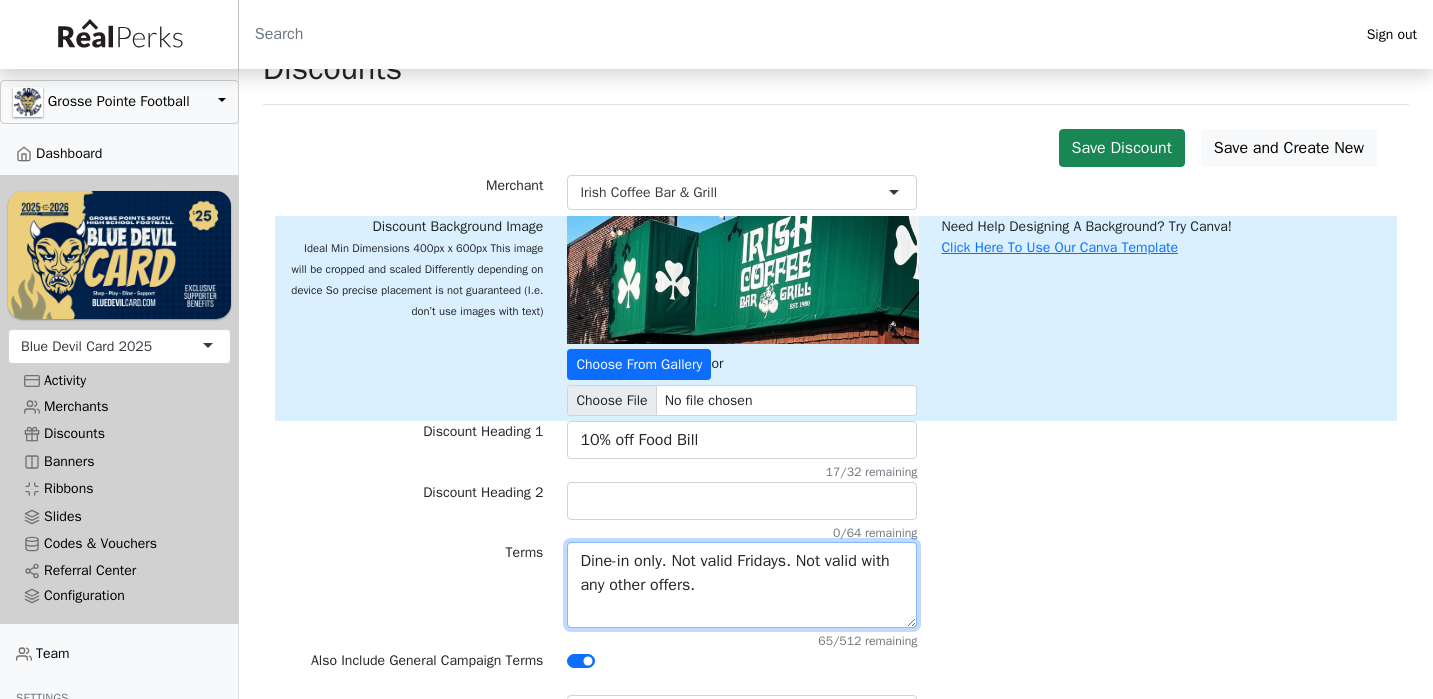 click on "Dine-in only. Not valid Fridays. Not valid with any other offers." at bounding box center [742, 585] 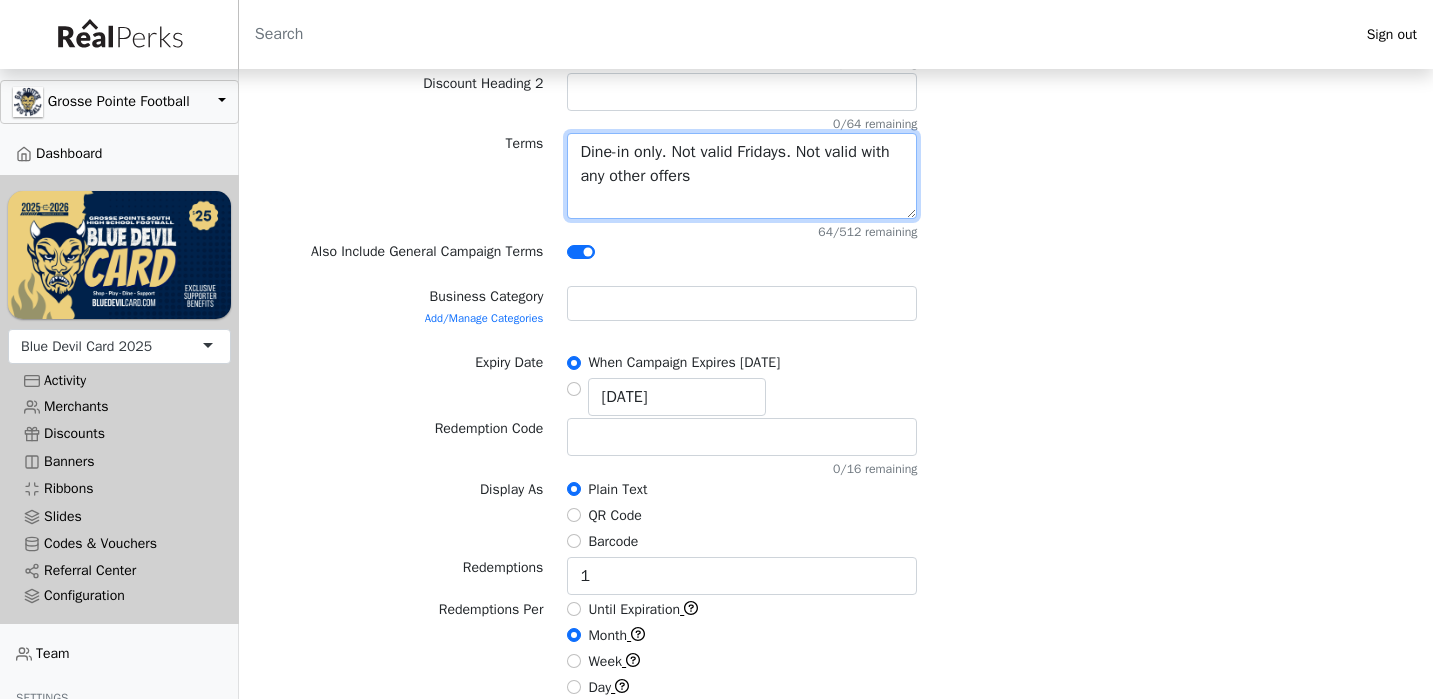 scroll, scrollTop: 508, scrollLeft: 0, axis: vertical 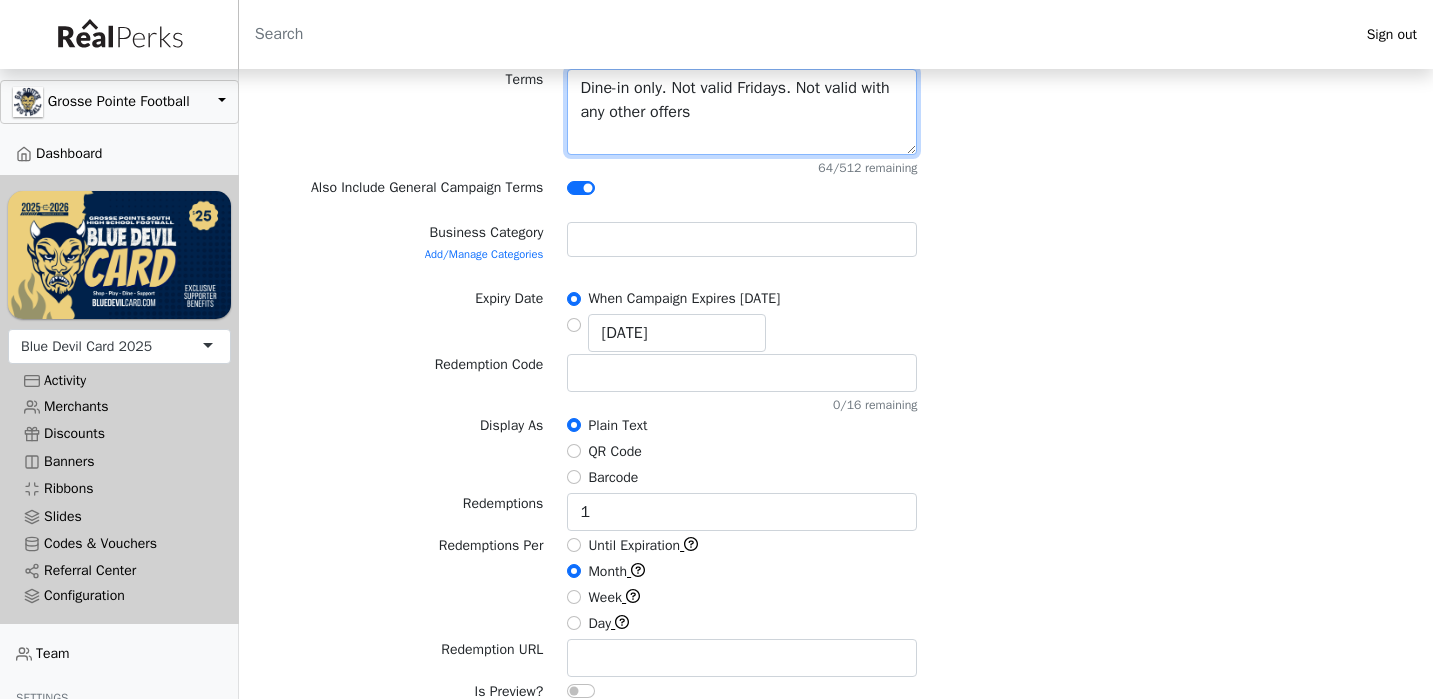 type on "Dine-in only. Not valid Fridays. Not valid with any other offers" 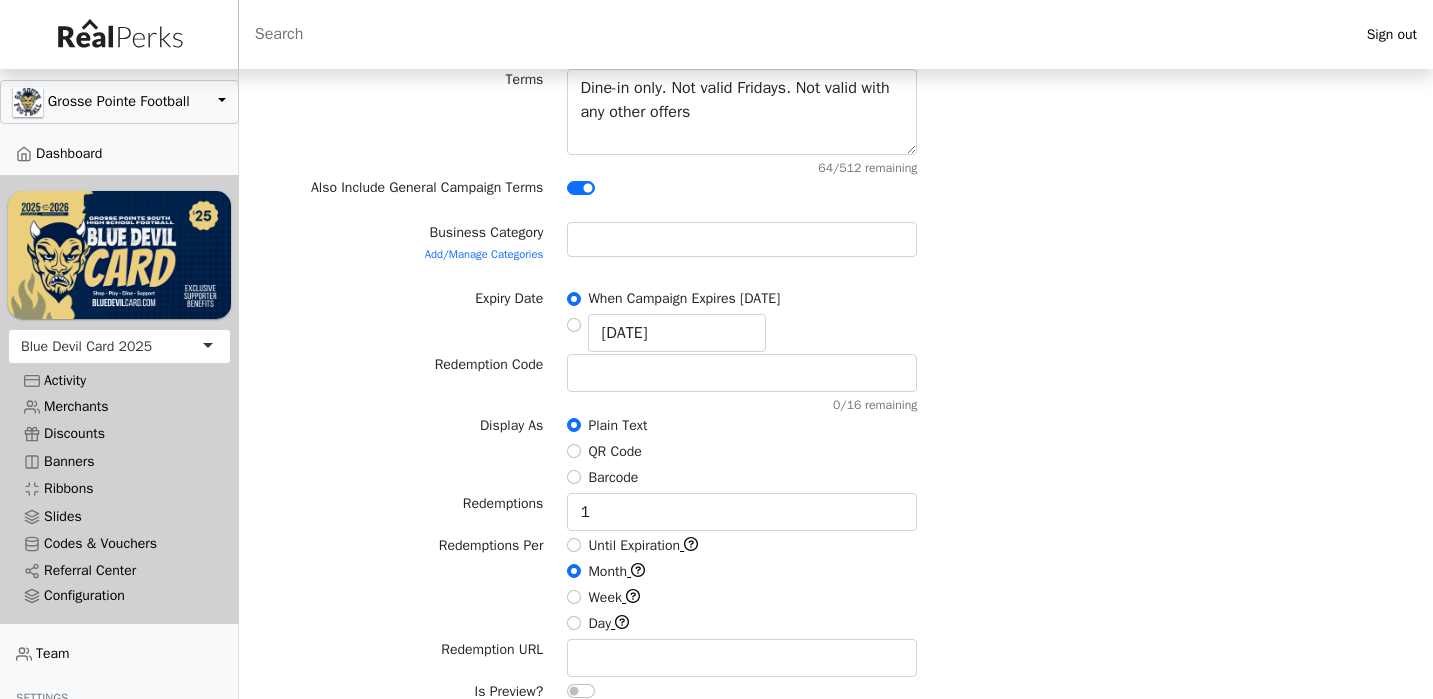 click on "Until Expiration" at bounding box center [574, 545] 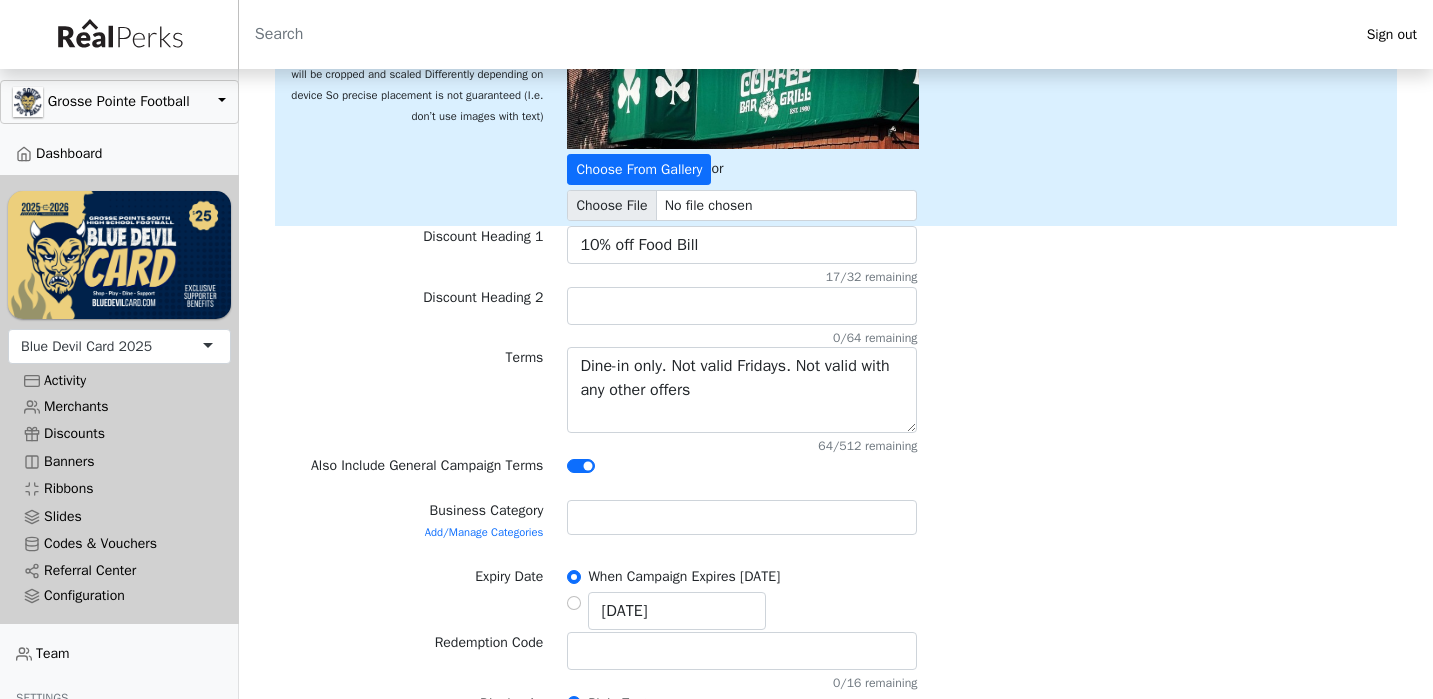 scroll, scrollTop: 232, scrollLeft: 0, axis: vertical 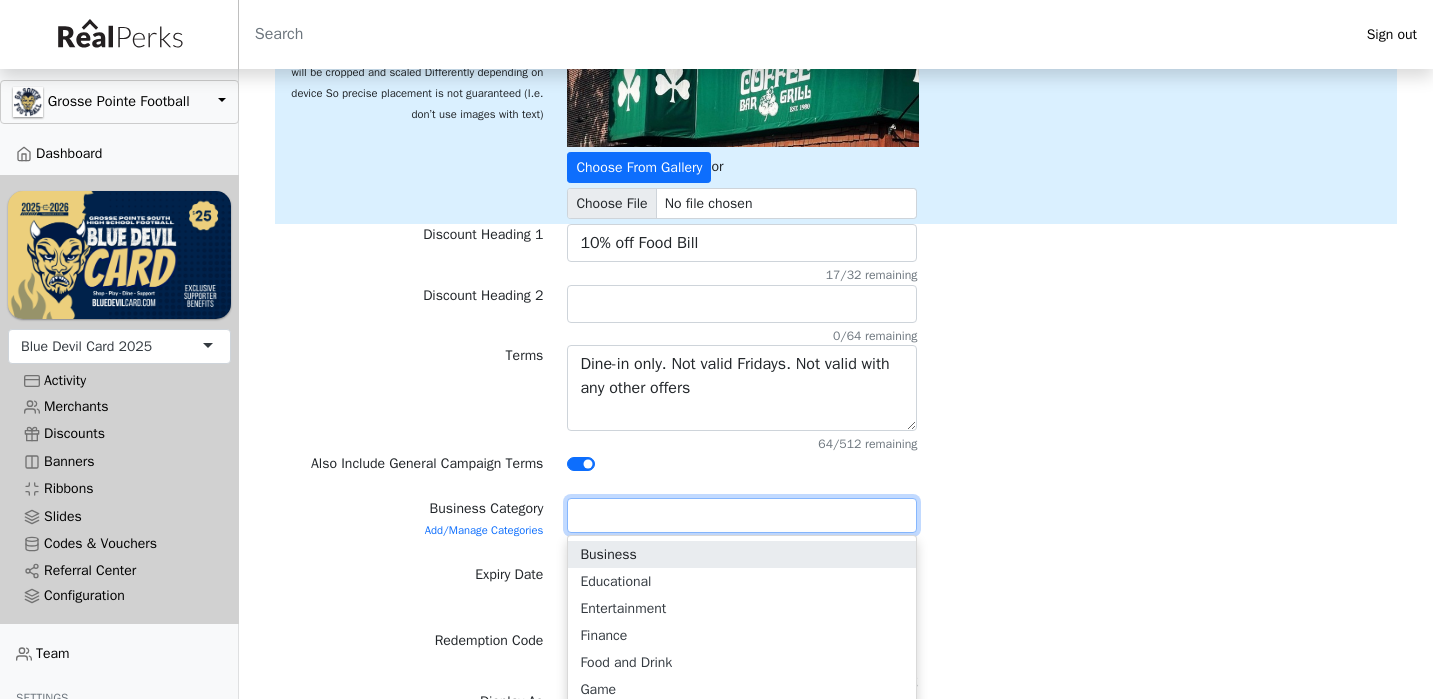 click at bounding box center [742, 515] 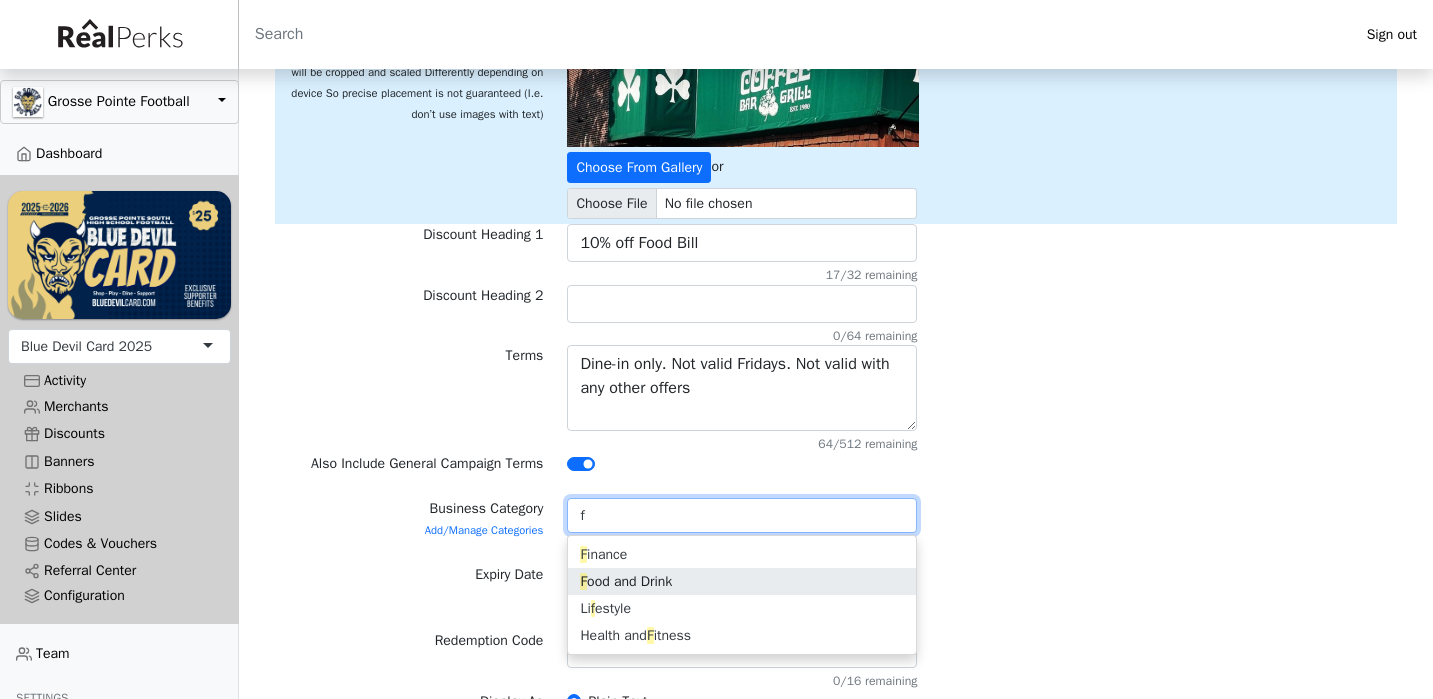 type 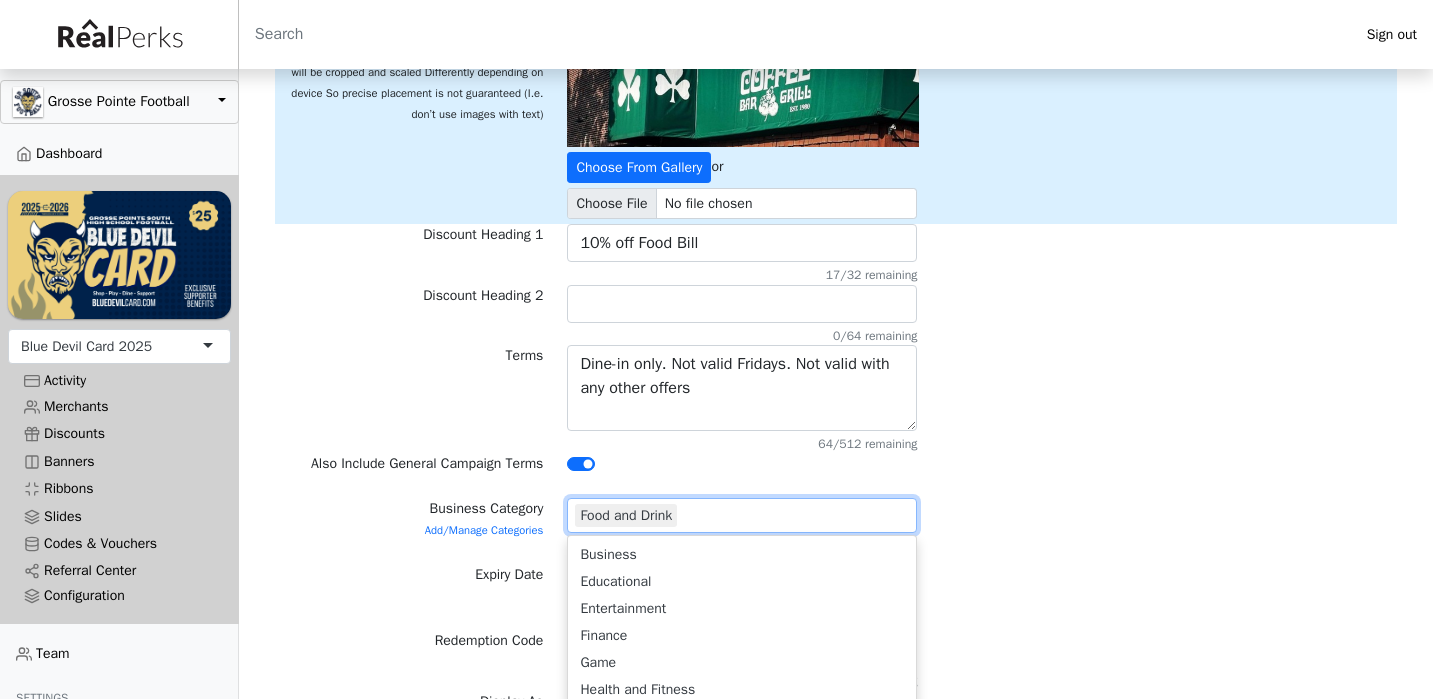 scroll, scrollTop: 4, scrollLeft: 0, axis: vertical 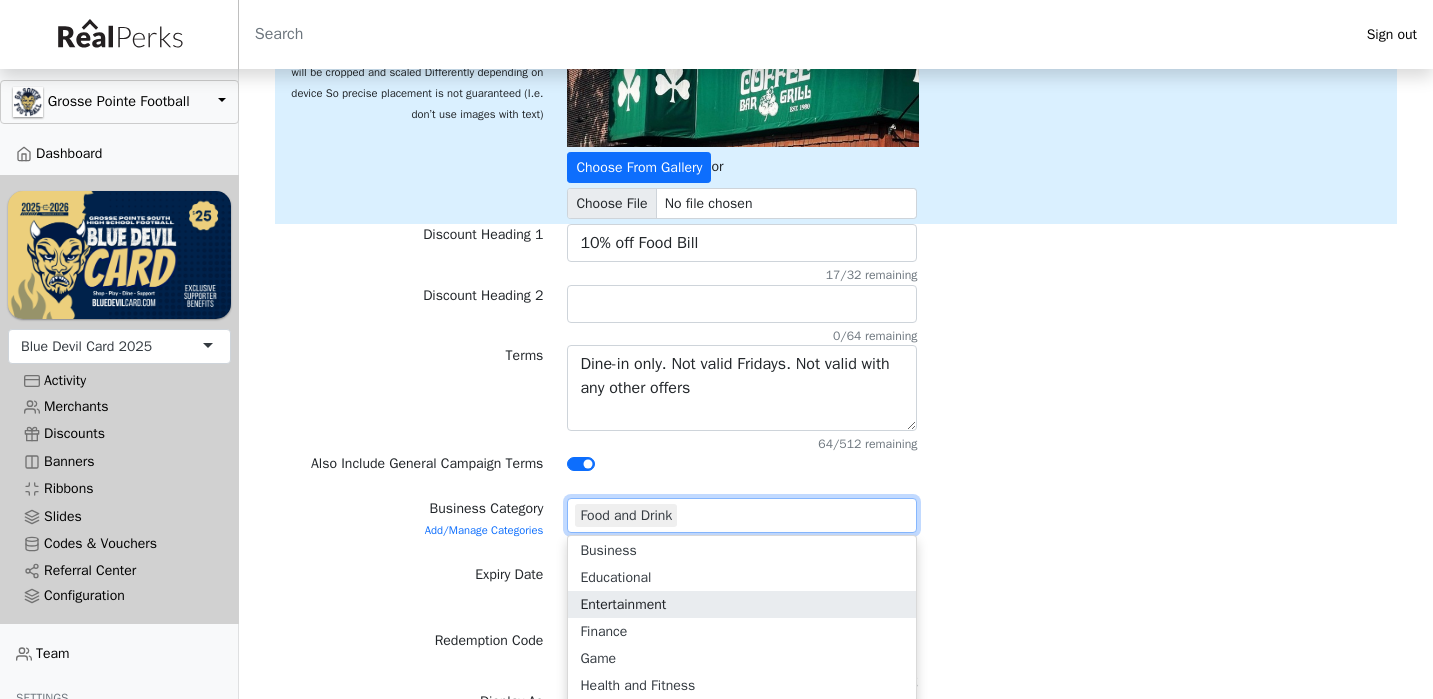 click on "Redemption Code
0/16 remaining" at bounding box center [836, 660] 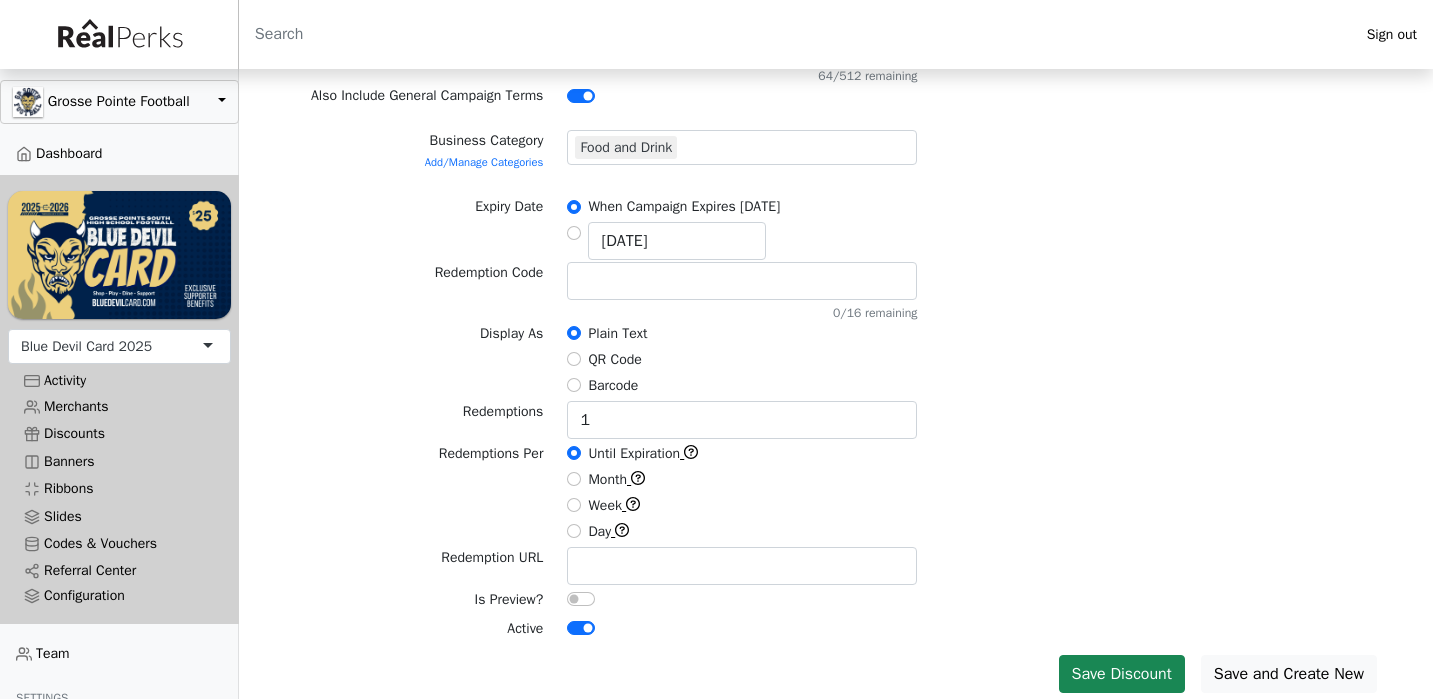 scroll, scrollTop: 599, scrollLeft: 0, axis: vertical 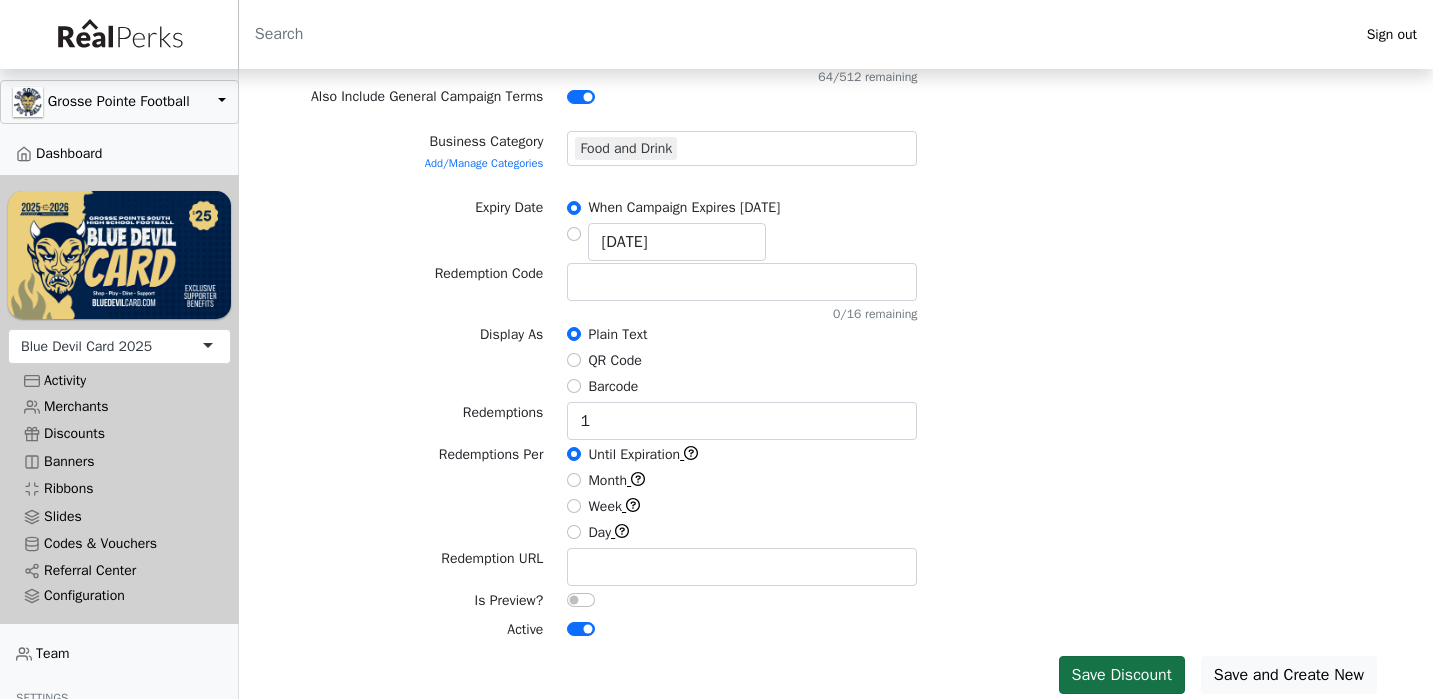 click on "Save Discount" at bounding box center (1122, 675) 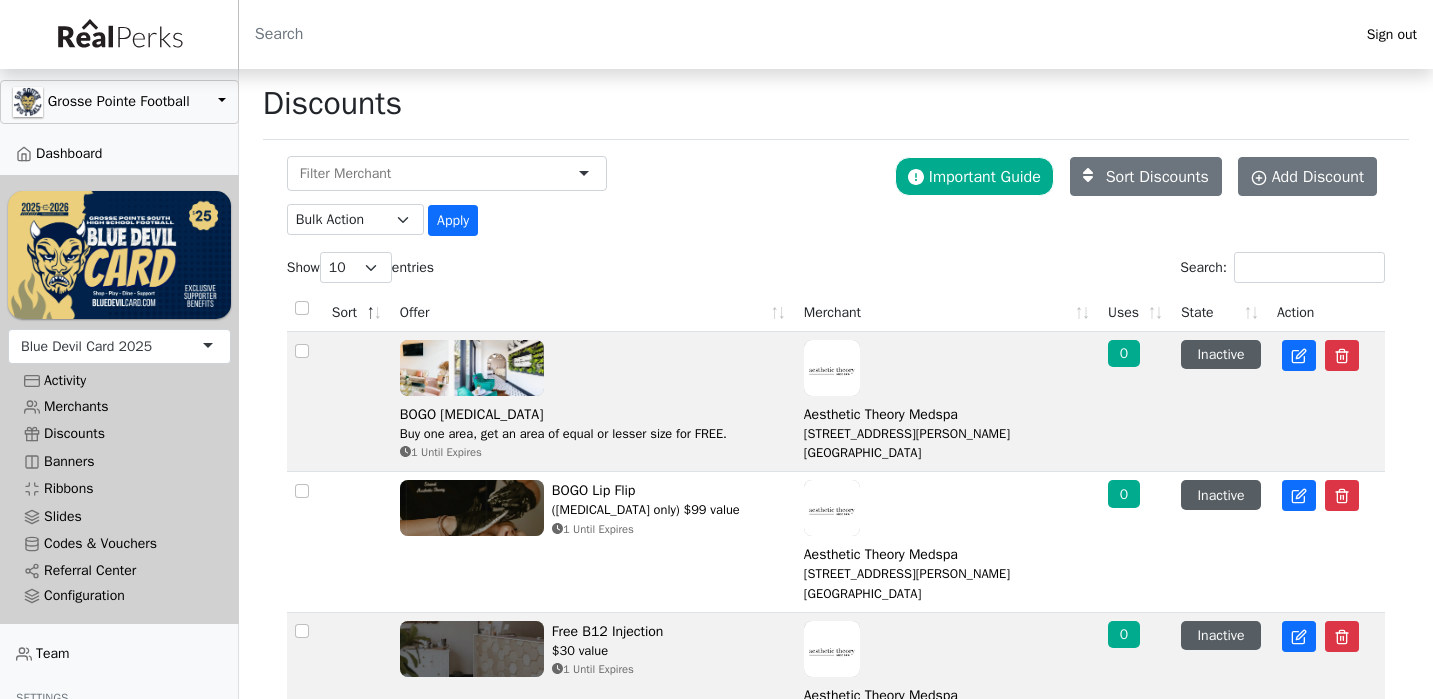 scroll, scrollTop: 0, scrollLeft: 0, axis: both 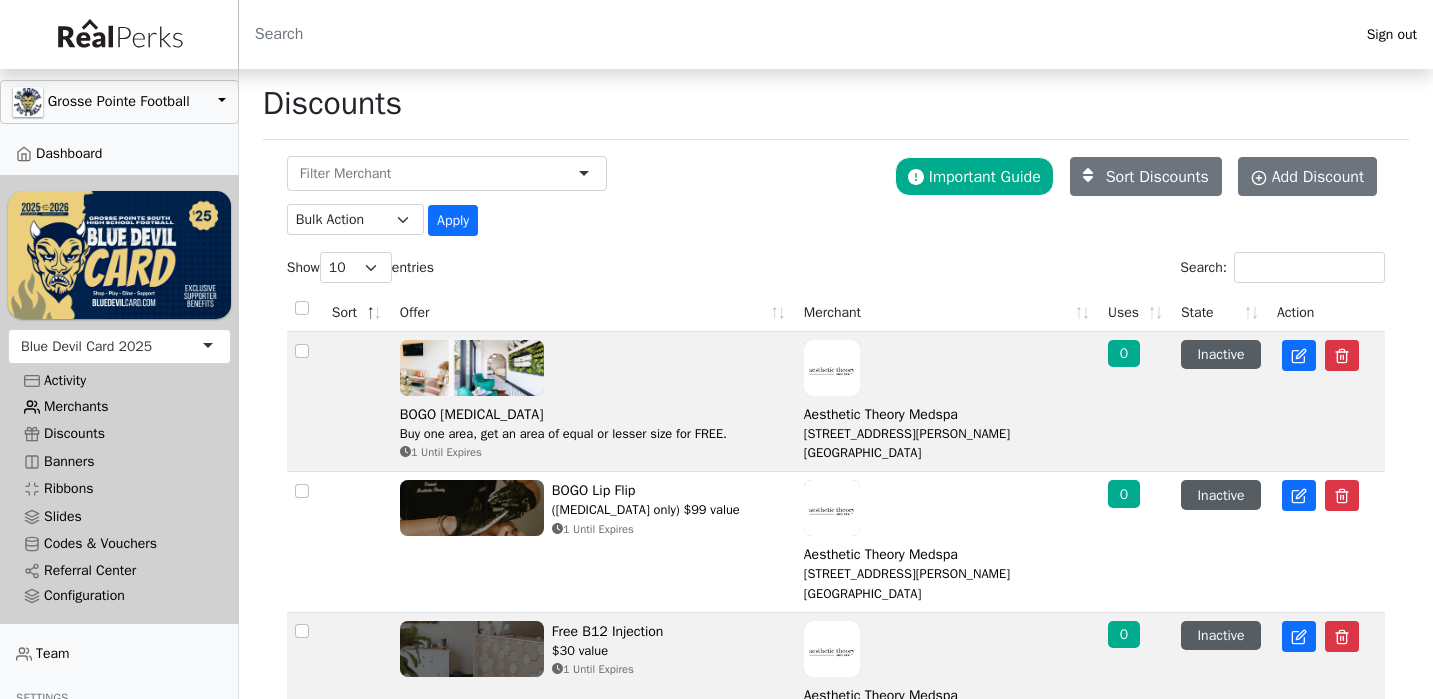 click on "Merchants" at bounding box center [119, 406] 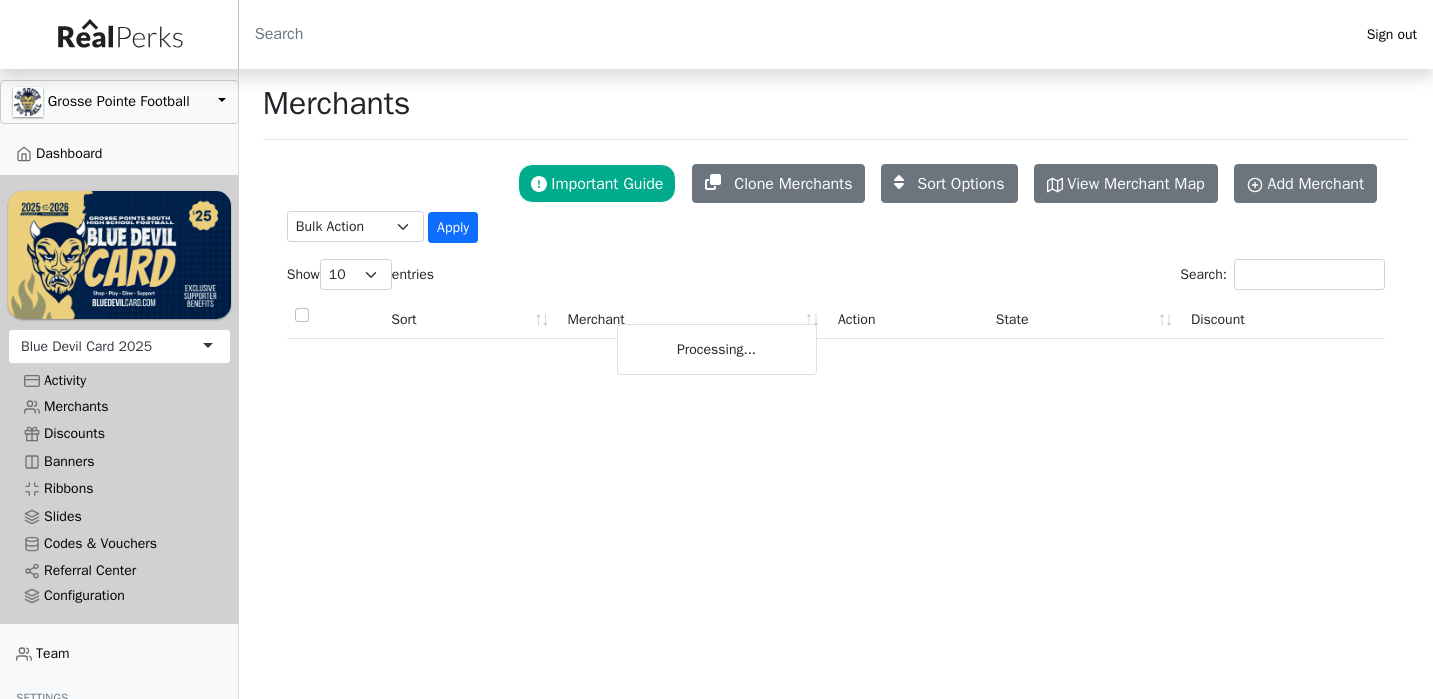 scroll, scrollTop: 0, scrollLeft: 0, axis: both 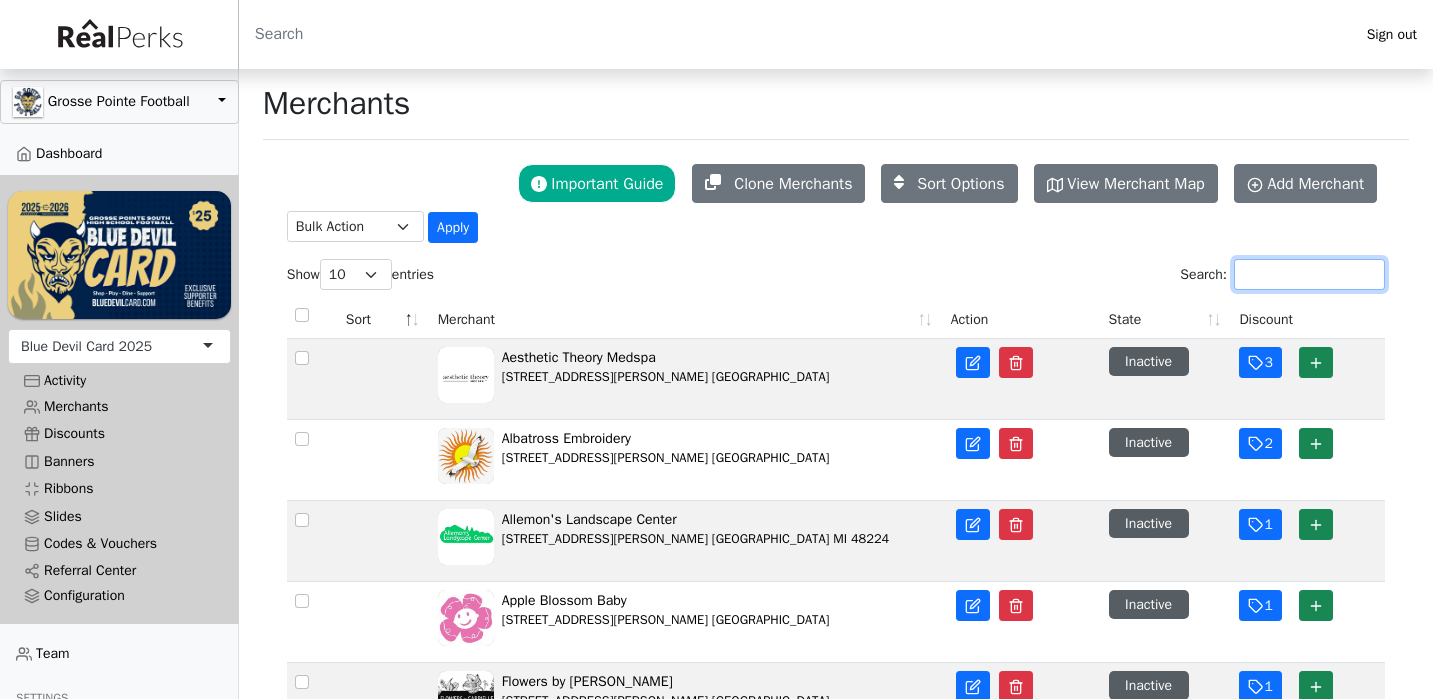 click on "Search:" at bounding box center (1309, 274) 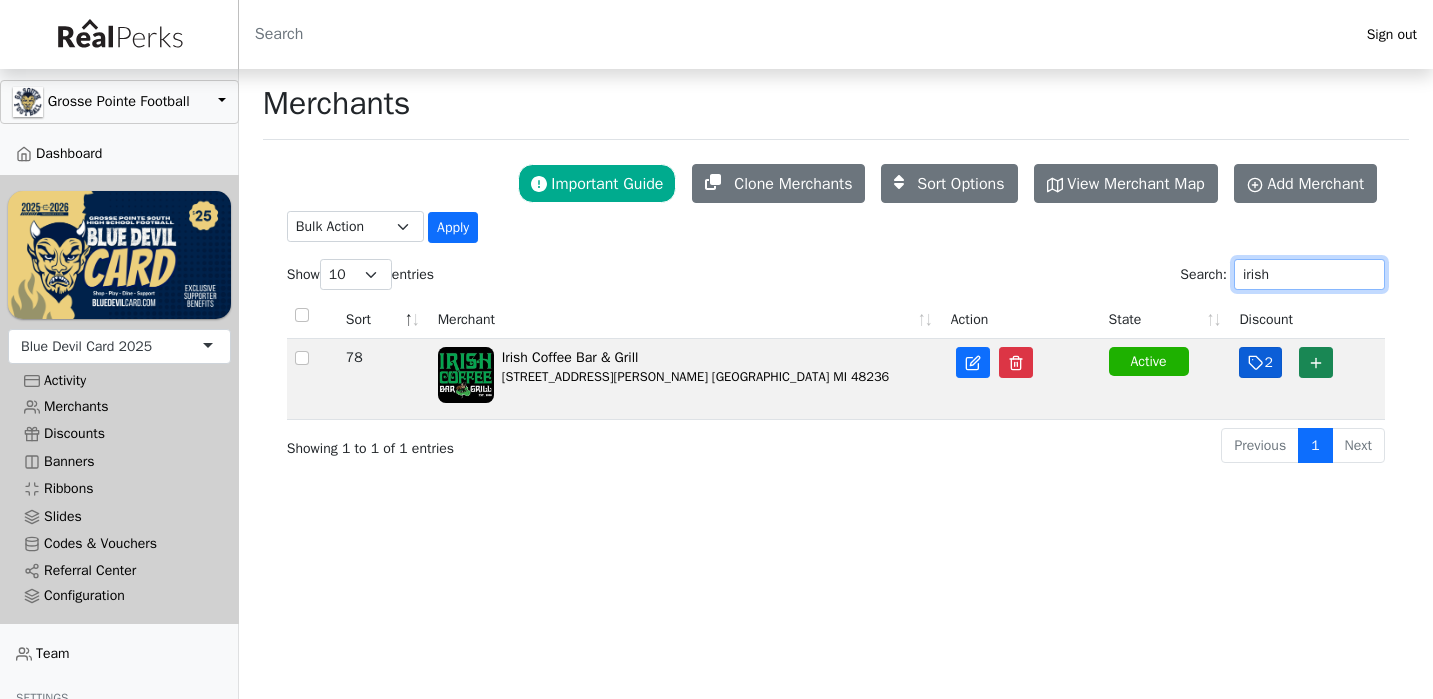 type on "irish" 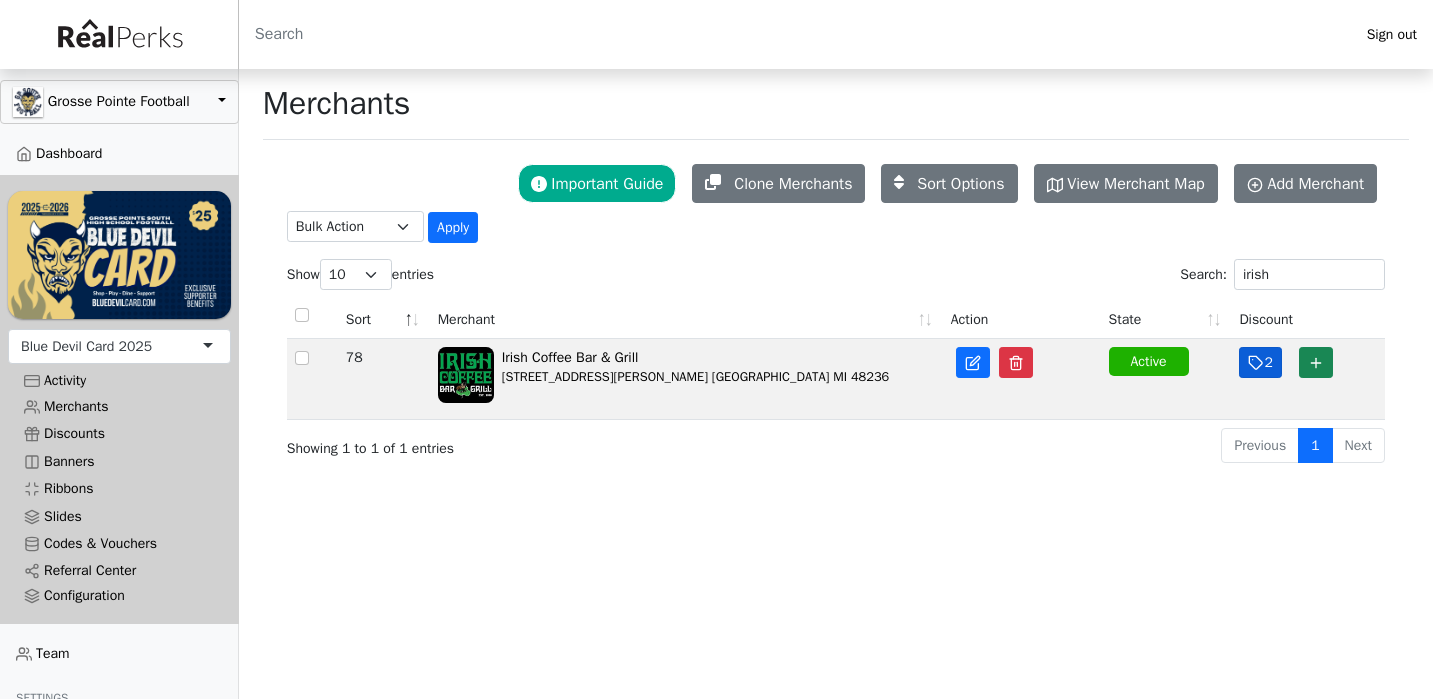 click 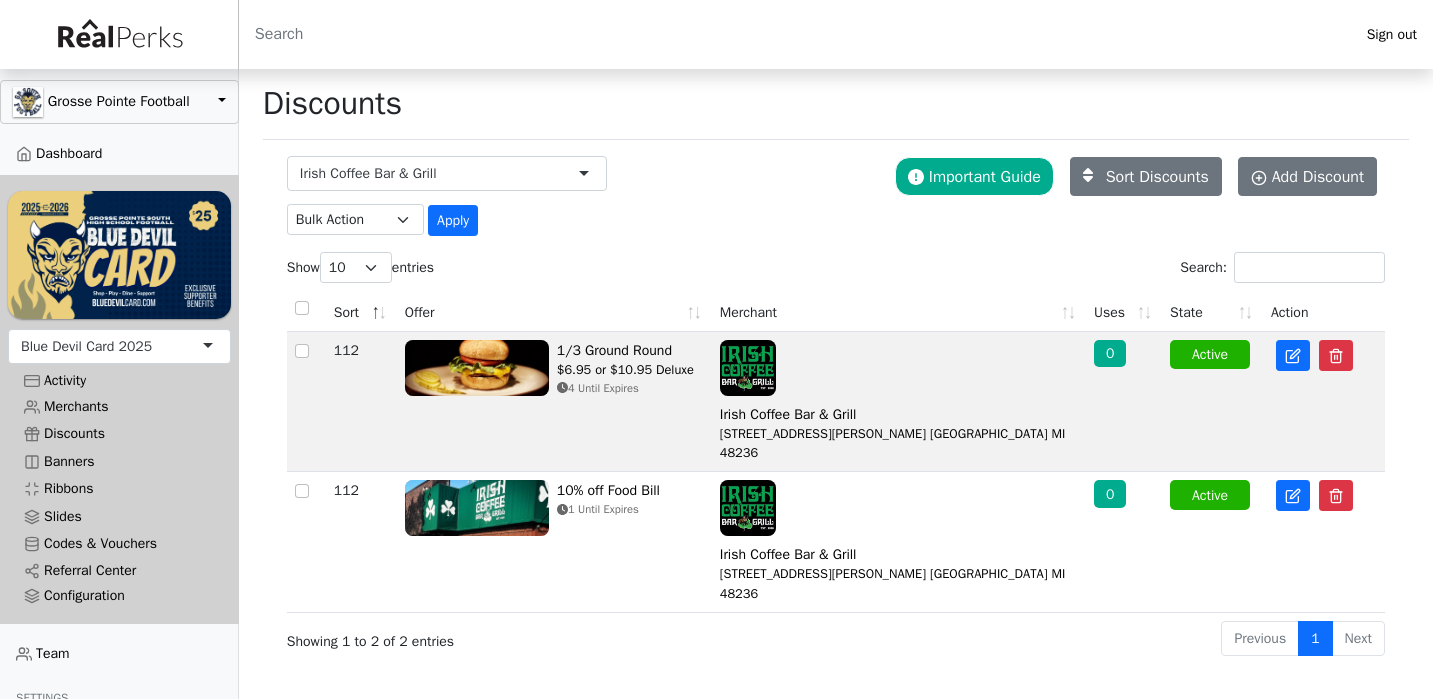 scroll, scrollTop: 0, scrollLeft: 0, axis: both 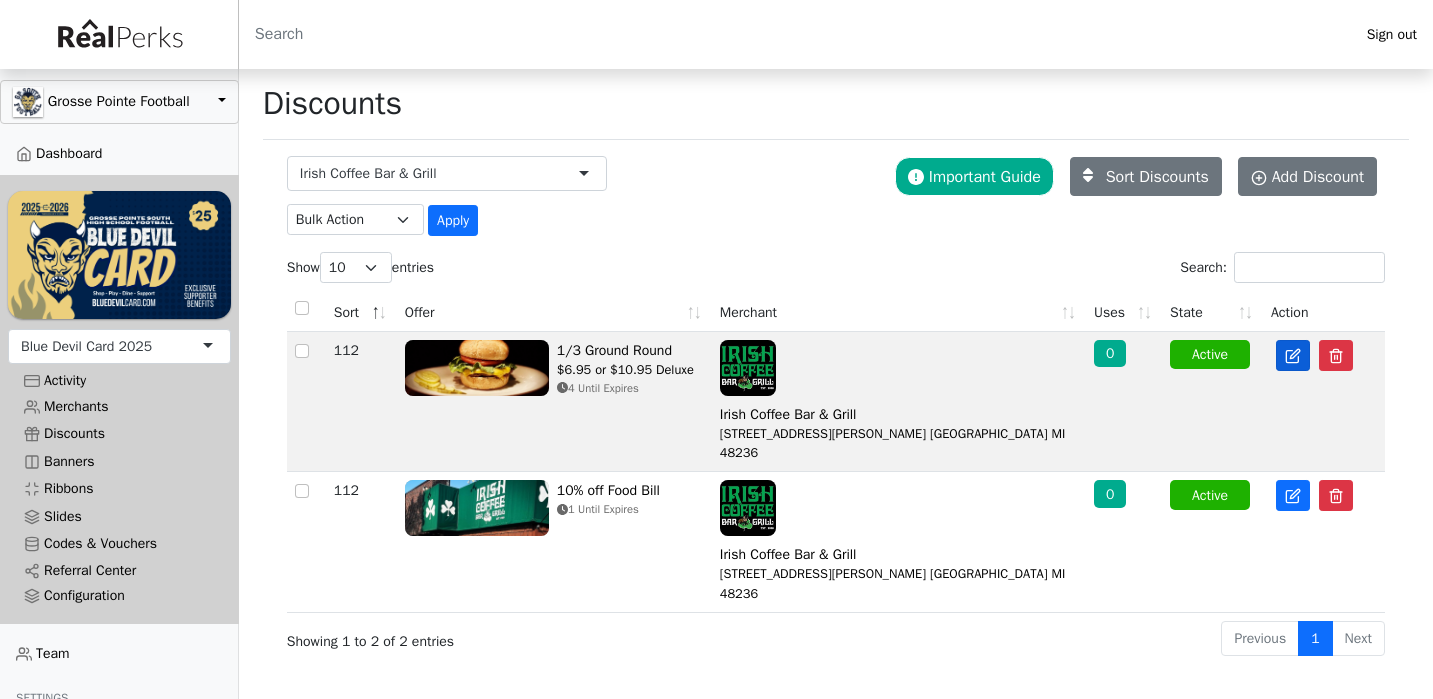 click 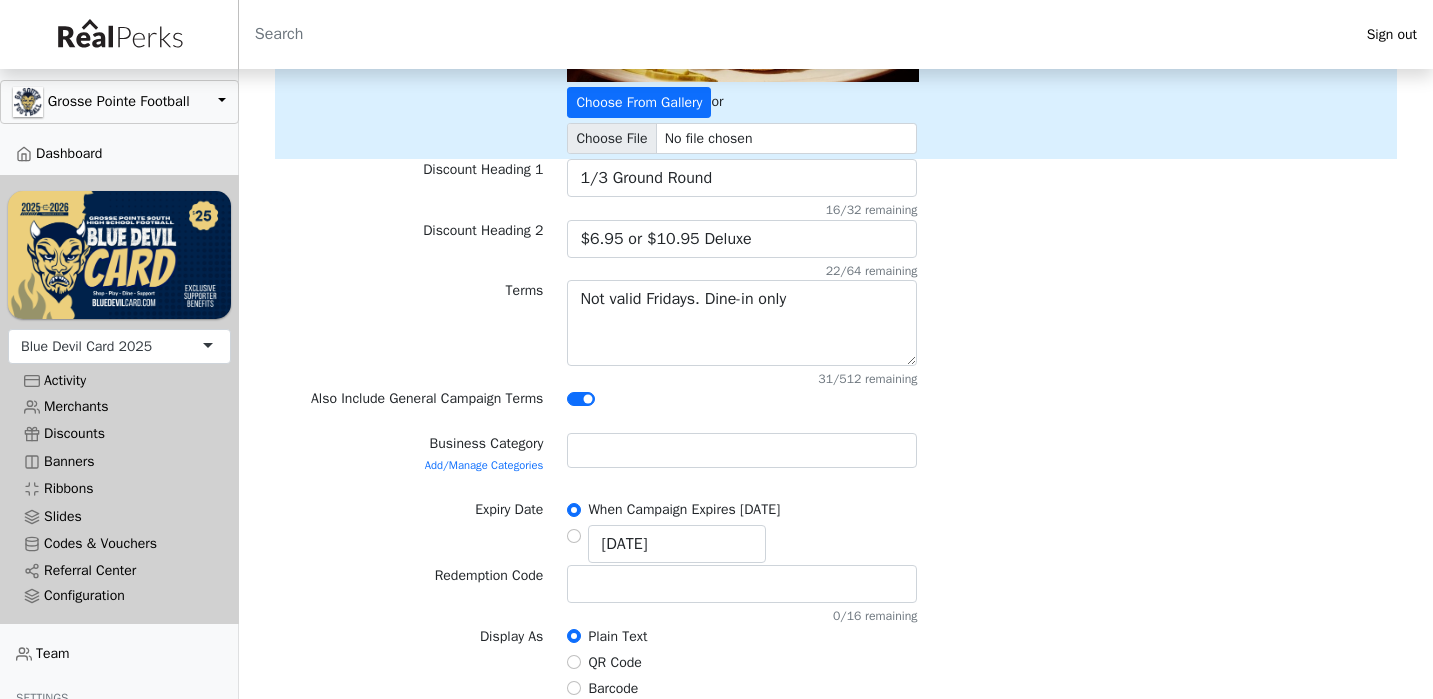 scroll, scrollTop: 346, scrollLeft: 0, axis: vertical 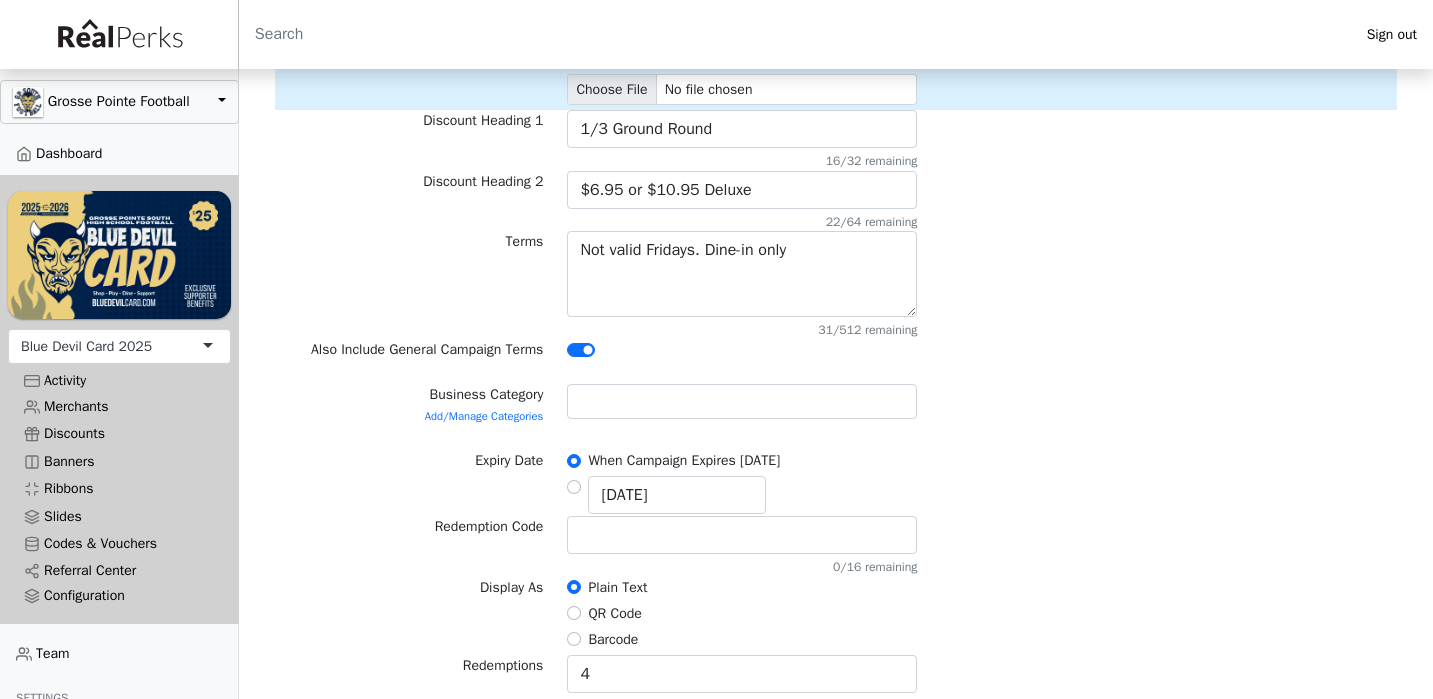 click at bounding box center [742, 401] 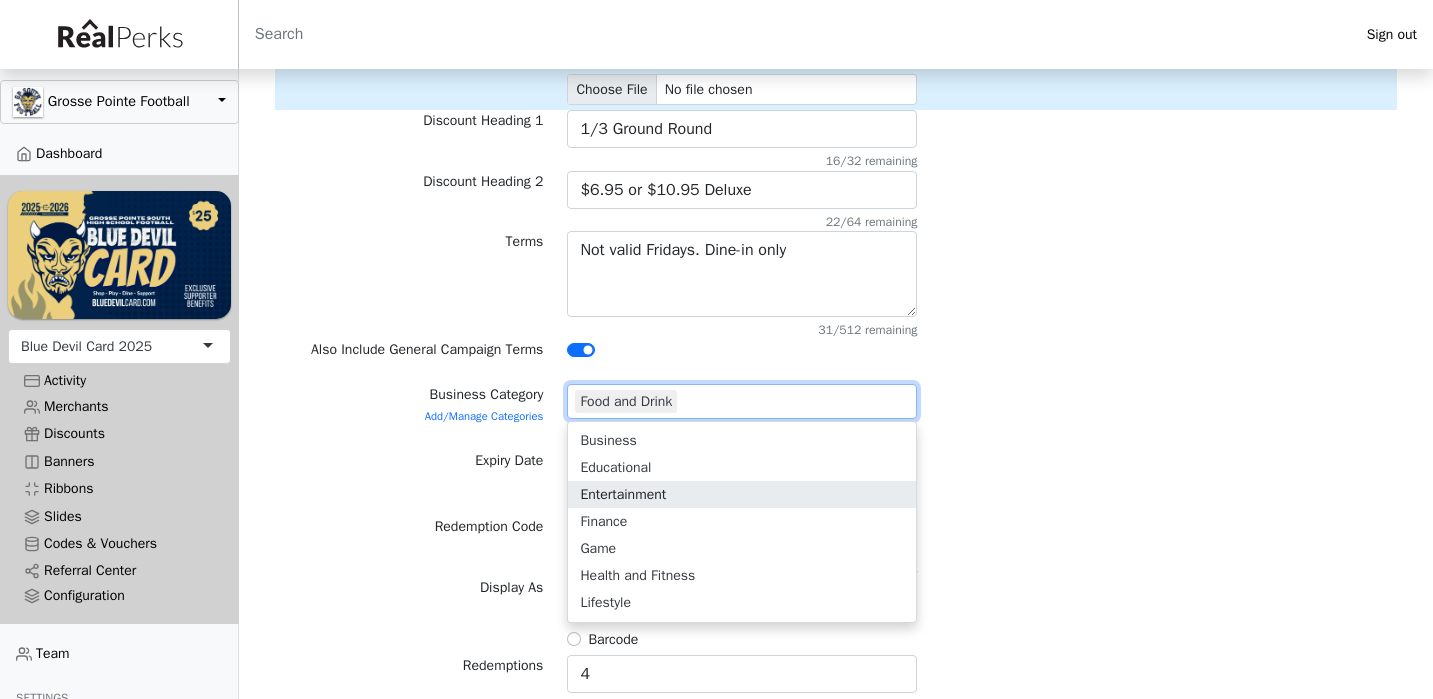 click on "Business Category
Add/Manage Categories
Food and Drink Food and Drink Business Educational Entertainment Finance Game Health and Fitness Lifestyle Productivity Shopping Travel Utility" at bounding box center [836, 409] 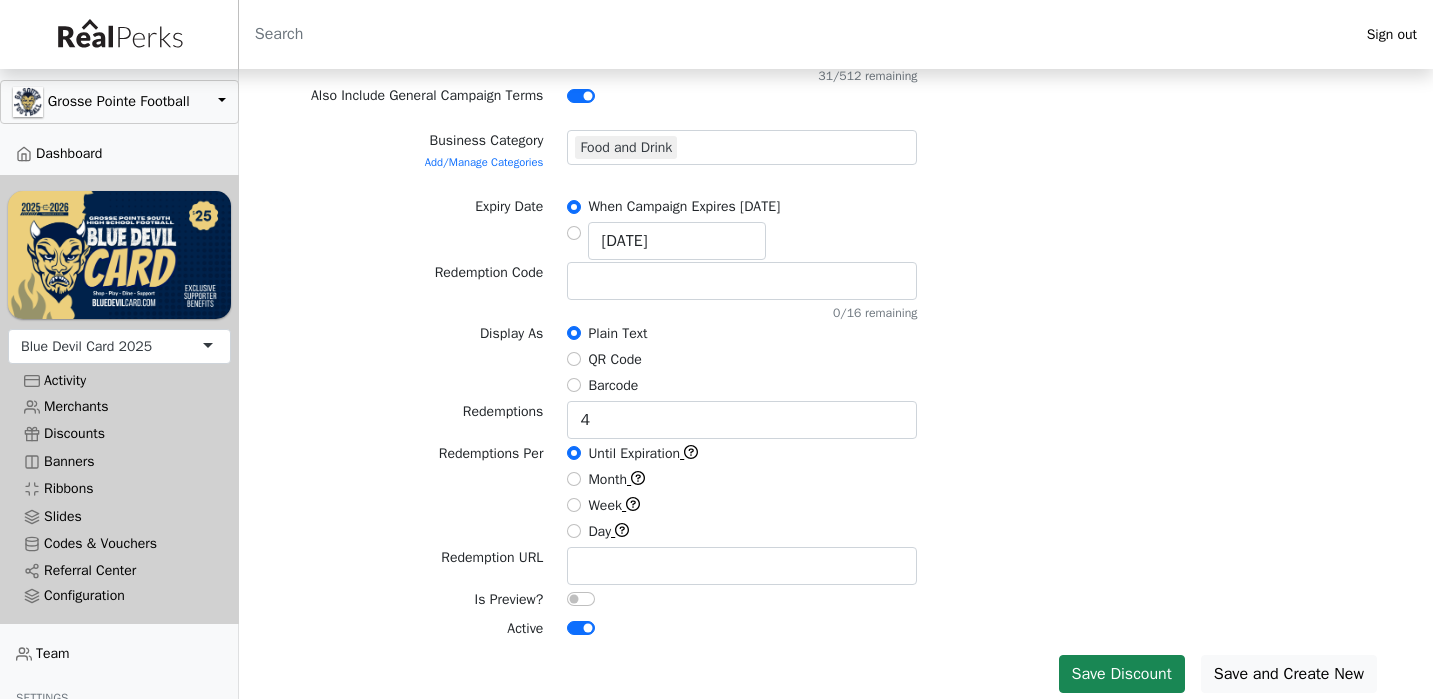 scroll, scrollTop: 599, scrollLeft: 0, axis: vertical 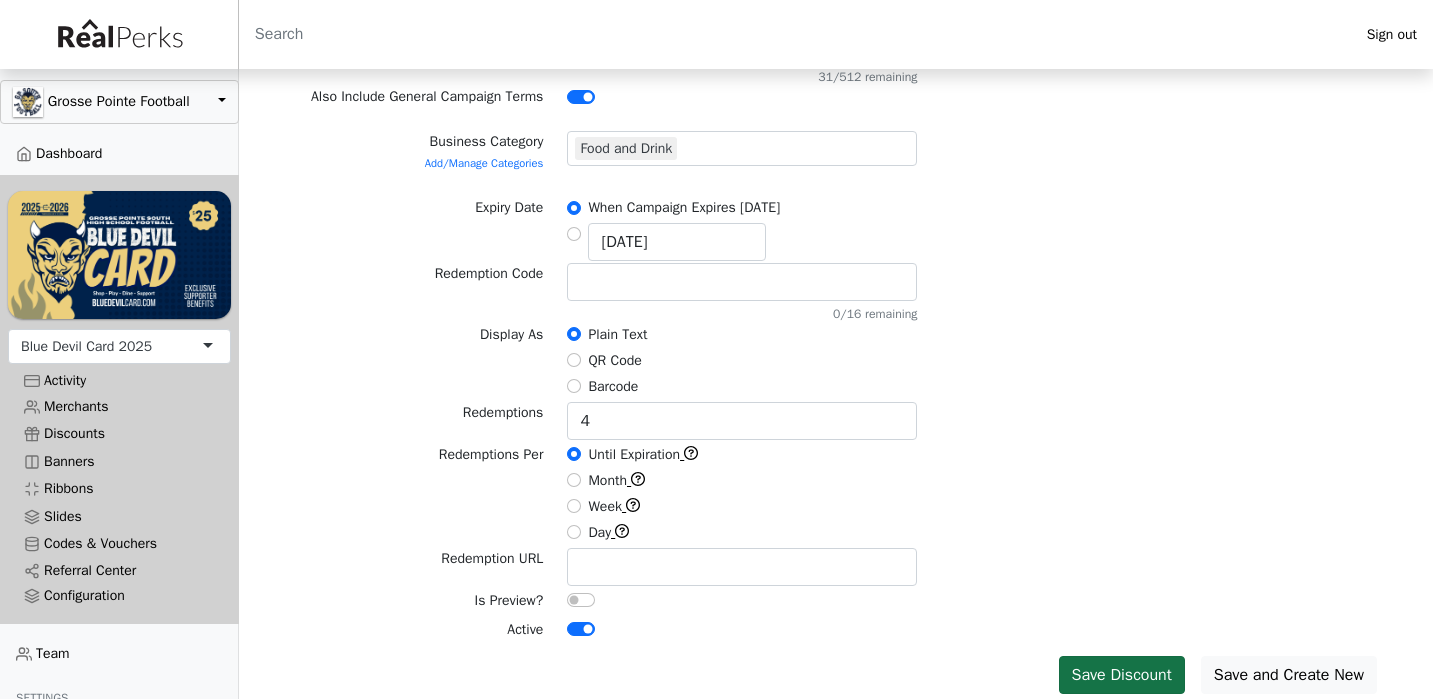 click on "Save Discount" at bounding box center (1122, 675) 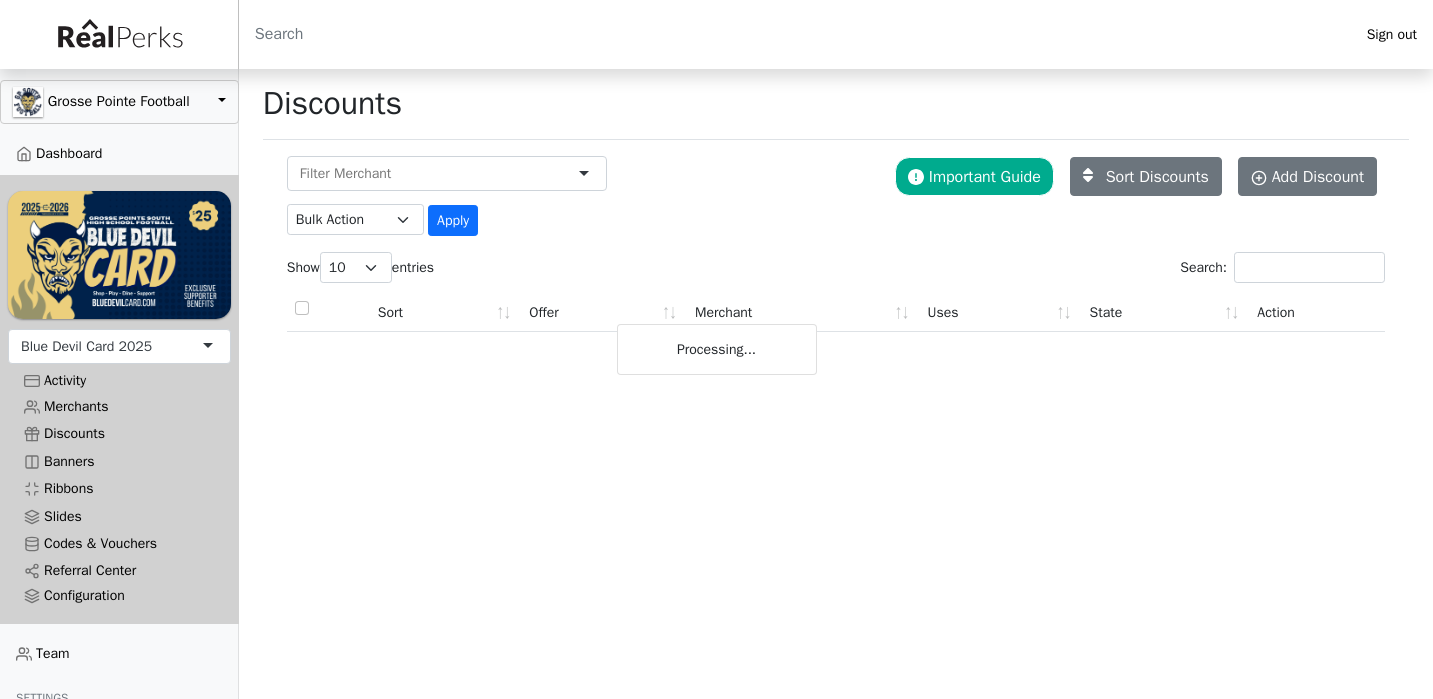 scroll, scrollTop: 0, scrollLeft: 0, axis: both 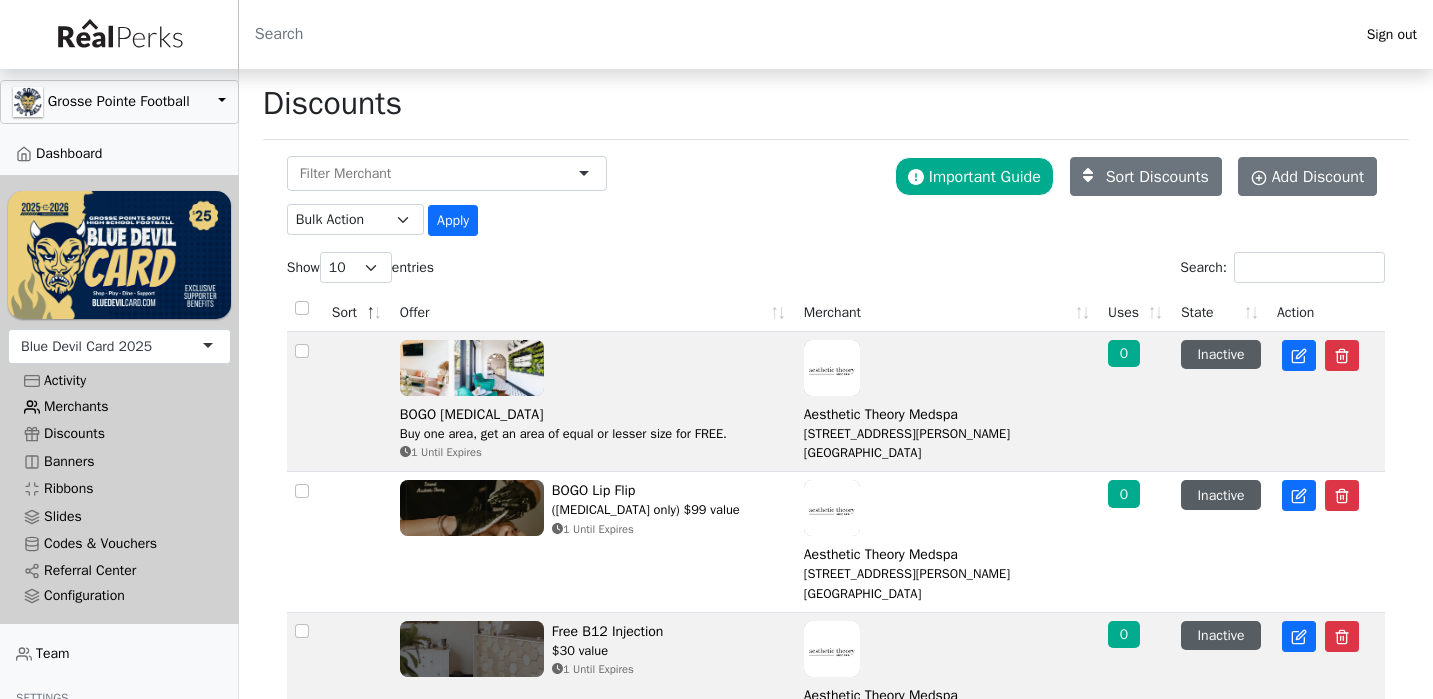 click on "Merchants" at bounding box center [119, 406] 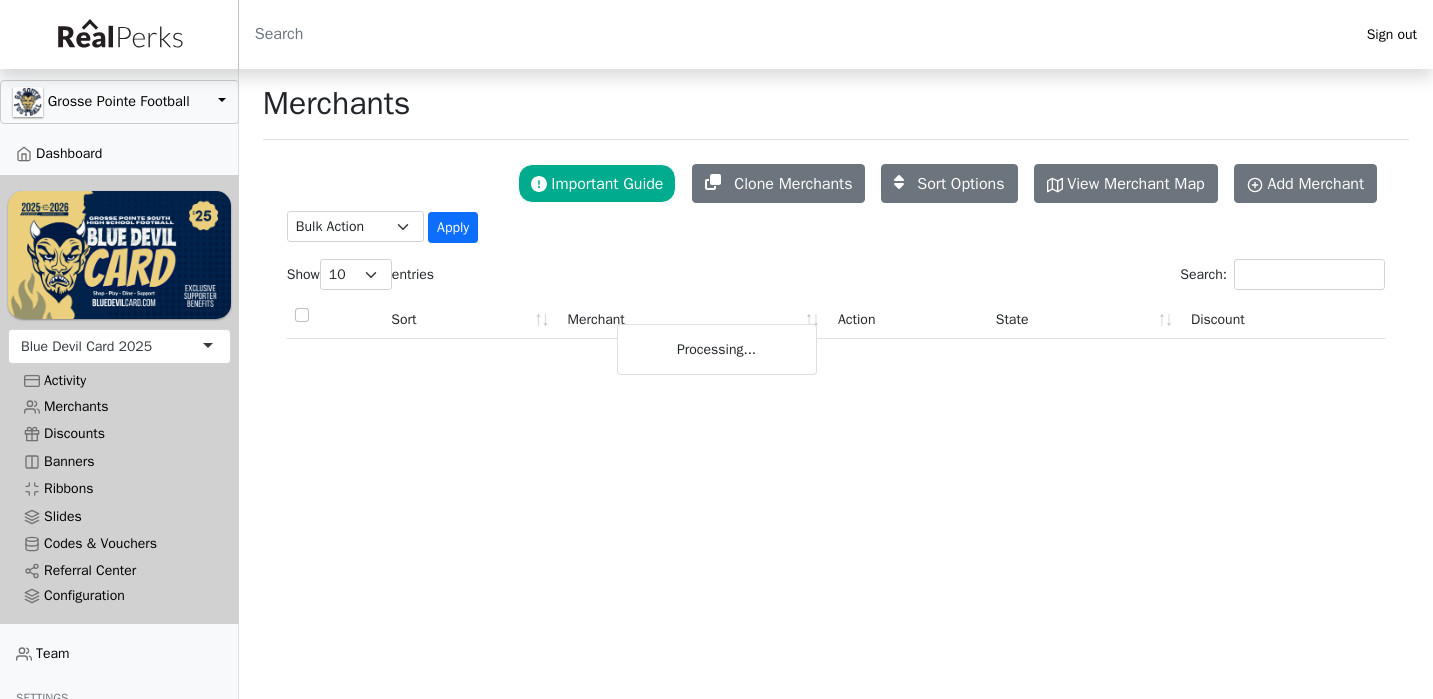 scroll, scrollTop: 0, scrollLeft: 0, axis: both 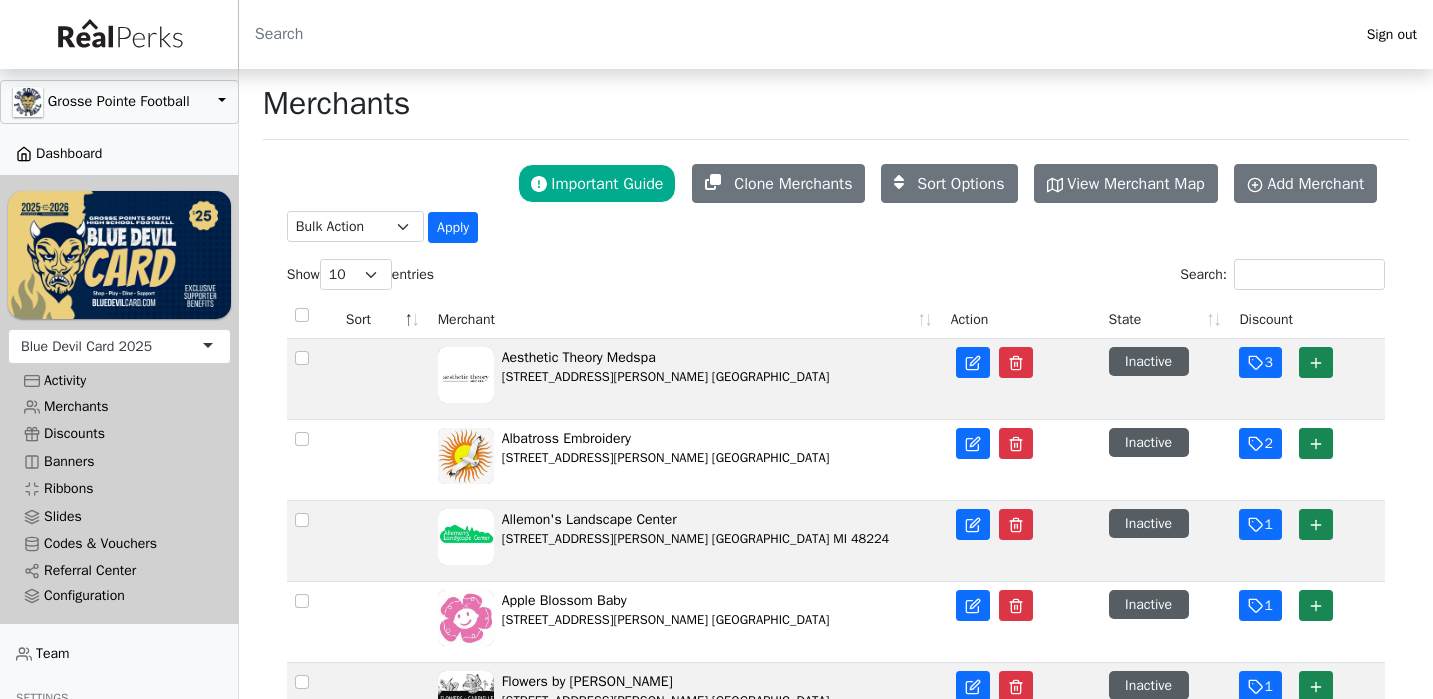 click on "Dashboard" at bounding box center [119, 153] 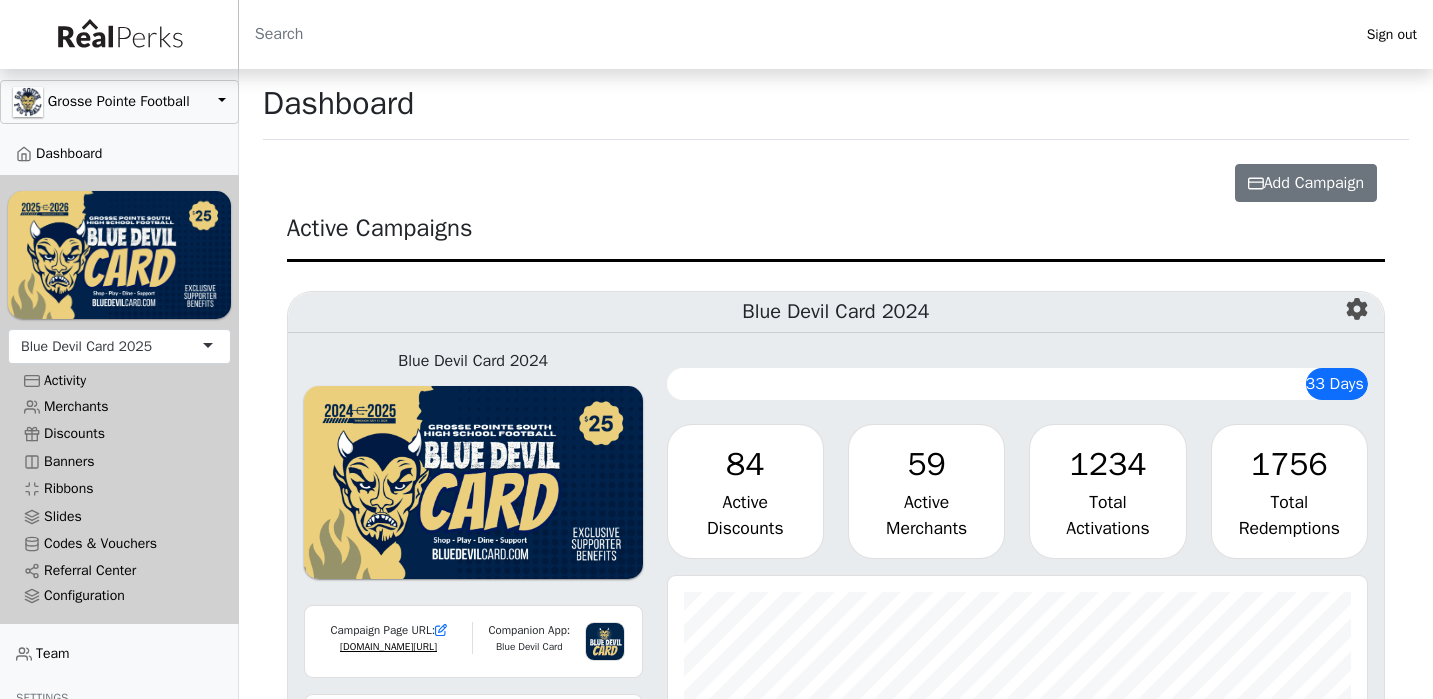 scroll, scrollTop: 0, scrollLeft: 0, axis: both 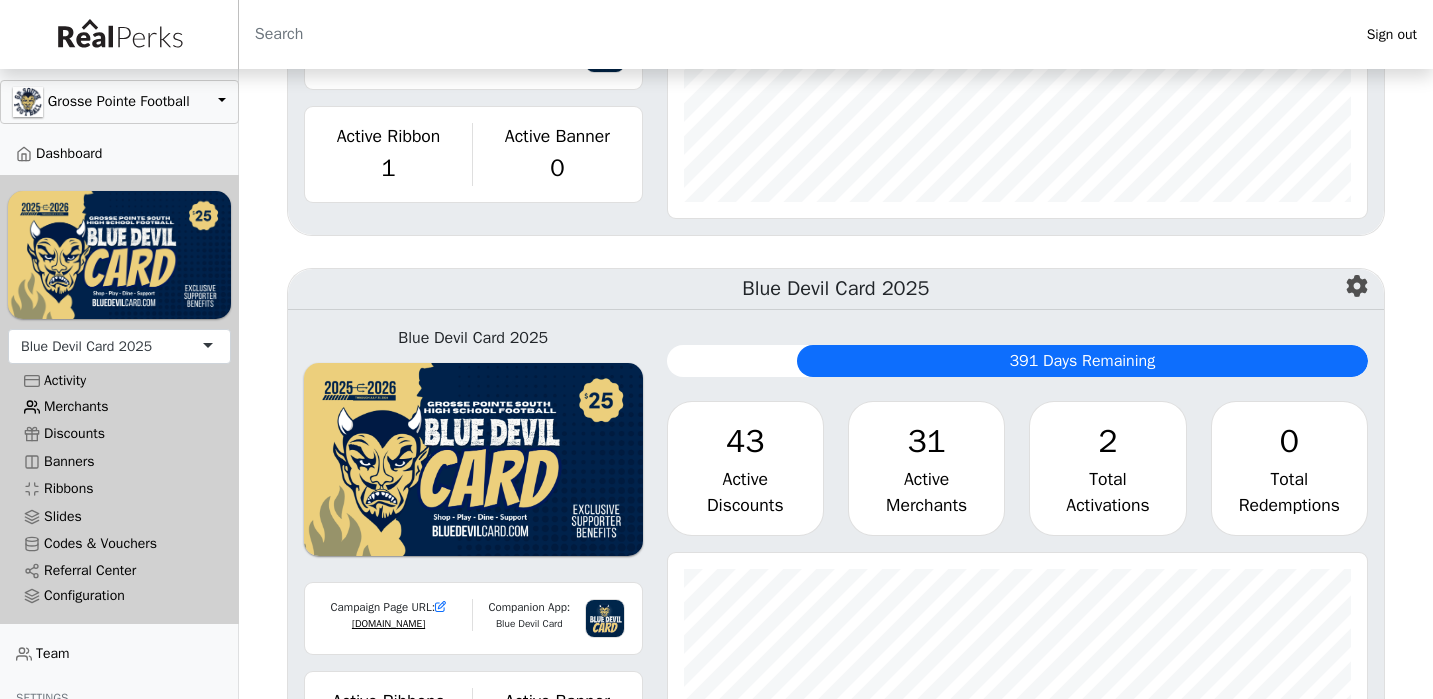 click on "Merchants" at bounding box center [119, 406] 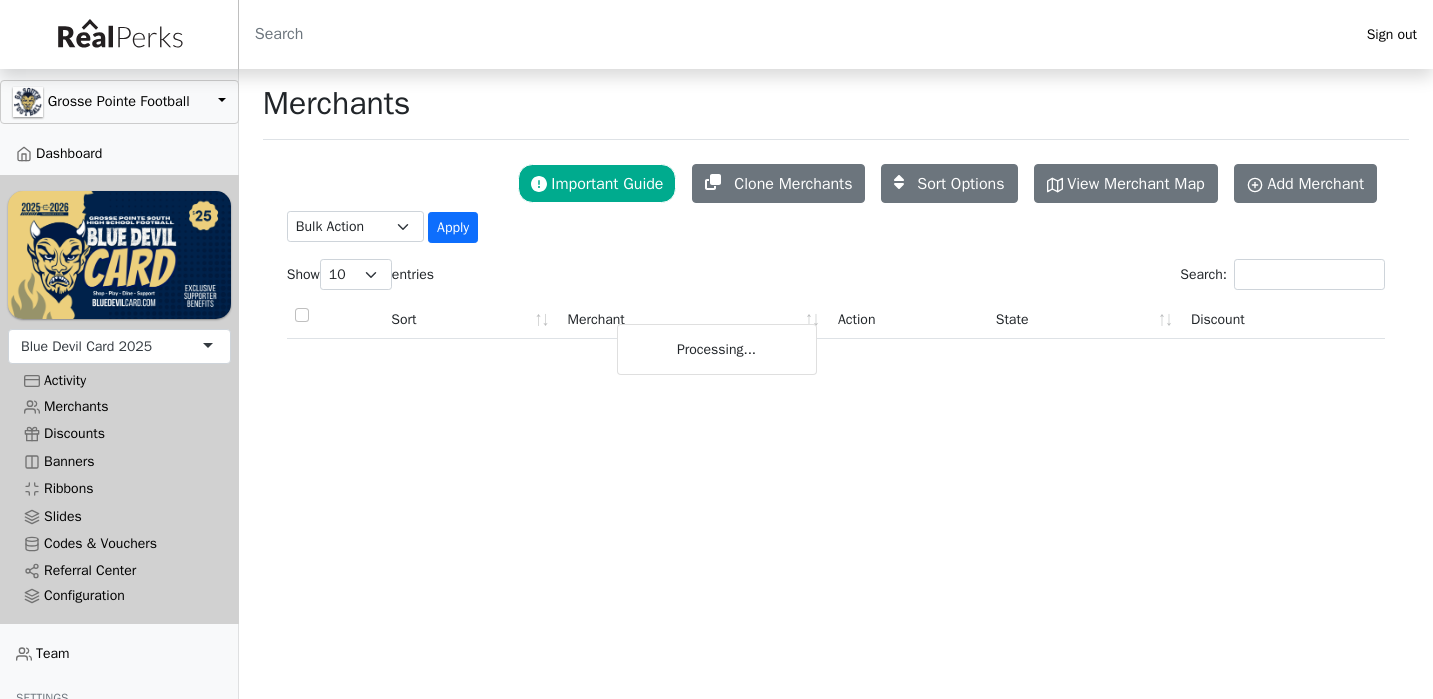 scroll, scrollTop: 0, scrollLeft: 0, axis: both 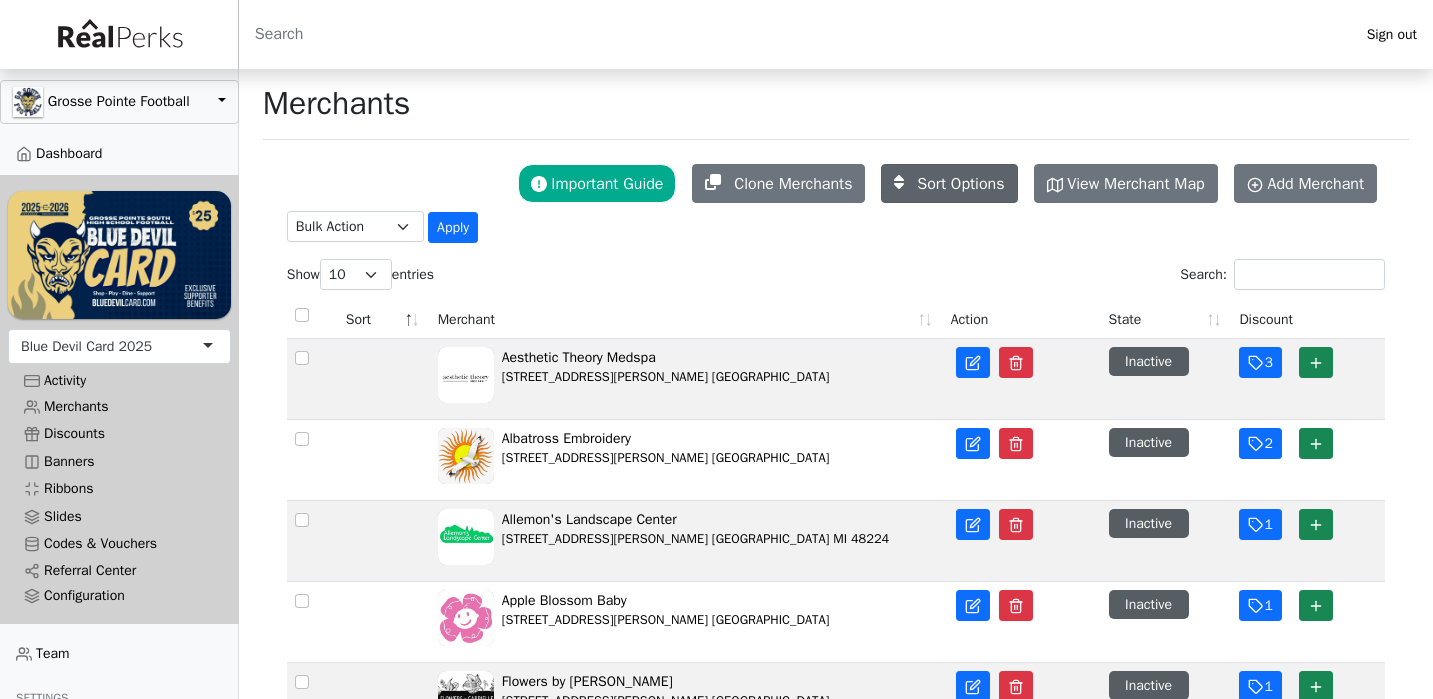click on "Sort Options" at bounding box center [960, 184] 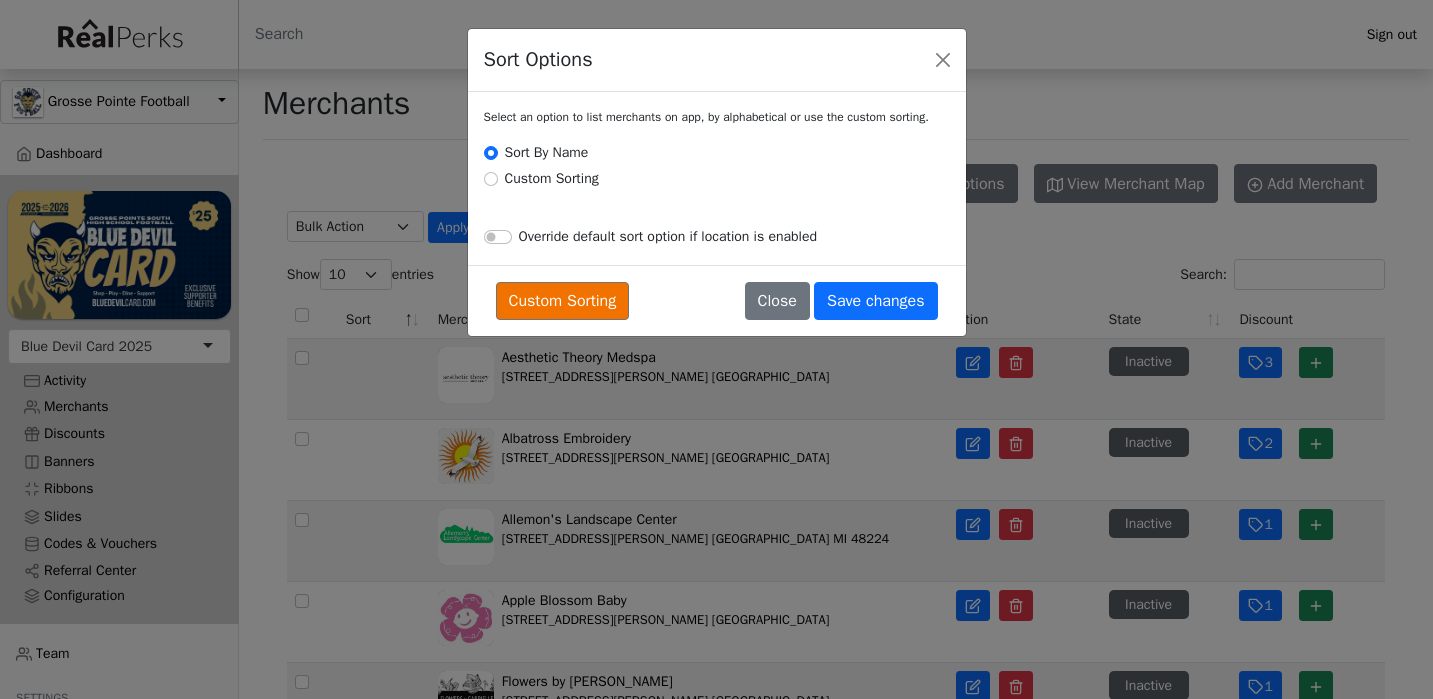 click on "Sort Options
Select an option to list merchants on app, by alphabetical or use the custom sorting.
Sort By Name
Custom Sorting
Override default sort option if location is enabled
Custom Sorting
Close
Save changes" at bounding box center [716, 349] 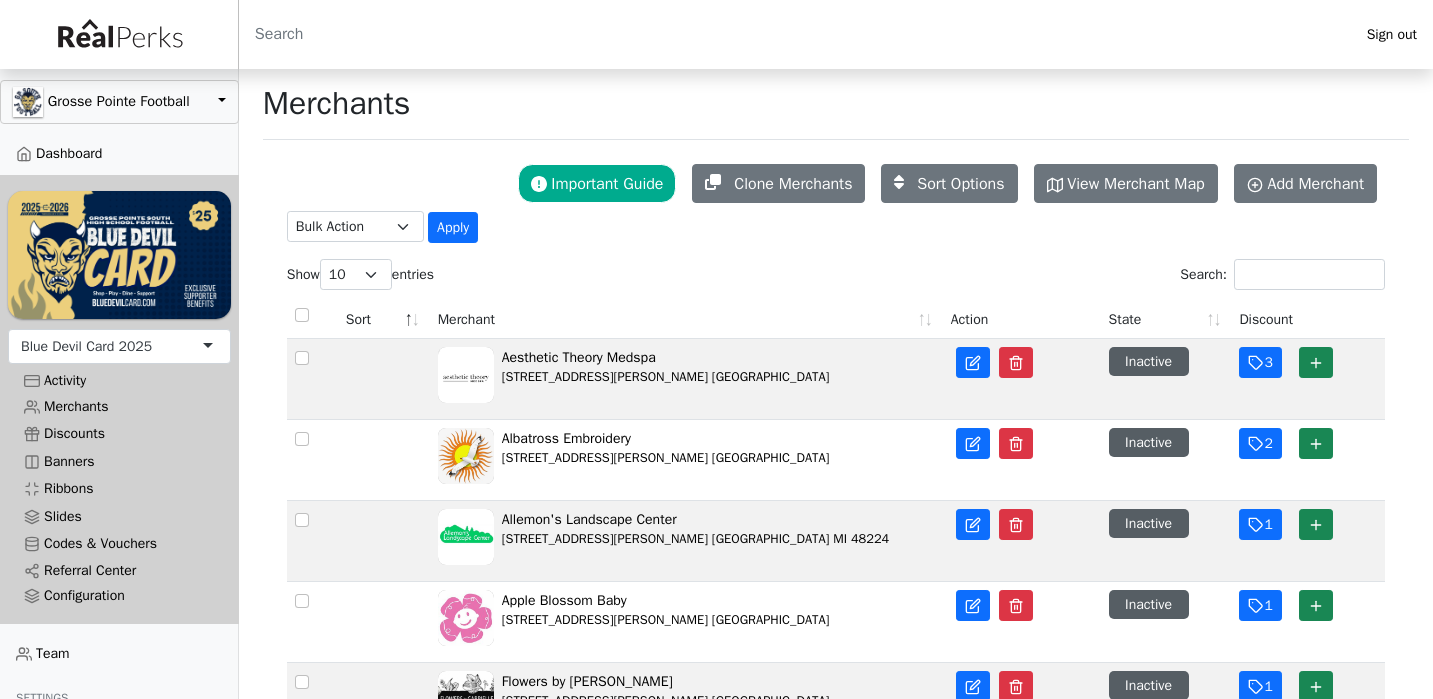 click on "State" at bounding box center (1166, 317) 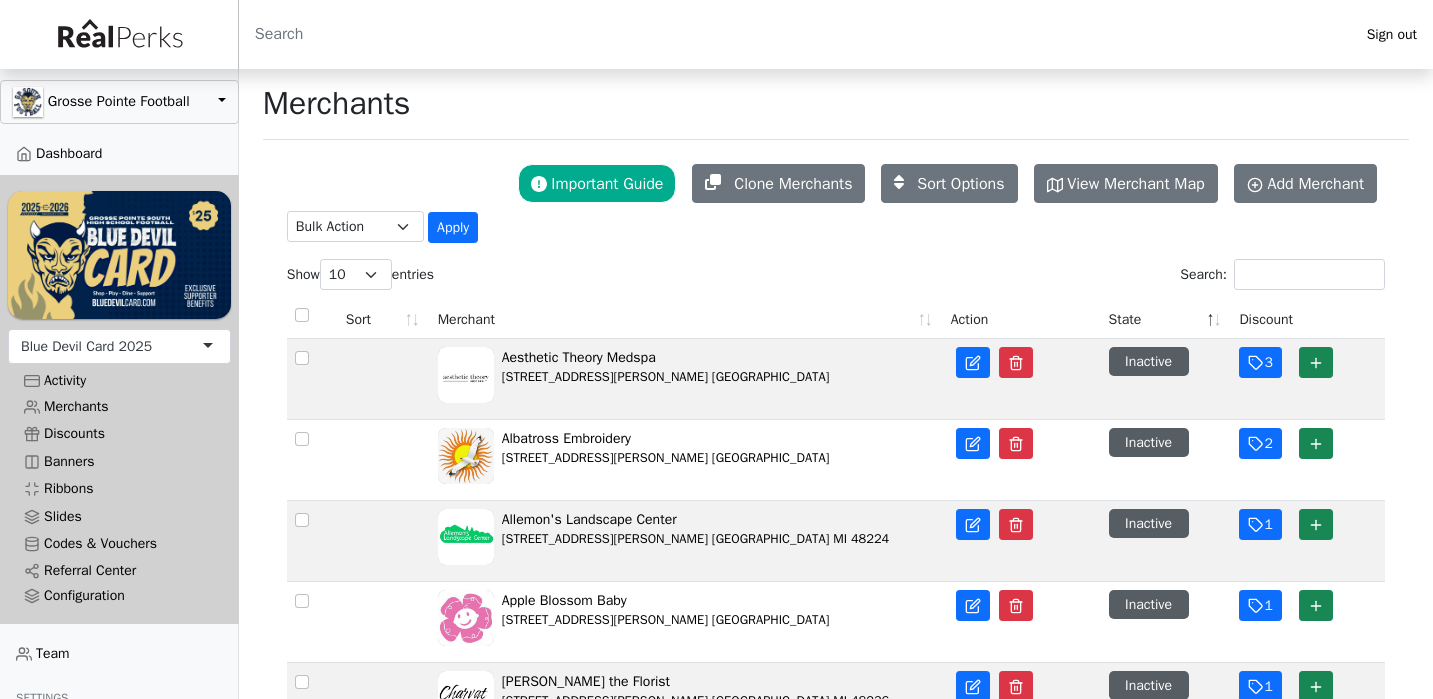 click on "State" at bounding box center (1166, 317) 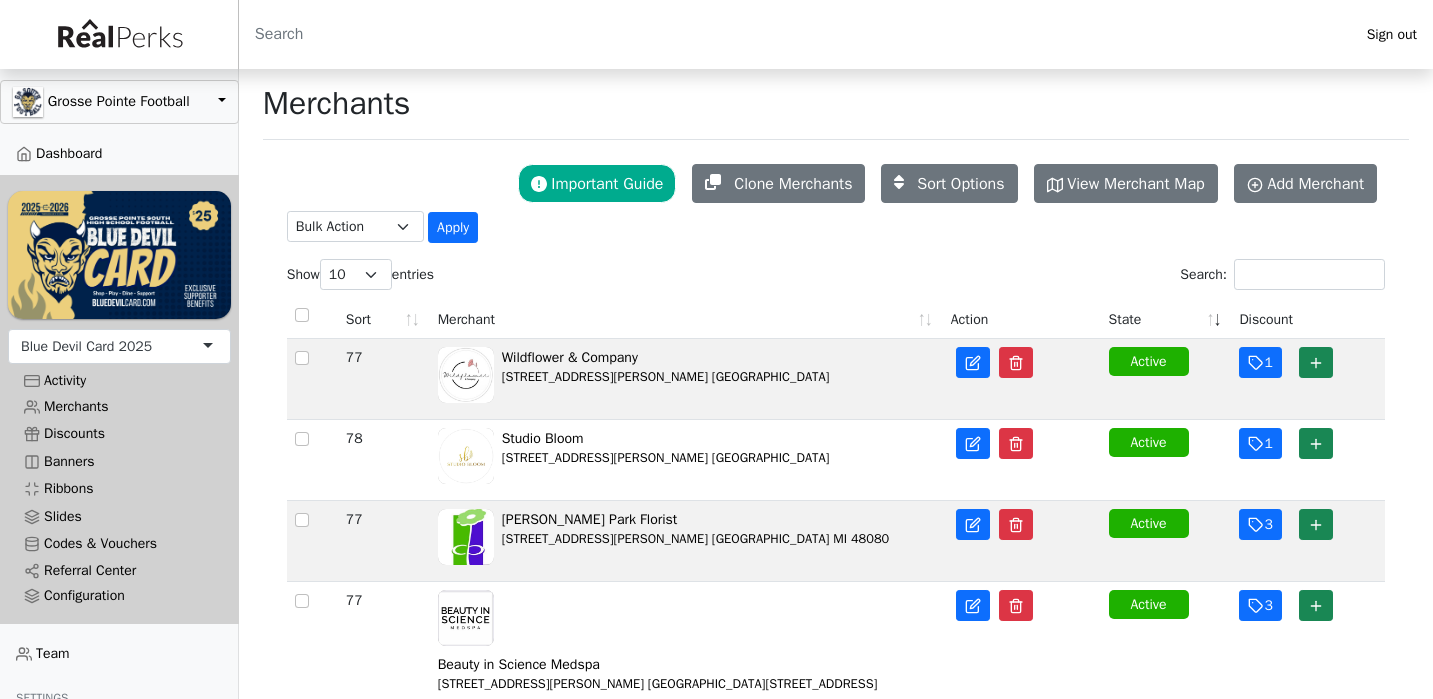 scroll, scrollTop: 0, scrollLeft: 0, axis: both 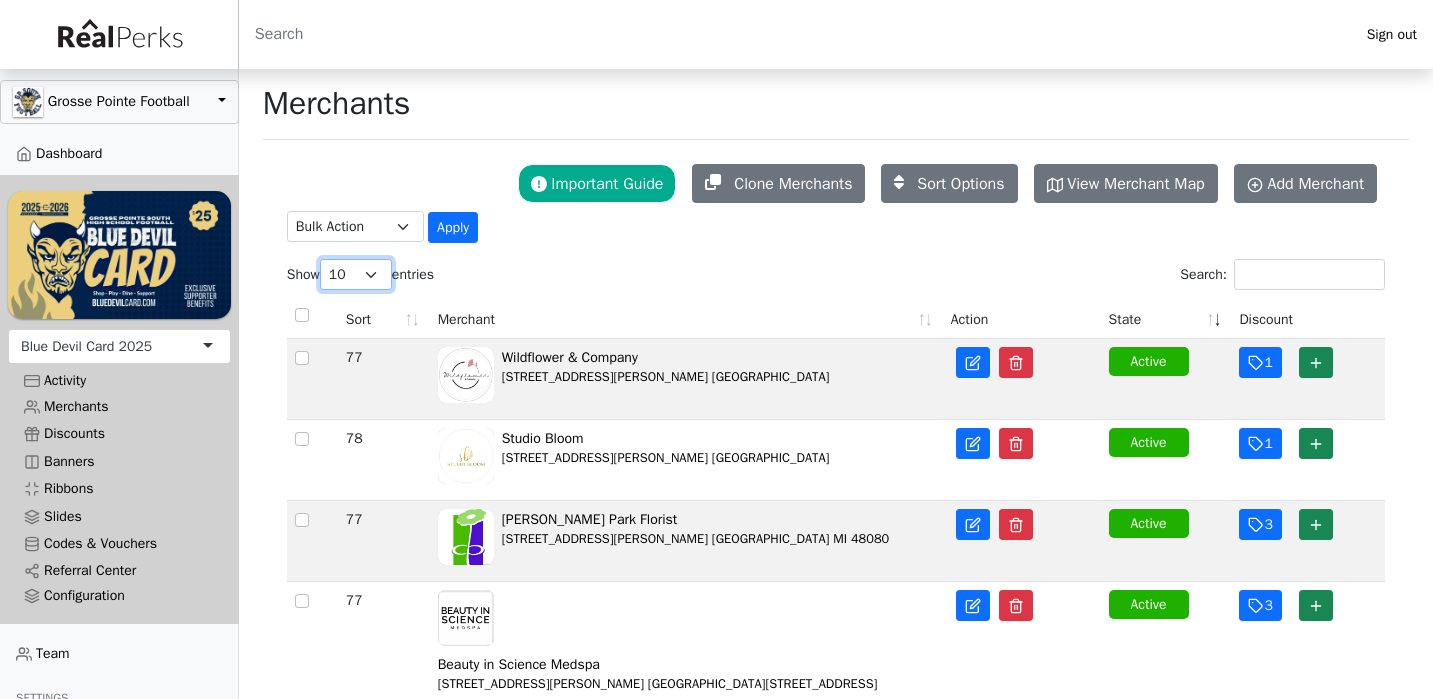 select on "100" 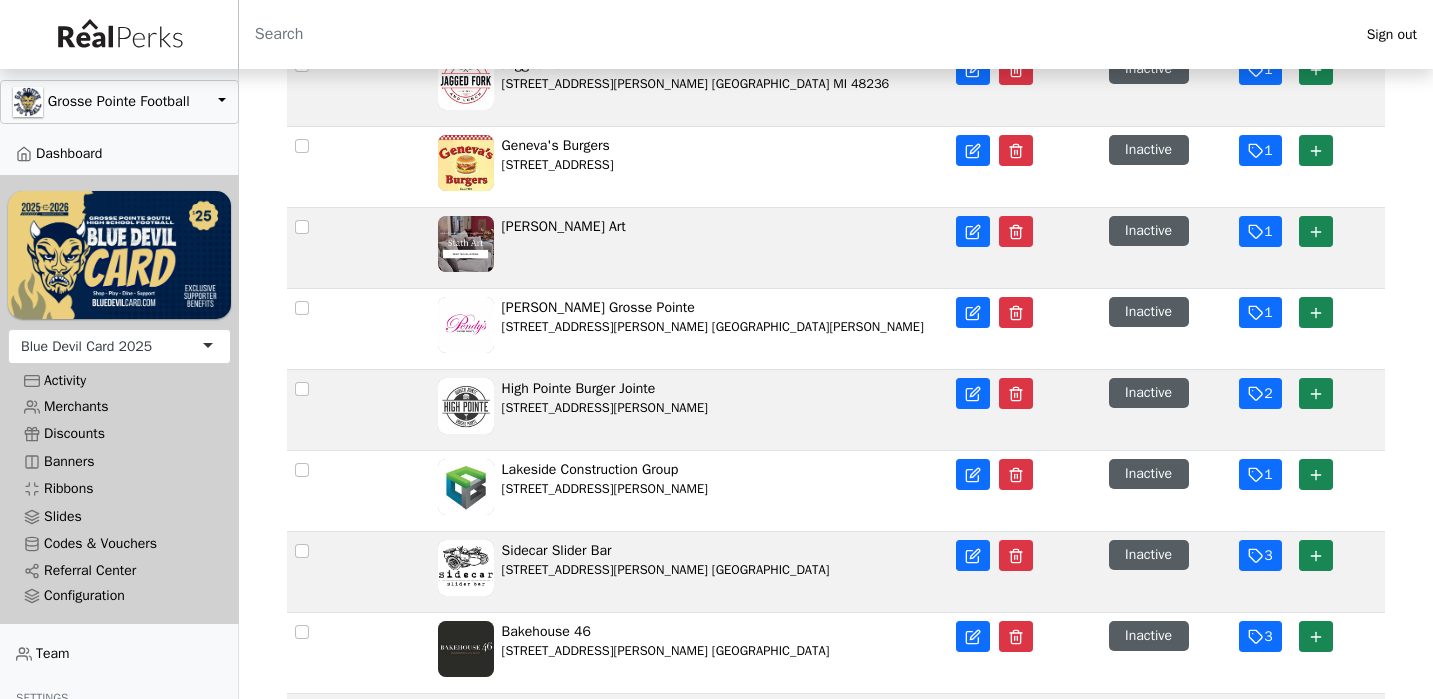 scroll, scrollTop: 3267, scrollLeft: 0, axis: vertical 